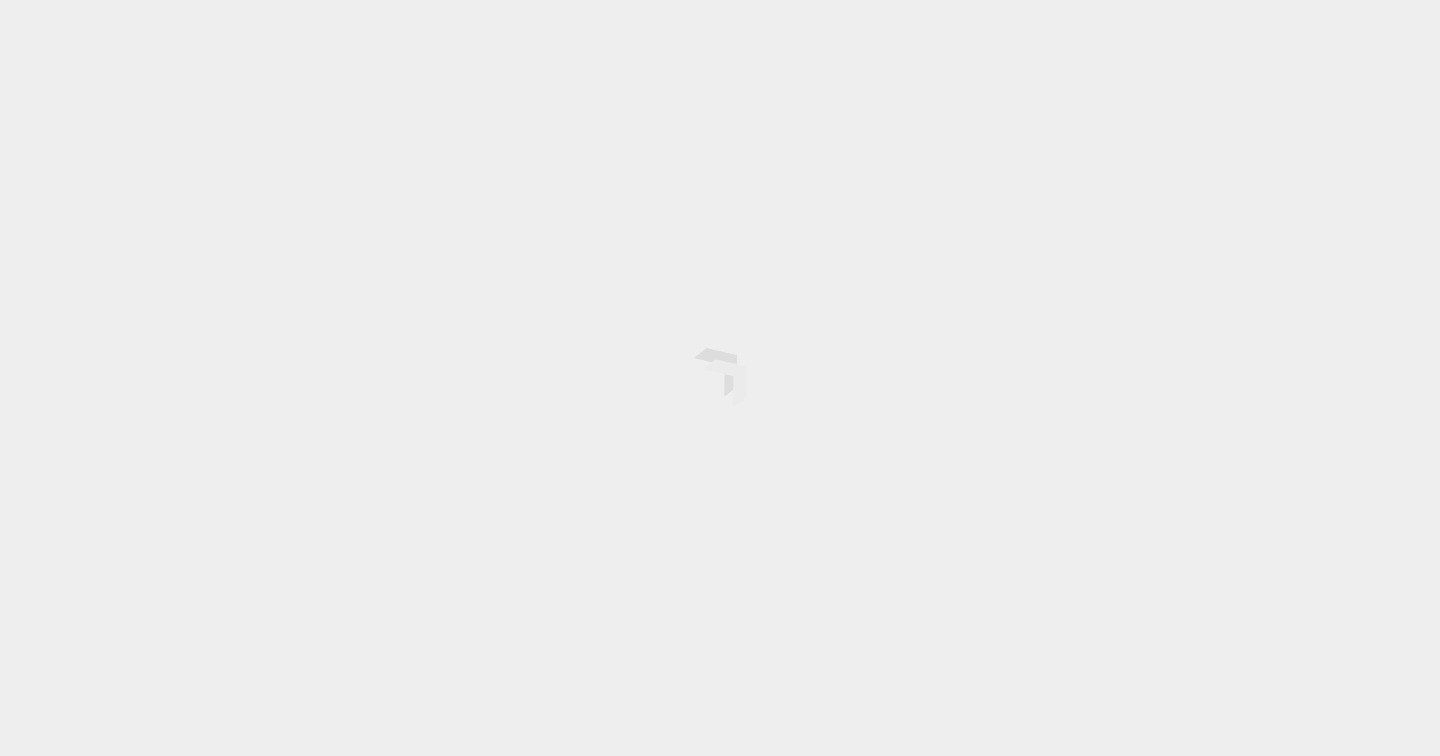 scroll, scrollTop: 0, scrollLeft: 0, axis: both 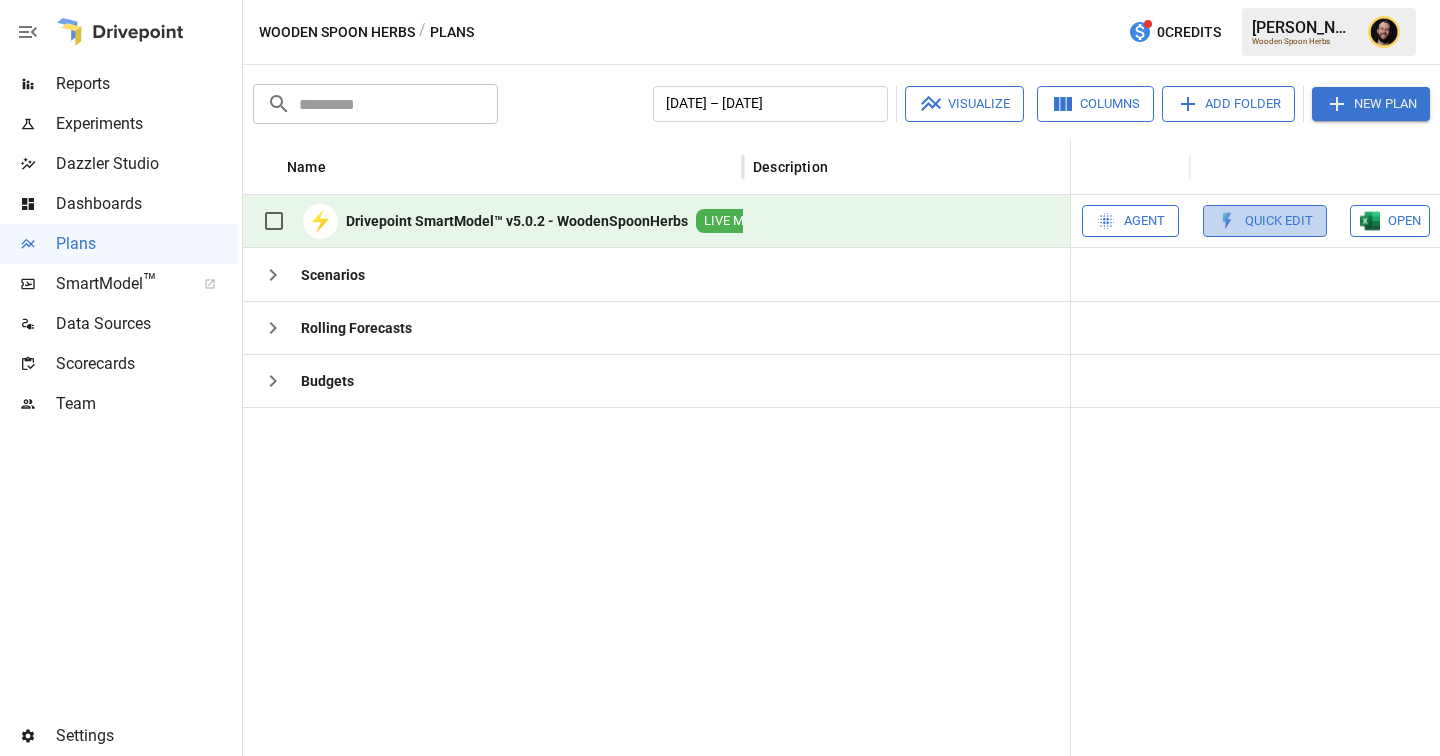 click on "Quick Edit" at bounding box center [1279, 221] 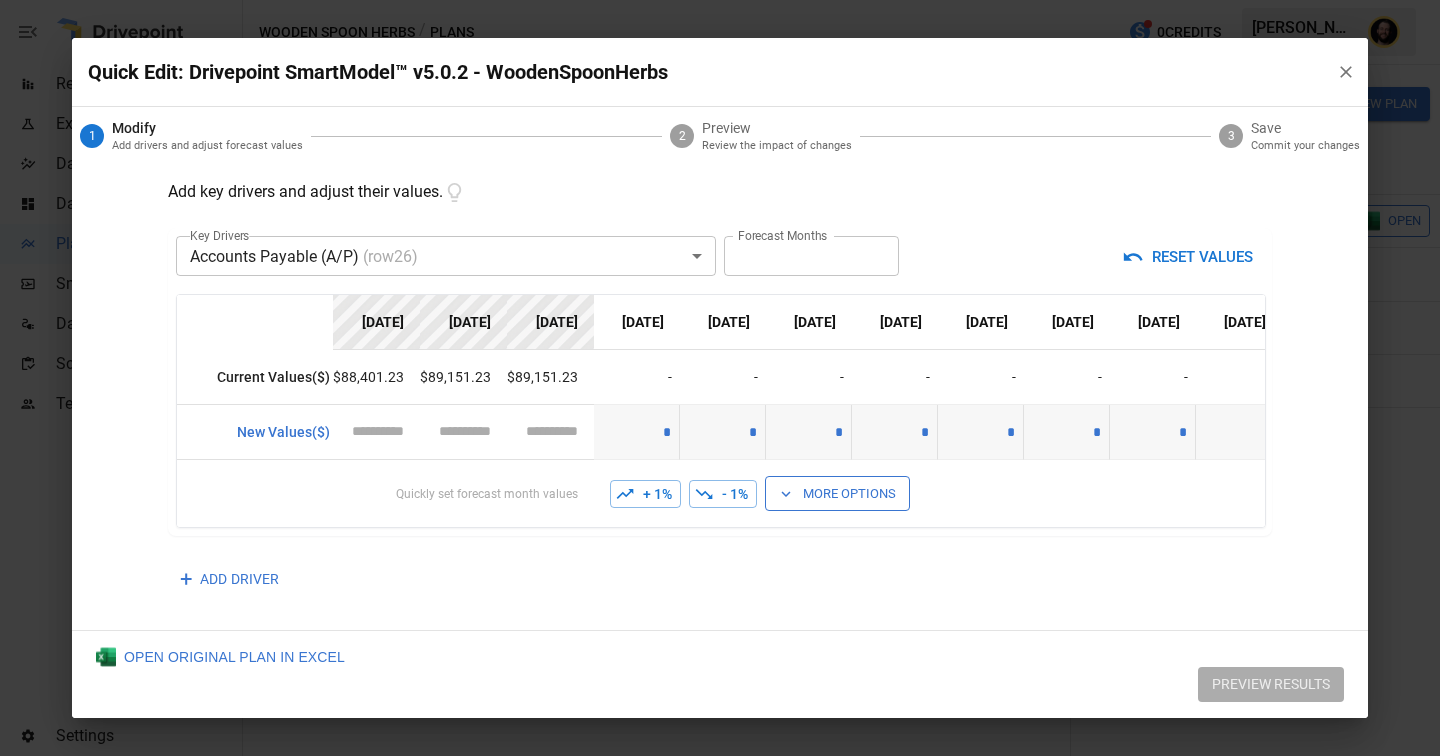 click on "Reports Experiments Dazzler Studio Dashboards Plans SmartModel ™ Data Sources Scorecards Team Settings Wooden Spoon Herbs / Plans 0  Credits [PERSON_NAME] Wooden Spoon Herbs Plans ​ ​ [DATE] – [DATE]   Visualize   Columns   Add Folder   New Plan Name Description Status Forecast start Gross Margin EoP Cash EBITDA Margin Net Income Margin Gross Sales Gross Sales: DTC Online Gross Sales: Marketplace Gross Sales: Wholesale Gross Sales: Retail Returns Returns: DTC Online Returns: Marketplace Returns: Wholesale Returns: Retail Shipping Income Shipping Income: DTC Online Shipping Income: Marketplace Shipping Income: Wholesale Shipping Income: Retail Taxes Collected Taxes Collected: DTC Online Taxes Collected: Marketplace Taxes Collected: Wholesale Taxes Collected: Retail Net Revenue Net Revenue: DTC Online Net Revenue: Marketplace Net Revenue: Wholesale Net Revenue: Retail Cost of Goods Sold Cost of Goods Sold: DTC Online Cost of Goods Sold: Marketplace Cost of Goods Sold: Wholesale Gross Profit 2" at bounding box center (720, 0) 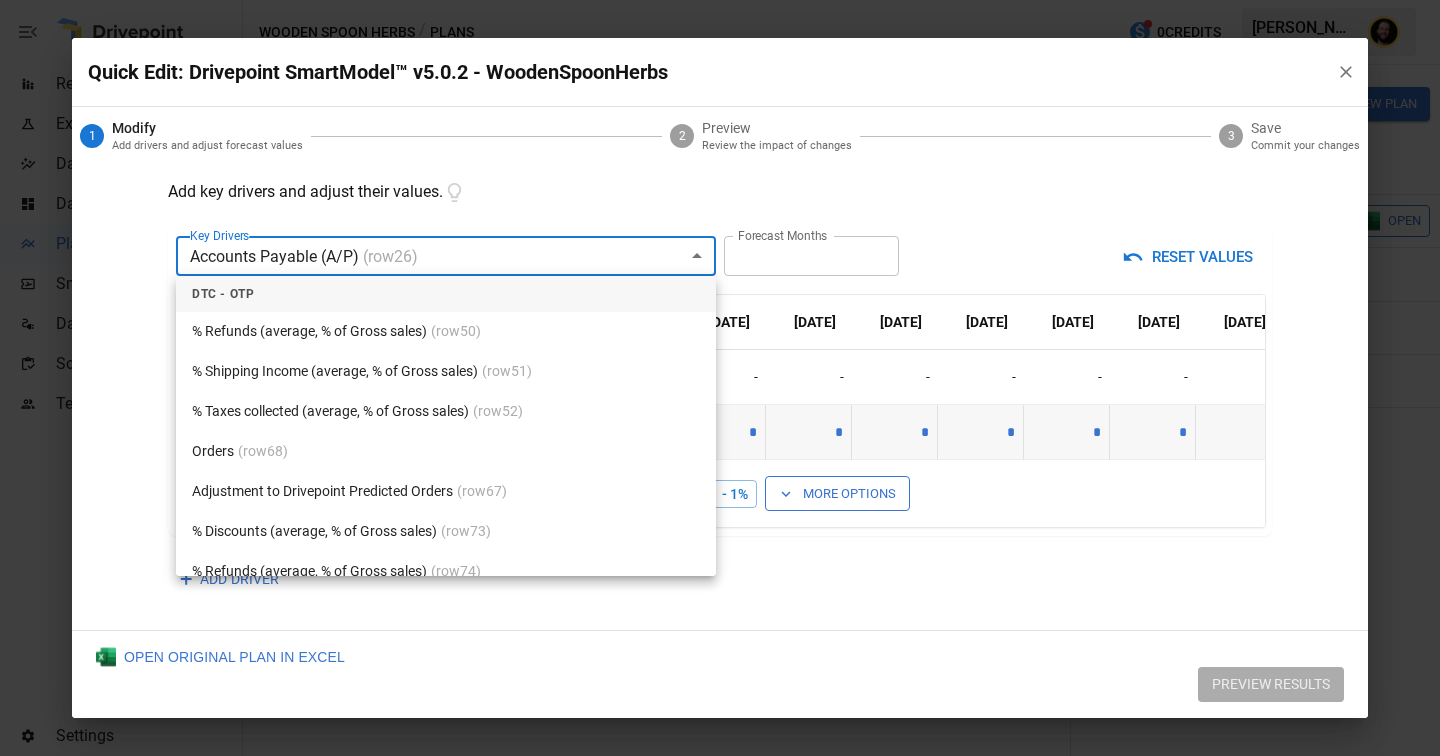 scroll, scrollTop: 8451, scrollLeft: 0, axis: vertical 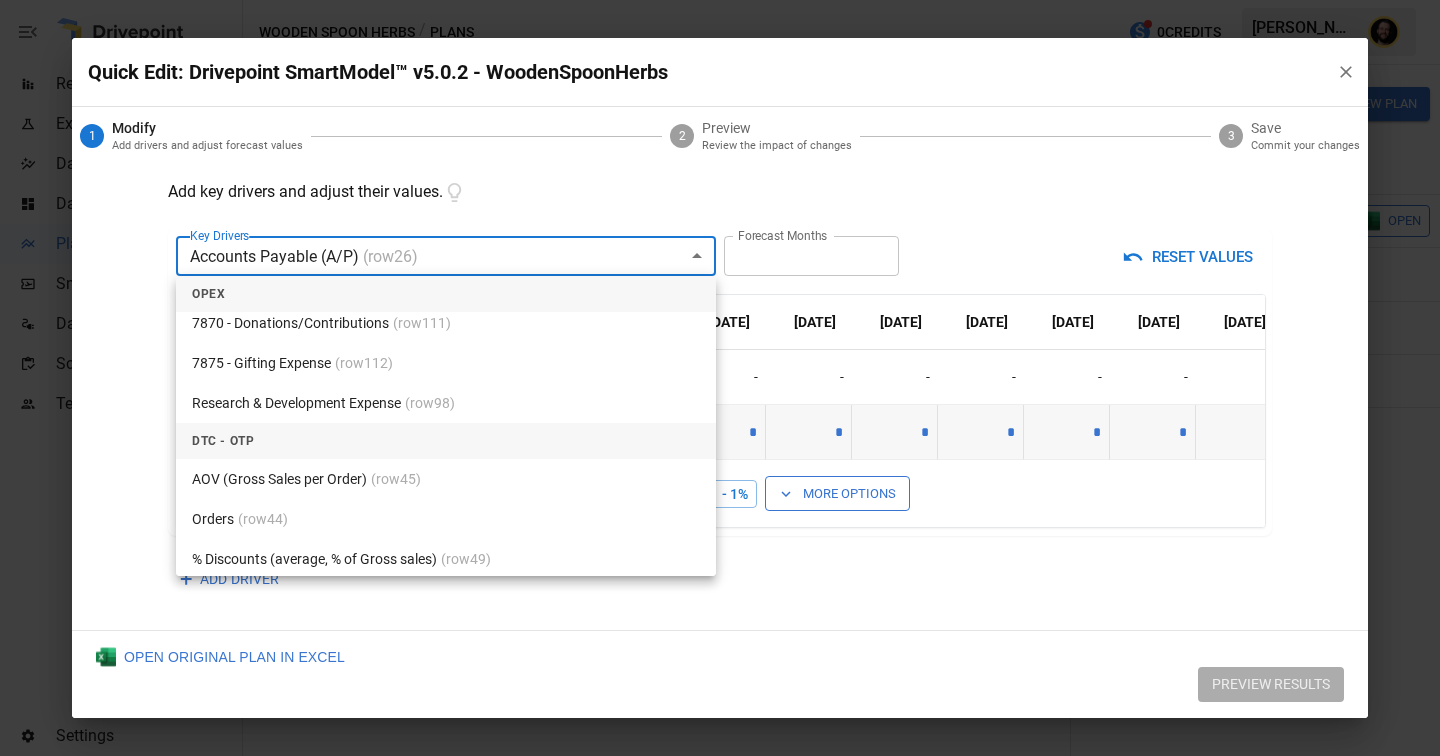 click on "(row  44 )" at bounding box center [263, 519] 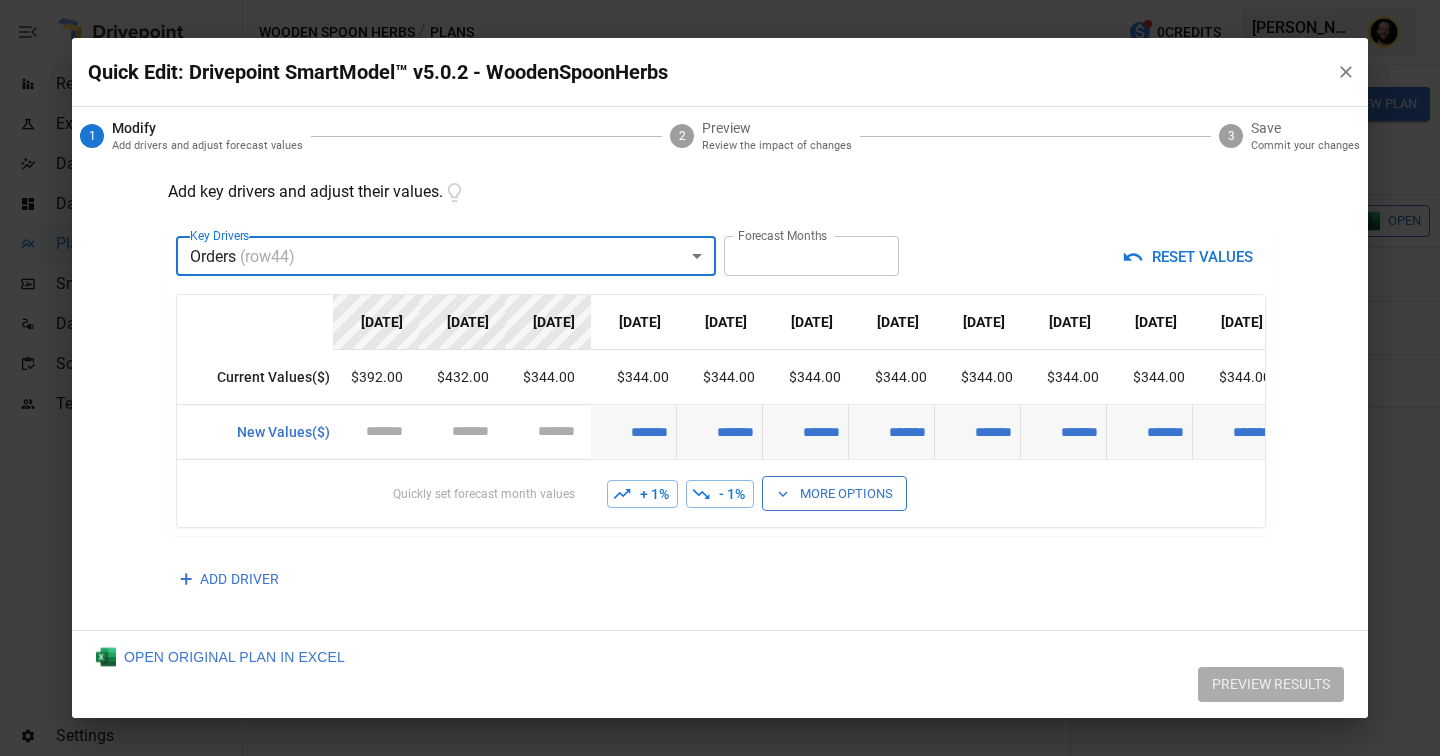 click on "**" at bounding box center [811, 256] 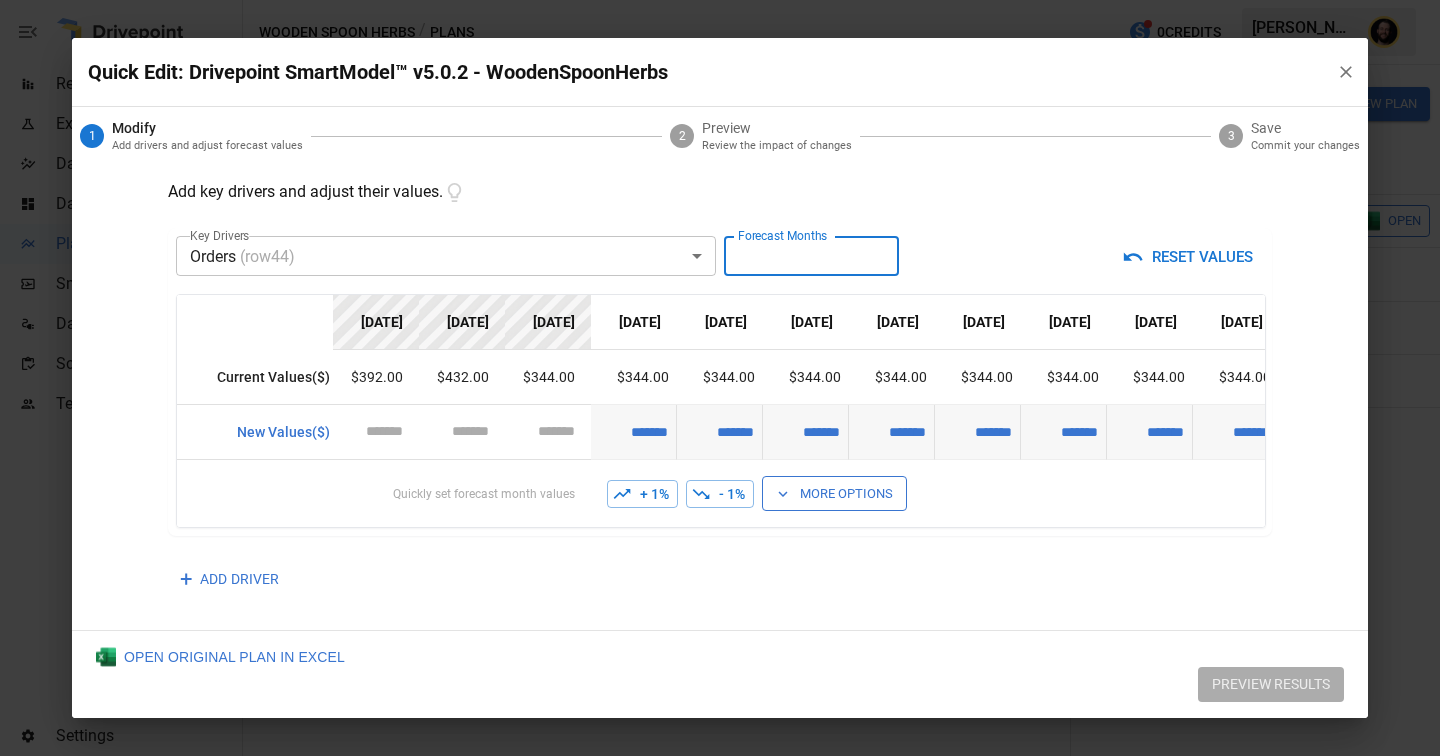 click on "**" at bounding box center [811, 256] 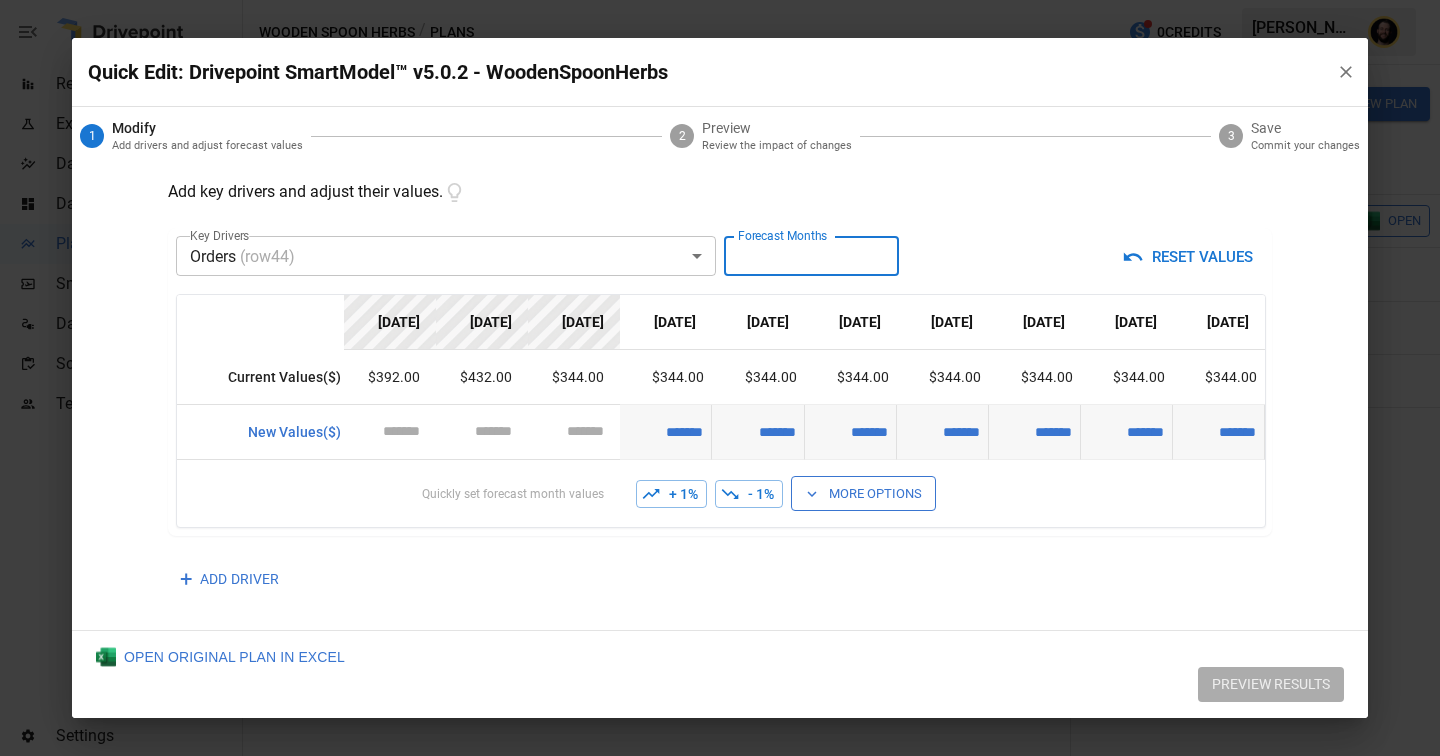 type on "*" 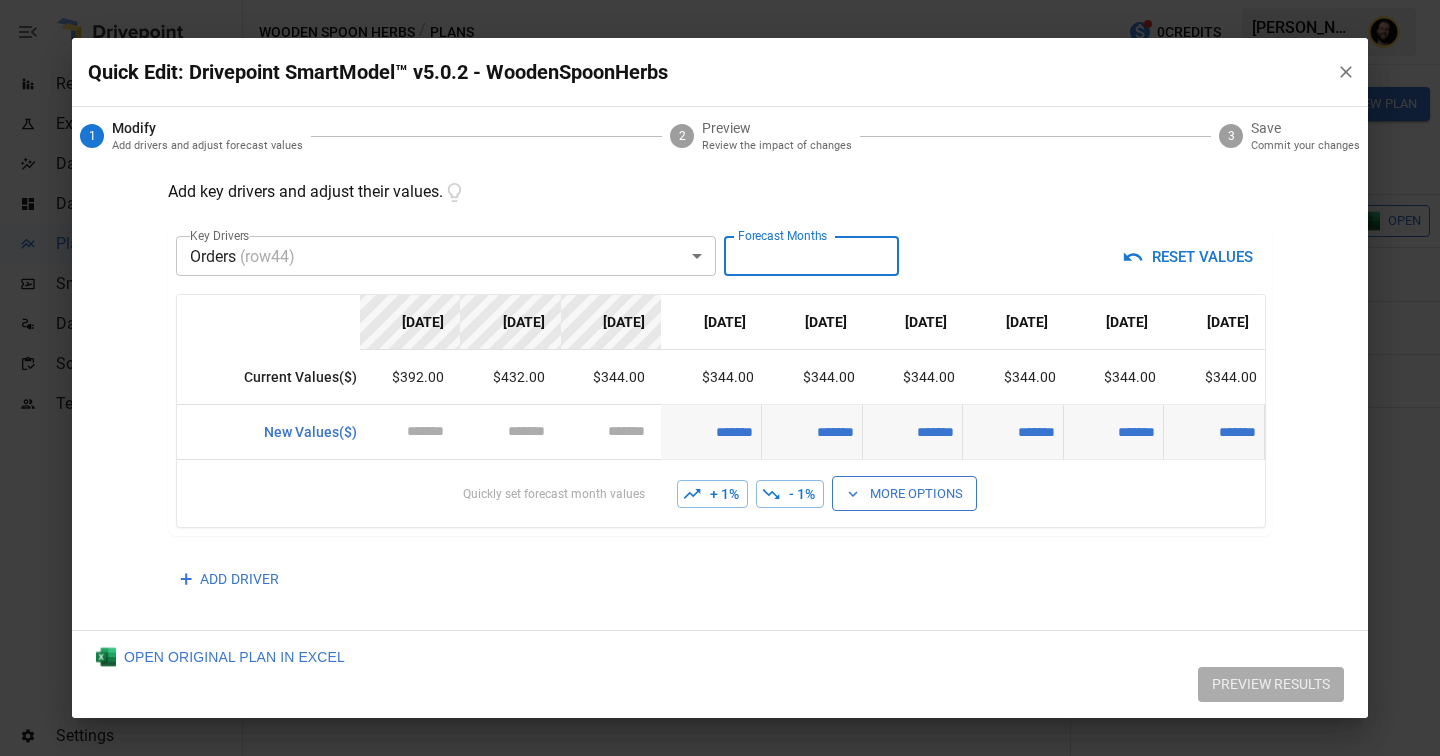 scroll, scrollTop: 41, scrollLeft: 0, axis: vertical 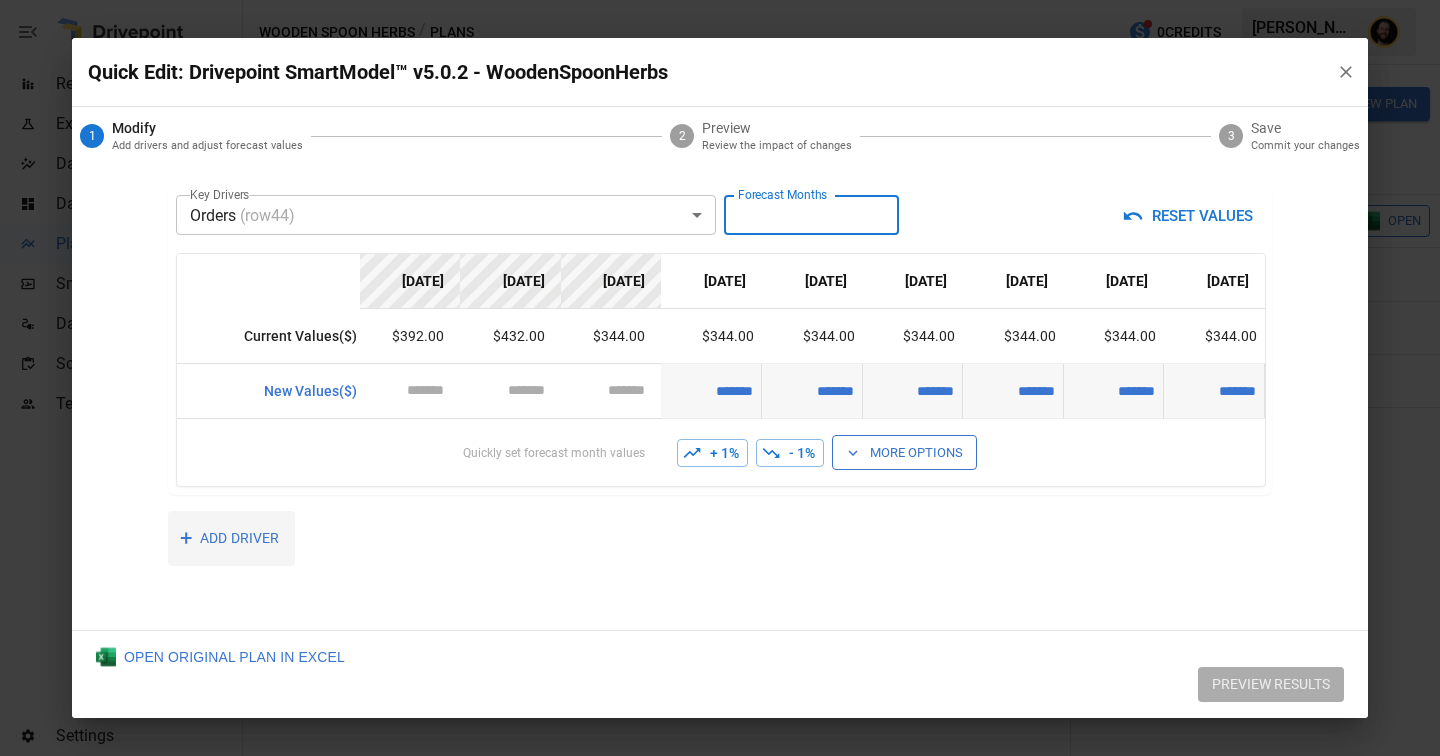 click on "+ ADD DRIVER" at bounding box center (231, 538) 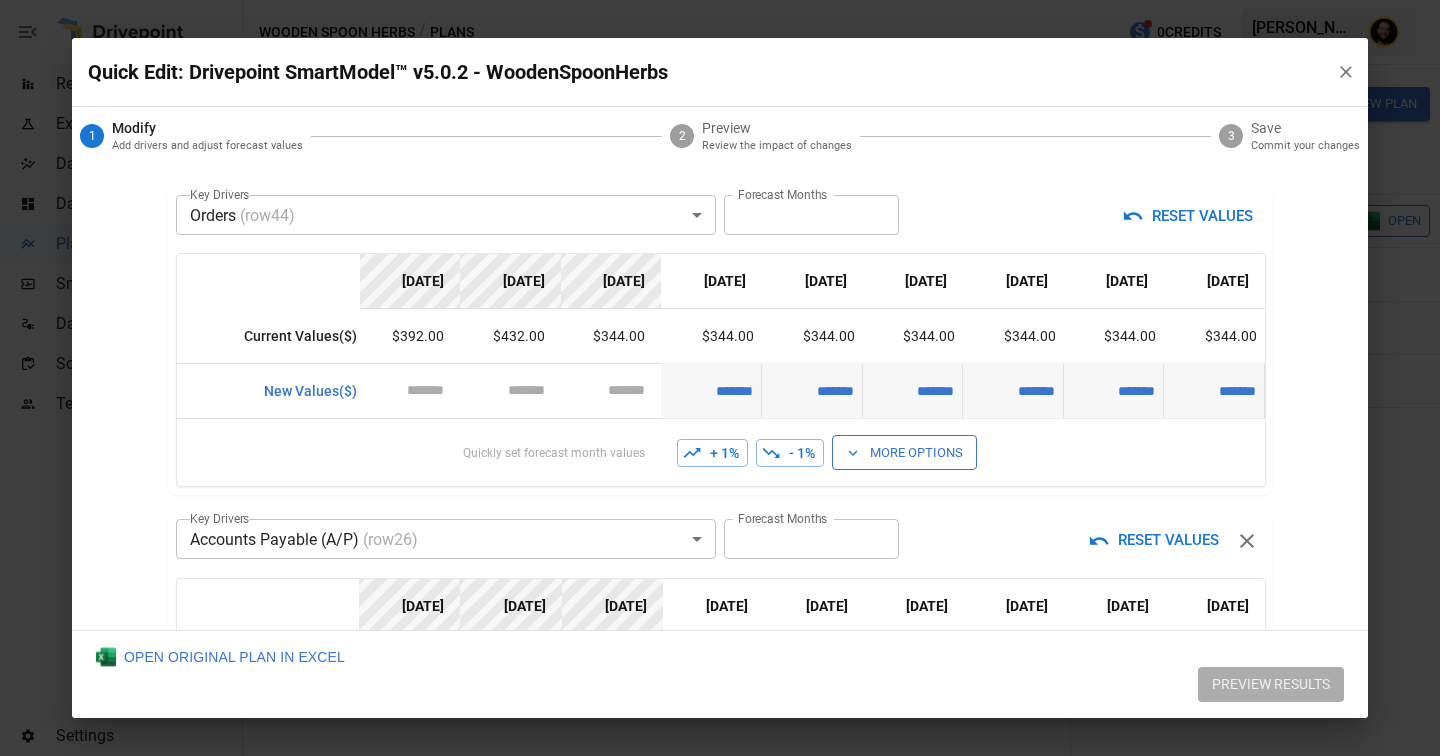 click on "Reports Experiments Dazzler Studio Dashboards Plans SmartModel ™ Data Sources Scorecards Team Settings Wooden Spoon Herbs / Plans 0  Credits [PERSON_NAME] Wooden Spoon Herbs Plans ​ ​ [DATE] – [DATE]   Visualize   Columns   Add Folder   New Plan Name Description Status Forecast start Gross Margin EoP Cash EBITDA Margin Net Income Margin Gross Sales Gross Sales: DTC Online Gross Sales: Marketplace Gross Sales: Wholesale Gross Sales: Retail Returns Returns: DTC Online Returns: Marketplace Returns: Wholesale Returns: Retail Shipping Income Shipping Income: DTC Online Shipping Income: Marketplace Shipping Income: Wholesale Shipping Income: Retail Taxes Collected Taxes Collected: DTC Online Taxes Collected: Marketplace Taxes Collected: Wholesale Taxes Collected: Retail Net Revenue Net Revenue: DTC Online Net Revenue: Marketplace Net Revenue: Wholesale Net Revenue: Retail Cost of Goods Sold Cost of Goods Sold: DTC Online Cost of Goods Sold: Marketplace Cost of Goods Sold: Wholesale Gross Profit 2" at bounding box center (720, 0) 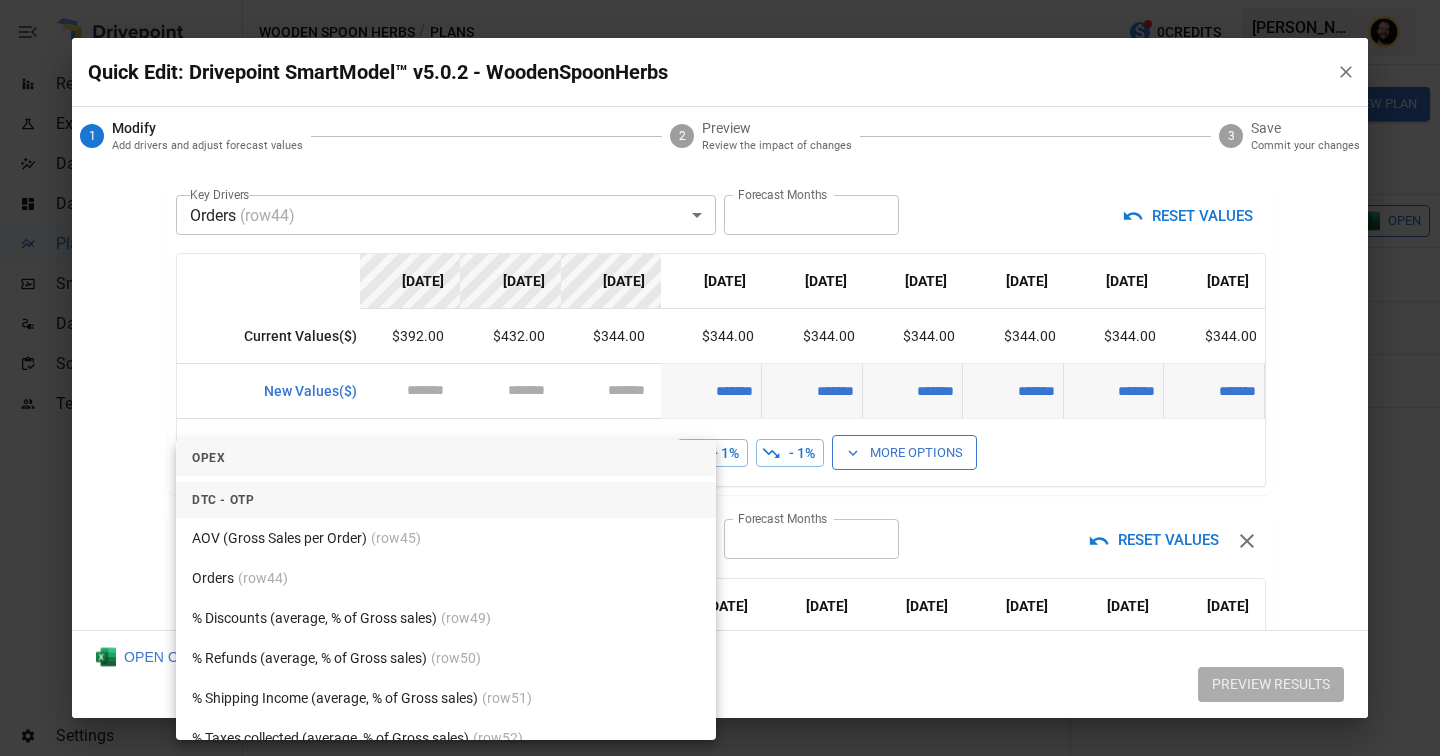 scroll, scrollTop: 8293, scrollLeft: 0, axis: vertical 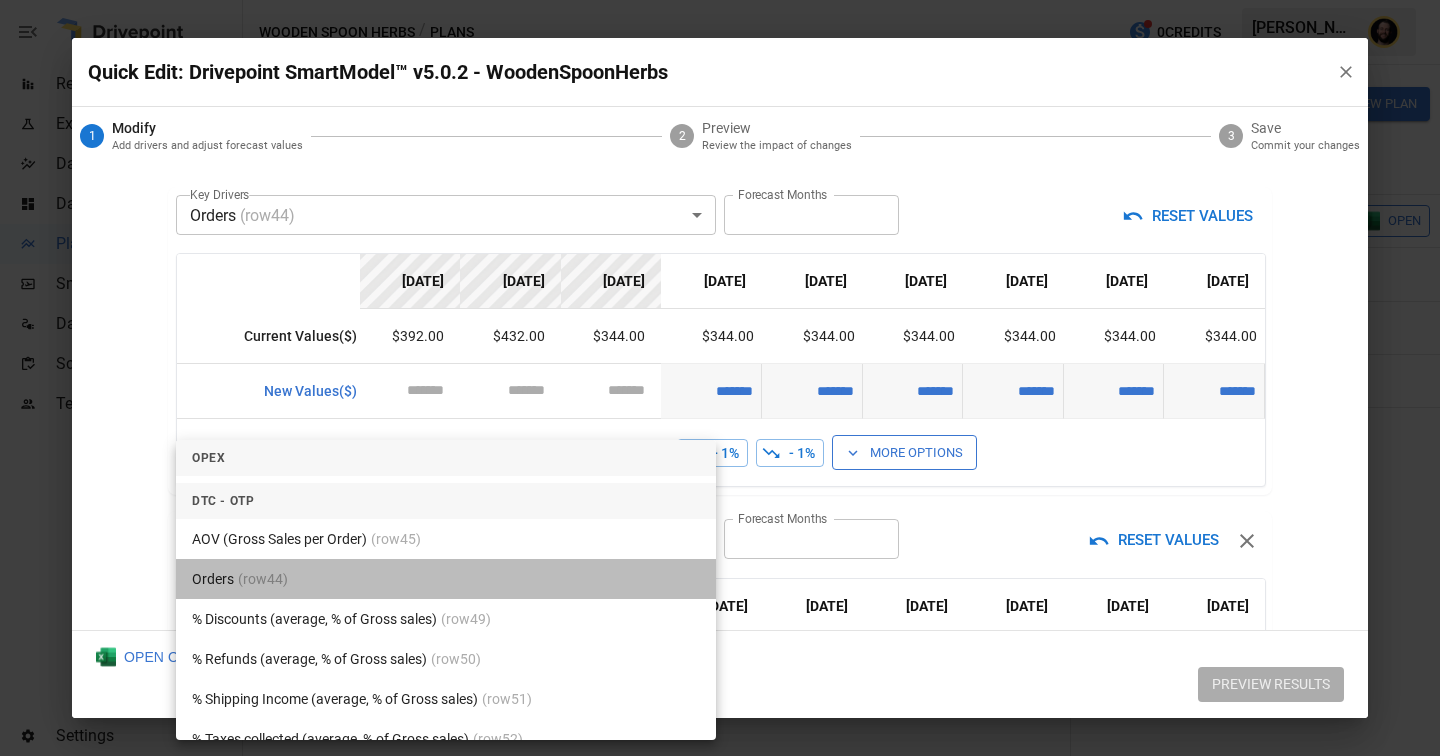 click on "(row  44 )" at bounding box center [263, 579] 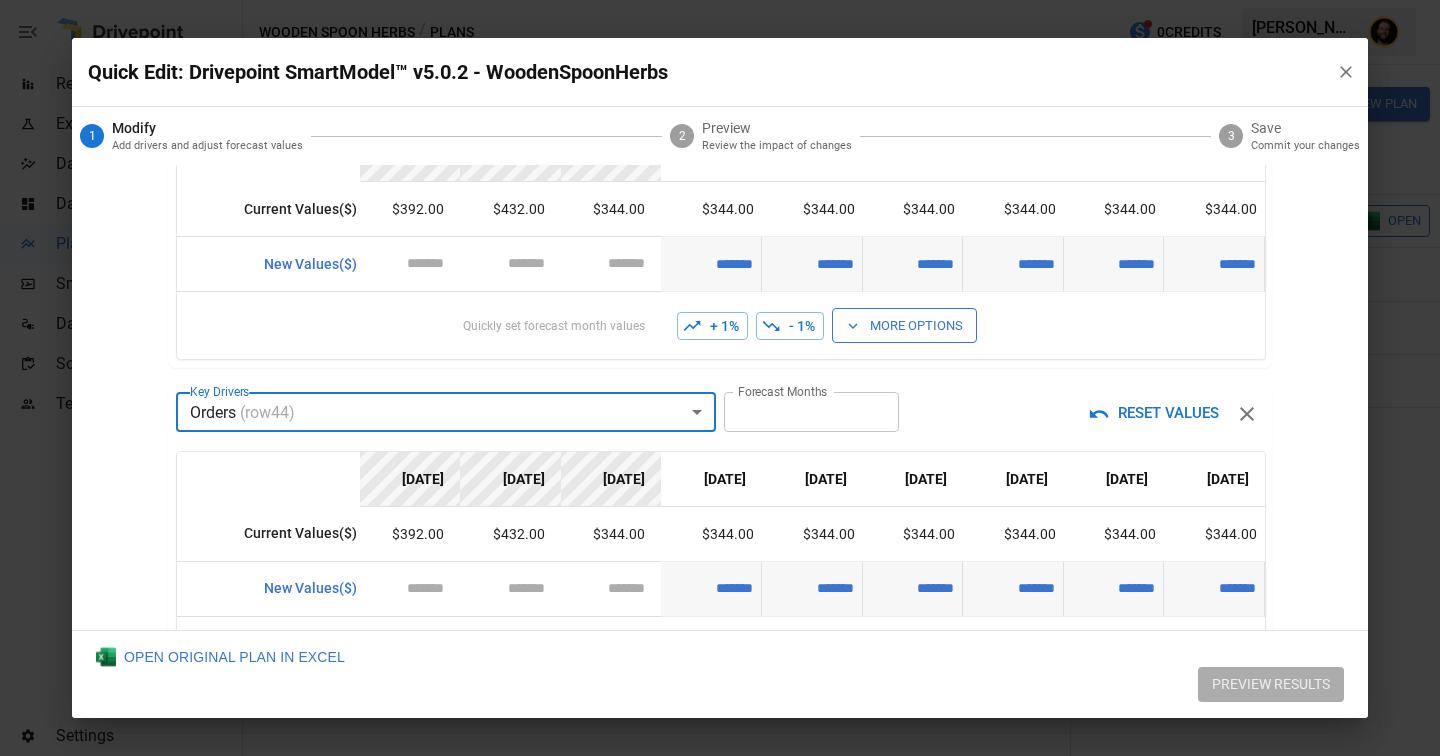 scroll, scrollTop: 366, scrollLeft: 0, axis: vertical 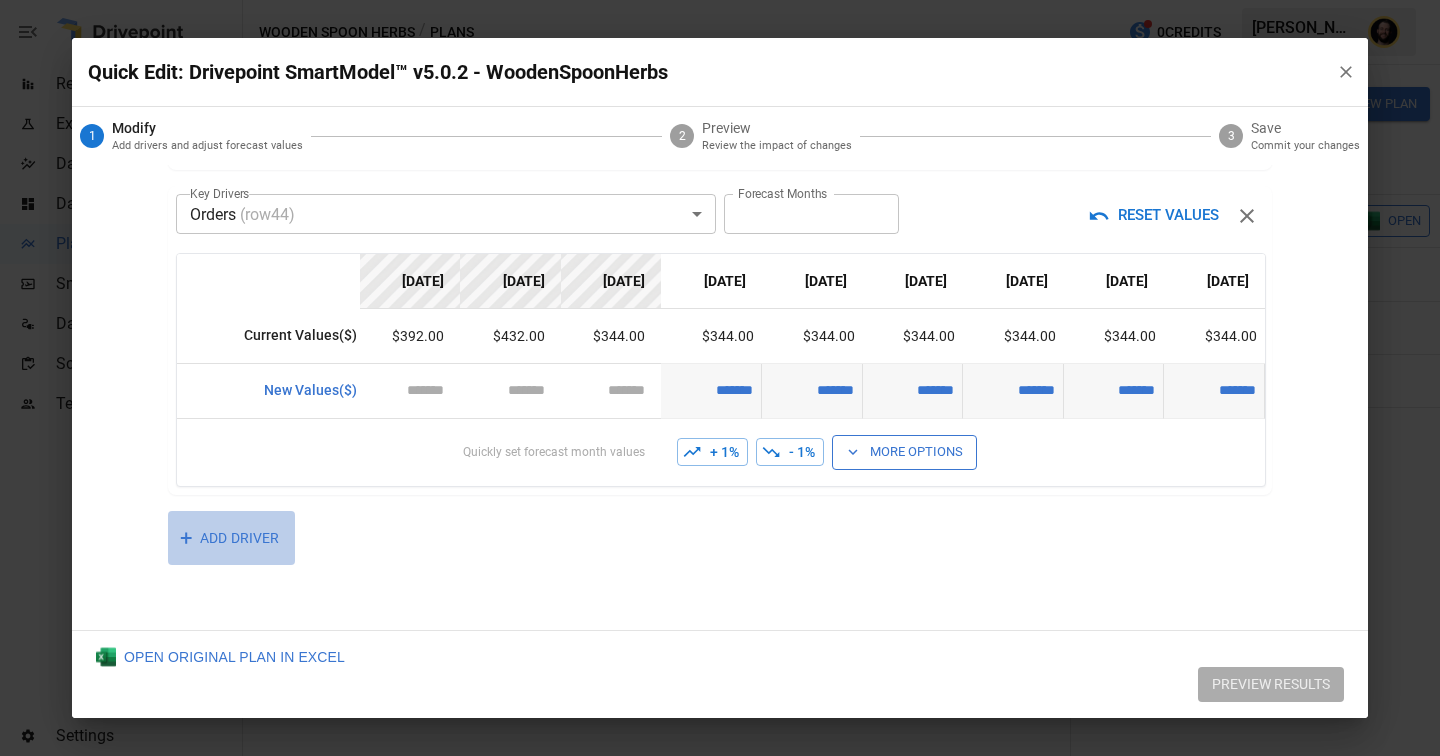 click on "+ ADD DRIVER" at bounding box center (231, 538) 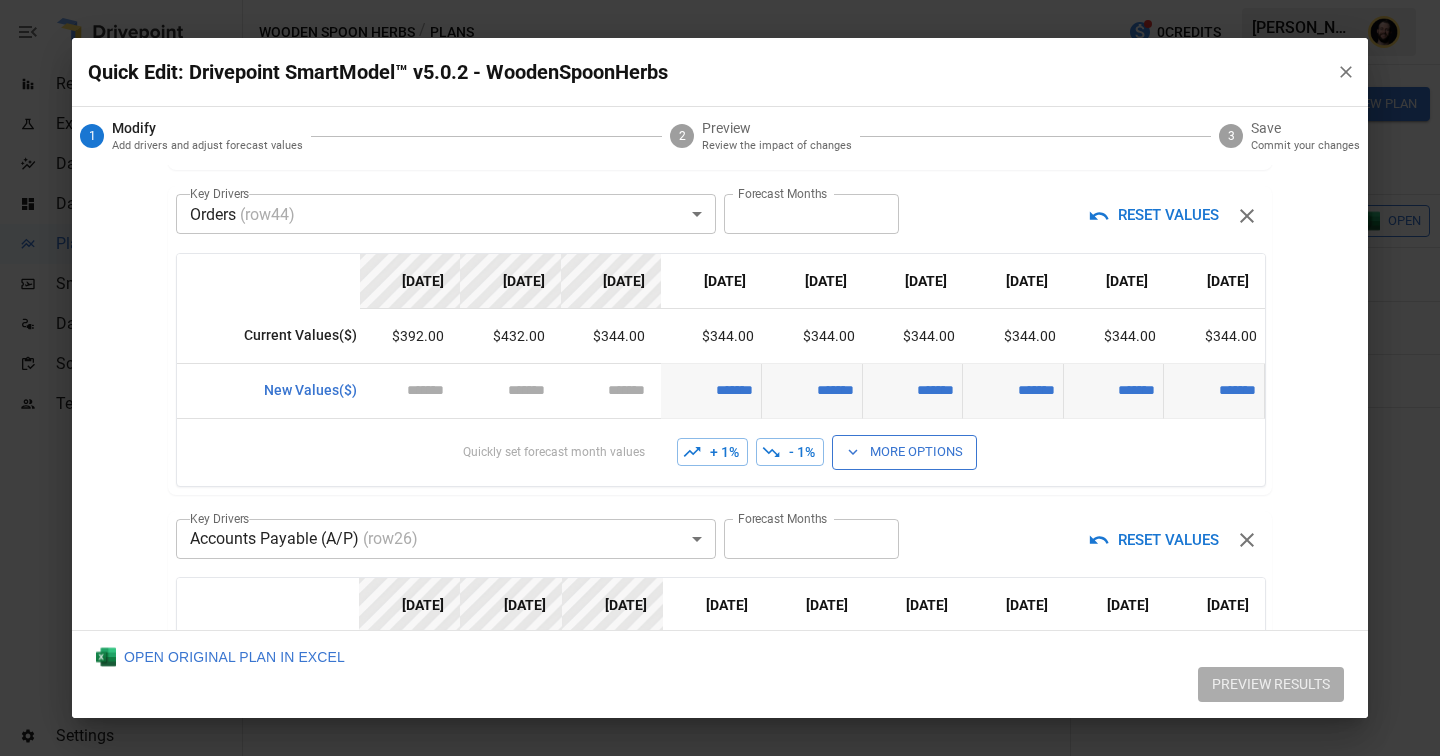 click on "Reports Experiments Dazzler Studio Dashboards Plans SmartModel ™ Data Sources Scorecards Team Settings Wooden Spoon Herbs / Plans 0  Credits [PERSON_NAME] Wooden Spoon Herbs Plans ​ ​ [DATE] – [DATE]   Visualize   Columns   Add Folder   New Plan Name Description Status Forecast start Gross Margin EoP Cash EBITDA Margin Net Income Margin Gross Sales Gross Sales: DTC Online Gross Sales: Marketplace Gross Sales: Wholesale Gross Sales: Retail Returns Returns: DTC Online Returns: Marketplace Returns: Wholesale Returns: Retail Shipping Income Shipping Income: DTC Online Shipping Income: Marketplace Shipping Income: Wholesale Shipping Income: Retail Taxes Collected Taxes Collected: DTC Online Taxes Collected: Marketplace Taxes Collected: Wholesale Taxes Collected: Retail Net Revenue Net Revenue: DTC Online Net Revenue: Marketplace Net Revenue: Wholesale Net Revenue: Retail Cost of Goods Sold Cost of Goods Sold: DTC Online Cost of Goods Sold: Marketplace Cost of Goods Sold: Wholesale Gross Profit 2" at bounding box center [720, 0] 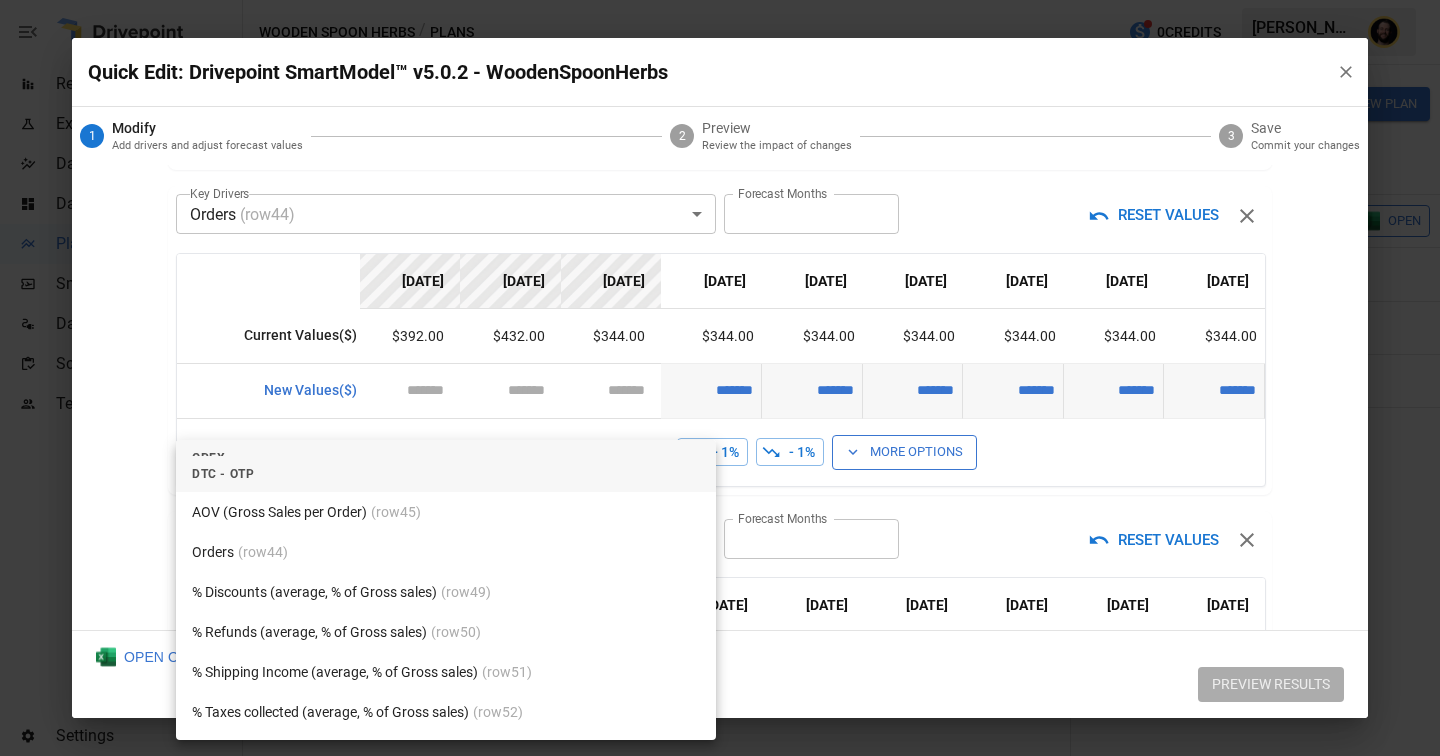 scroll, scrollTop: 8313, scrollLeft: 0, axis: vertical 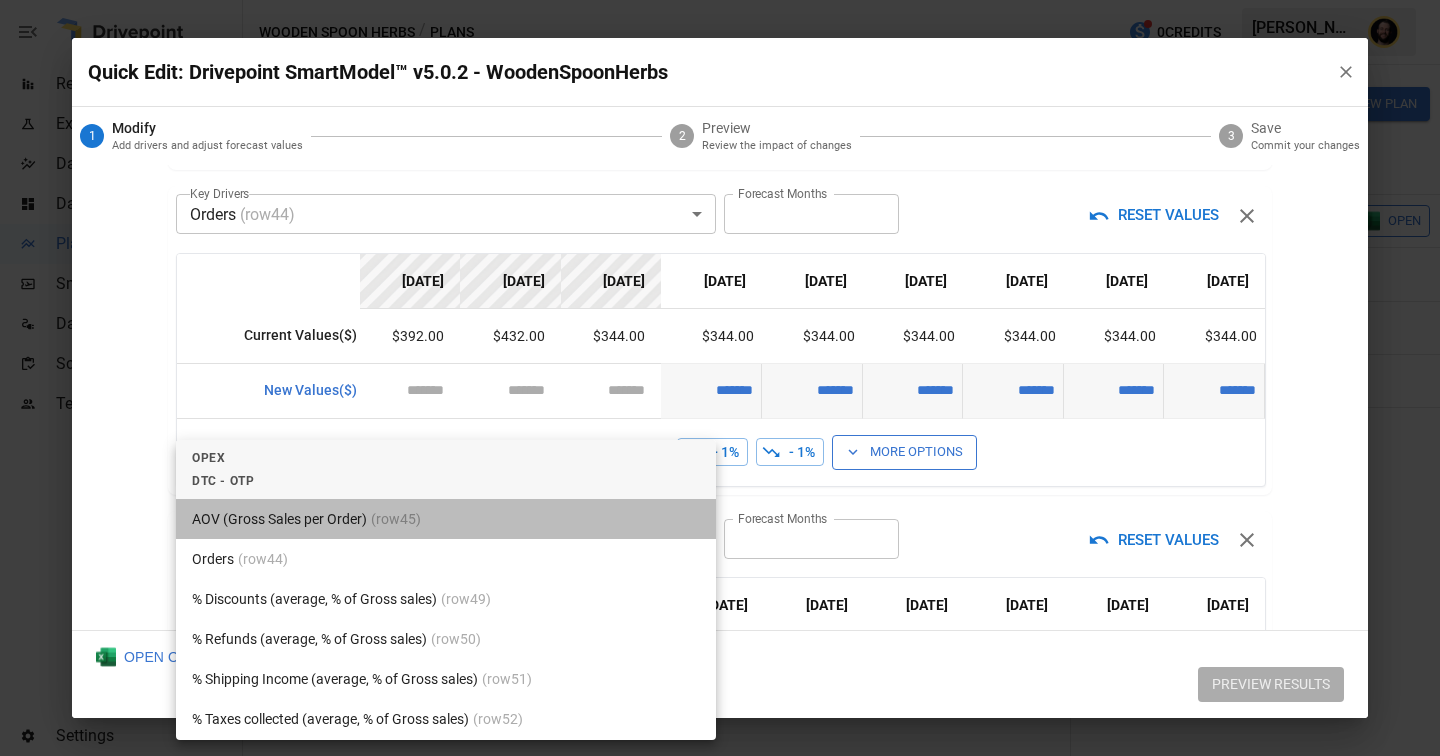 click on "AOV (Gross Sales per Order) (row  45 )" at bounding box center (446, 519) 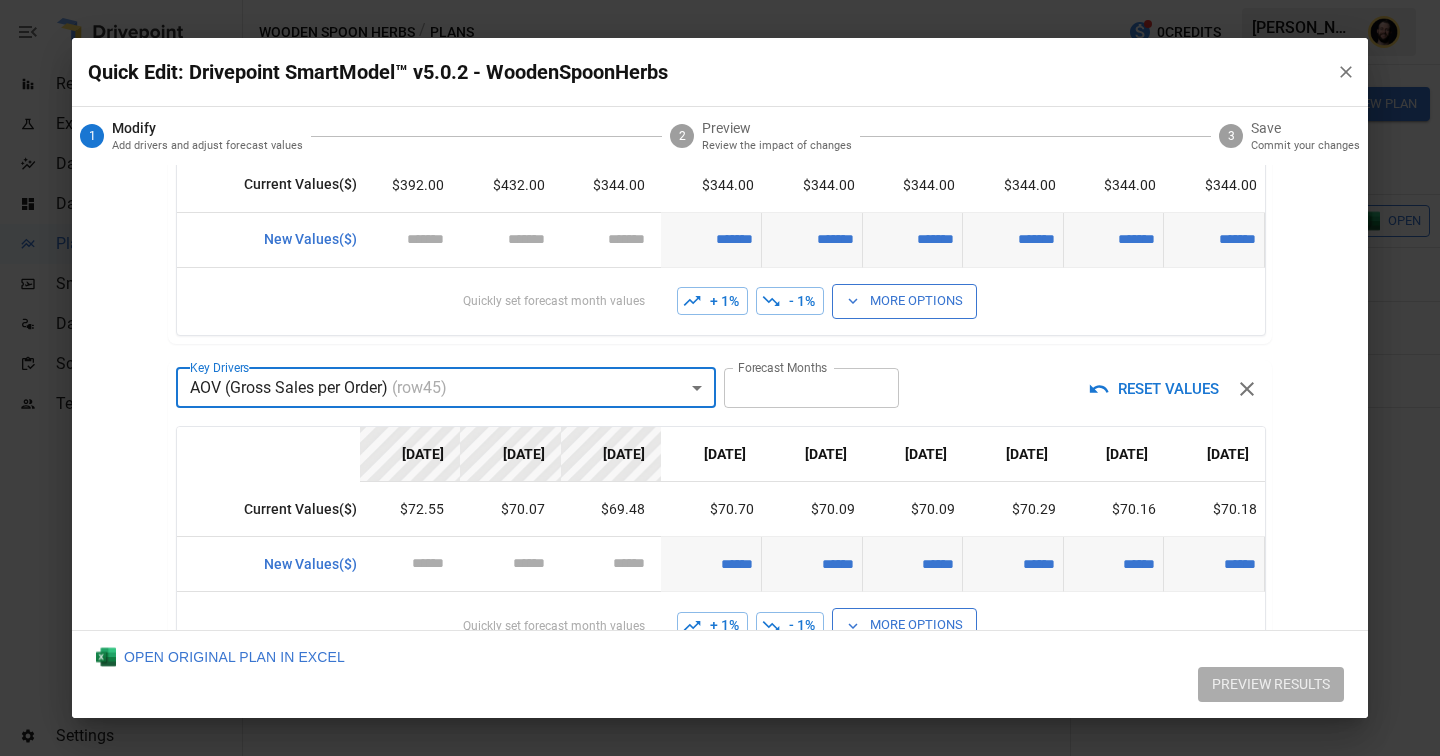 scroll, scrollTop: 690, scrollLeft: 0, axis: vertical 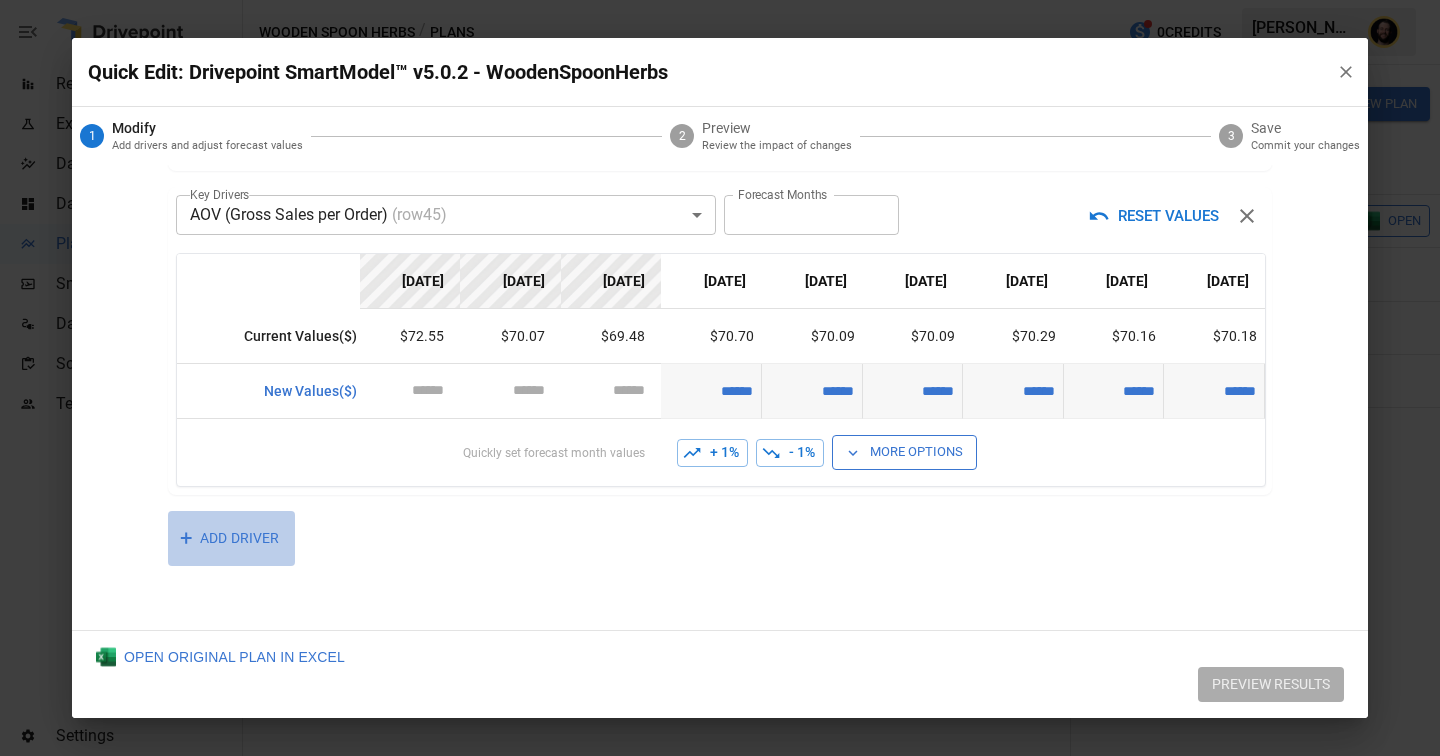 click on "+ ADD DRIVER" at bounding box center [231, 538] 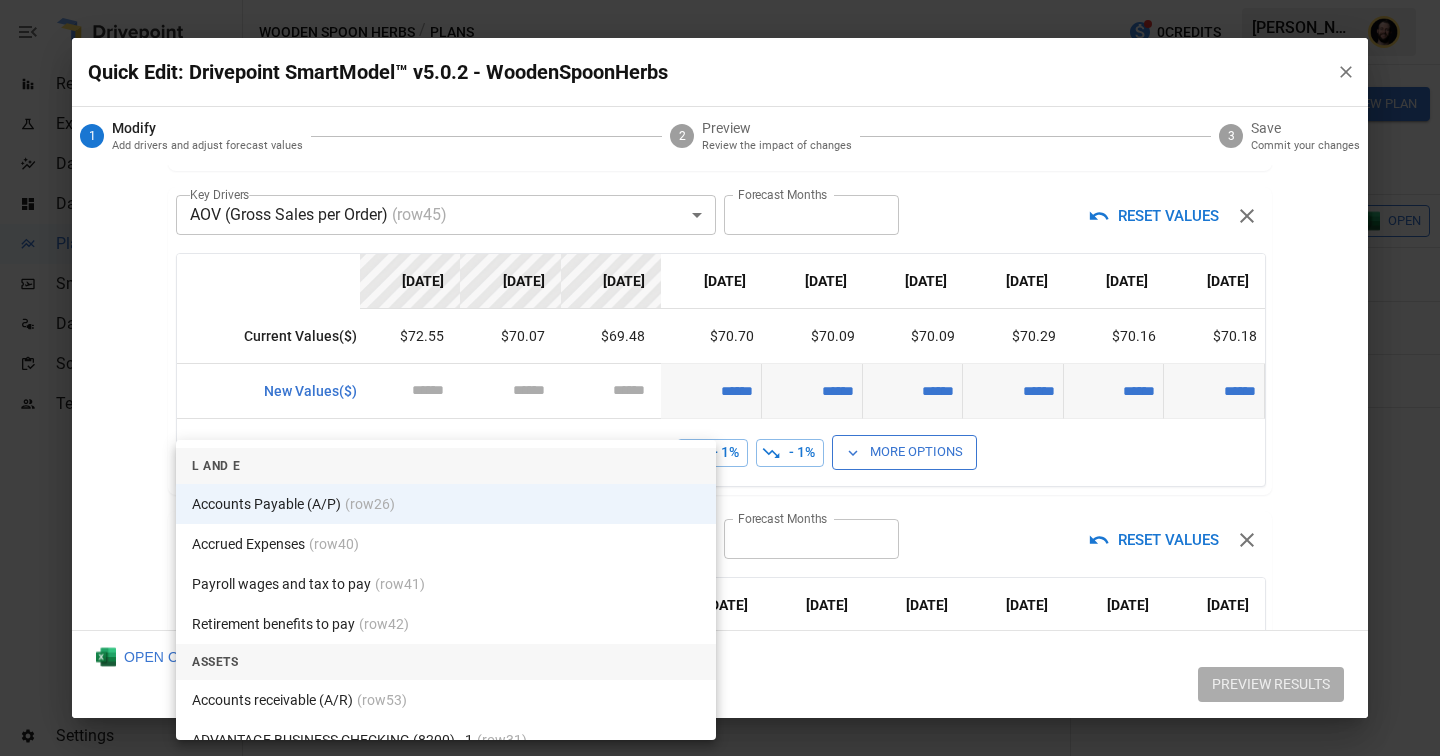 click on "Reports Experiments Dazzler Studio Dashboards Plans SmartModel ™ Data Sources Scorecards Team Settings Wooden Spoon Herbs / Plans 0  Credits [PERSON_NAME] Wooden Spoon Herbs Plans ​ ​ [DATE] – [DATE]   Visualize   Columns   Add Folder   New Plan Name Description Status Forecast start Gross Margin EoP Cash EBITDA Margin Net Income Margin Gross Sales Gross Sales: DTC Online Gross Sales: Marketplace Gross Sales: Wholesale Gross Sales: Retail Returns Returns: DTC Online Returns: Marketplace Returns: Wholesale Returns: Retail Shipping Income Shipping Income: DTC Online Shipping Income: Marketplace Shipping Income: Wholesale Shipping Income: Retail Taxes Collected Taxes Collected: DTC Online Taxes Collected: Marketplace Taxes Collected: Wholesale Taxes Collected: Retail Net Revenue Net Revenue: DTC Online Net Revenue: Marketplace Net Revenue: Wholesale Net Revenue: Retail Cost of Goods Sold Cost of Goods Sold: DTC Online Cost of Goods Sold: Marketplace Cost of Goods Sold: Wholesale Gross Profit 2" at bounding box center (720, 0) 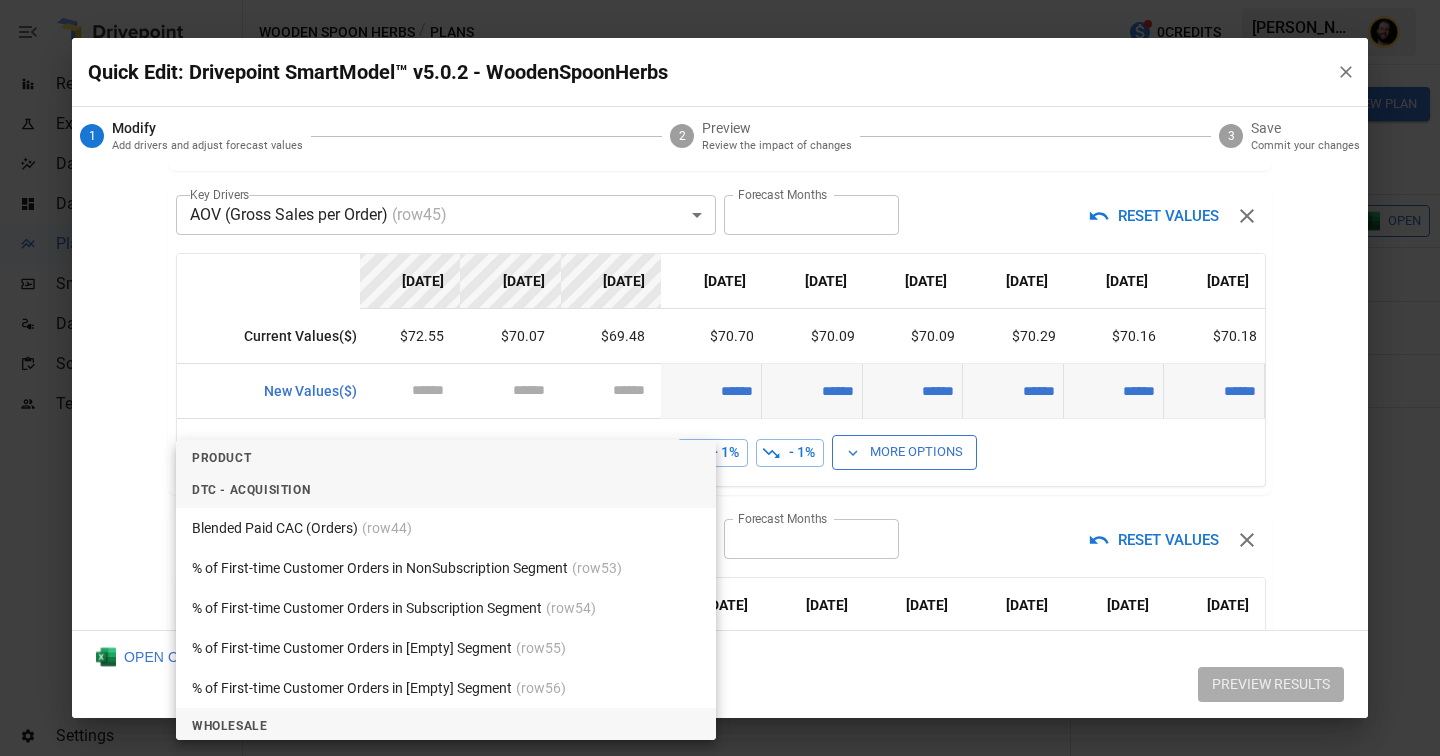 scroll, scrollTop: 4203, scrollLeft: 0, axis: vertical 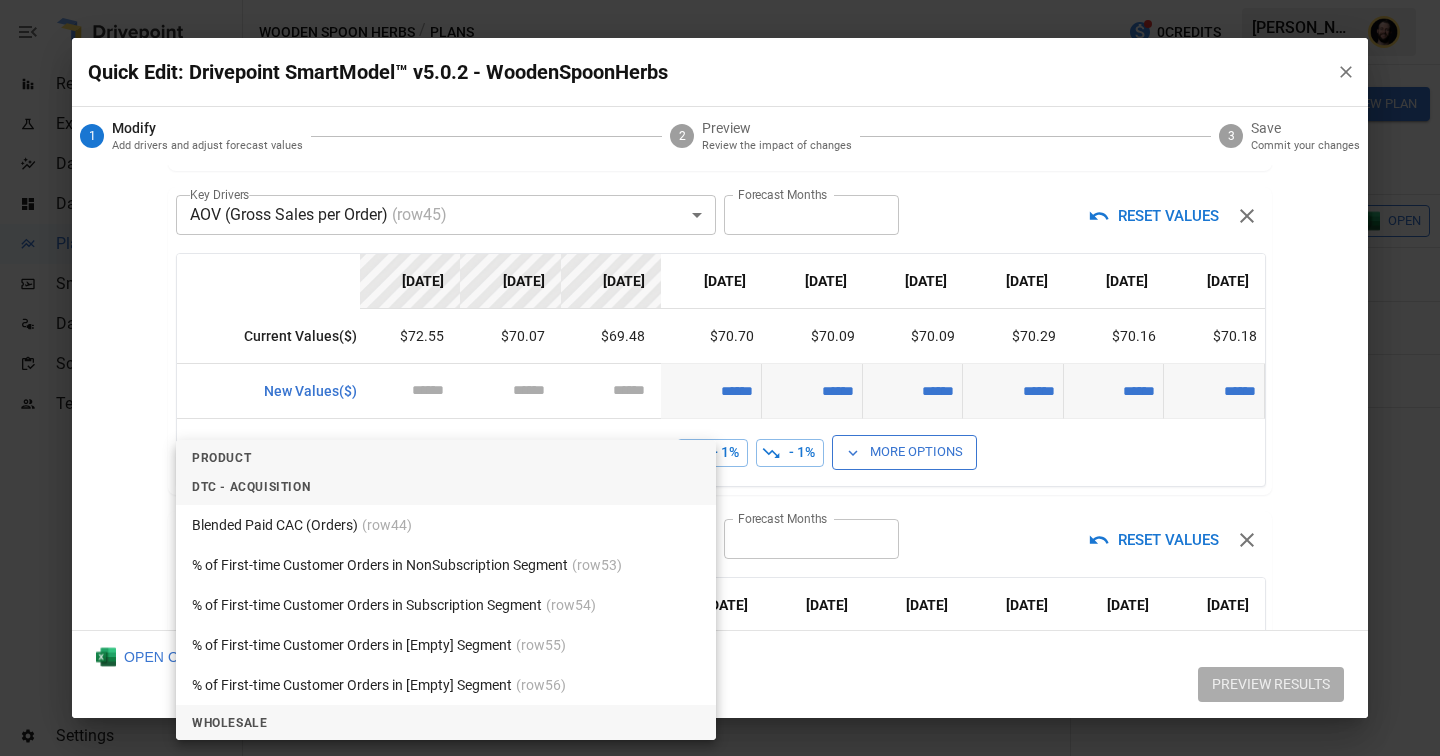 type on "**********" 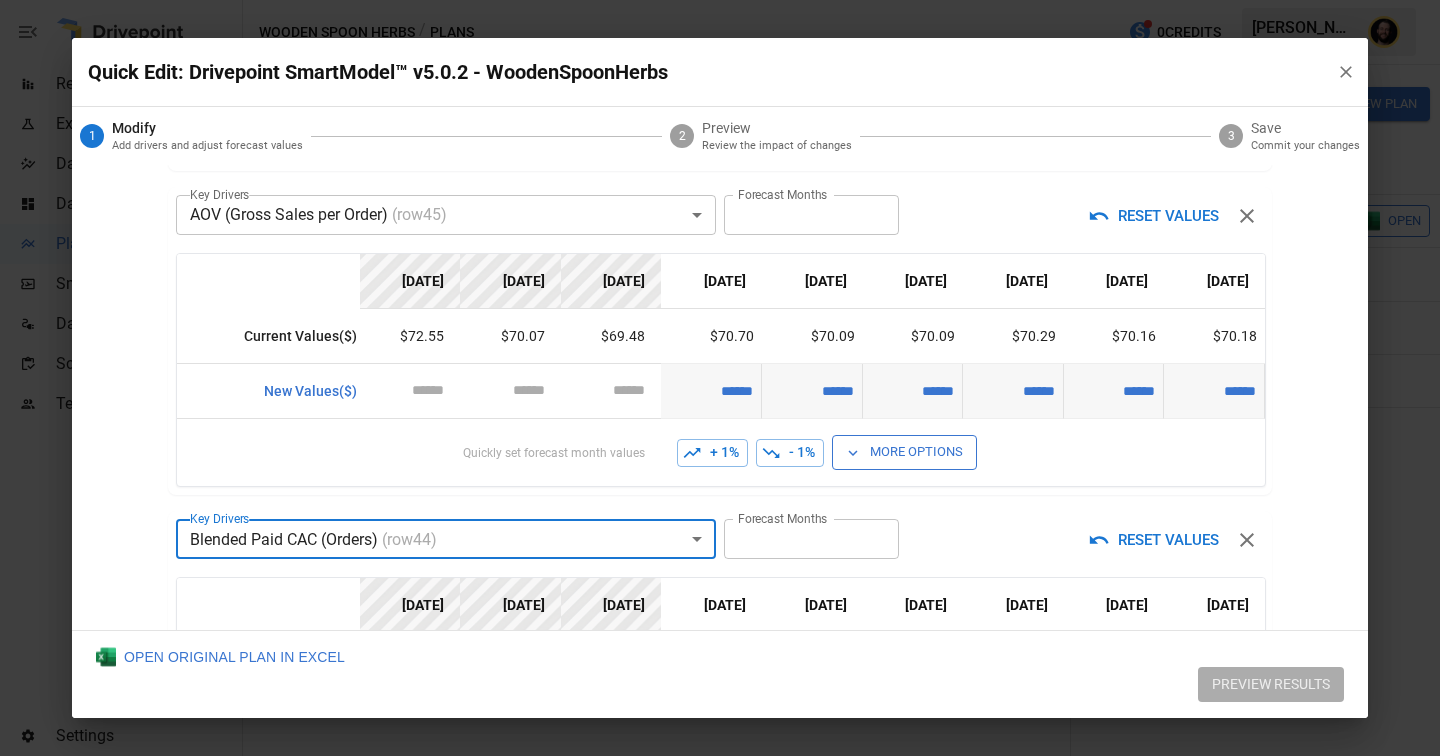 scroll, scrollTop: 1014, scrollLeft: 0, axis: vertical 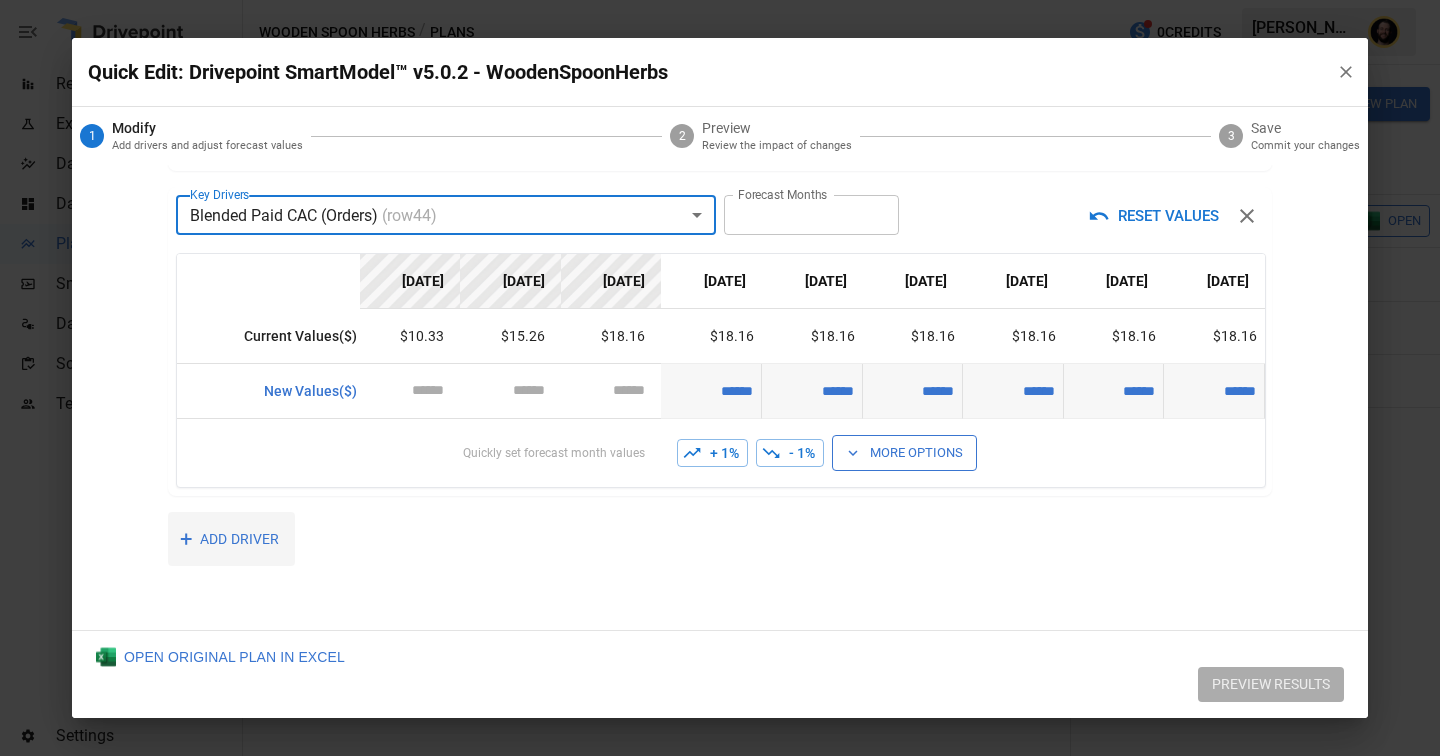 click on "+ ADD DRIVER" at bounding box center (231, 539) 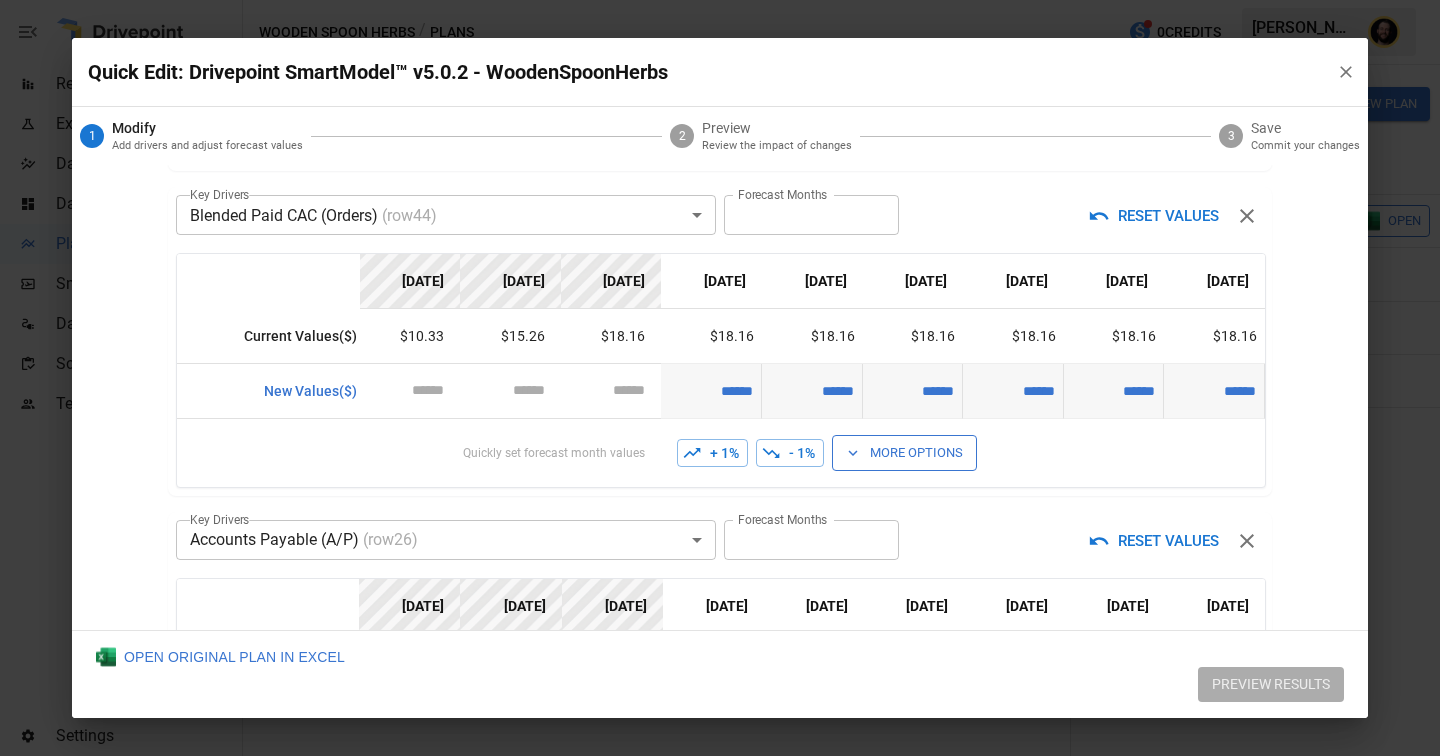click on "Reports Experiments Dazzler Studio Dashboards Plans SmartModel ™ Data Sources Scorecards Team Settings Wooden Spoon Herbs / Plans 0  Credits [PERSON_NAME] Wooden Spoon Herbs Plans ​ ​ [DATE] – [DATE]   Visualize   Columns   Add Folder   New Plan Name Description Status Forecast start Gross Margin EoP Cash EBITDA Margin Net Income Margin Gross Sales Gross Sales: DTC Online Gross Sales: Marketplace Gross Sales: Wholesale Gross Sales: Retail Returns Returns: DTC Online Returns: Marketplace Returns: Wholesale Returns: Retail Shipping Income Shipping Income: DTC Online Shipping Income: Marketplace Shipping Income: Wholesale Shipping Income: Retail Taxes Collected Taxes Collected: DTC Online Taxes Collected: Marketplace Taxes Collected: Wholesale Taxes Collected: Retail Net Revenue Net Revenue: DTC Online Net Revenue: Marketplace Net Revenue: Wholesale Net Revenue: Retail Cost of Goods Sold Cost of Goods Sold: DTC Online Cost of Goods Sold: Marketplace Cost of Goods Sold: Wholesale Gross Profit 2" at bounding box center [720, 0] 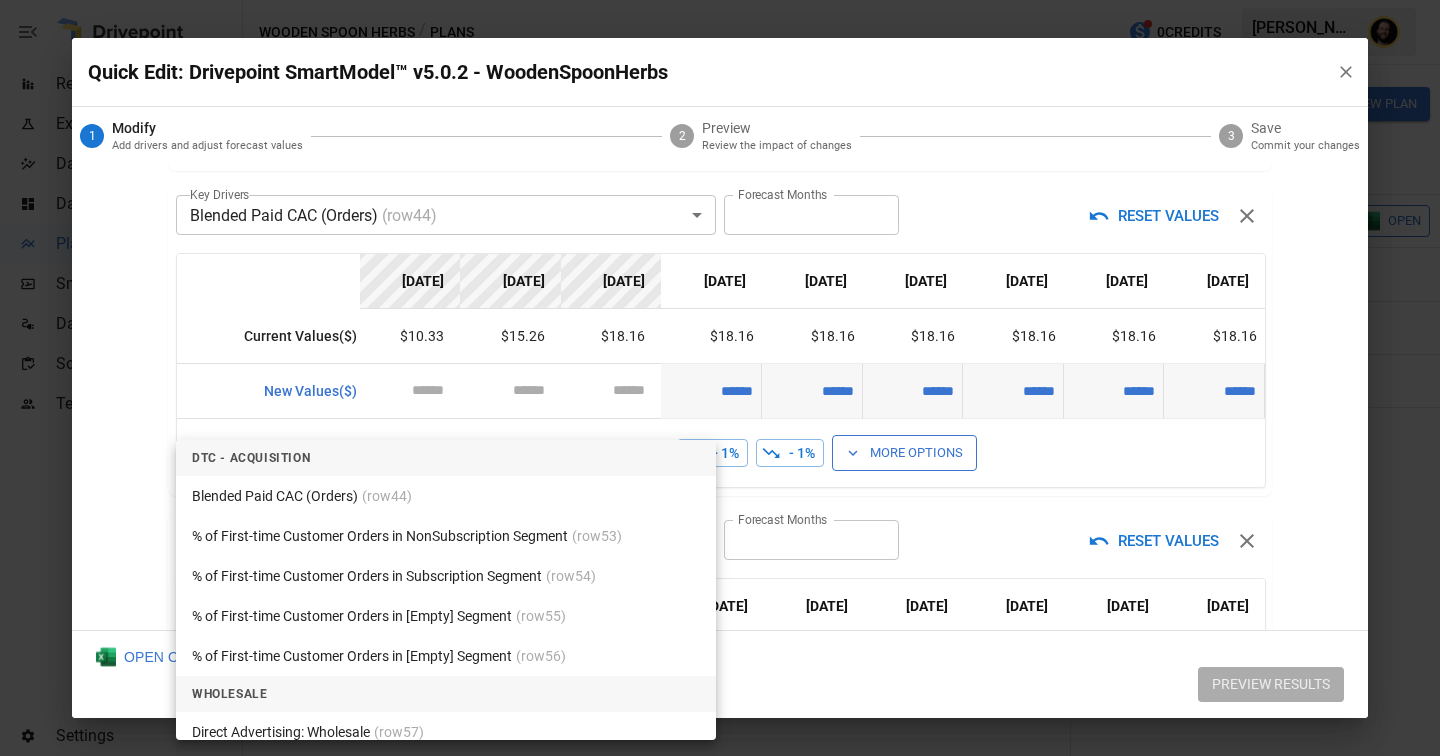 scroll, scrollTop: 4233, scrollLeft: 0, axis: vertical 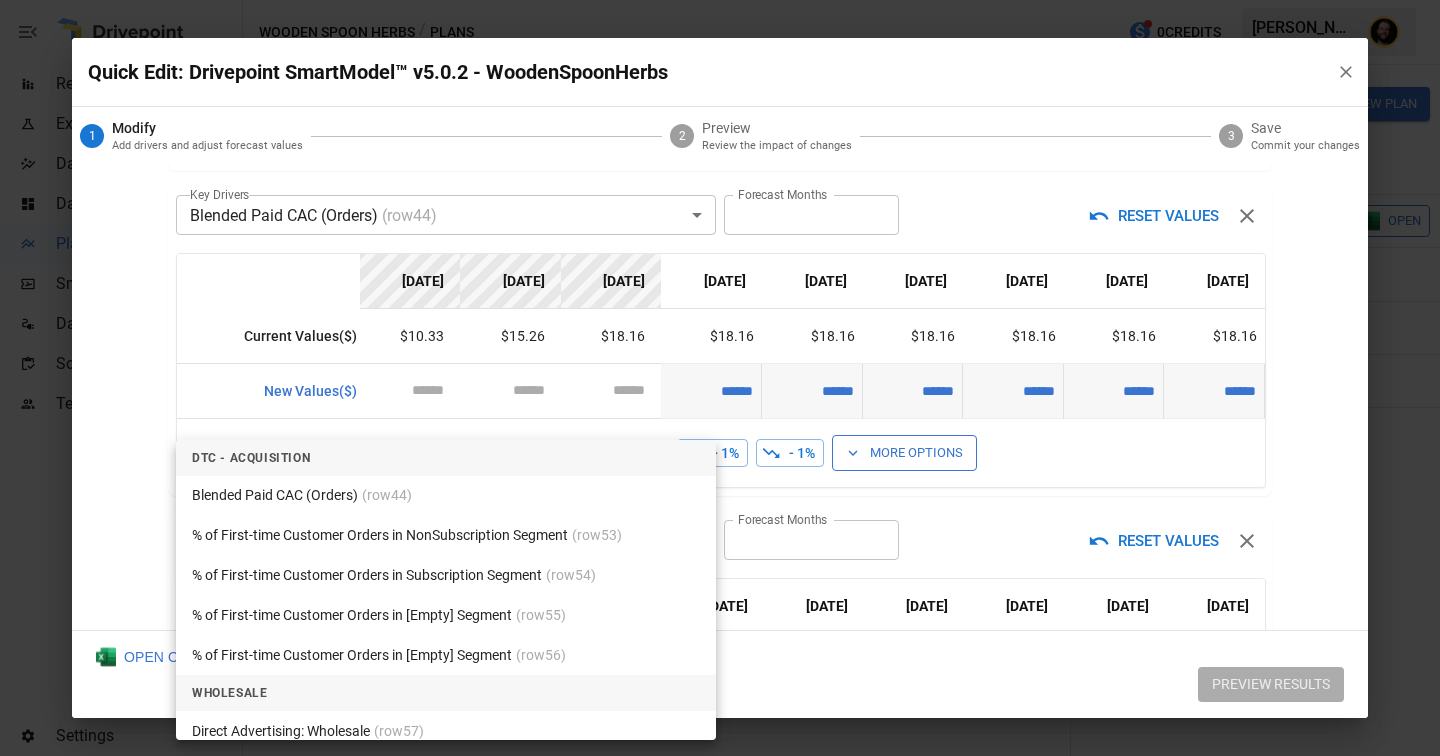 click on "% of First-time Customer Orders in Subscription Segment (row  54 )" at bounding box center (446, 575) 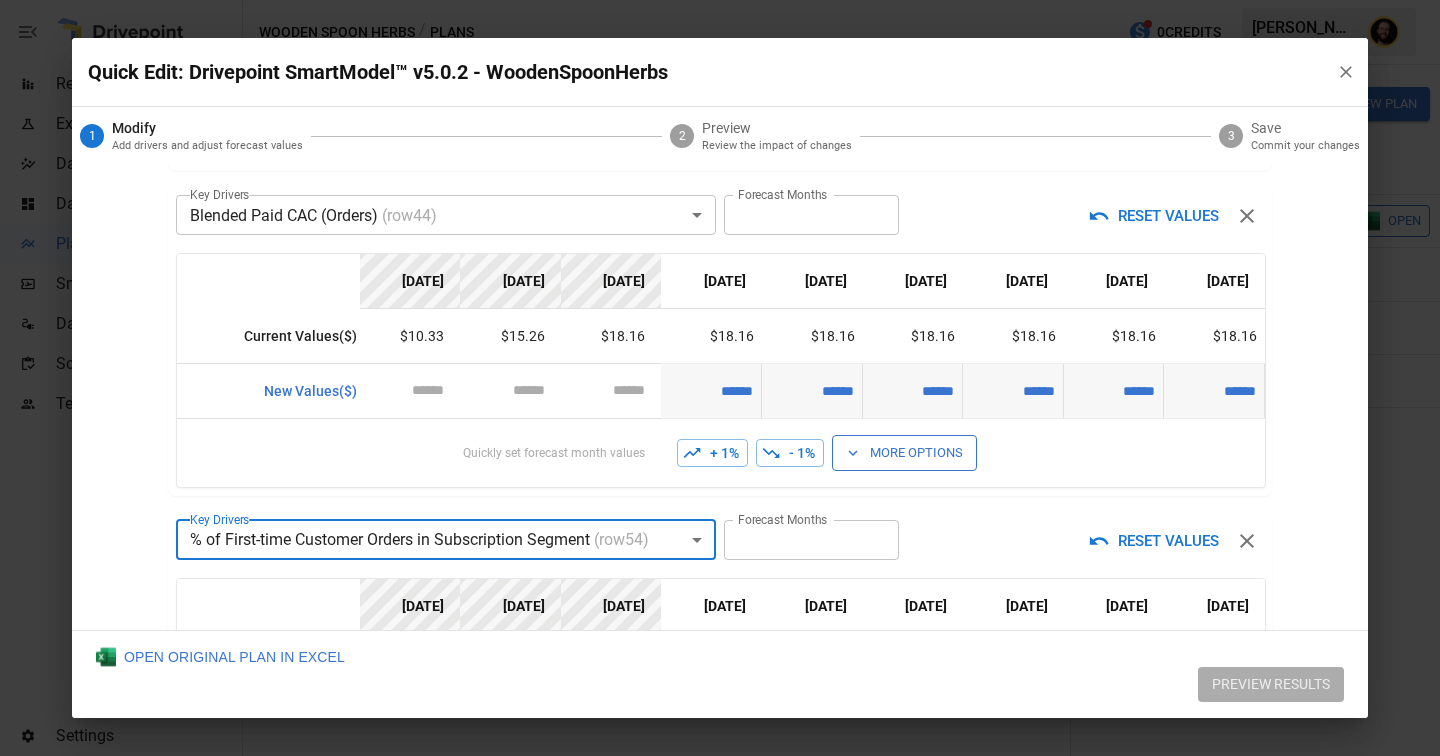 scroll, scrollTop: 0, scrollLeft: 0, axis: both 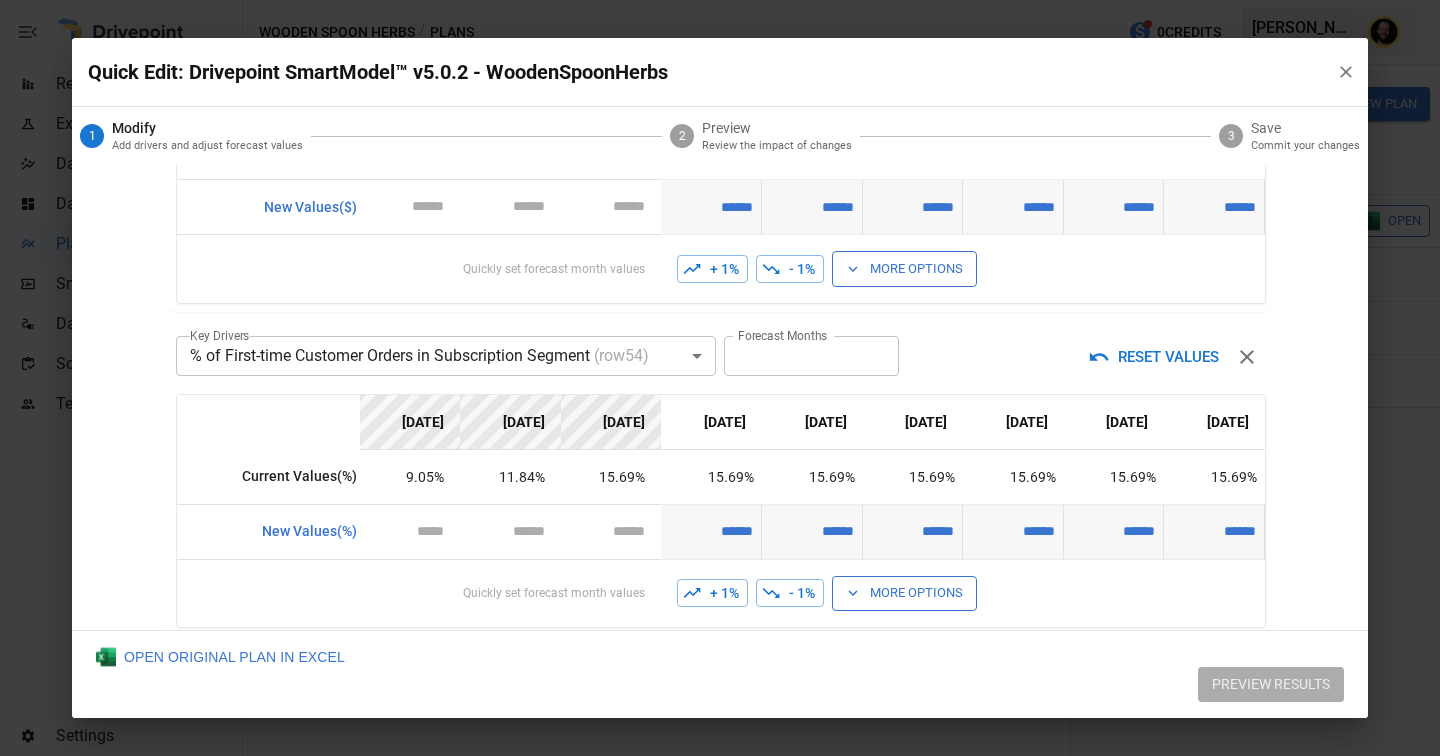 click on "**********" at bounding box center [720, 482] 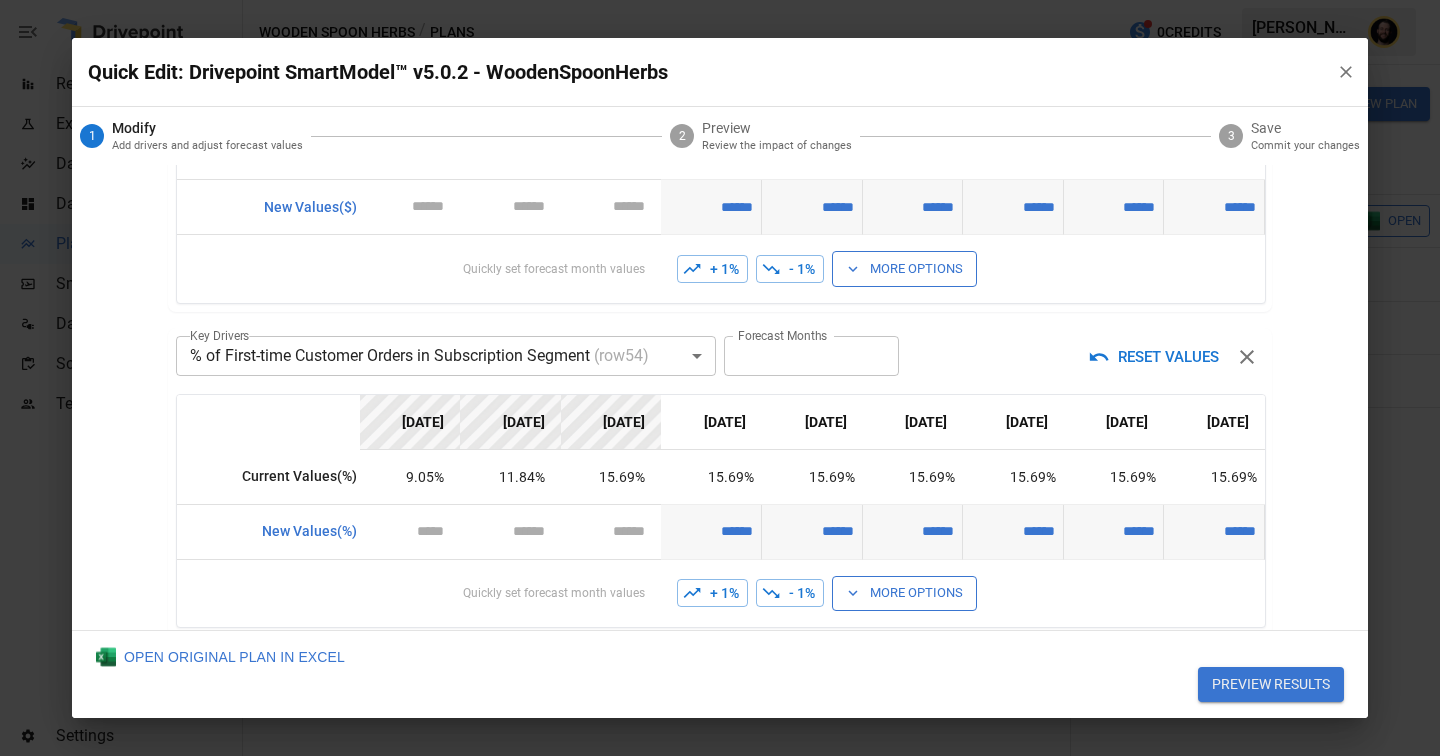 click on "+ 1%" at bounding box center [712, 593] 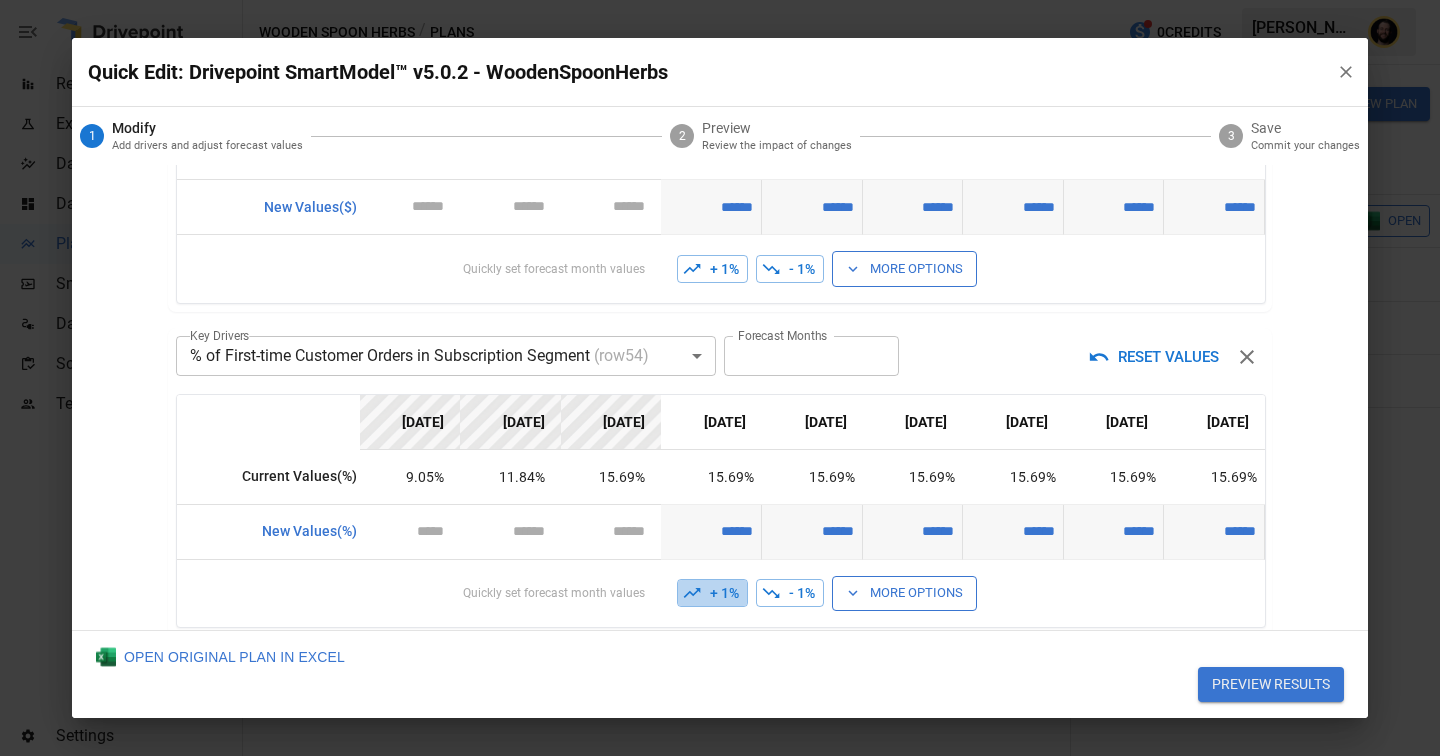 click on "+ 1%" at bounding box center (712, 593) 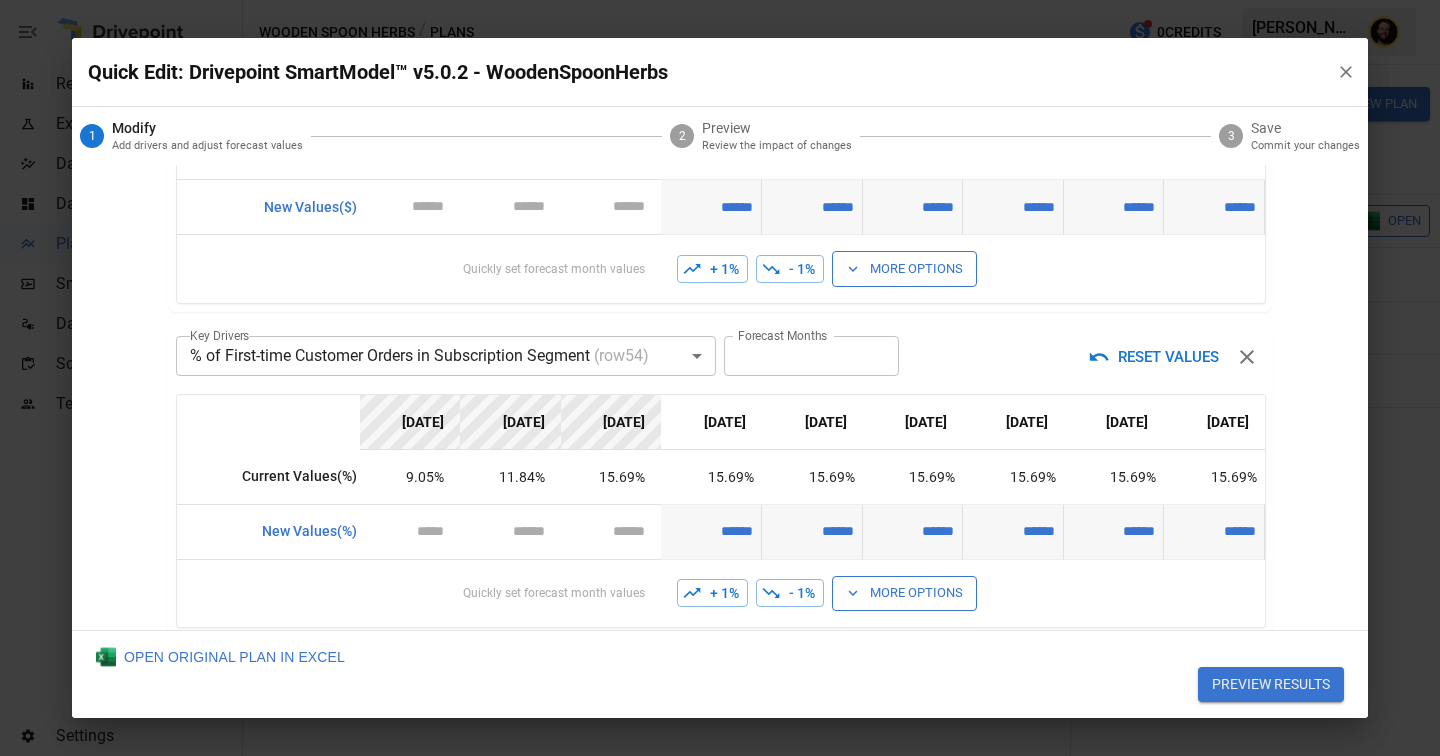 click on "******" at bounding box center [711, 531] 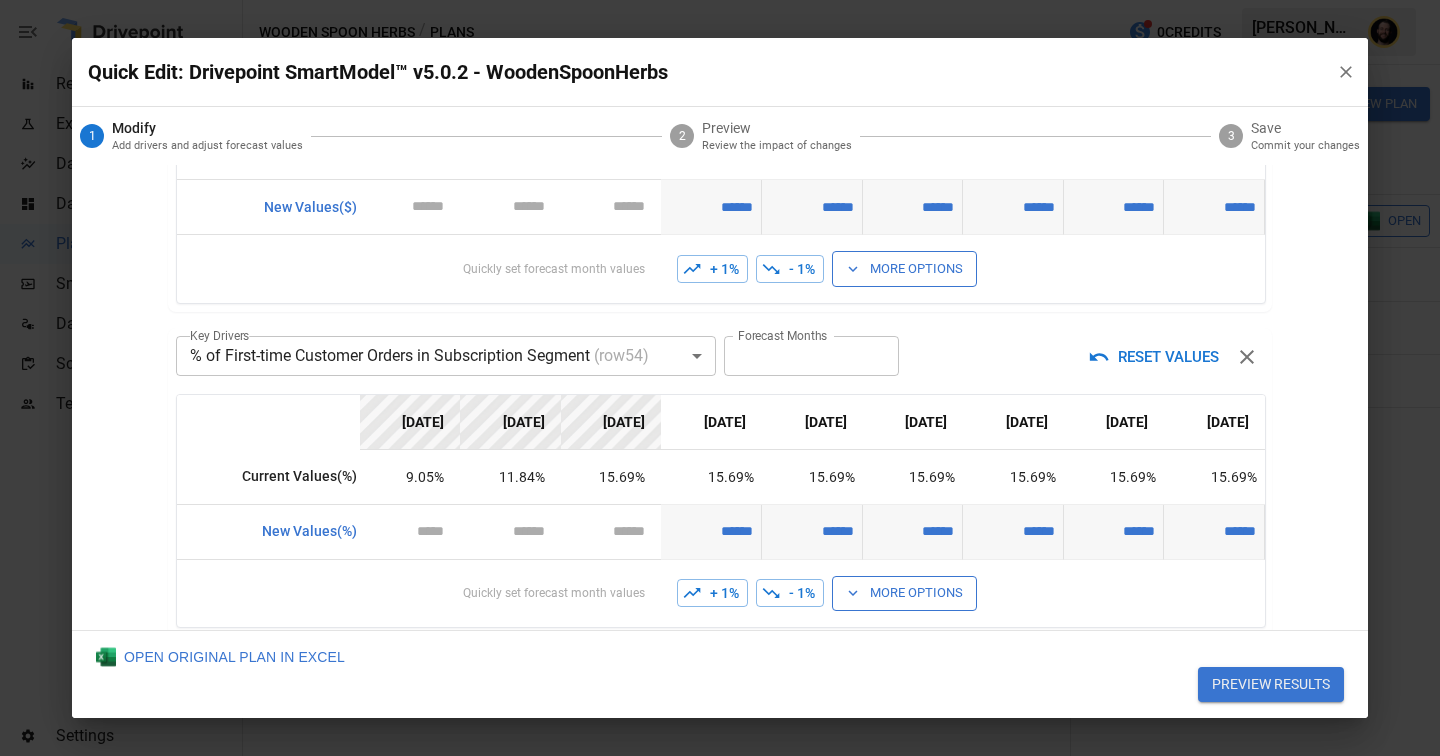 type on "*****" 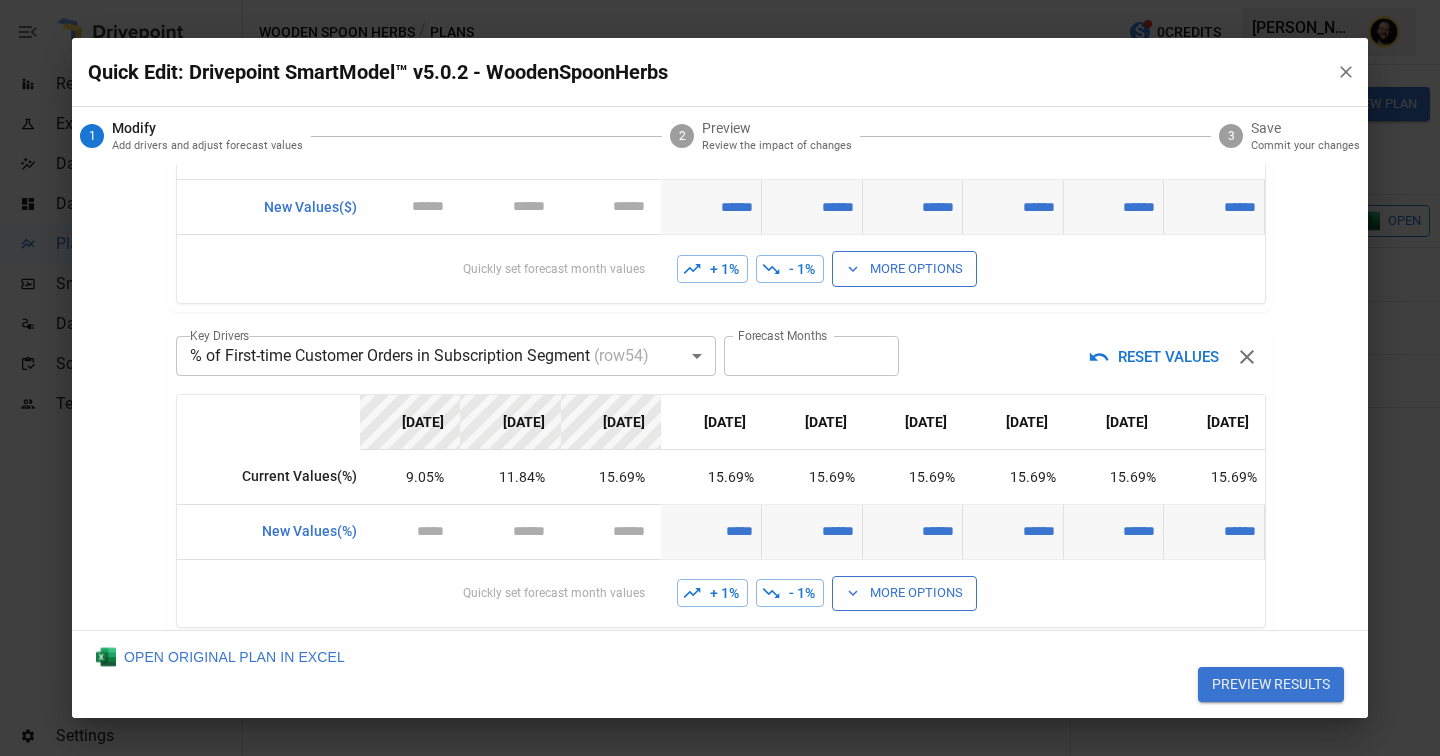 click on "******" at bounding box center (913, 531) 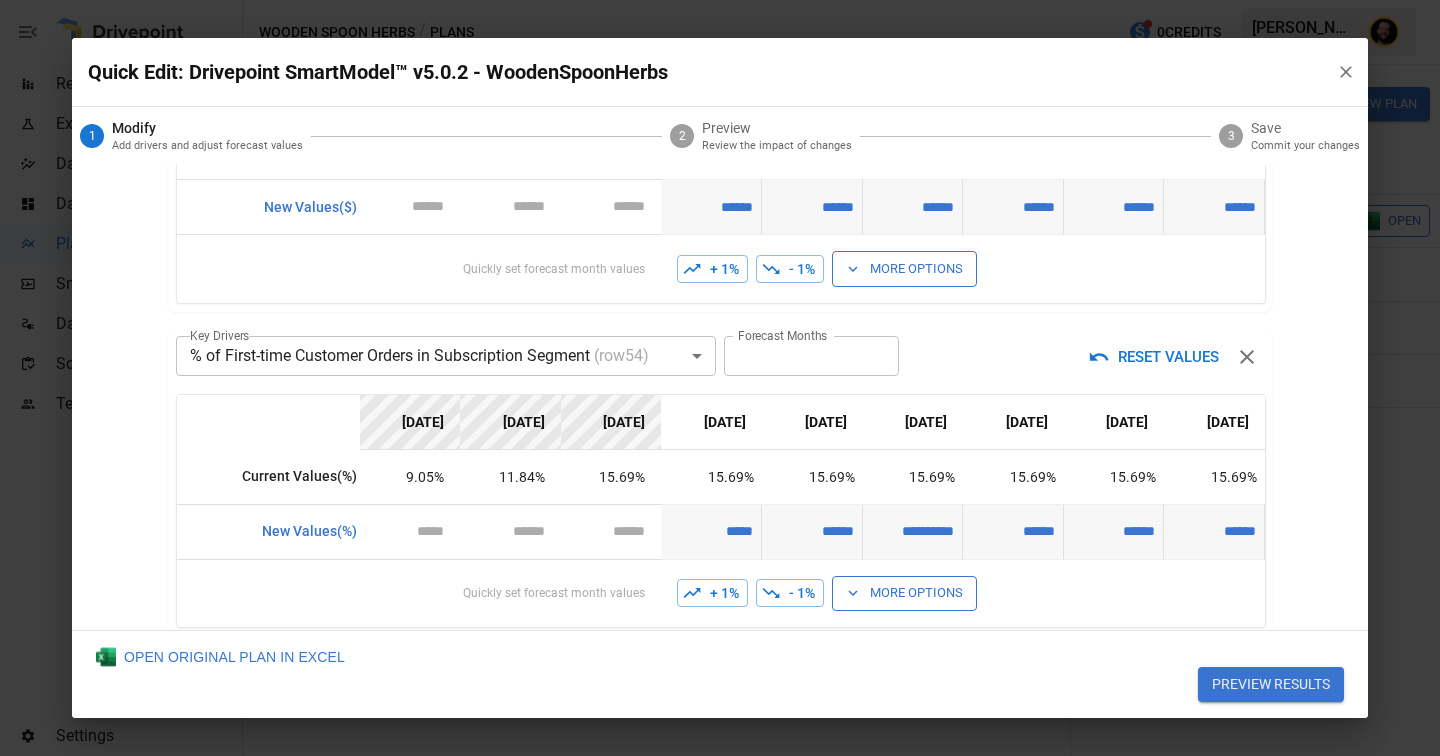 click on "**********" at bounding box center (913, 531) 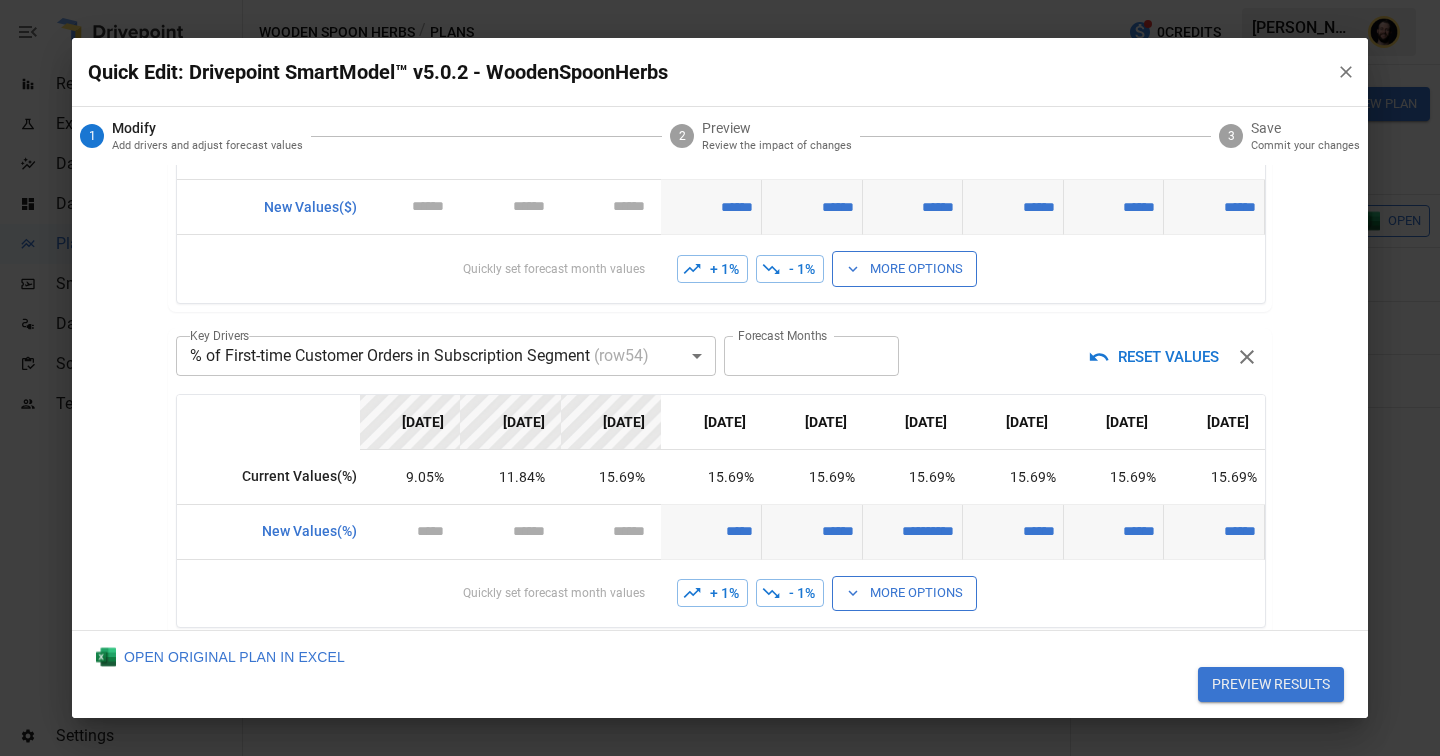 click on "**********" at bounding box center [913, 531] 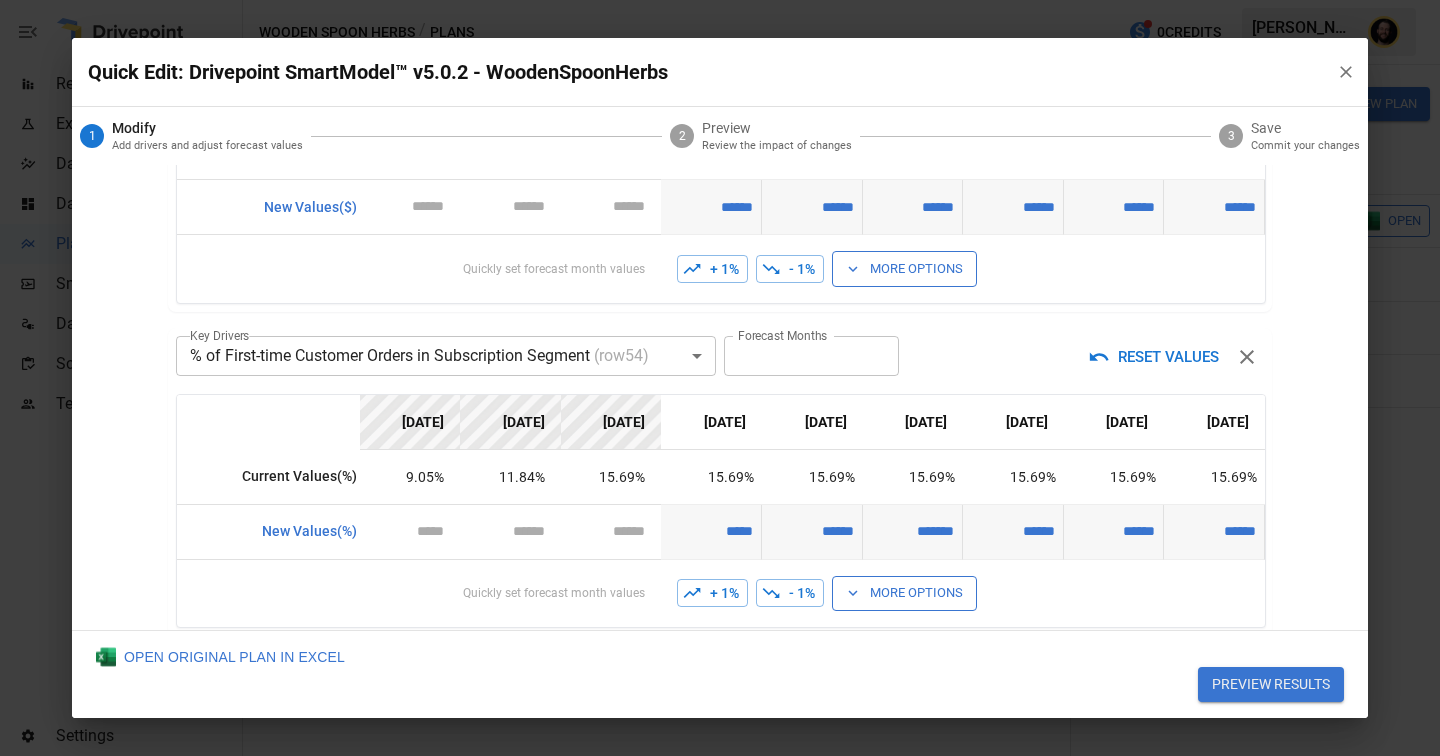 click on "RESET VALUES" at bounding box center [1155, 357] 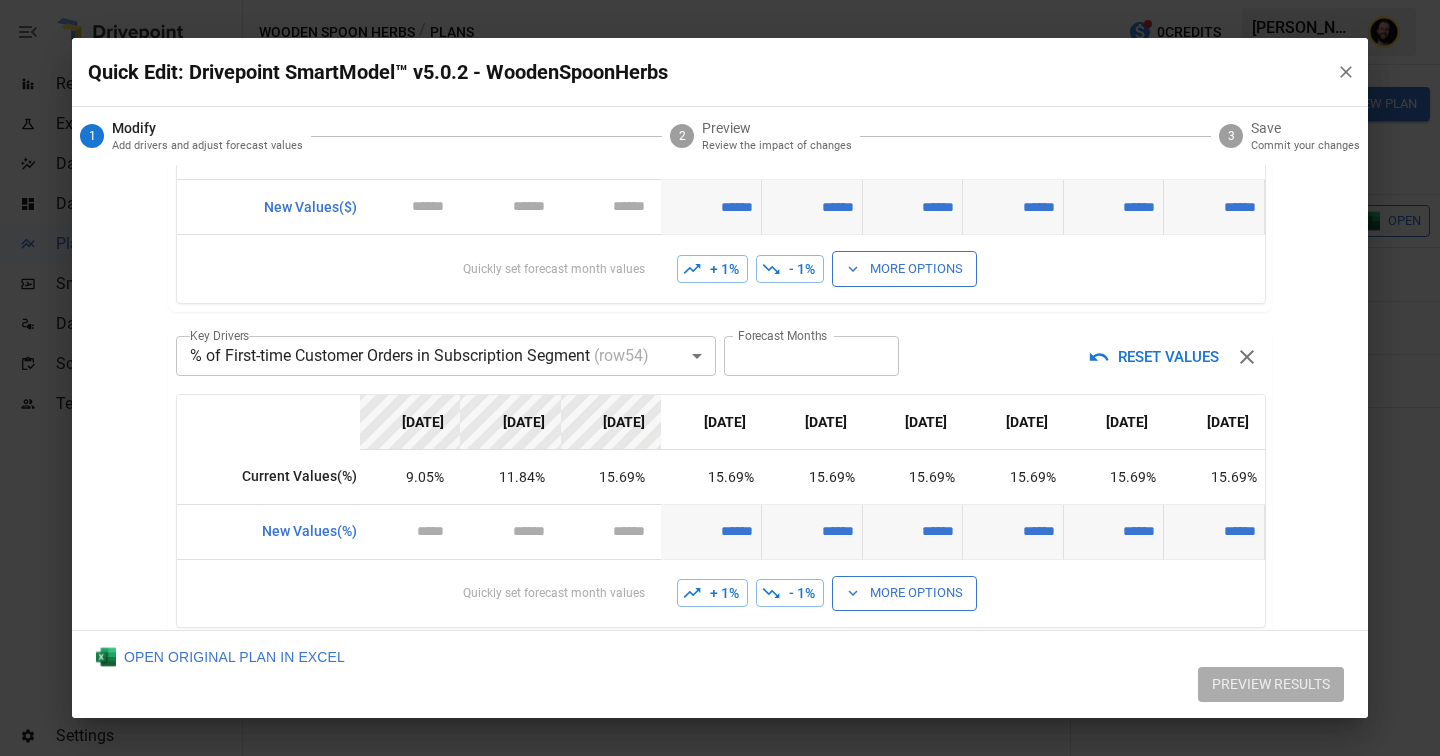 click on "More Options" at bounding box center (904, 593) 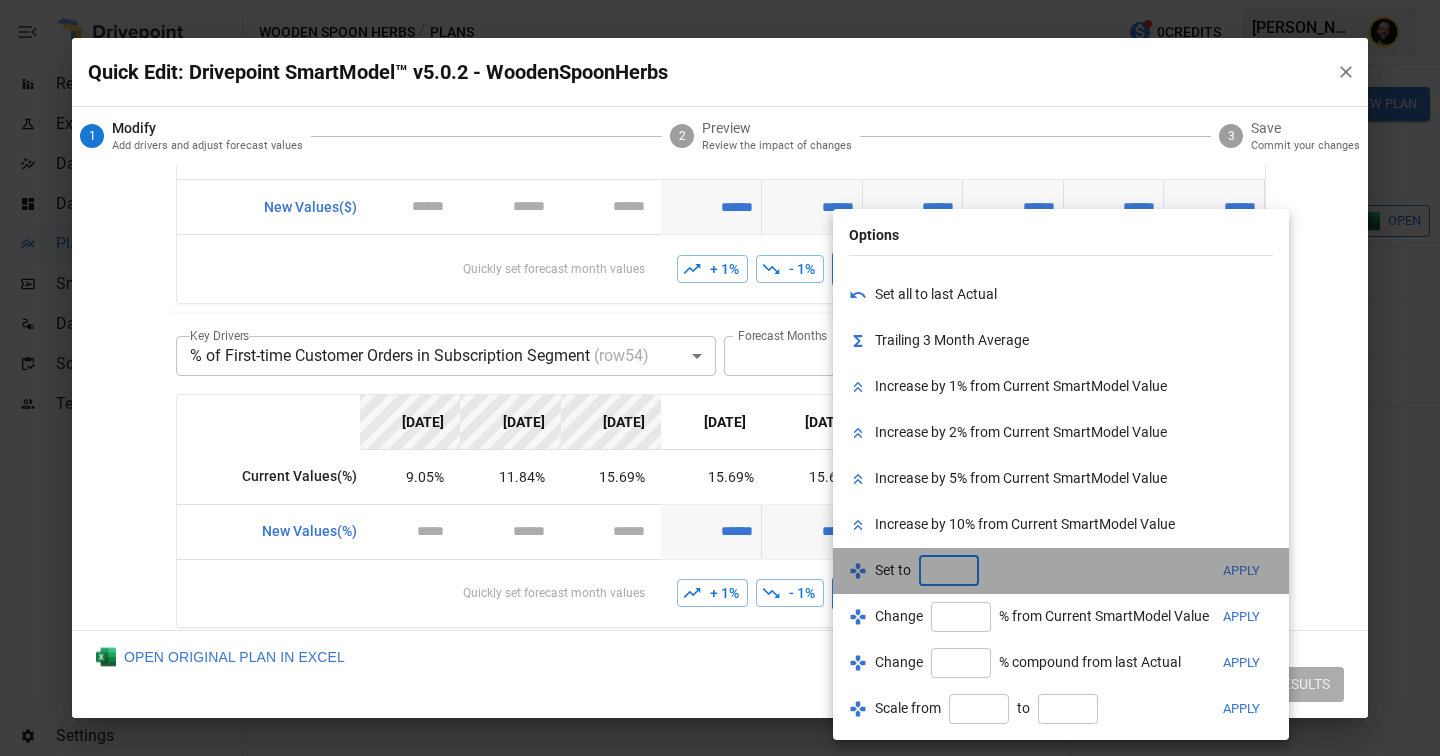 click at bounding box center [949, 571] 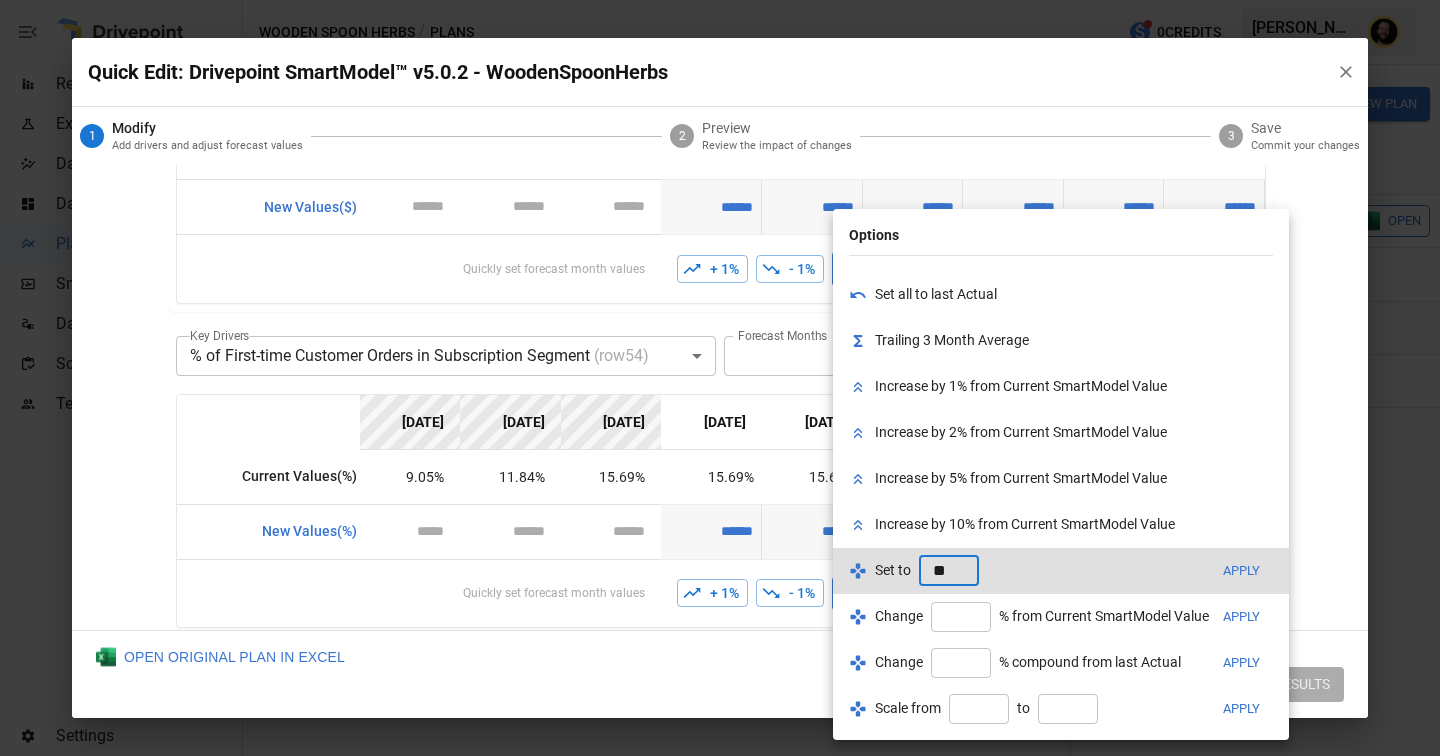type on "**" 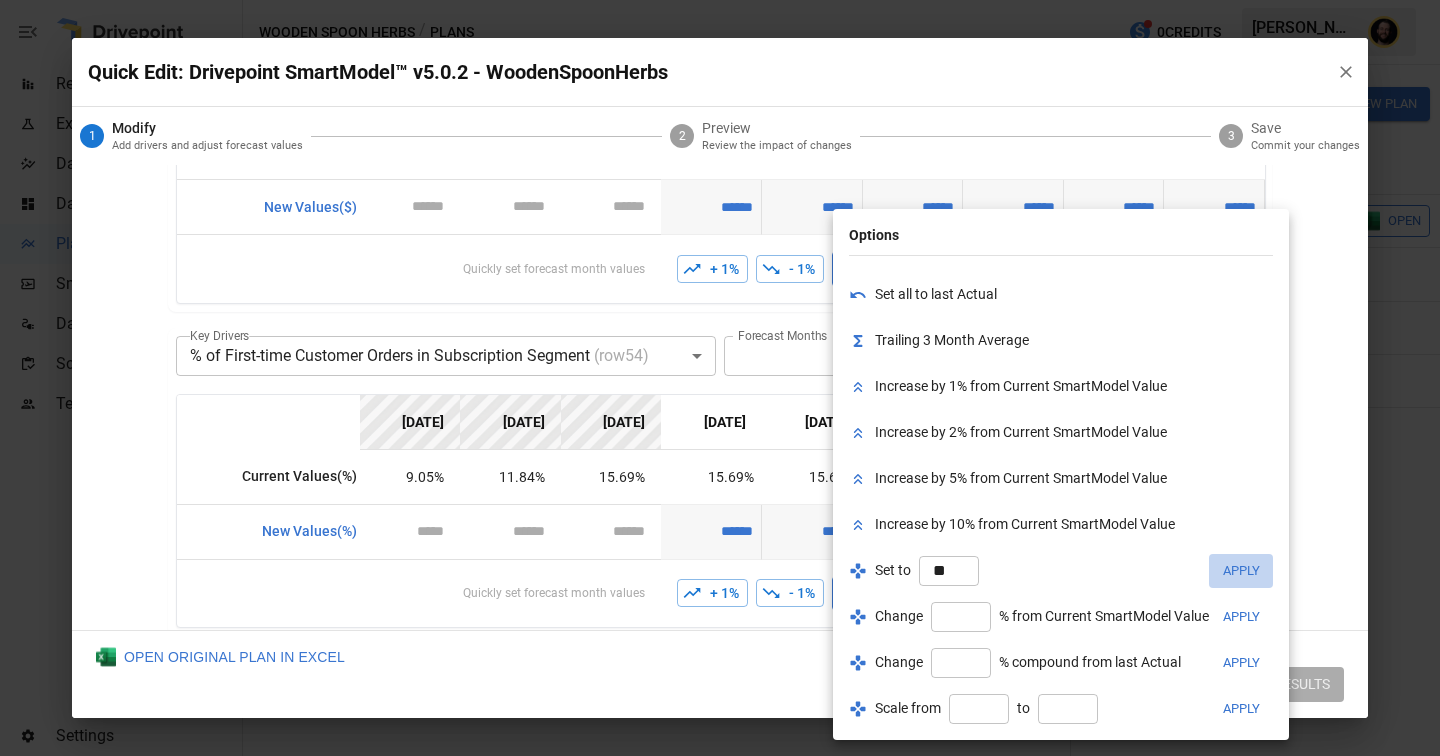 click on "Apply" at bounding box center [1241, 570] 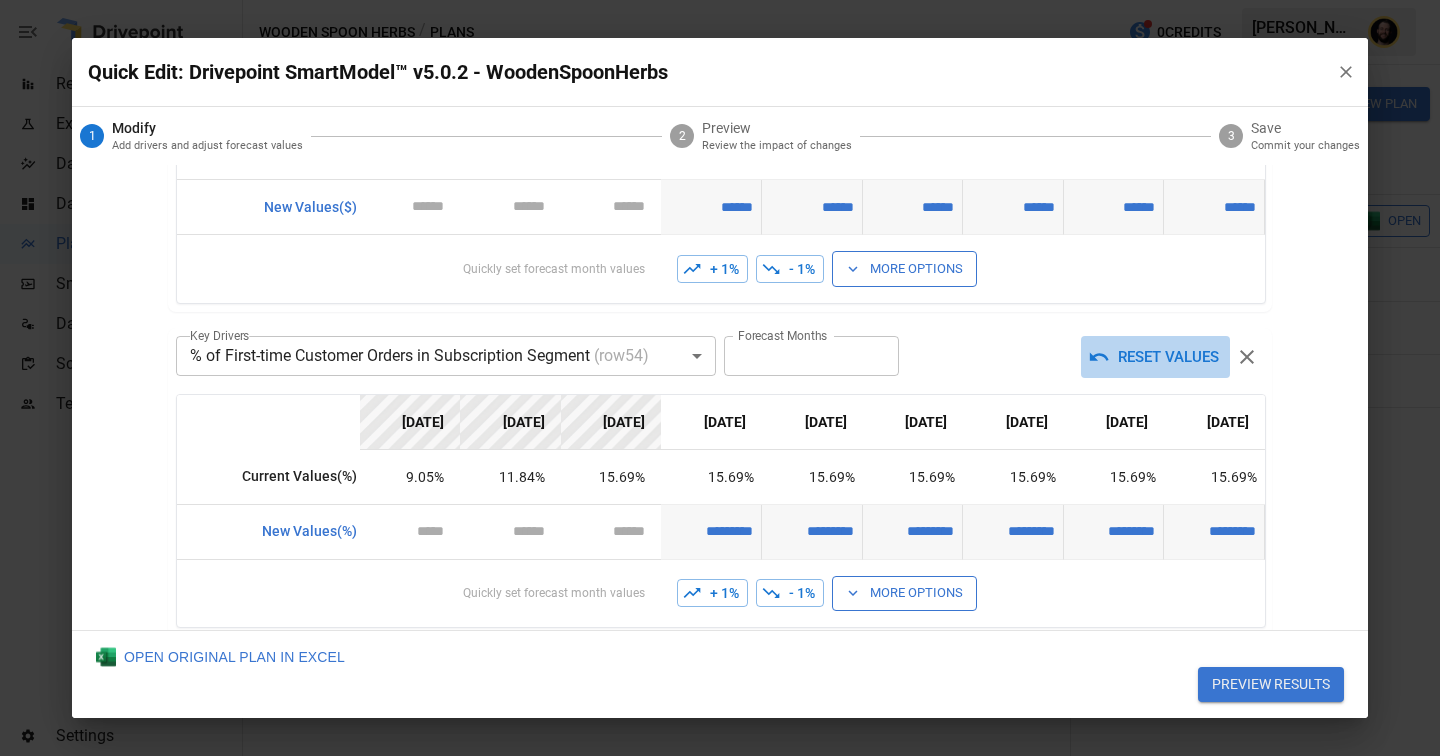 click on "RESET VALUES" at bounding box center [1155, 357] 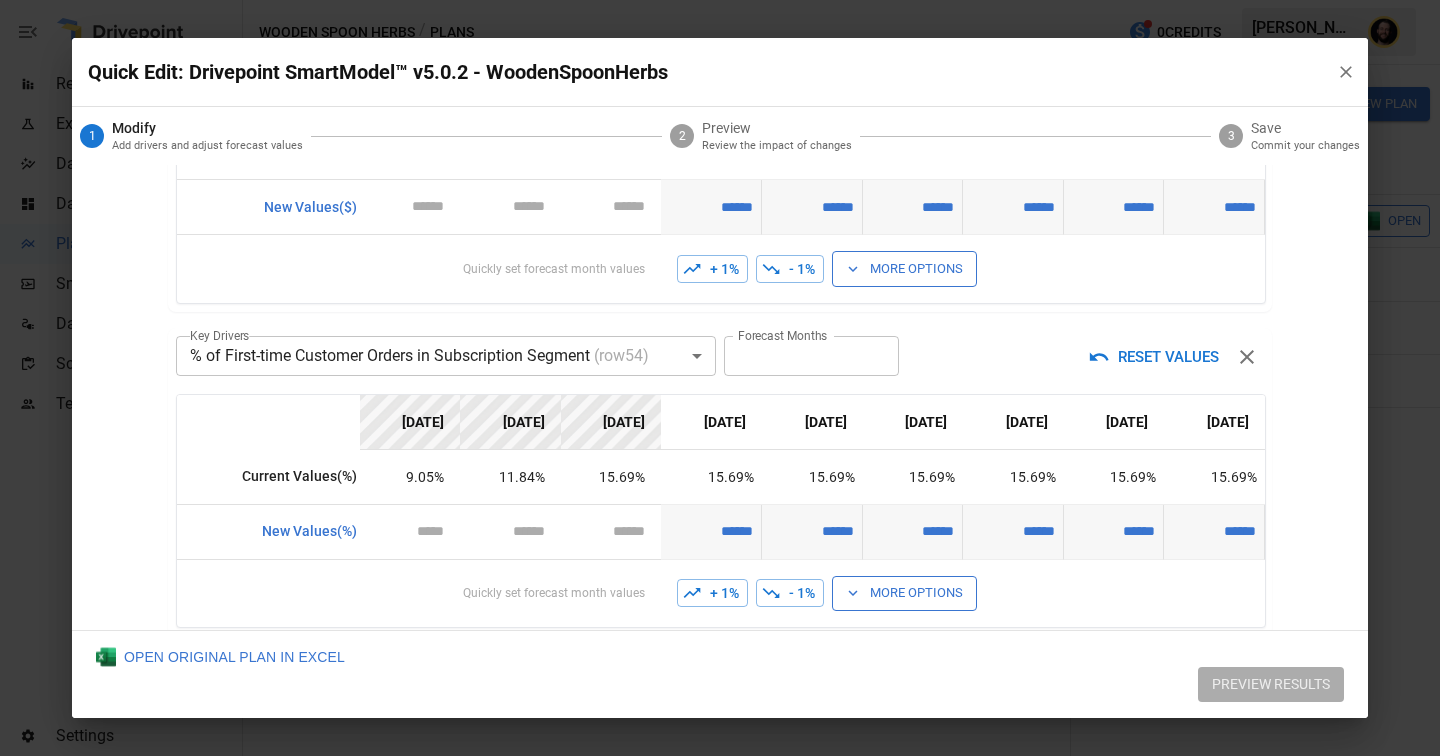 click 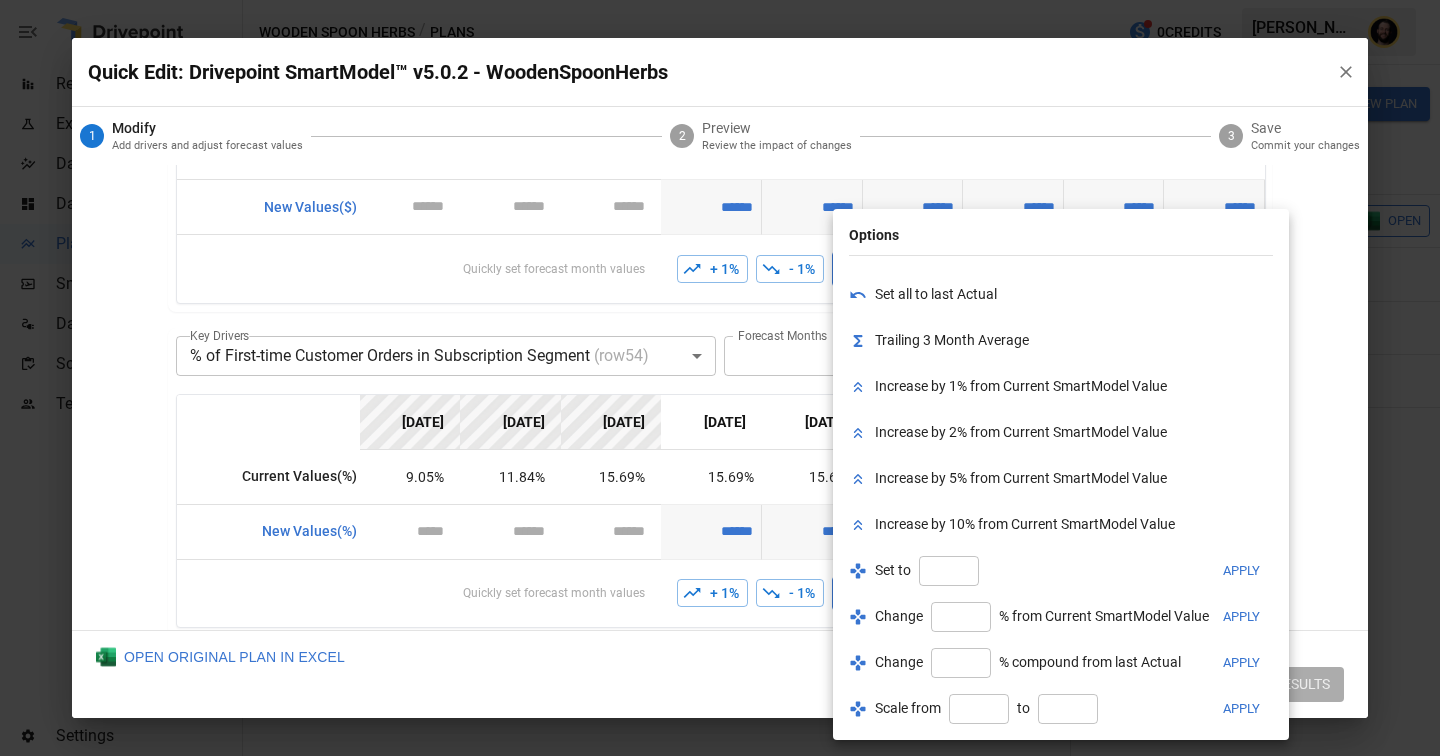 click at bounding box center [949, 571] 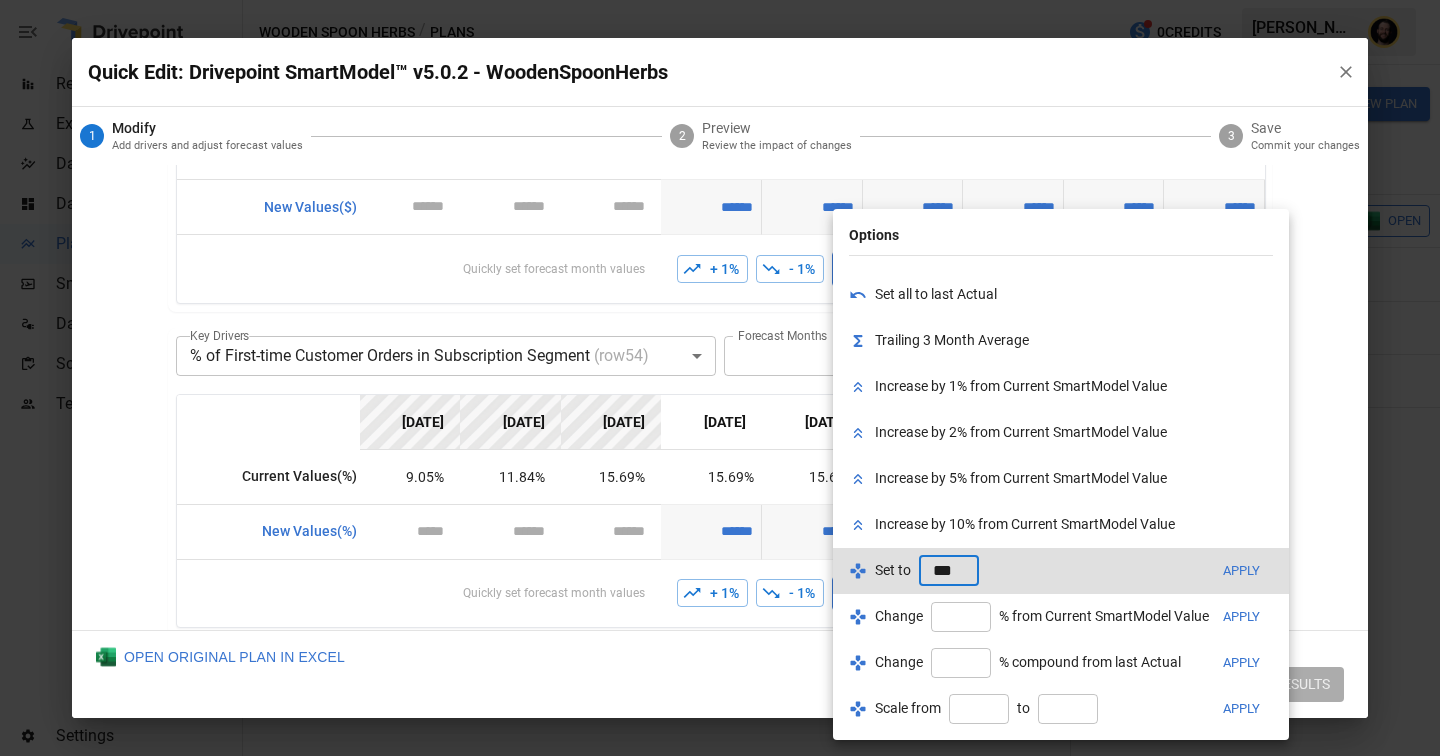 type on "***" 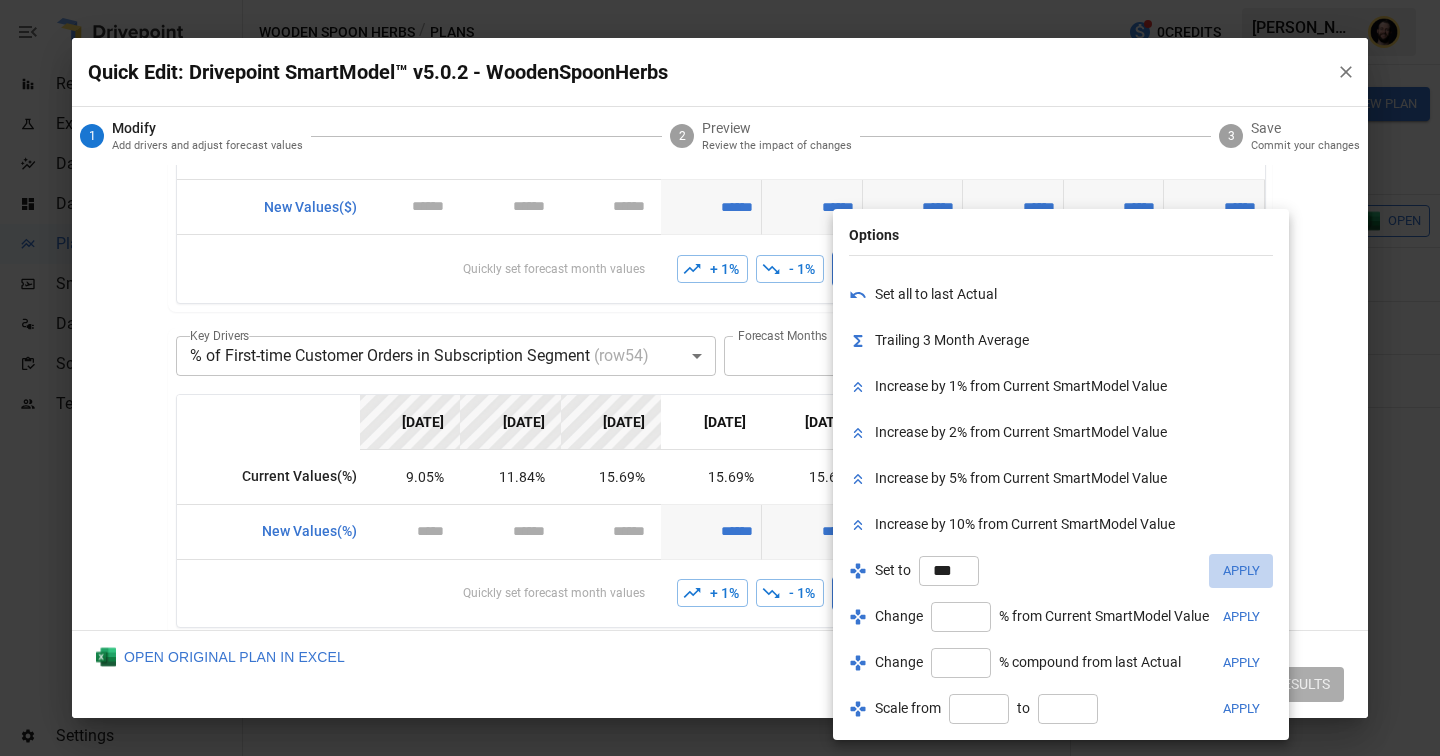 click on "Apply" at bounding box center (1241, 570) 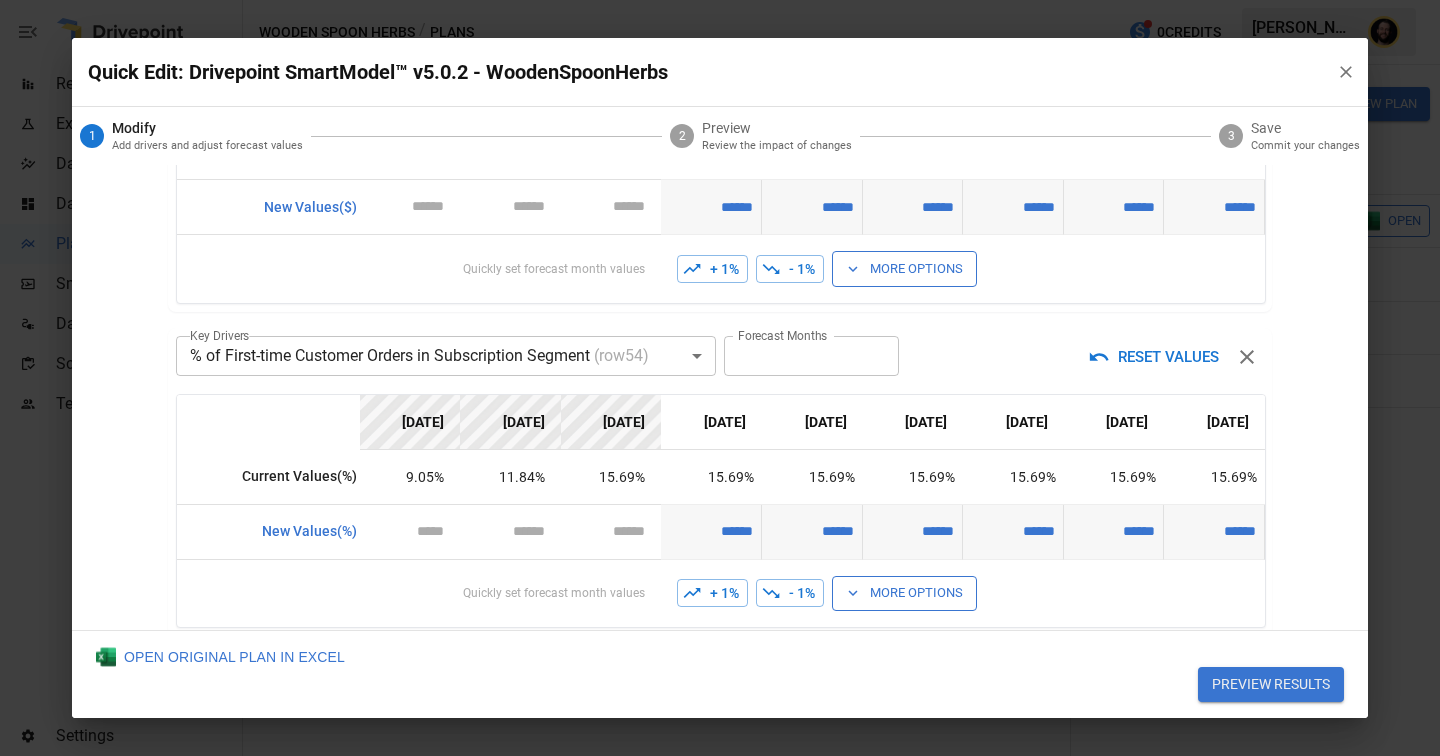 scroll, scrollTop: 888, scrollLeft: 0, axis: vertical 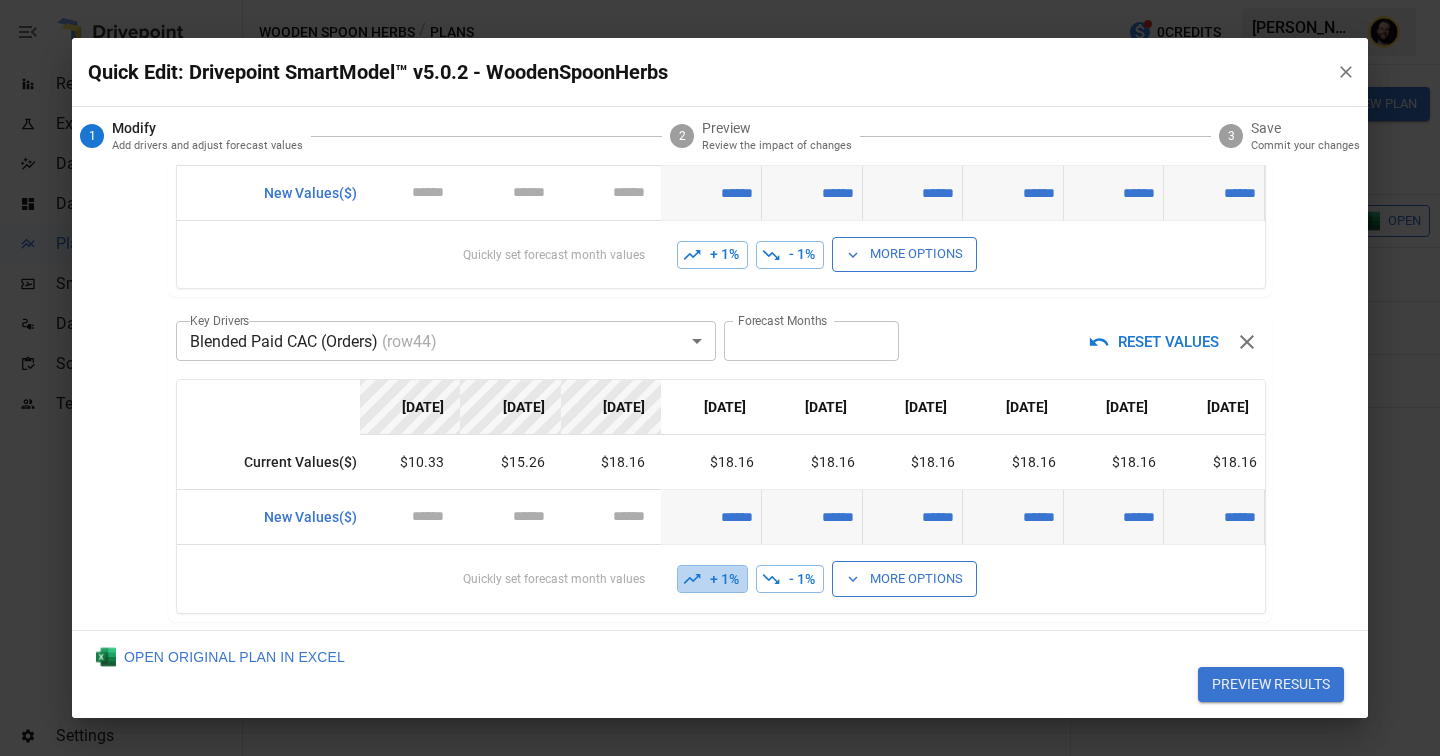 click on "+ 1%" at bounding box center (712, 579) 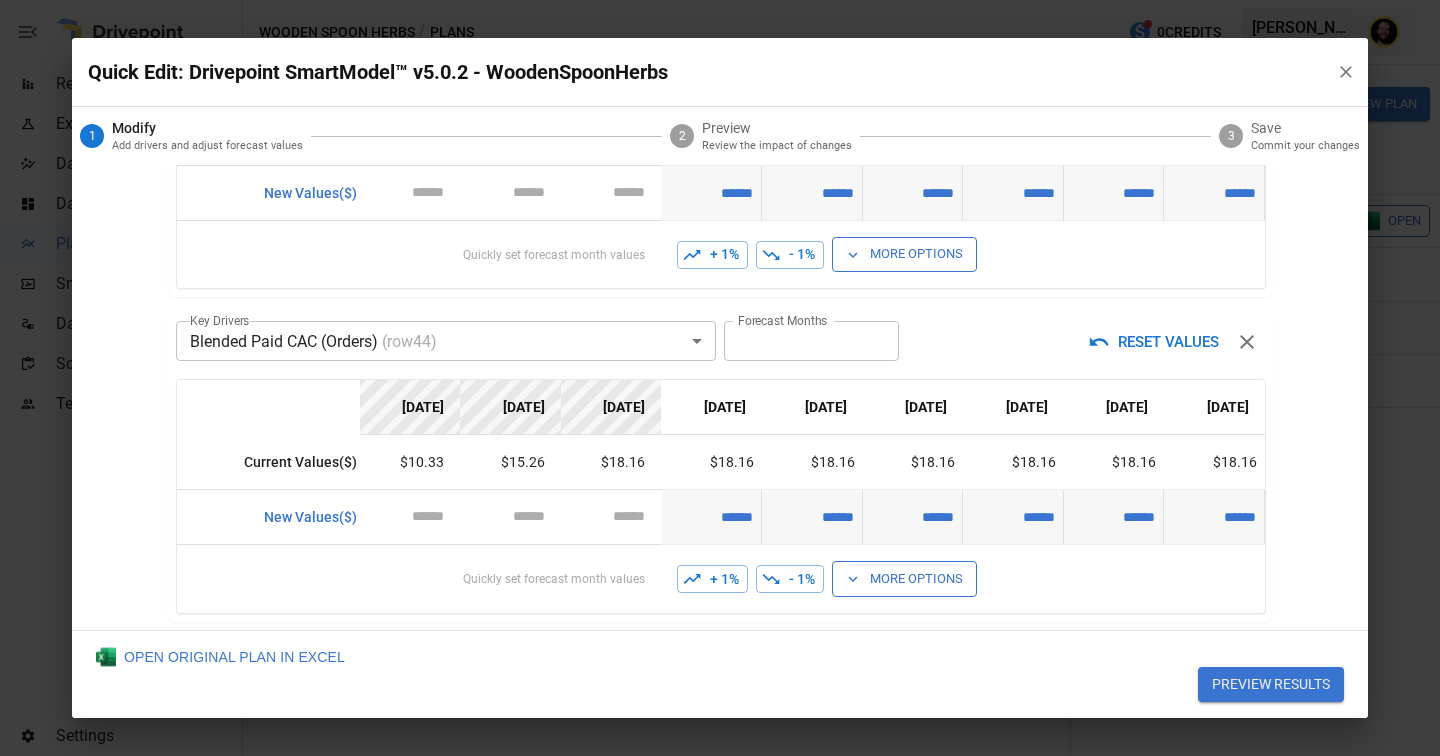 click on "+ 1%" at bounding box center (712, 579) 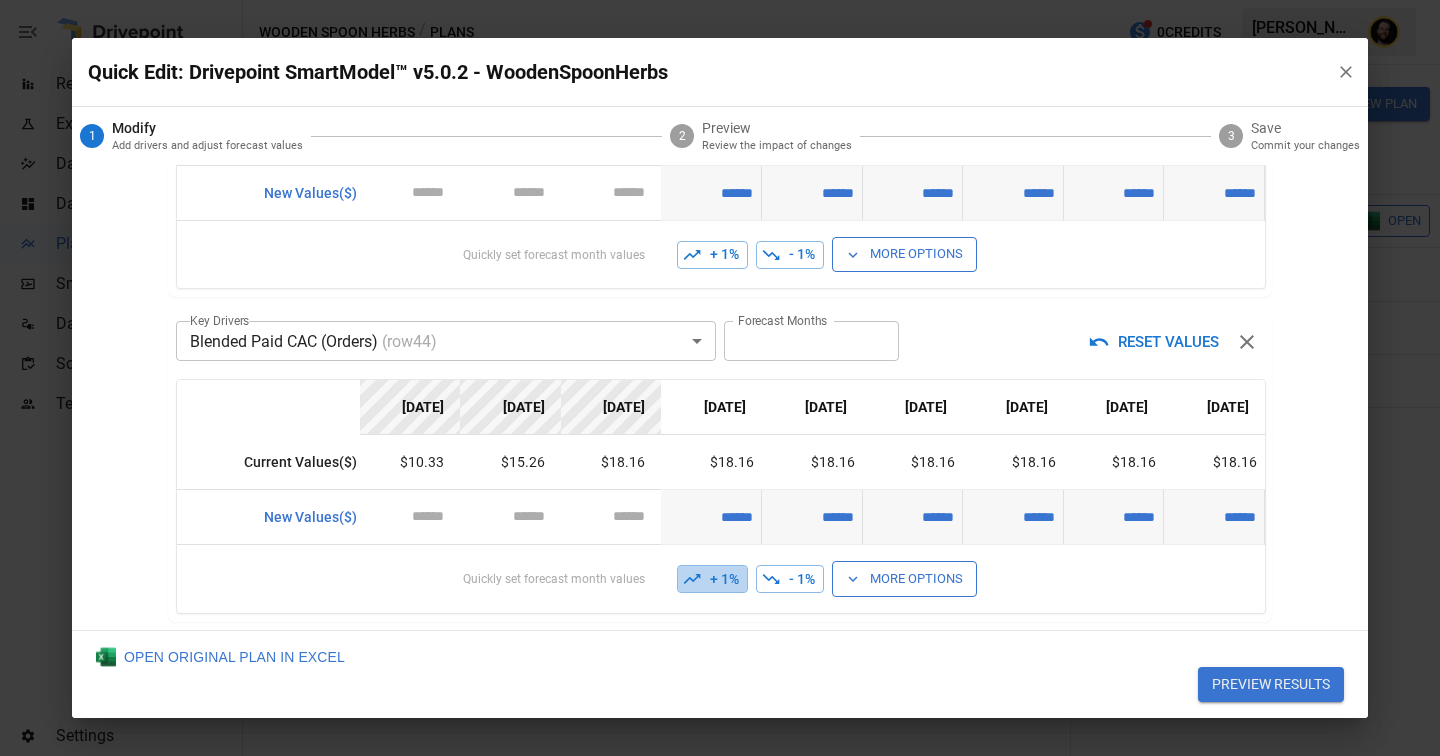 click on "+ 1%" at bounding box center (712, 579) 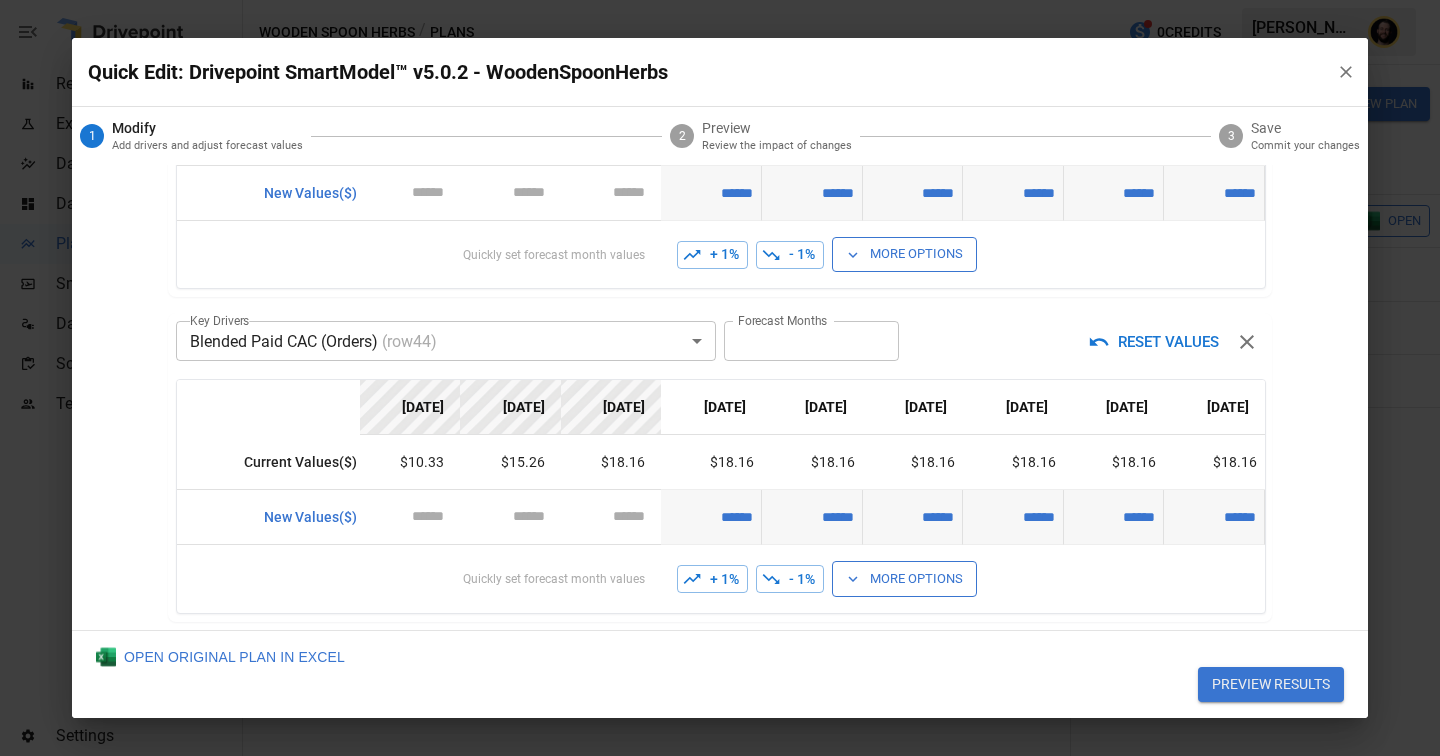 click on "+ 1%" at bounding box center [712, 579] 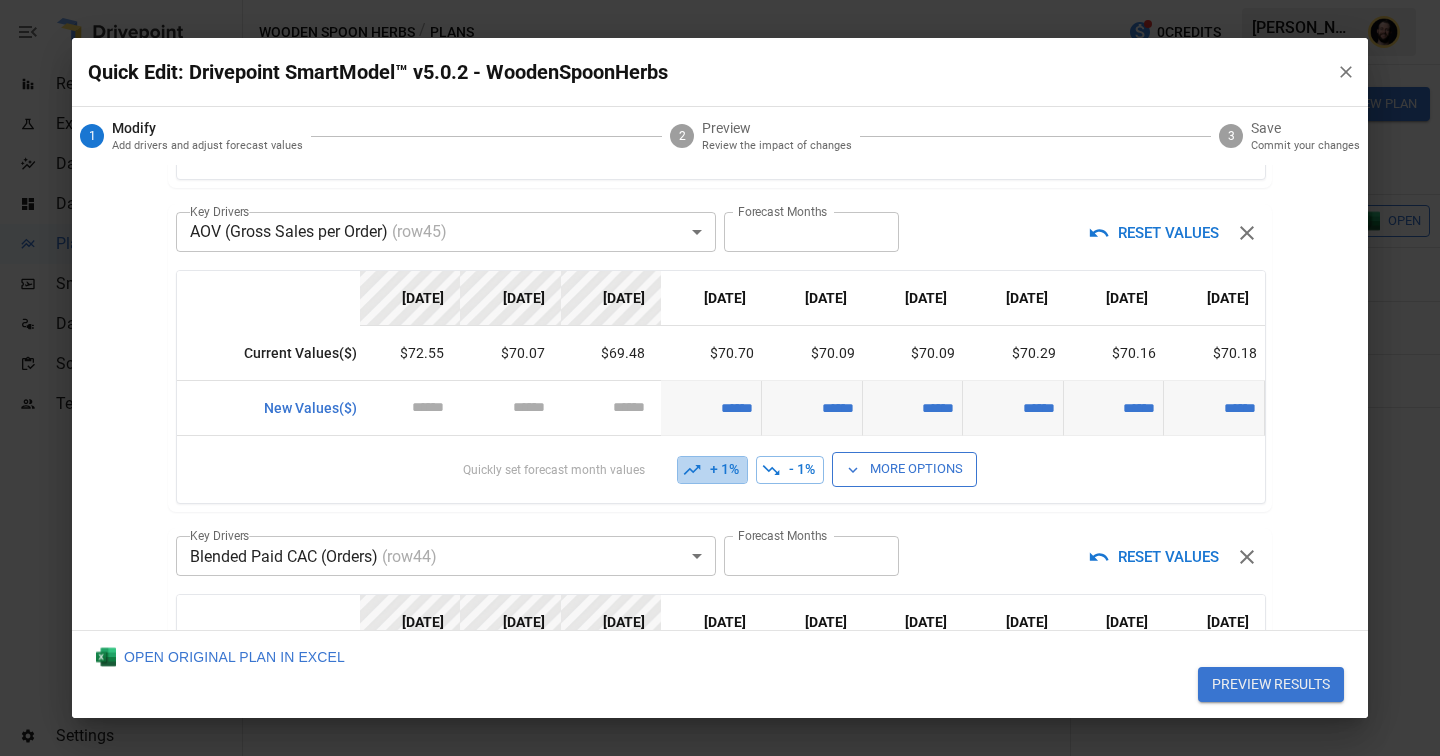 click on "+ 1%" at bounding box center (712, 470) 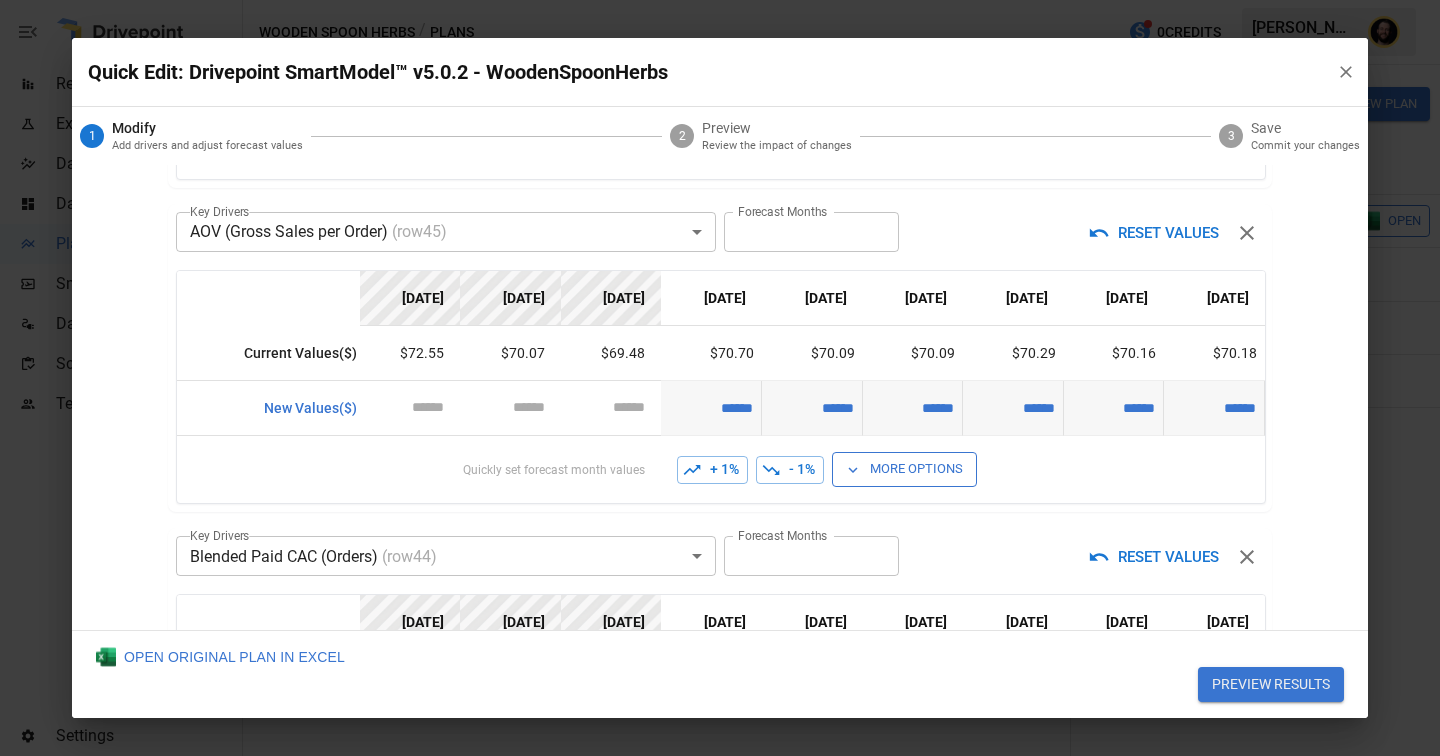 click 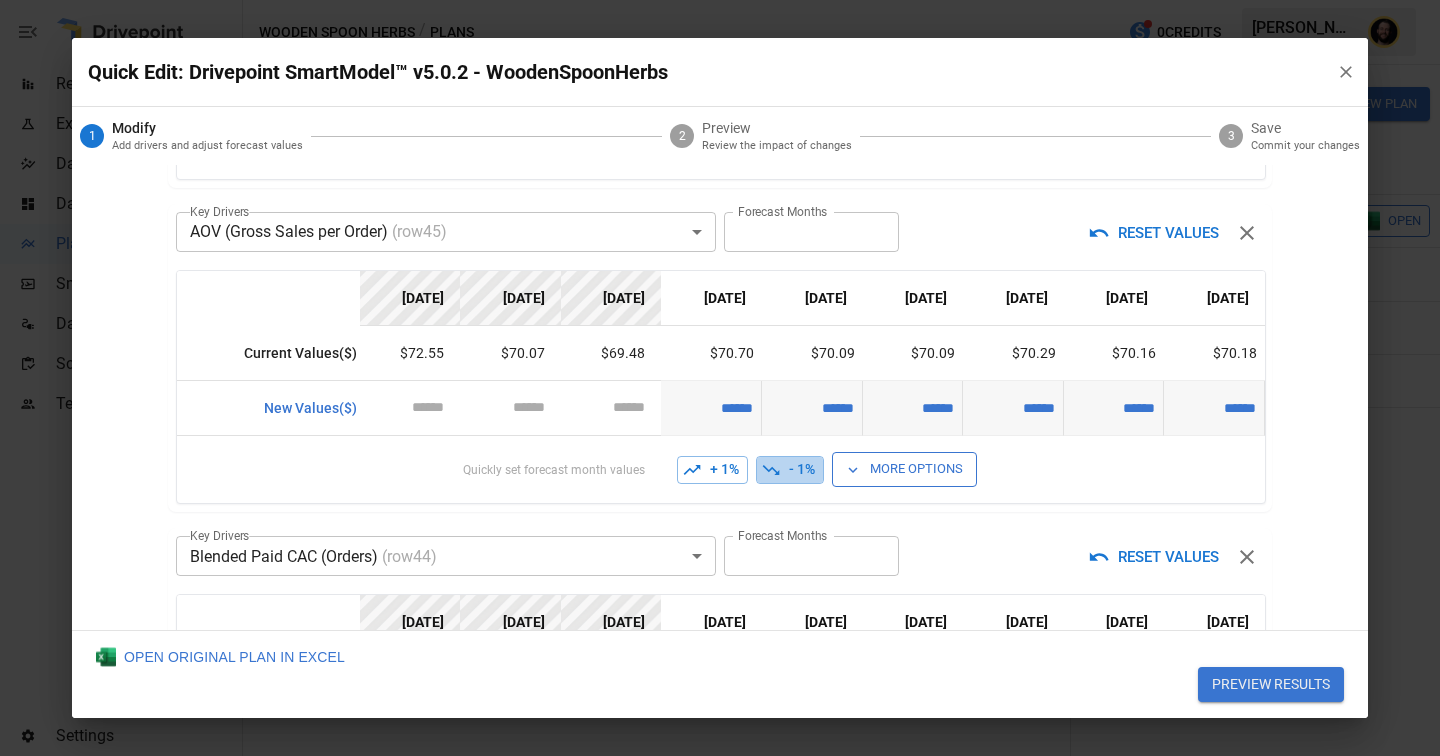 click 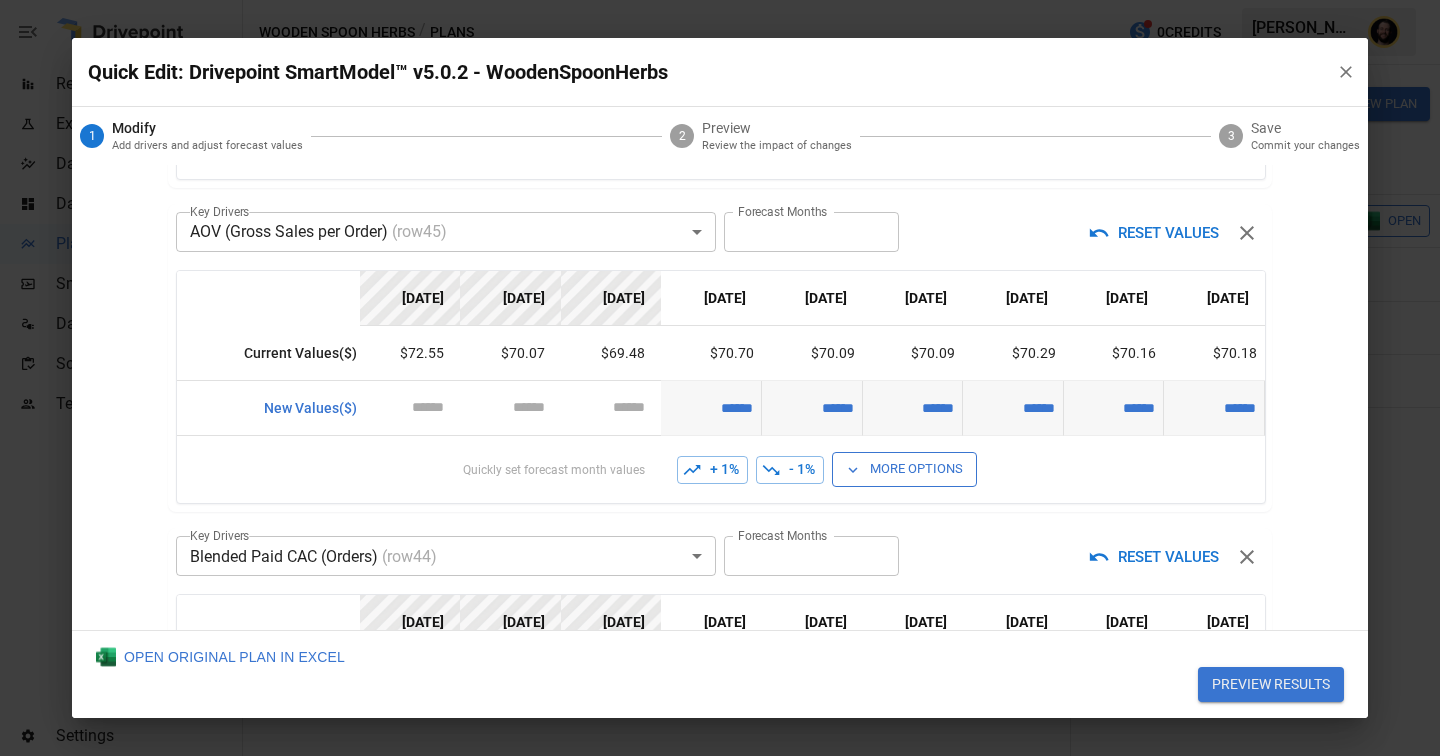 click 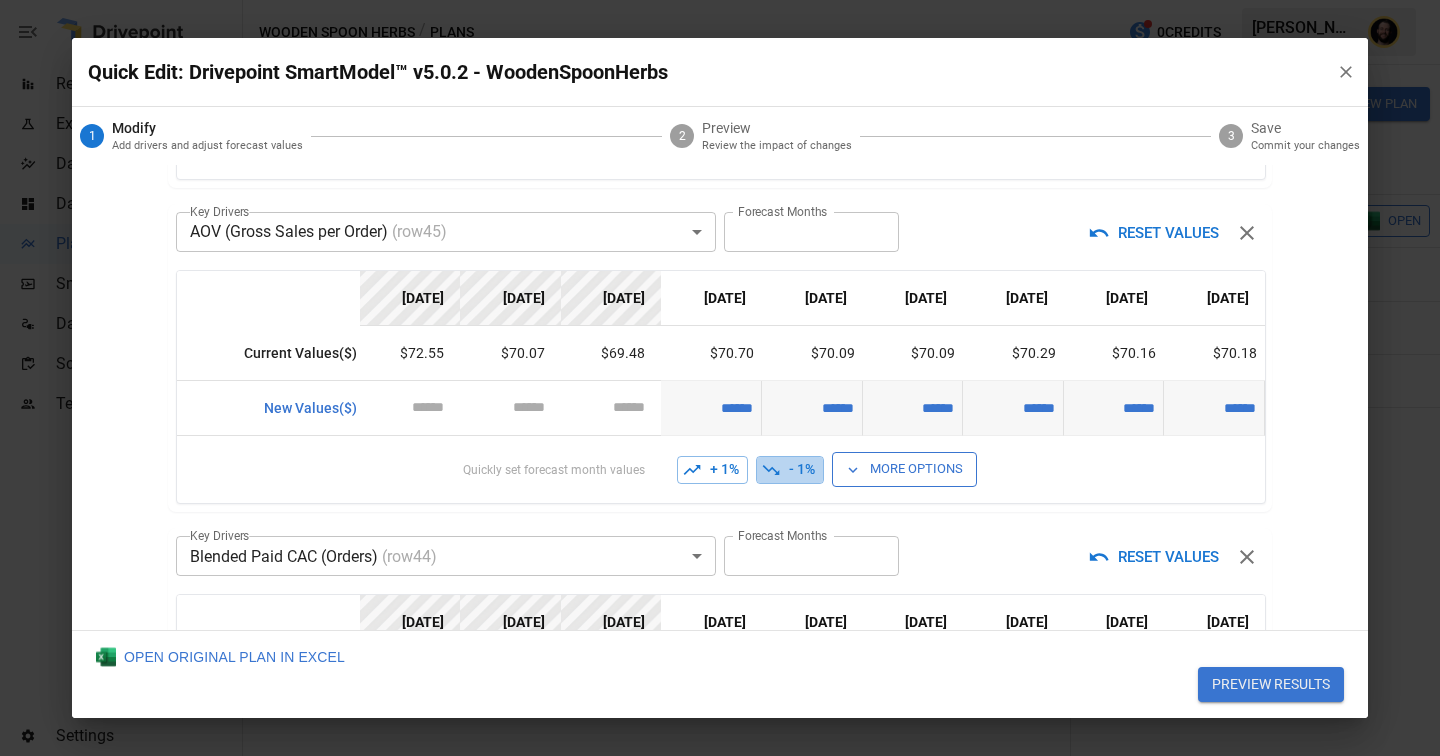 click 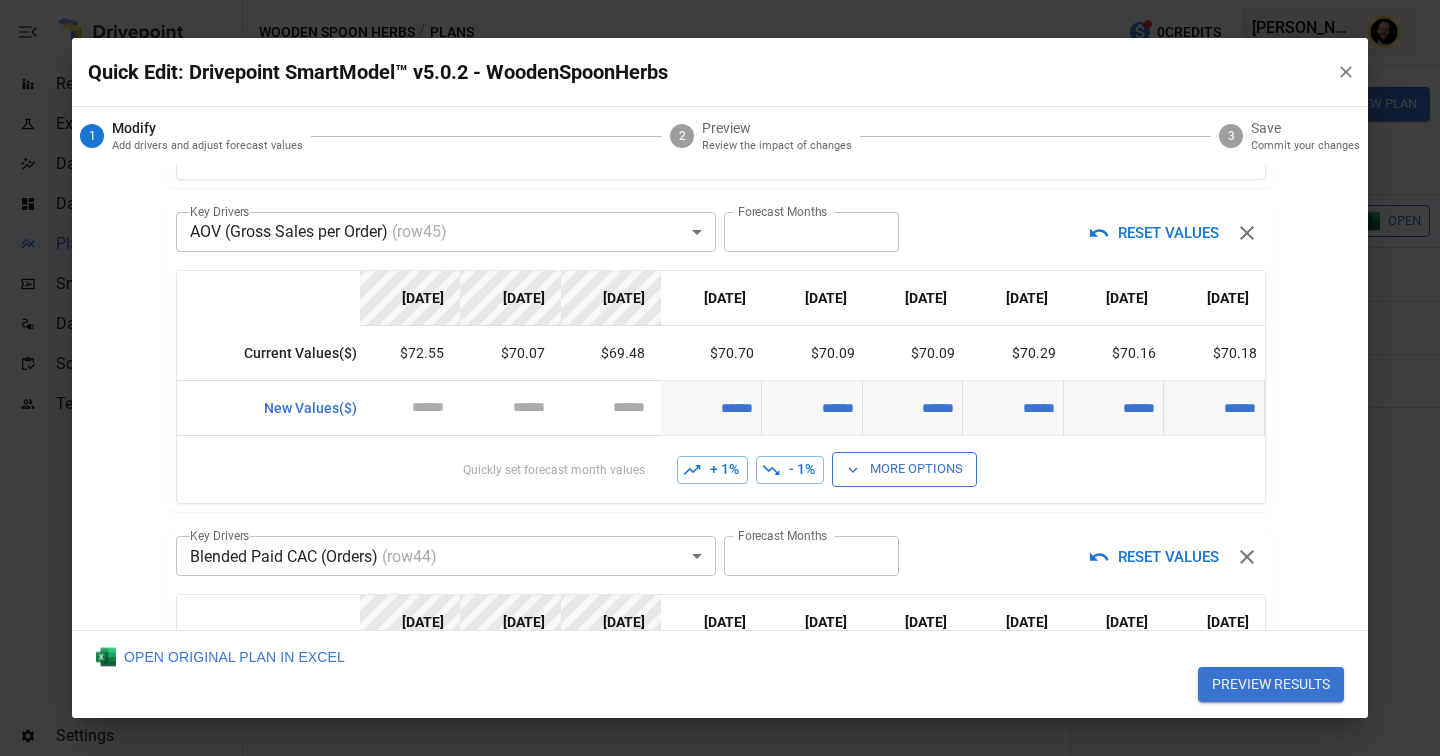 click 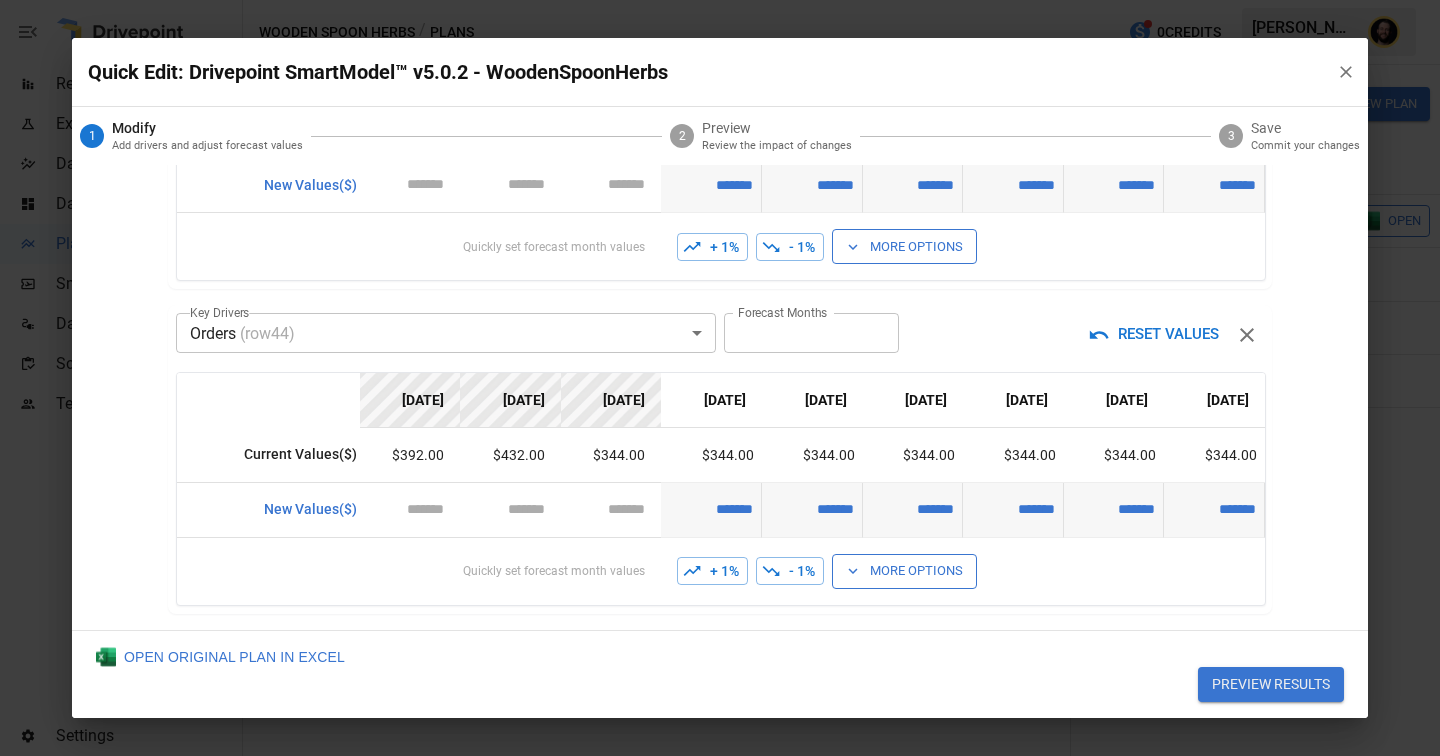 scroll, scrollTop: 249, scrollLeft: 0, axis: vertical 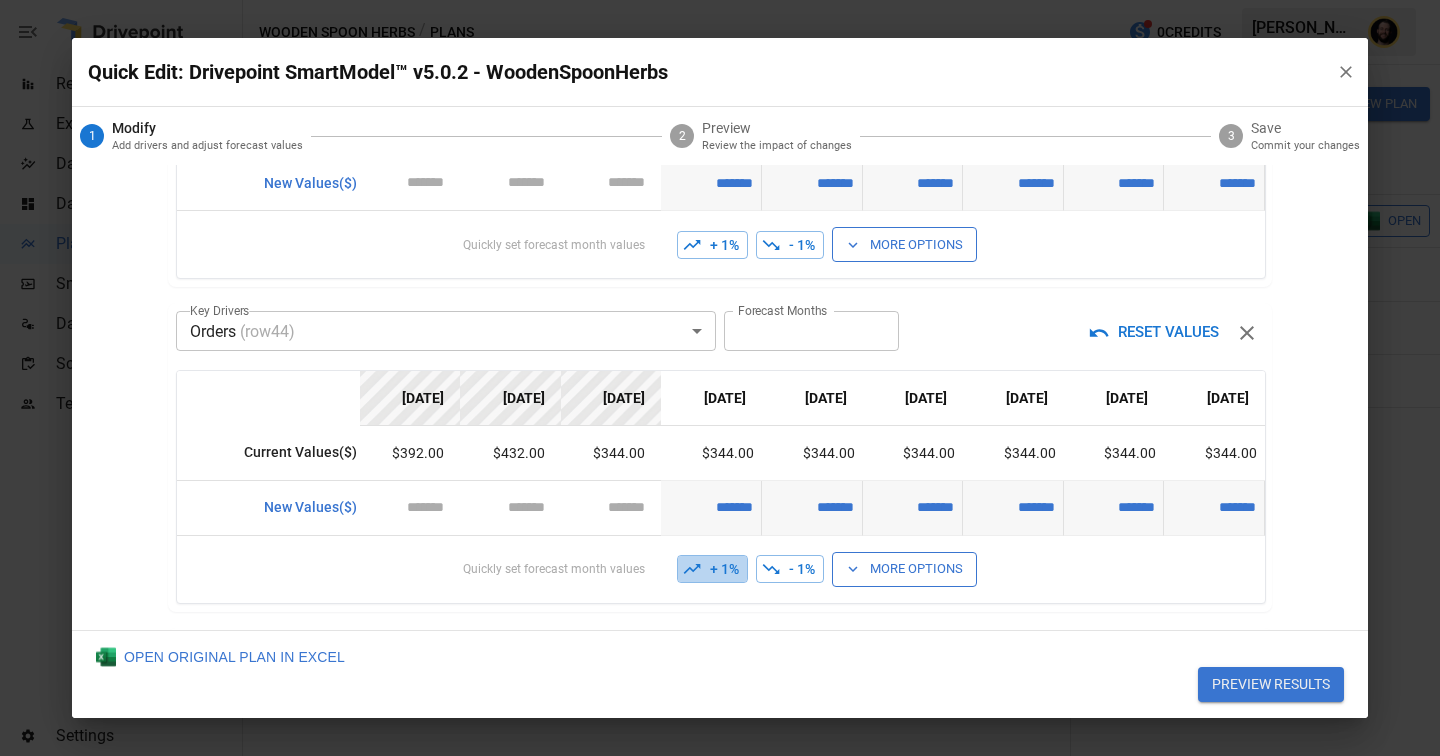 click on "+ 1%" at bounding box center [712, 569] 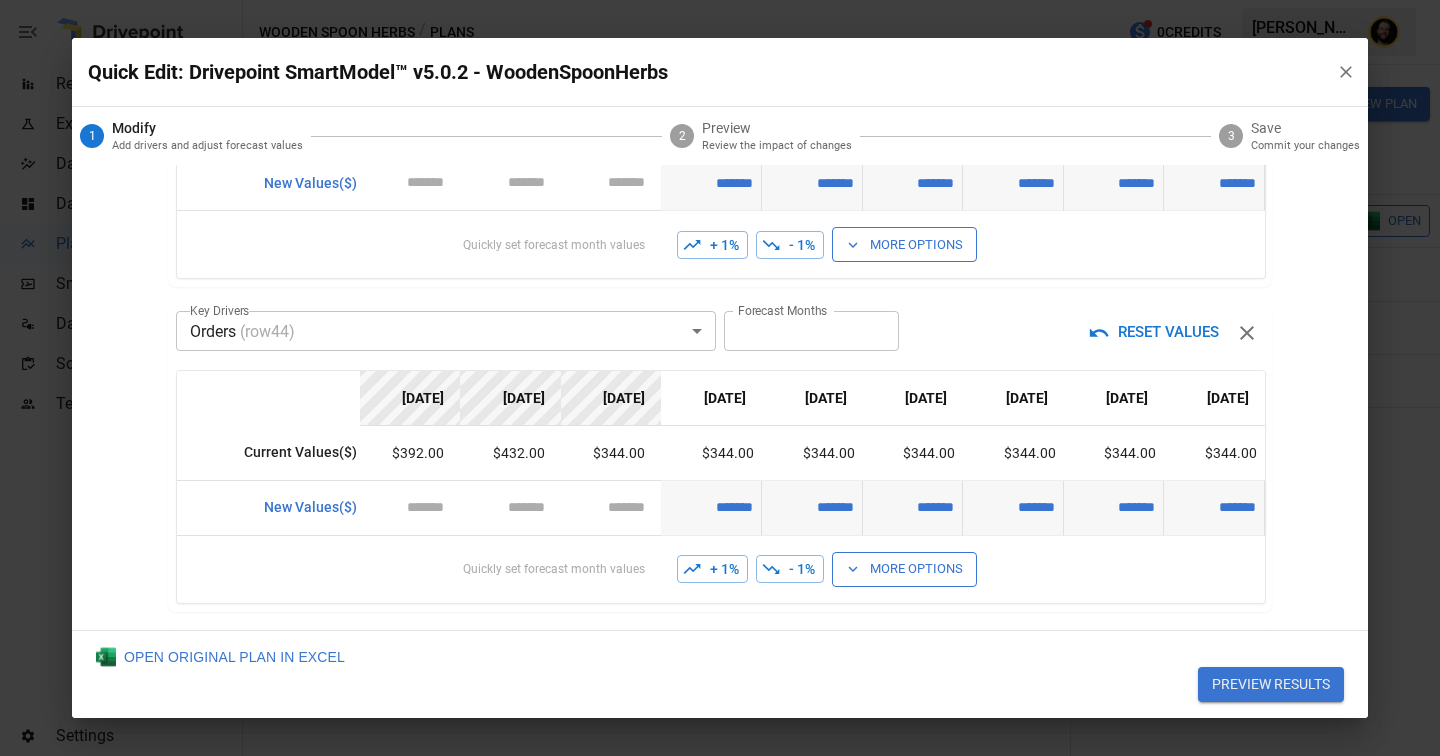 click on "+ 1%" at bounding box center (712, 569) 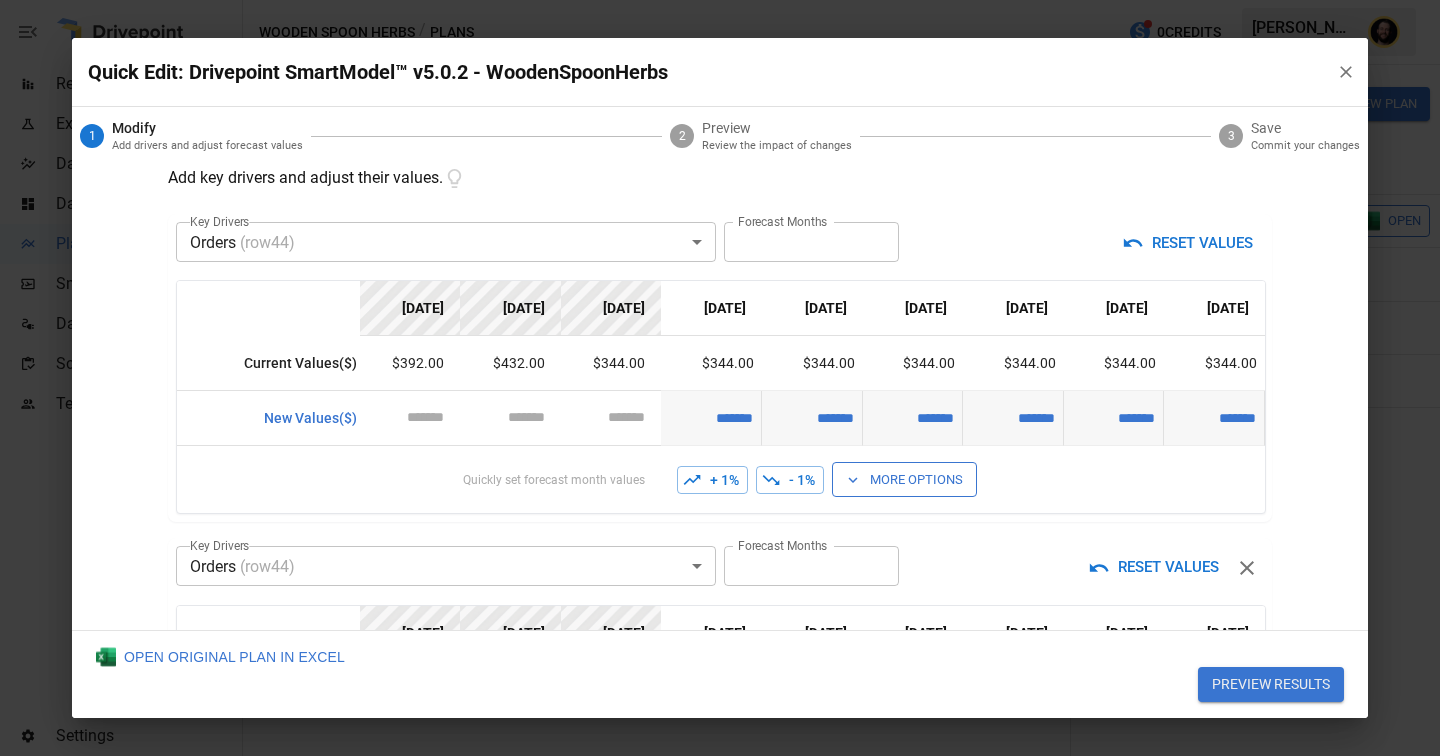 scroll, scrollTop: 0, scrollLeft: 0, axis: both 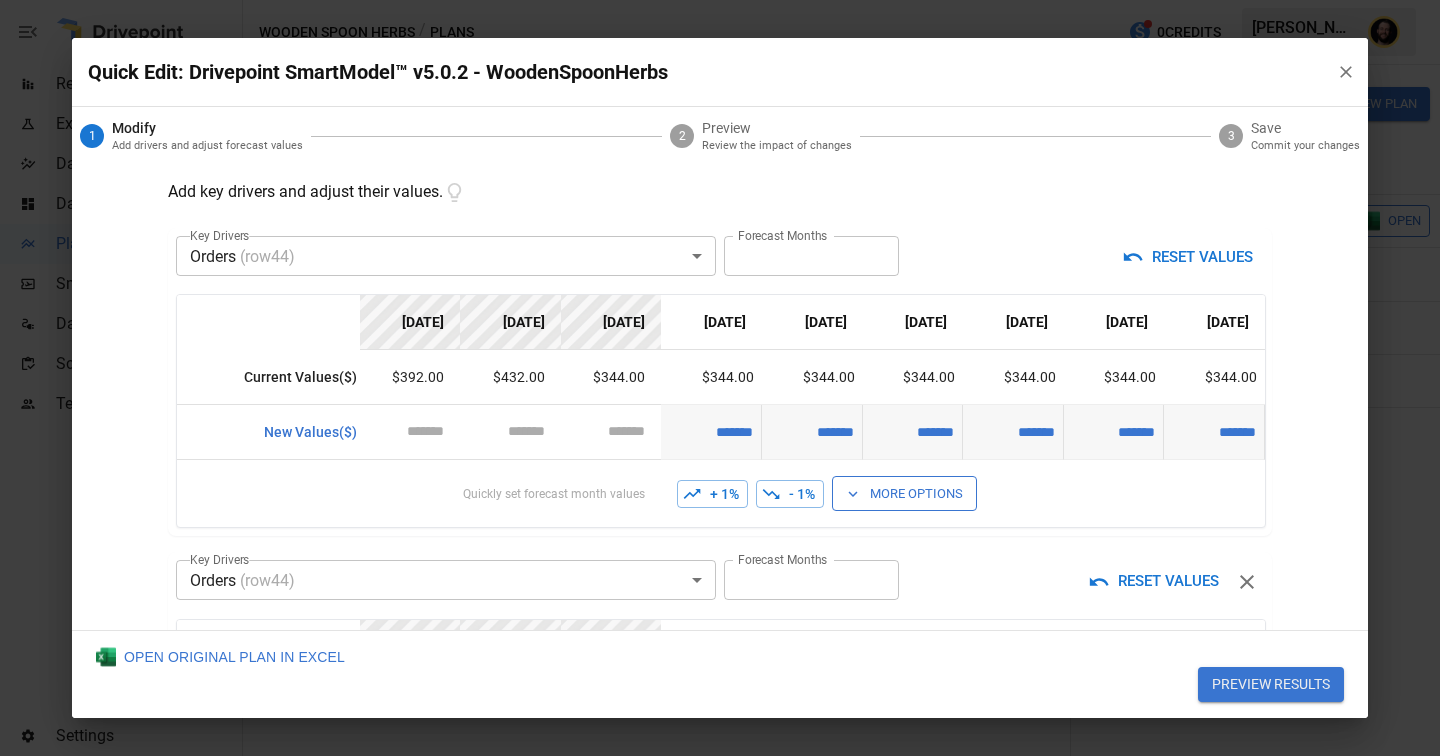 click on "+ 1%" at bounding box center (712, 494) 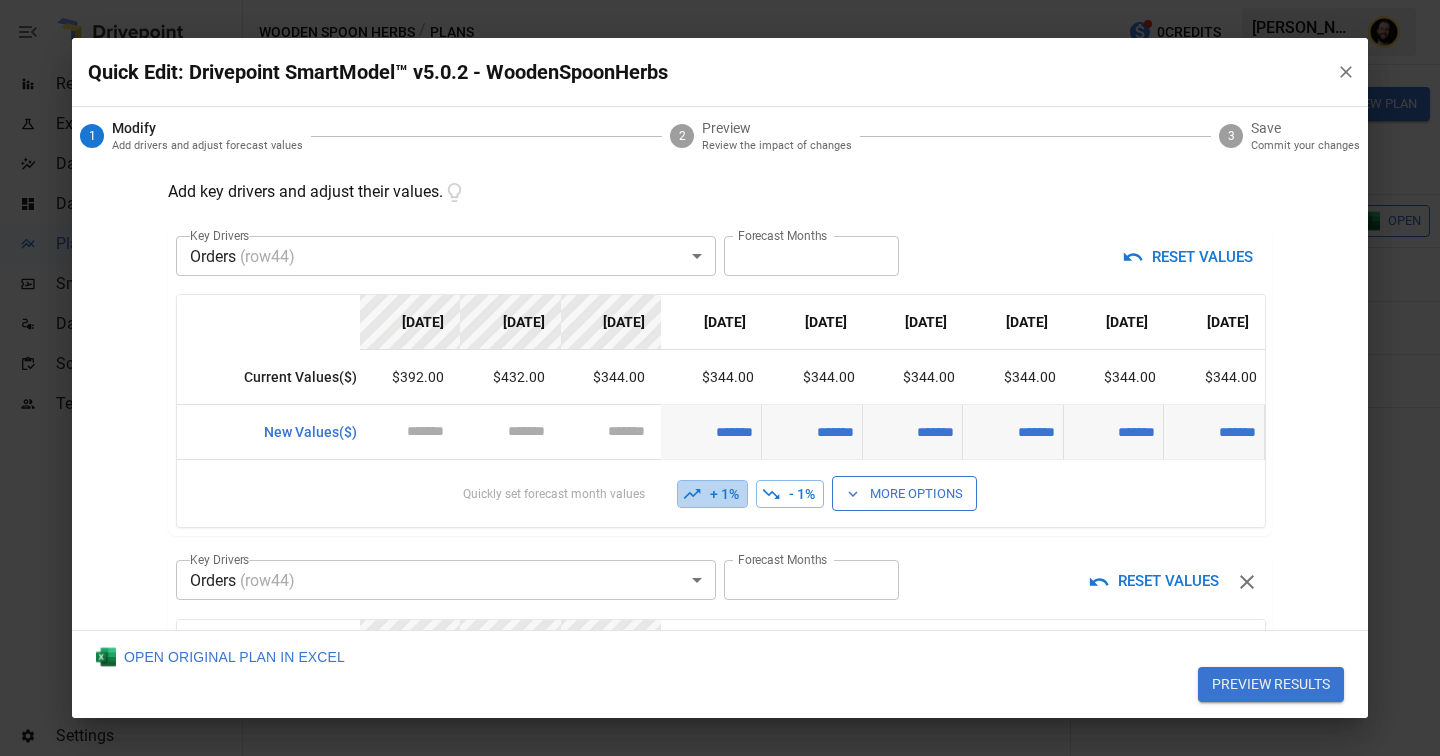 click on "+ 1%" at bounding box center [712, 494] 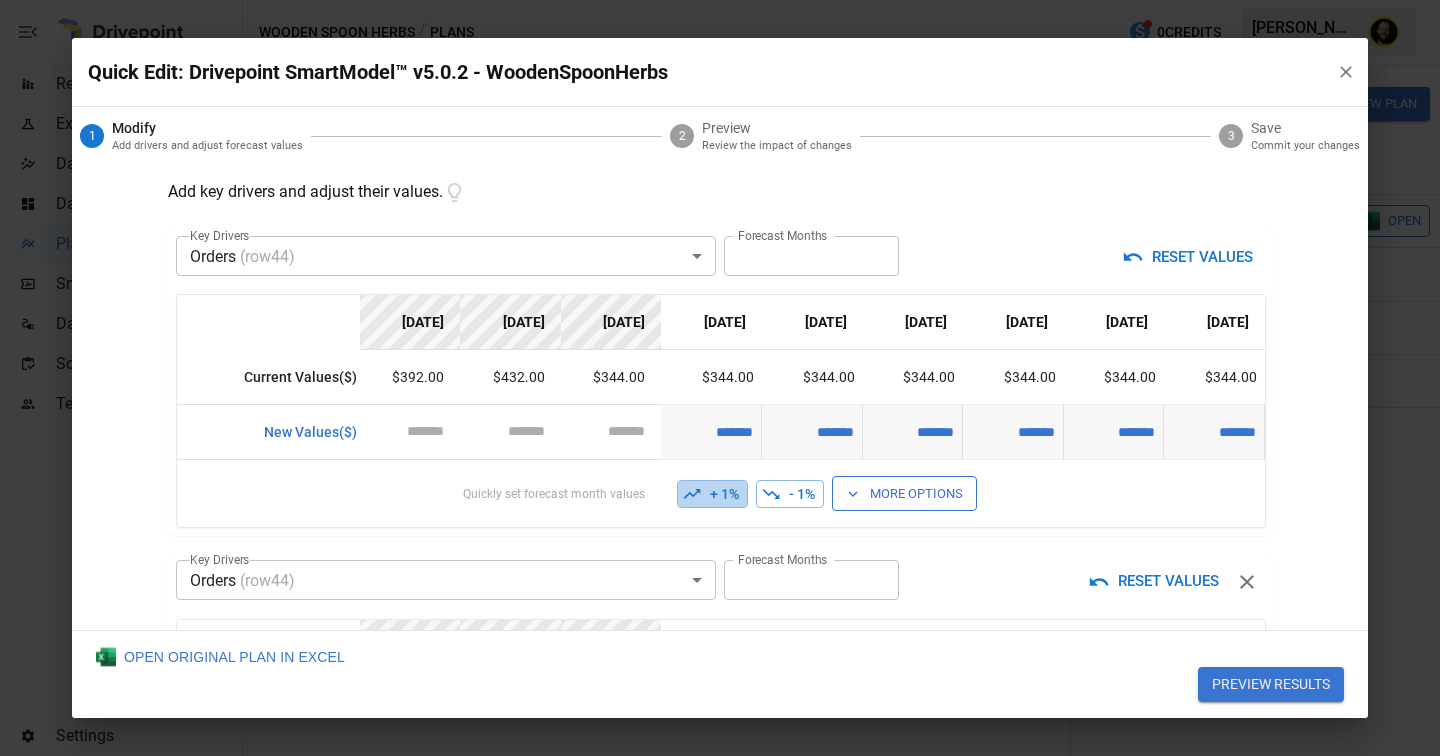 click on "+ 1%" at bounding box center (712, 494) 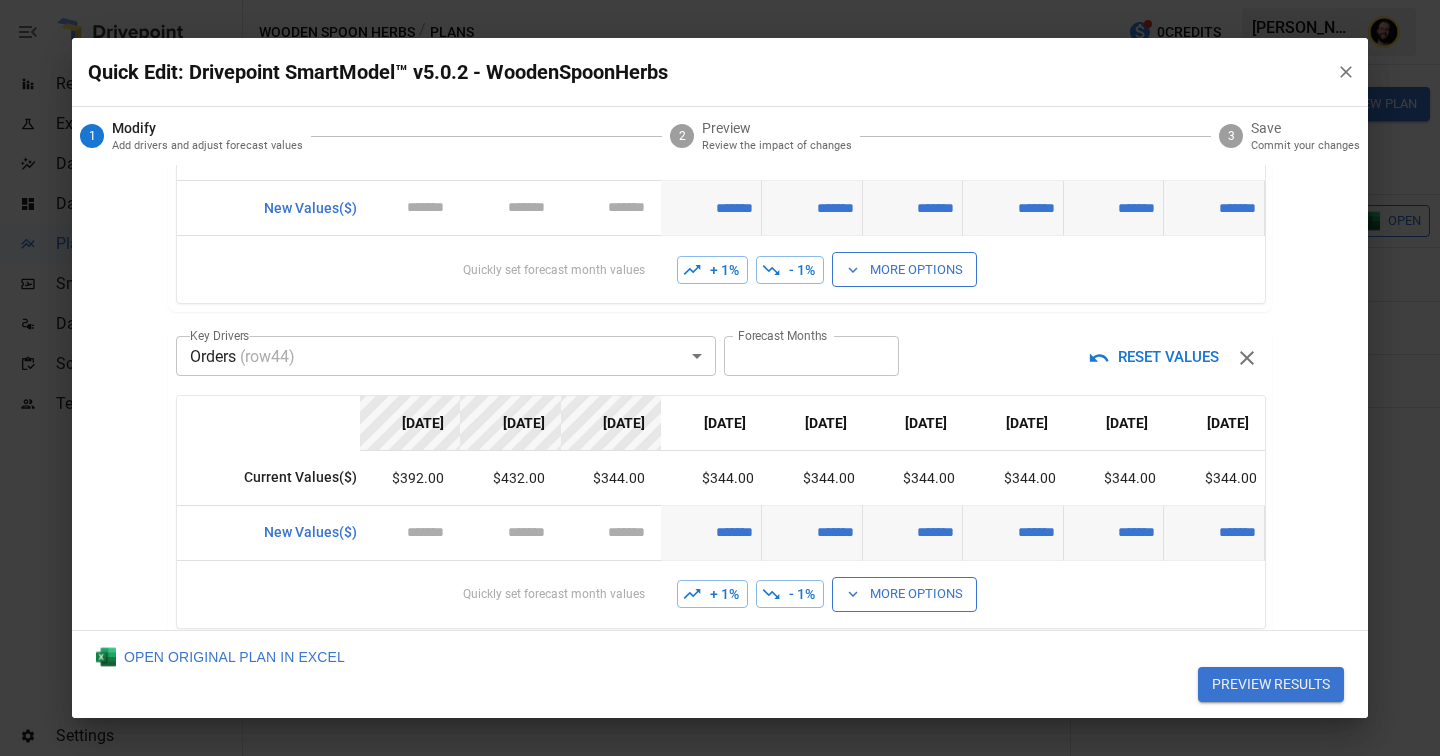 scroll, scrollTop: 0, scrollLeft: 0, axis: both 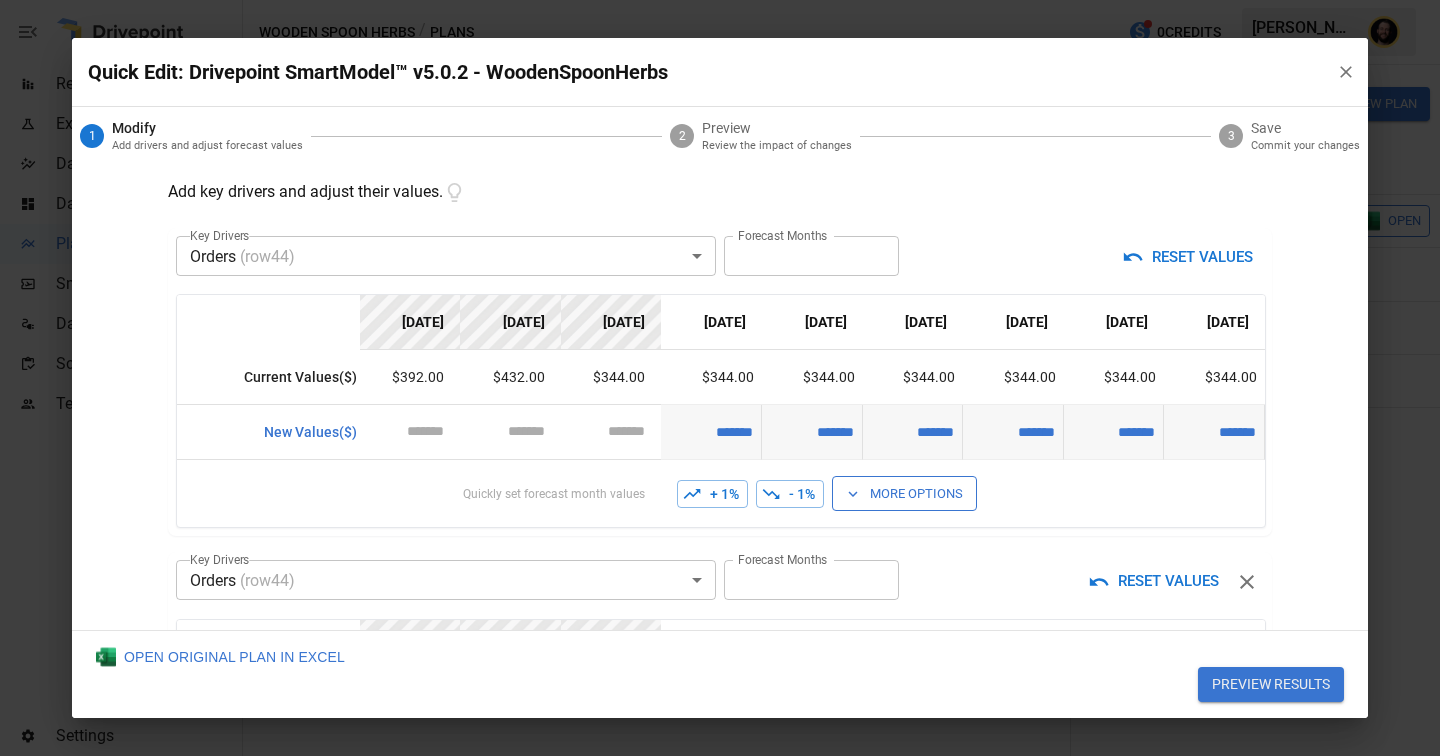 click on "Reports Experiments Dazzler Studio Dashboards Plans SmartModel ™ Data Sources Scorecards Team Settings Wooden Spoon Herbs / Plans 0  Credits [PERSON_NAME] Wooden Spoon Herbs Plans ​ ​ [DATE] – [DATE]   Visualize   Columns   Add Folder   New Plan Name Description Status Forecast start Gross Margin EoP Cash EBITDA Margin Net Income Margin Gross Sales Gross Sales: DTC Online Gross Sales: Marketplace Gross Sales: Wholesale Gross Sales: Retail Returns Returns: DTC Online Returns: Marketplace Returns: Wholesale Returns: Retail Shipping Income Shipping Income: DTC Online Shipping Income: Marketplace Shipping Income: Wholesale Shipping Income: Retail Taxes Collected Taxes Collected: DTC Online Taxes Collected: Marketplace Taxes Collected: Wholesale Taxes Collected: Retail Net Revenue Net Revenue: DTC Online Net Revenue: Marketplace Net Revenue: Wholesale Net Revenue: Retail Cost of Goods Sold Cost of Goods Sold: DTC Online Cost of Goods Sold: Marketplace Cost of Goods Sold: Wholesale Gross Profit 2" at bounding box center [720, 0] 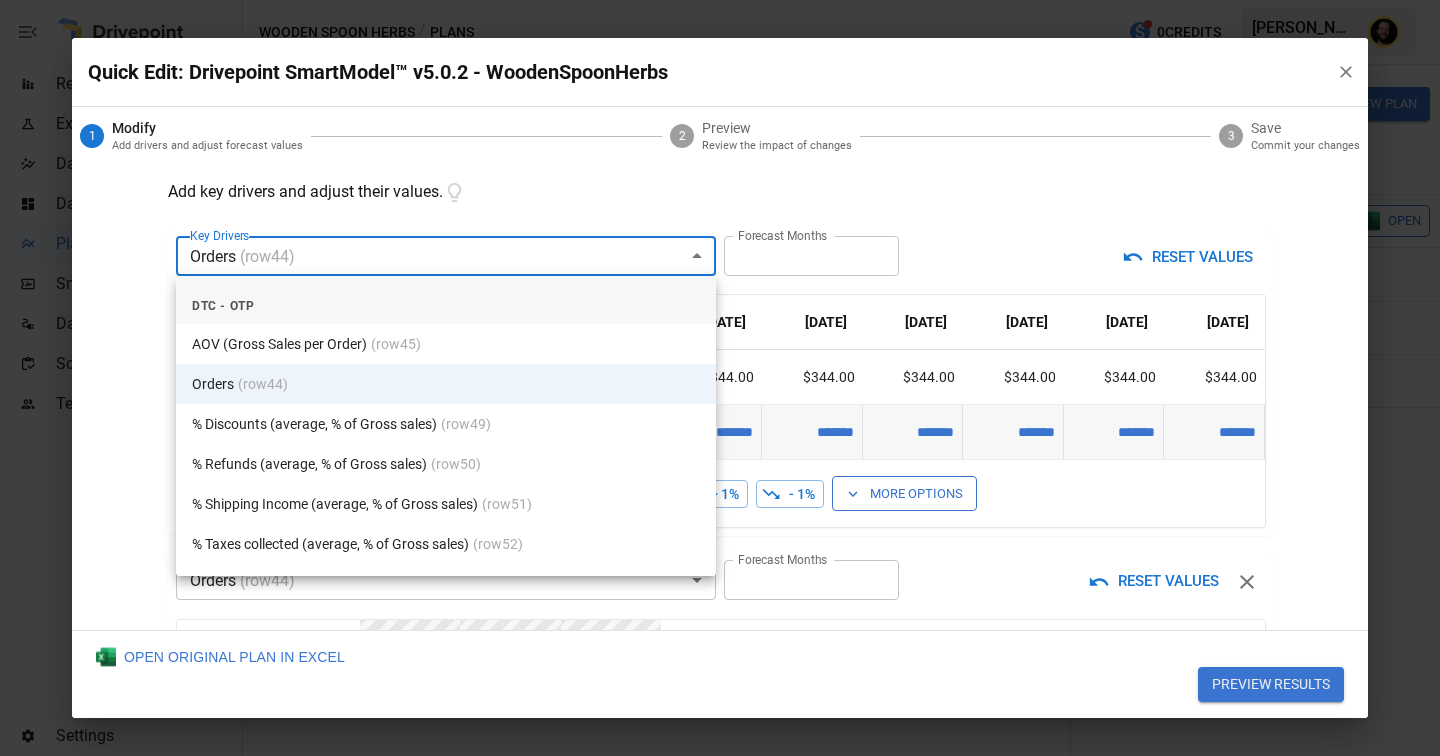 scroll, scrollTop: 8353, scrollLeft: 0, axis: vertical 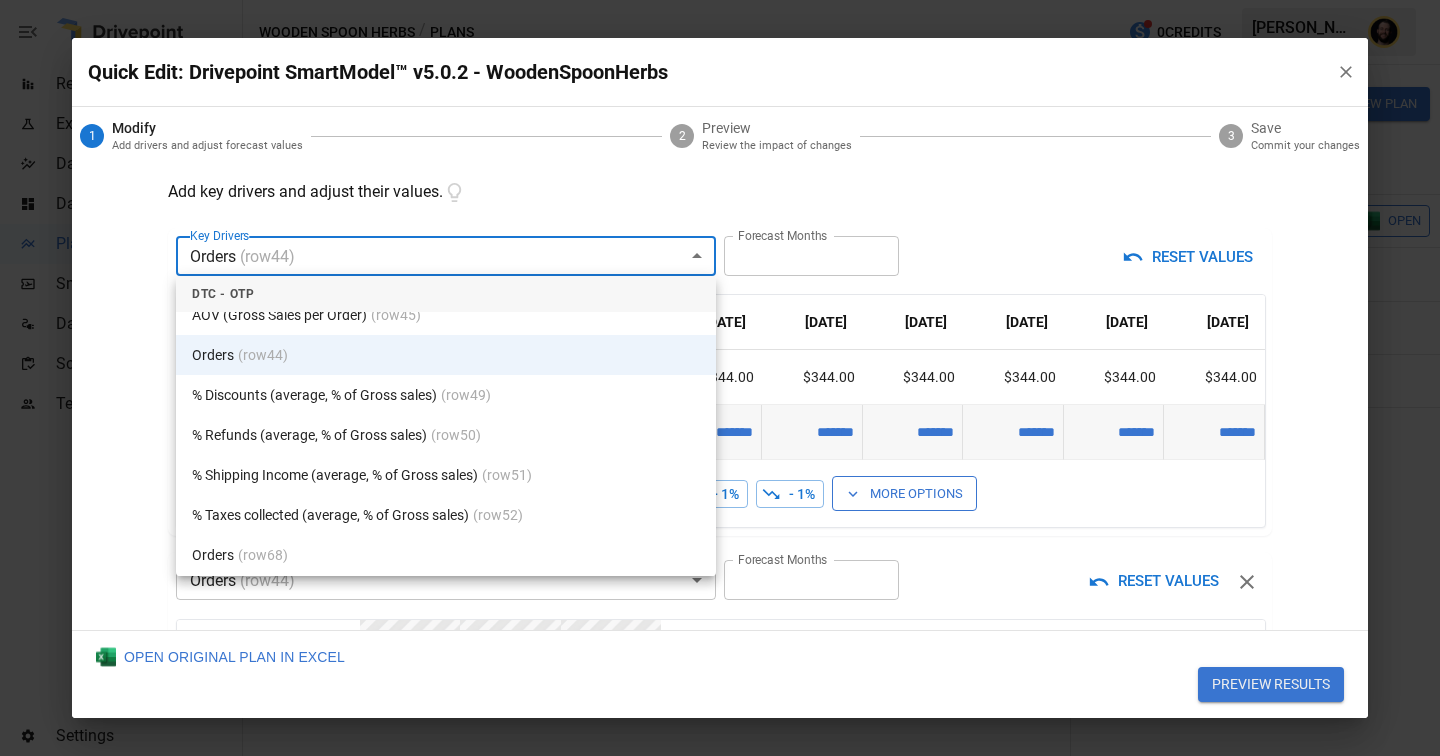 click on "% Discounts (average, % of Gross sales) (row  49 )" at bounding box center (446, 395) 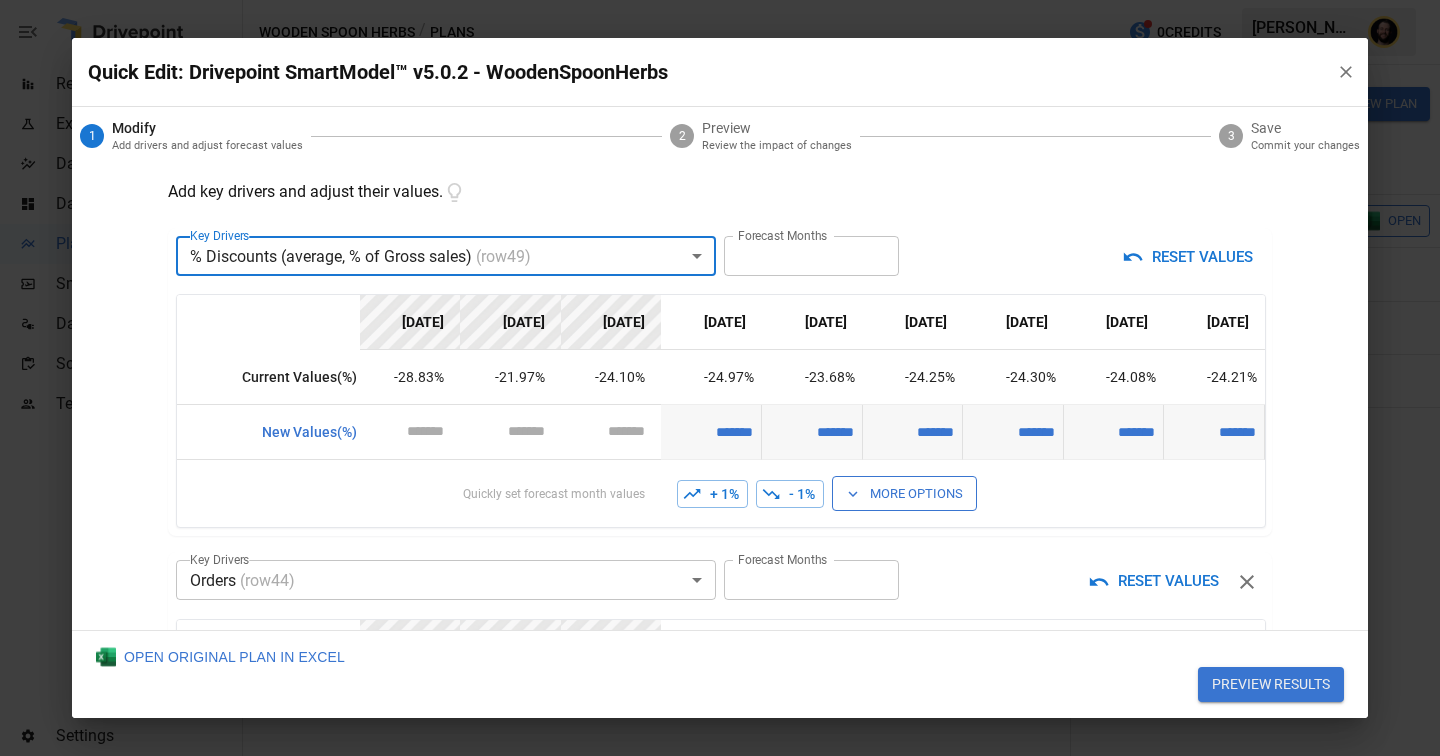 click on "+ 1%" at bounding box center [712, 494] 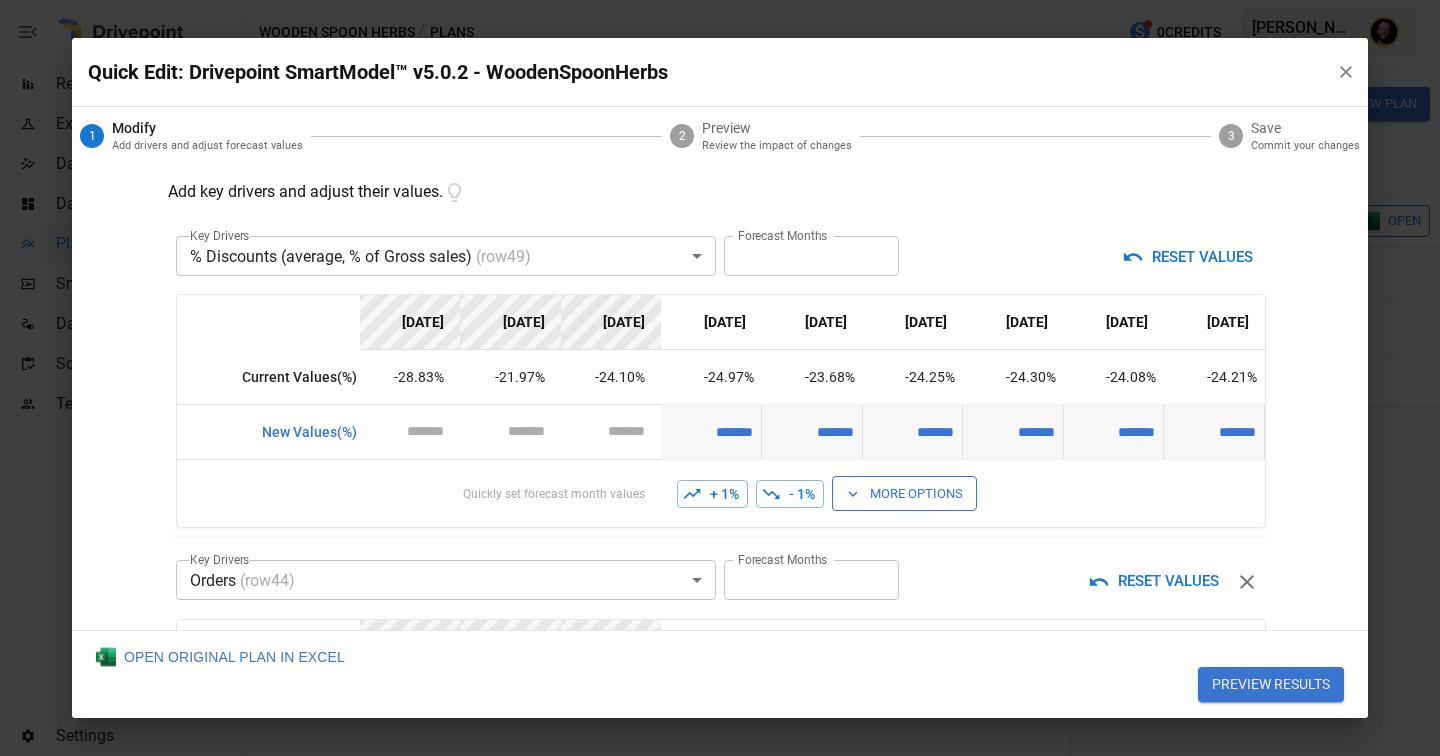 click on "+ 1%" at bounding box center [712, 494] 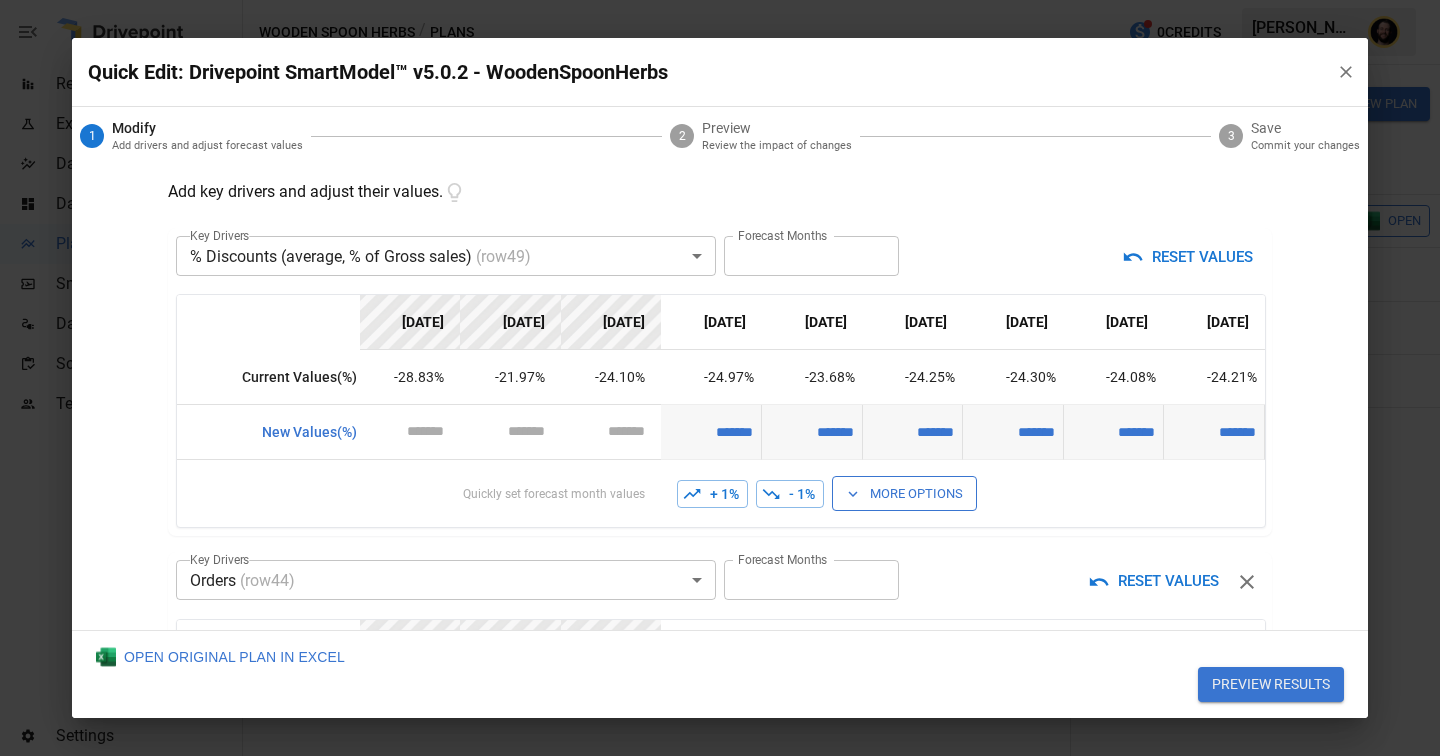 click on "PREVIEW RESULTS" at bounding box center [1271, 685] 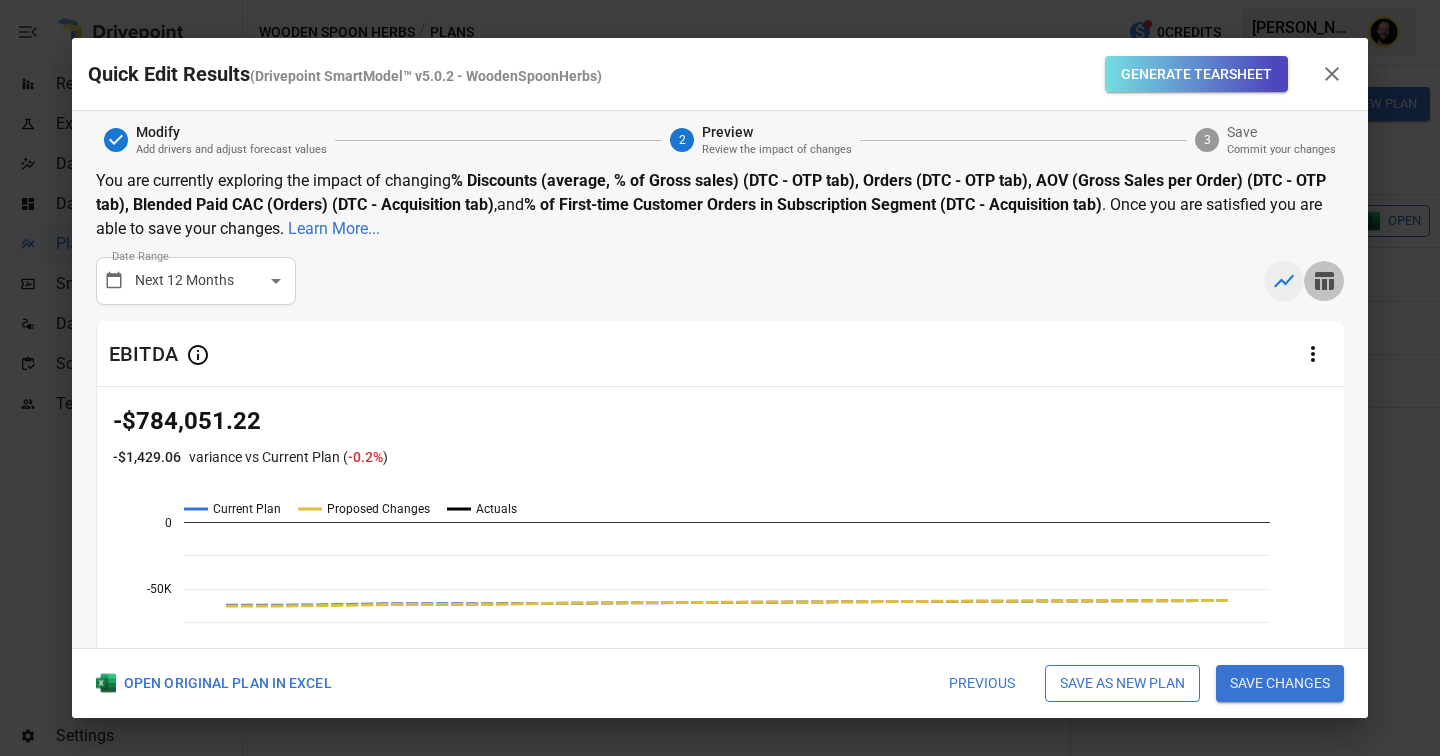 click 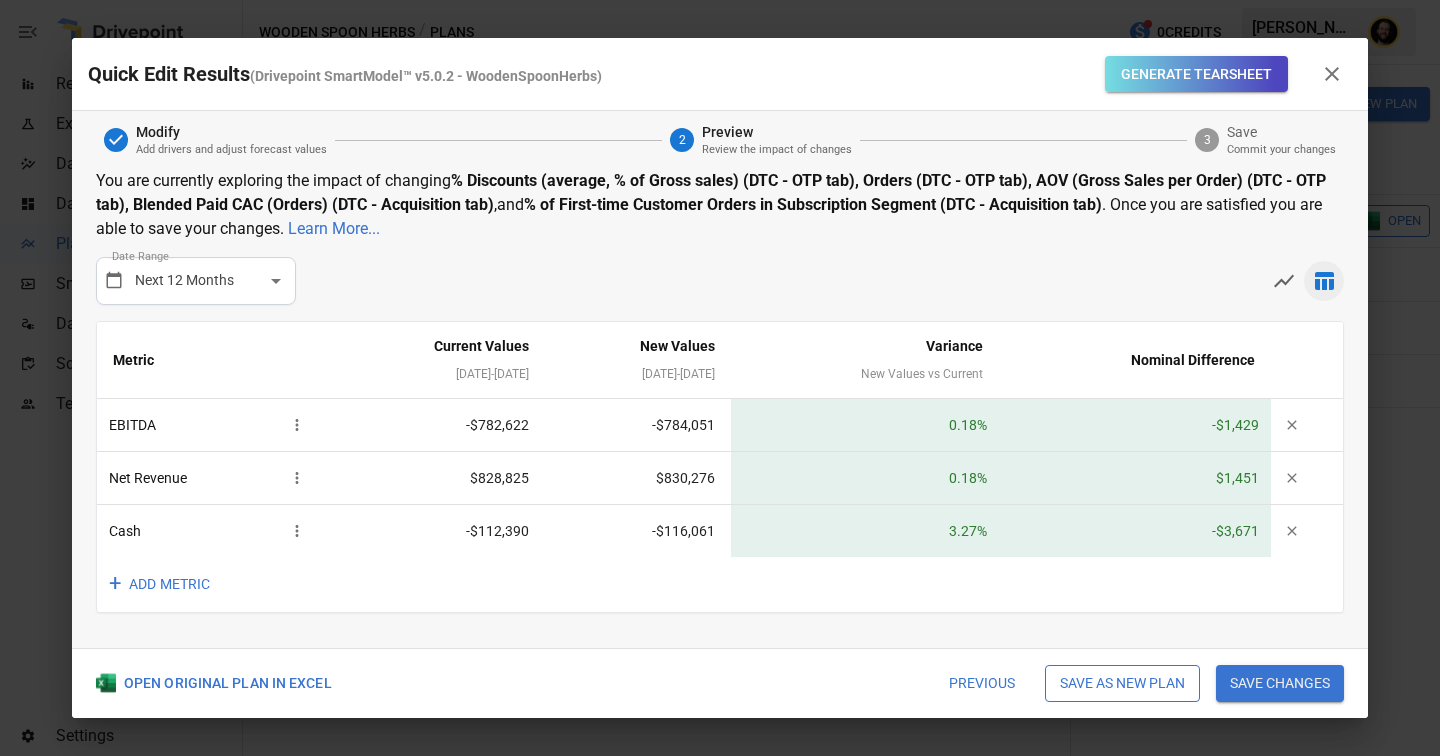 click on "Save as new plan" at bounding box center (1122, 684) 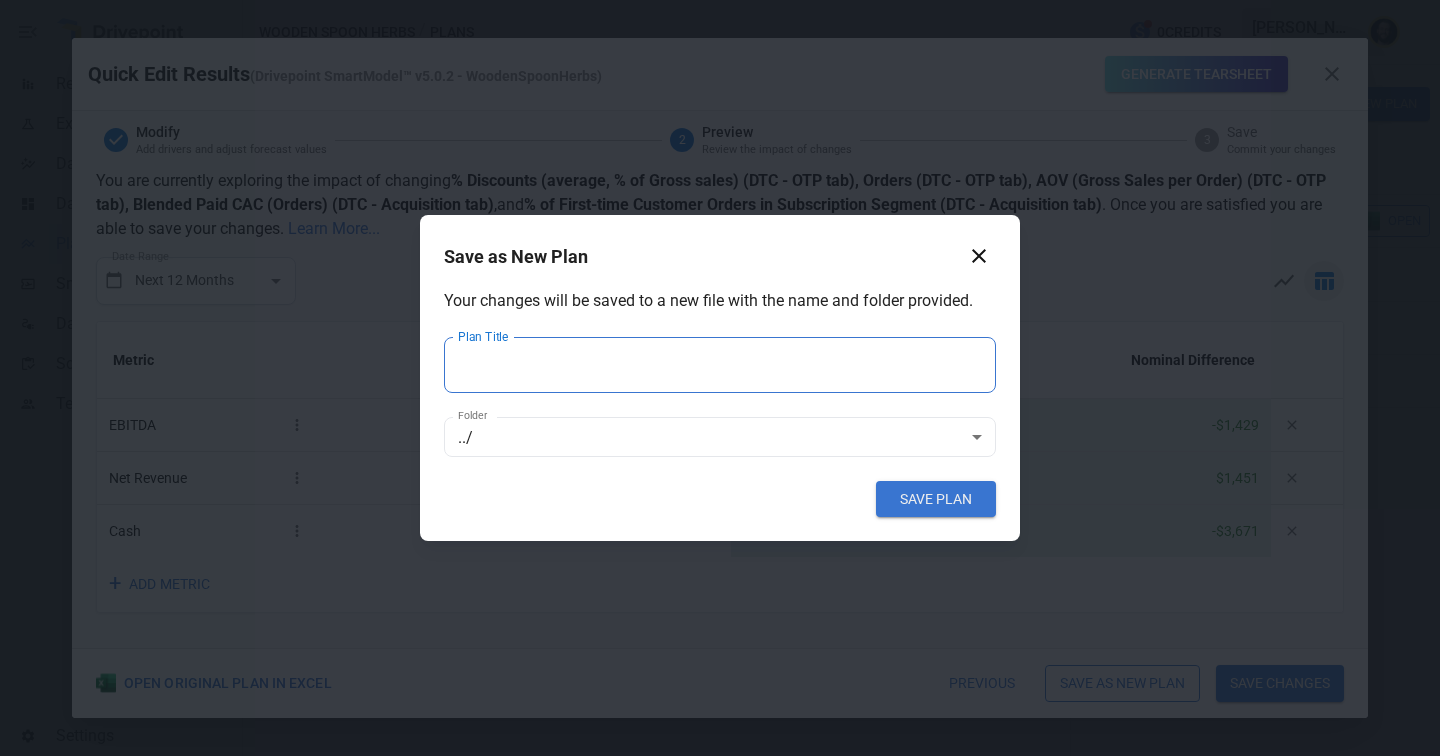 click on "Plan Title" at bounding box center [720, 365] 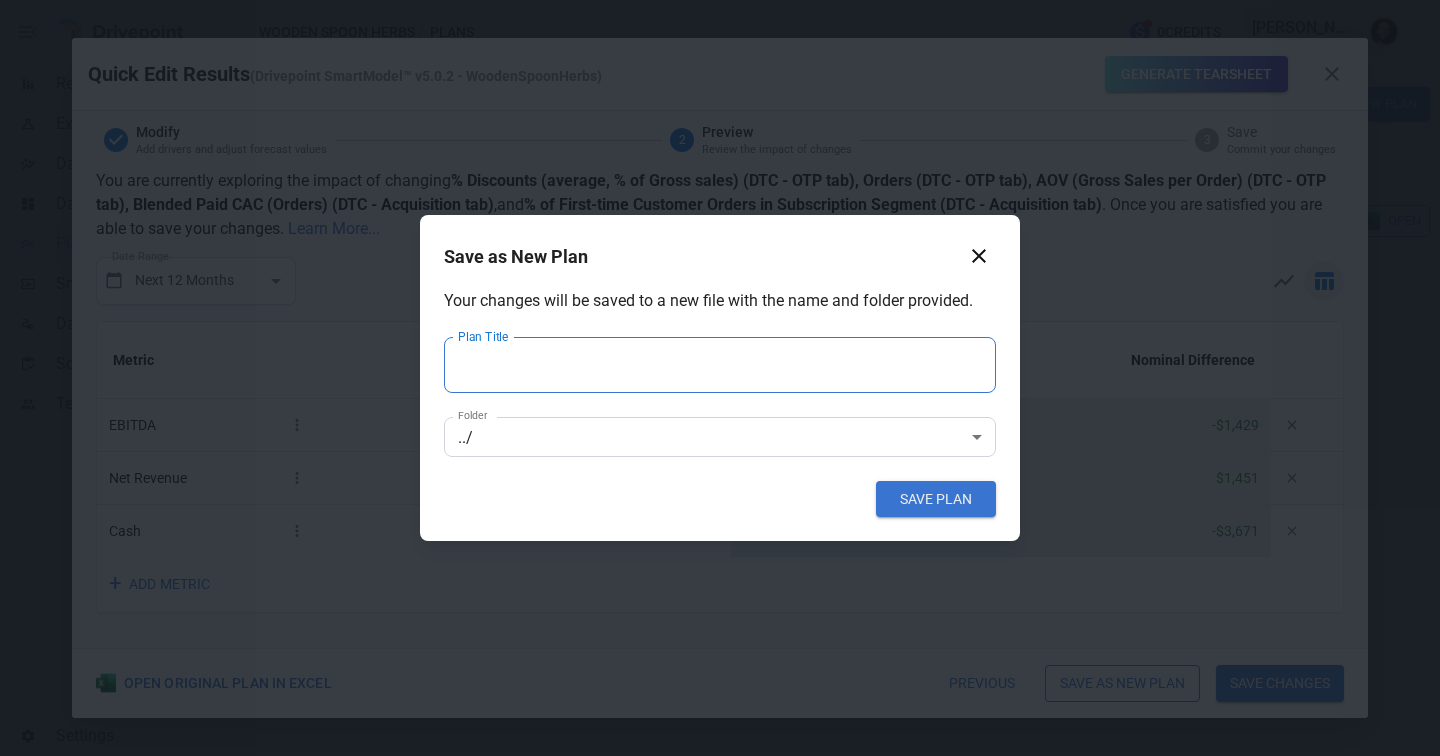 click on "Reports Experiments Dazzler Studio Dashboards Plans SmartModel ™ Data Sources Scorecards Team Settings Wooden Spoon Herbs / Plans 0  Credits [PERSON_NAME] Wooden Spoon Herbs Plans ​ ​ [DATE] – [DATE]   Visualize   Columns   Add Folder   New Plan Name Description Status Forecast start Gross Margin EoP Cash EBITDA Margin Net Income Margin Gross Sales Gross Sales: DTC Online Gross Sales: Marketplace Gross Sales: Wholesale Gross Sales: Retail Returns Returns: DTC Online Returns: Marketplace Returns: Wholesale Returns: Retail Shipping Income Shipping Income: DTC Online Shipping Income: Marketplace Shipping Income: Wholesale Shipping Income: Retail Taxes Collected Taxes Collected: DTC Online Taxes Collected: Marketplace Taxes Collected: Wholesale Taxes Collected: Retail Net Revenue Net Revenue: DTC Online Net Revenue: Marketplace Net Revenue: Wholesale Net Revenue: Retail Cost of Goods Sold Cost of Goods Sold: DTC Online Cost of Goods Sold: Marketplace Cost of Goods Sold: Wholesale Gross Profit 2 (" at bounding box center [720, 0] 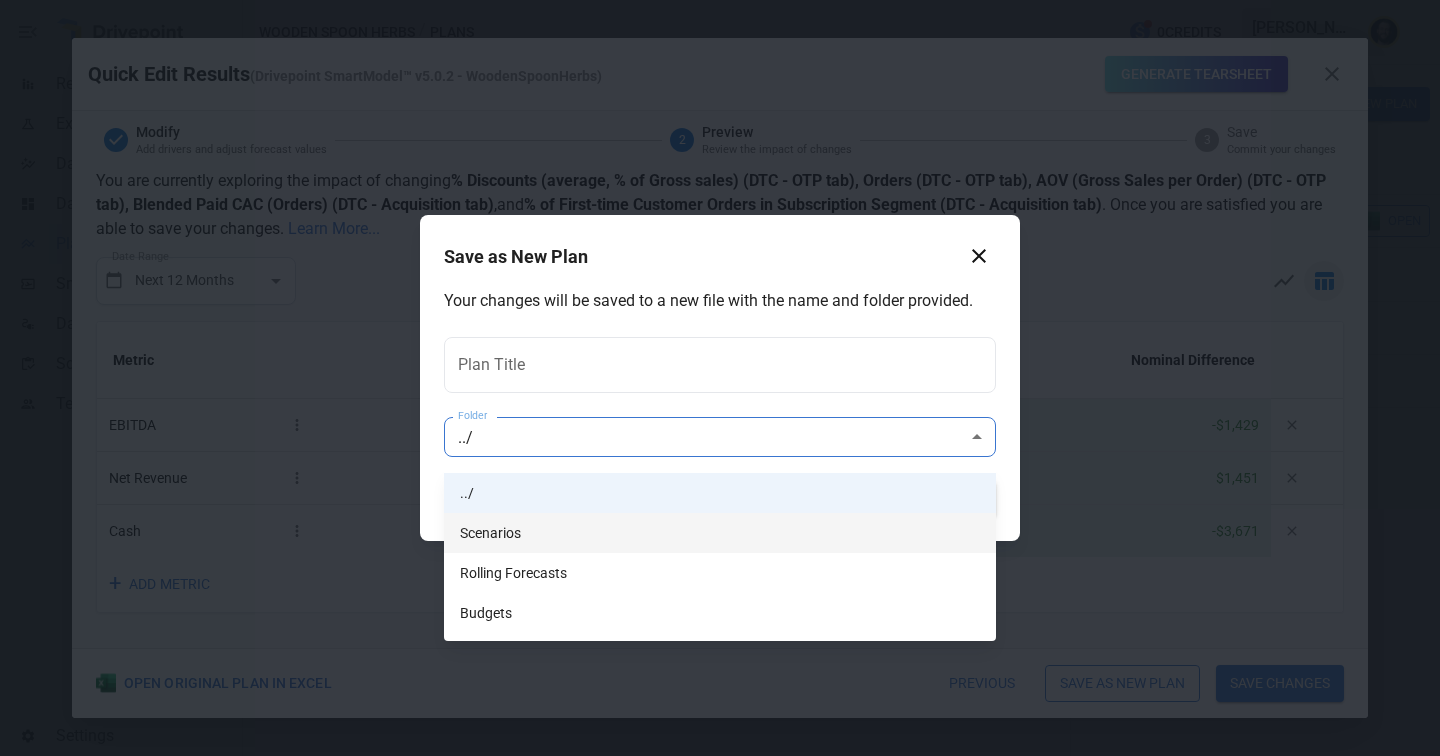 click on "Scenarios" at bounding box center [720, 533] 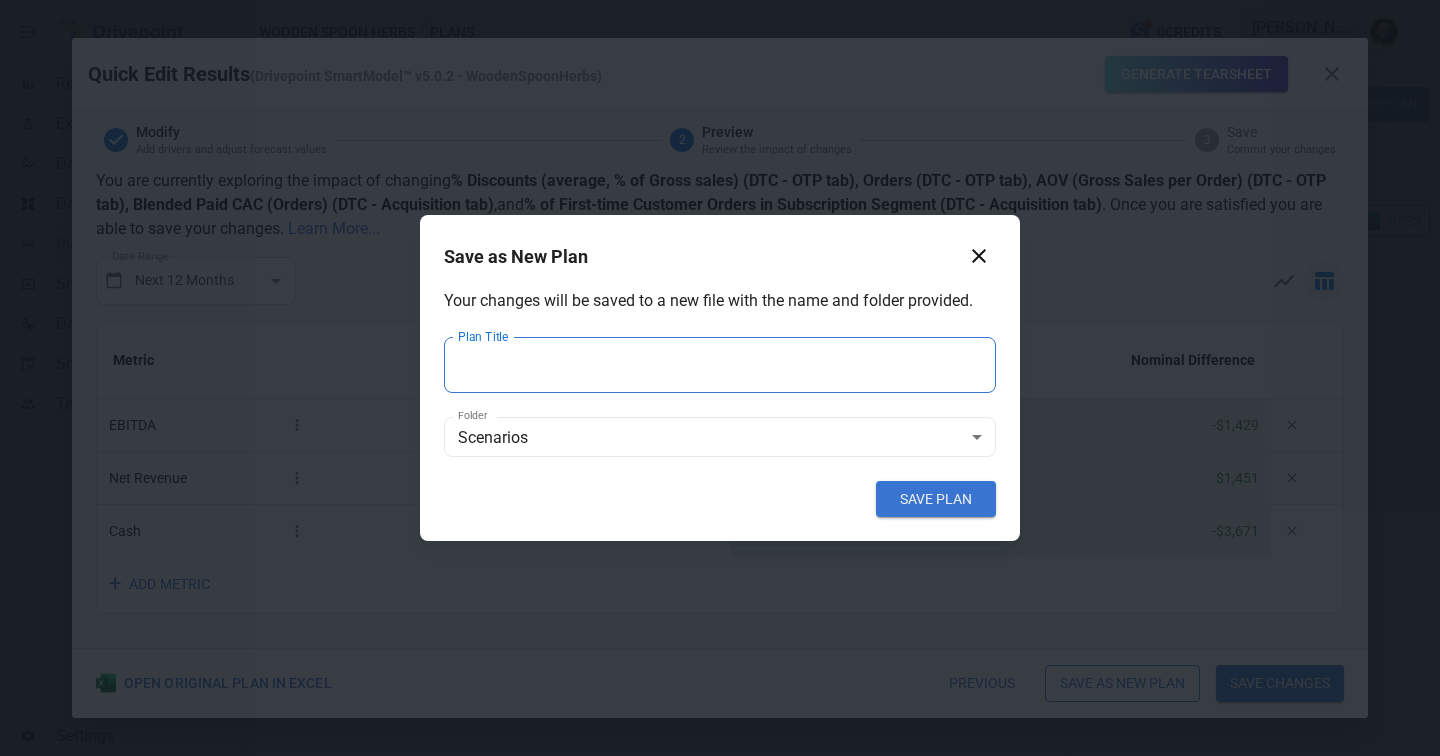 click on "Plan Title" at bounding box center [720, 365] 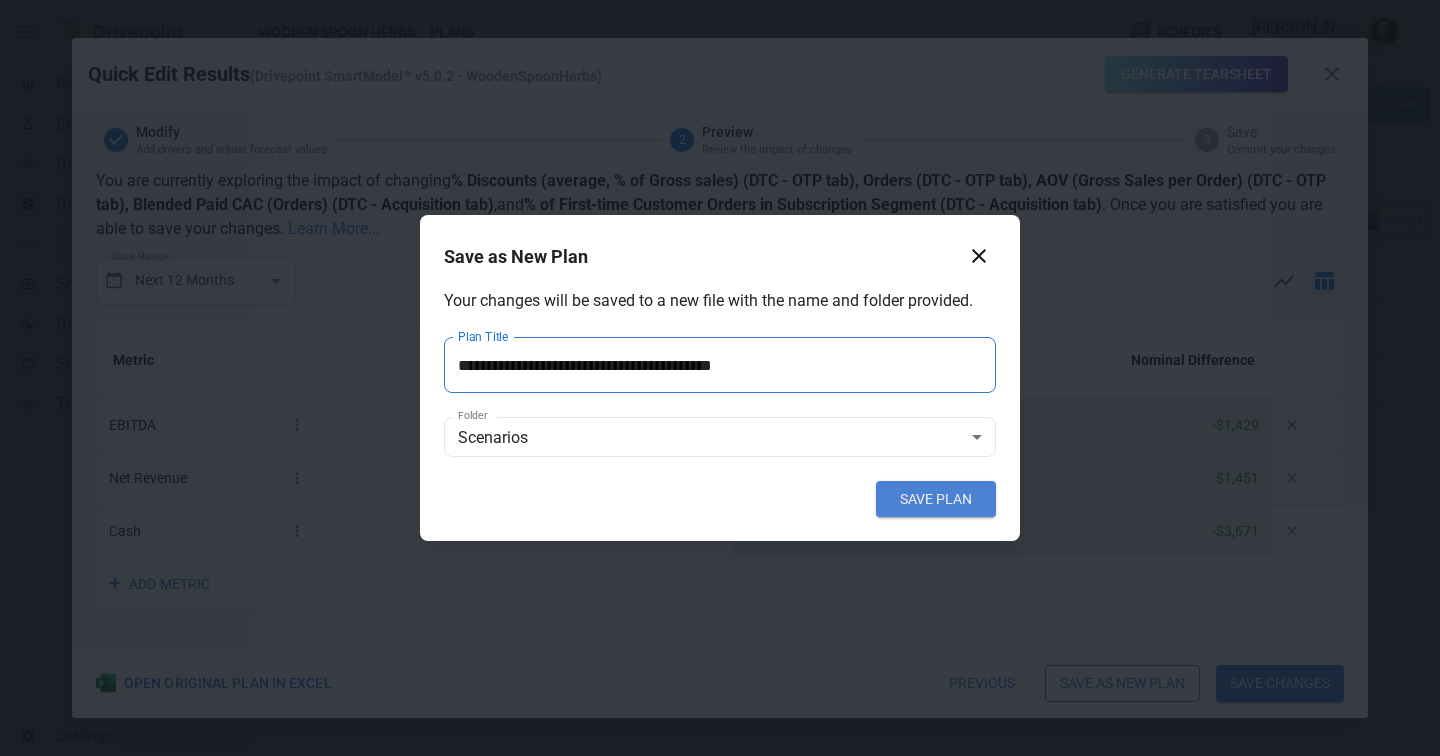 click on "SAVE PLAN" at bounding box center (936, 499) 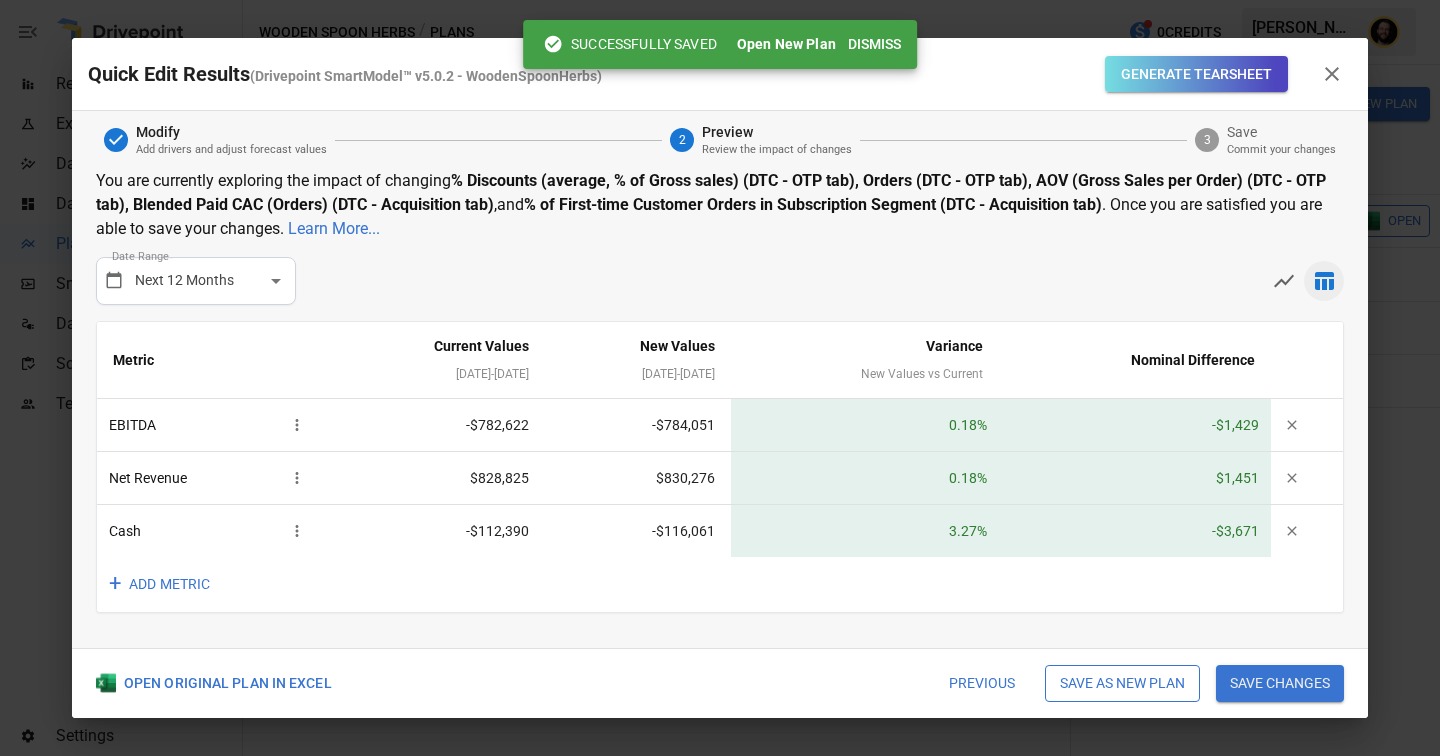 click on "Dismiss" at bounding box center (874, 44) 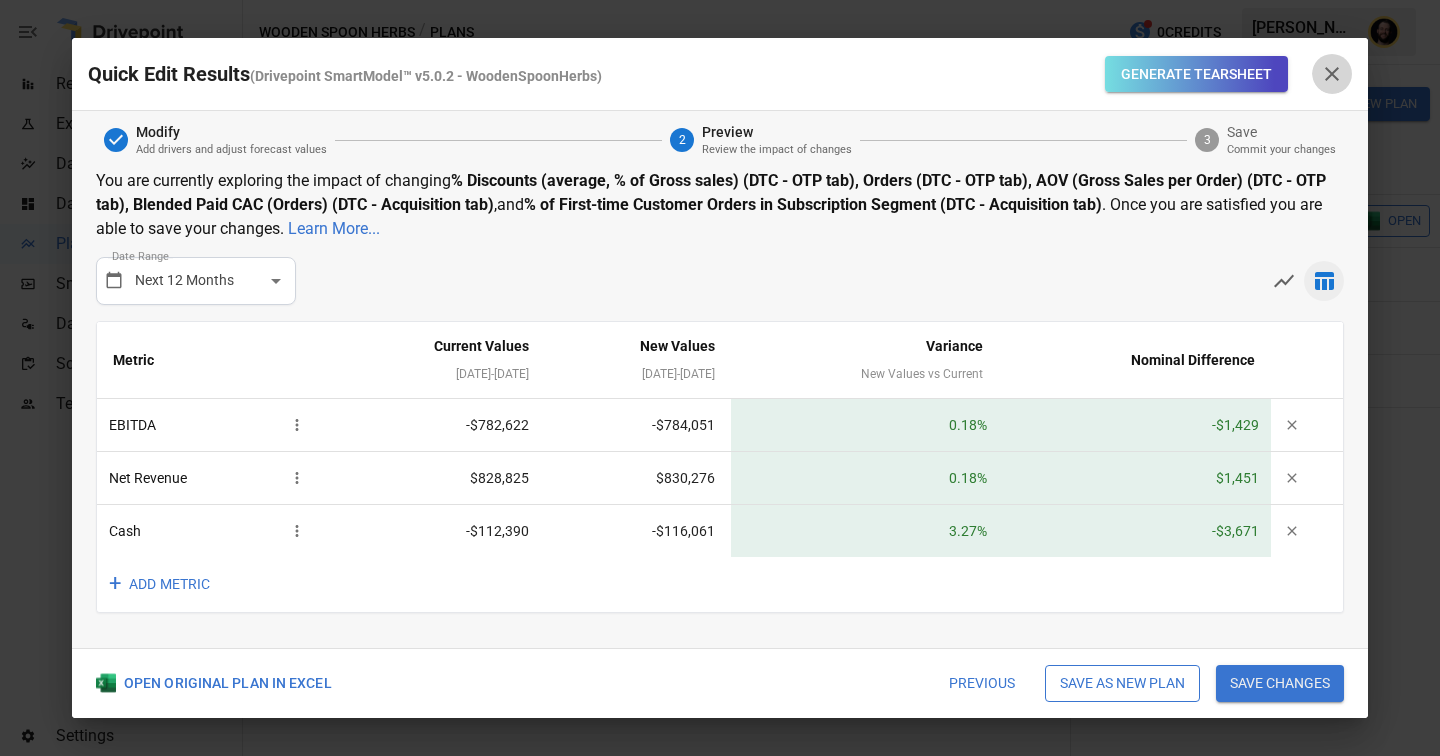 click 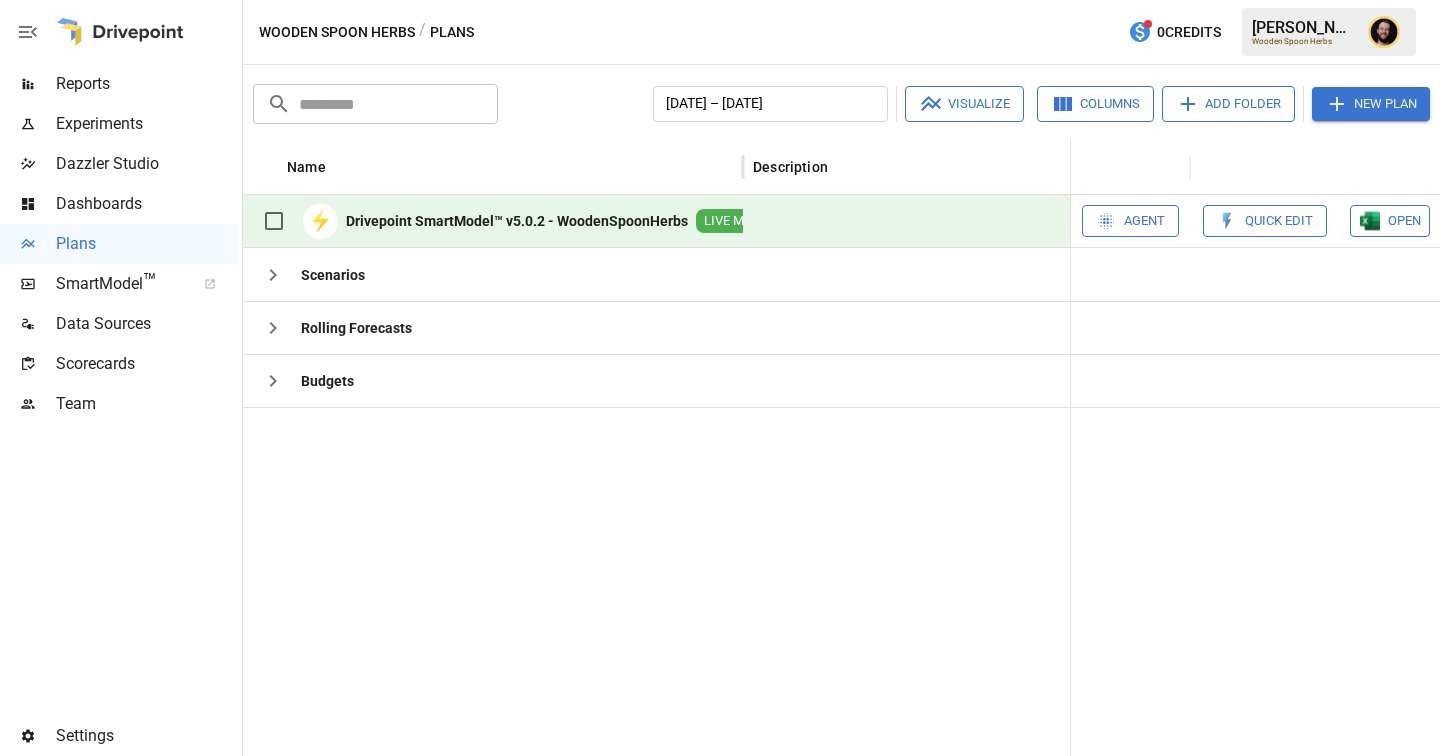 click on "Quick Edit" at bounding box center (1279, 221) 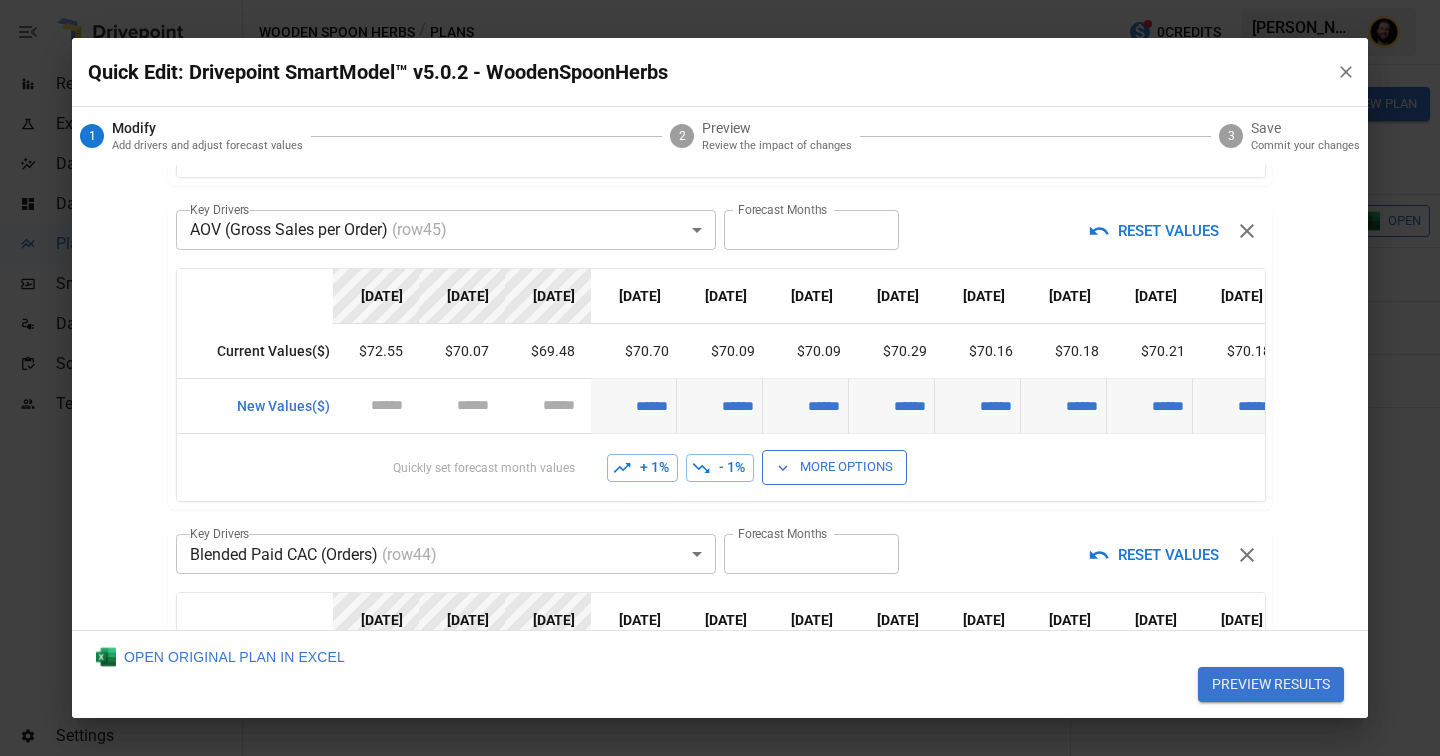 scroll, scrollTop: 0, scrollLeft: 0, axis: both 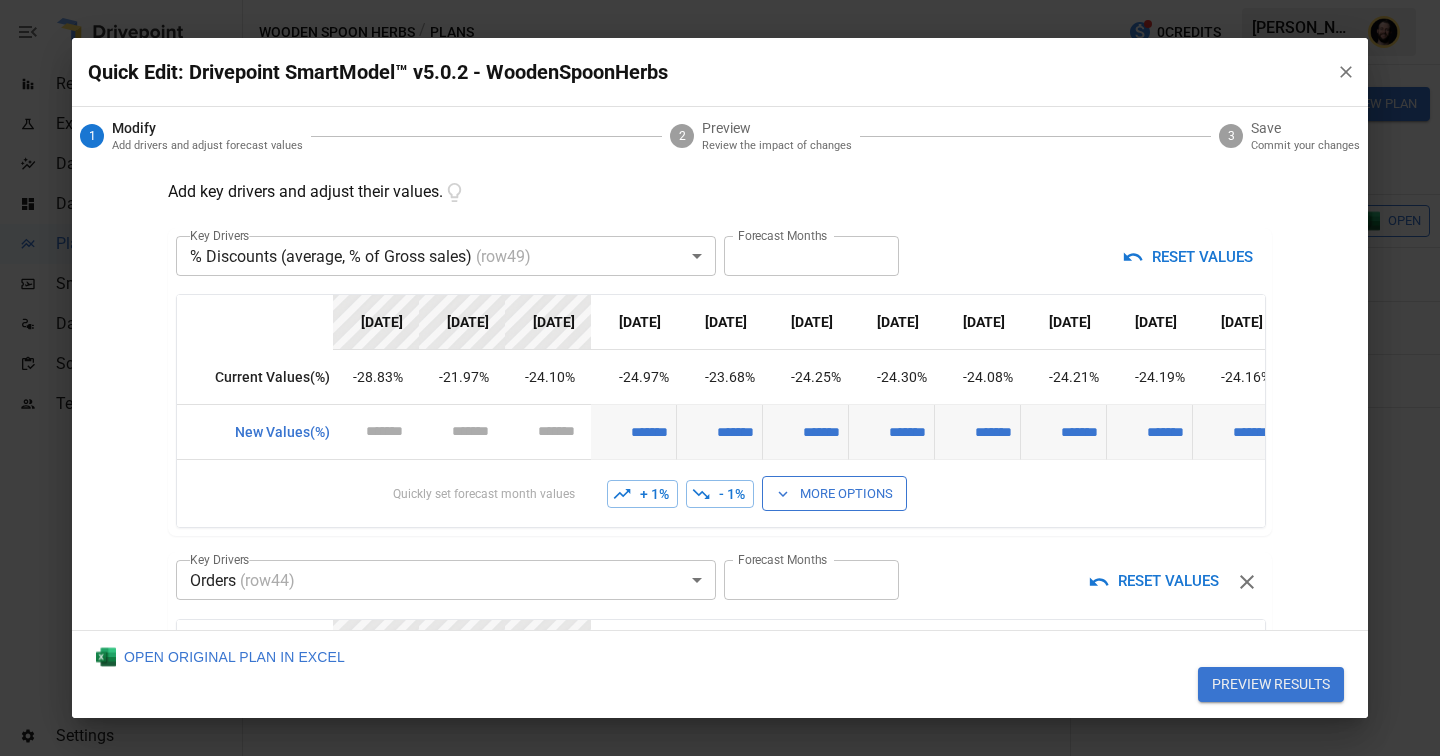 click on "Reports Experiments Dazzler Studio Dashboards Plans SmartModel ™ Data Sources Scorecards Team Settings Wooden Spoon Herbs / Plans 0  Credits [PERSON_NAME] Wooden Spoon Herbs Plans ​ ​ [DATE] – [DATE]   Visualize   Columns   Add Folder   New Plan Name Description Status Forecast start Gross Margin EoP Cash EBITDA Margin Net Income Margin Gross Sales Gross Sales: DTC Online Gross Sales: Marketplace Gross Sales: Wholesale Gross Sales: Retail Returns Returns: DTC Online Returns: Marketplace Returns: Wholesale Returns: Retail Shipping Income Shipping Income: DTC Online Shipping Income: Marketplace Shipping Income: Wholesale Shipping Income: Retail Taxes Collected Taxes Collected: DTC Online Taxes Collected: Marketplace Taxes Collected: Wholesale Taxes Collected: Retail Net Revenue Net Revenue: DTC Online Net Revenue: Marketplace Net Revenue: Wholesale Net Revenue: Retail Cost of Goods Sold Cost of Goods Sold: DTC Online Cost of Goods Sold: Marketplace Cost of Goods Sold: Wholesale Gross Profit 2" at bounding box center (720, 0) 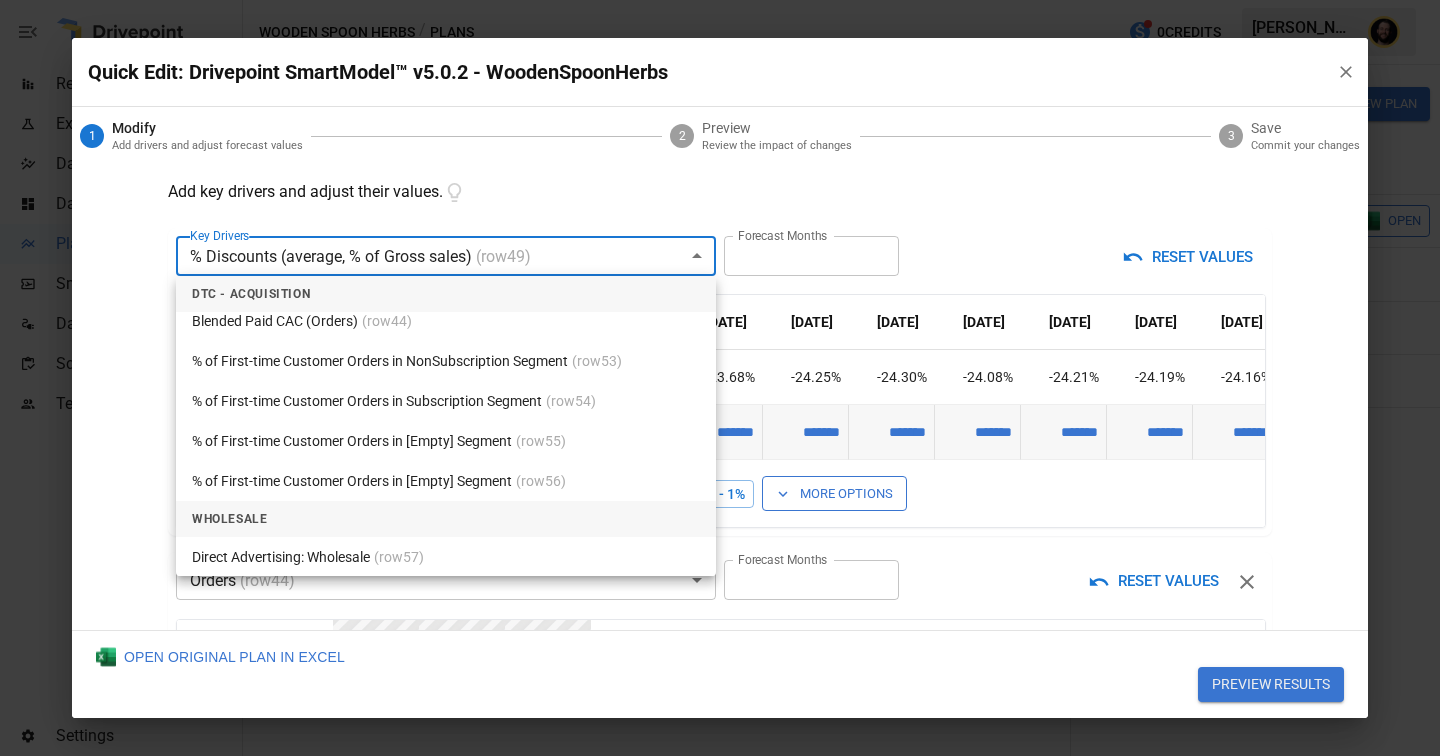 scroll, scrollTop: 4195, scrollLeft: 0, axis: vertical 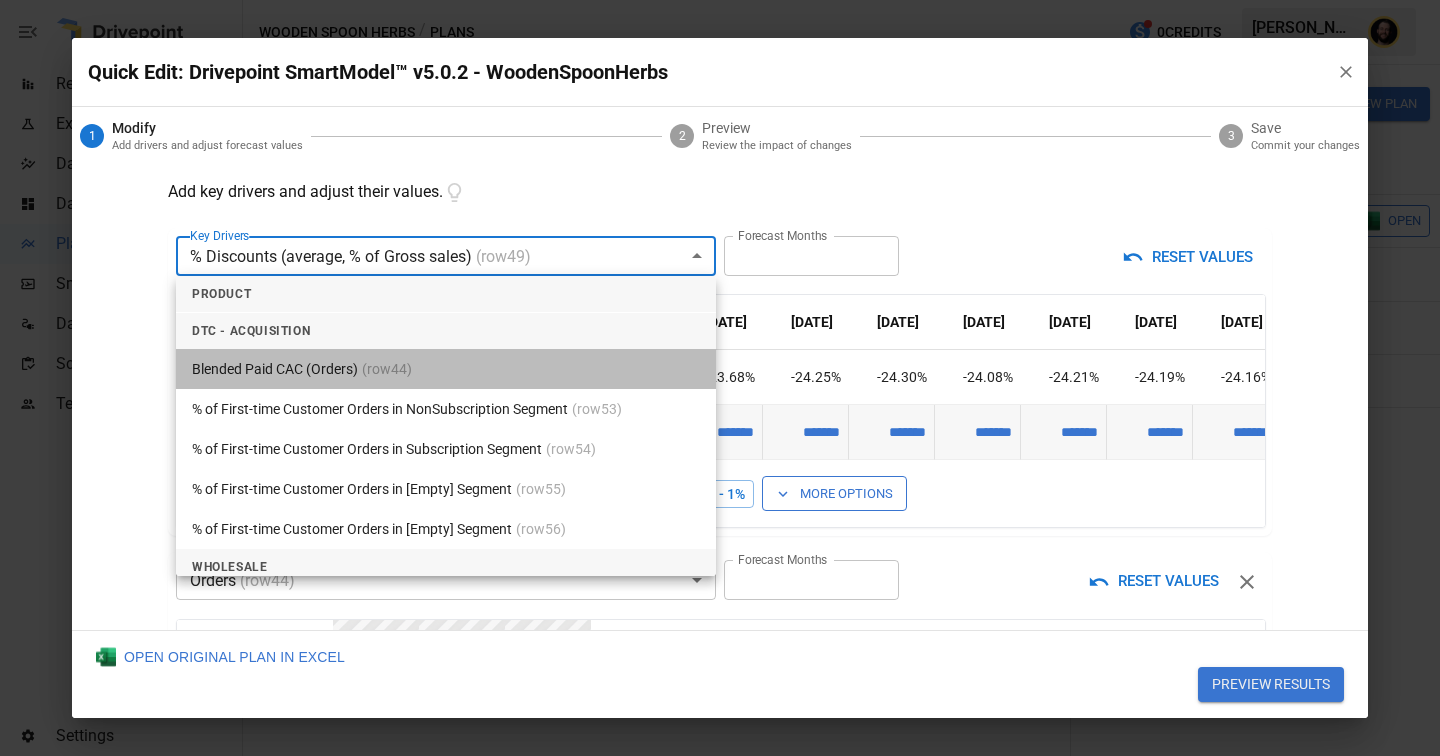 click on "Blended Paid CAC (Orders) (row  44 )" at bounding box center [446, 369] 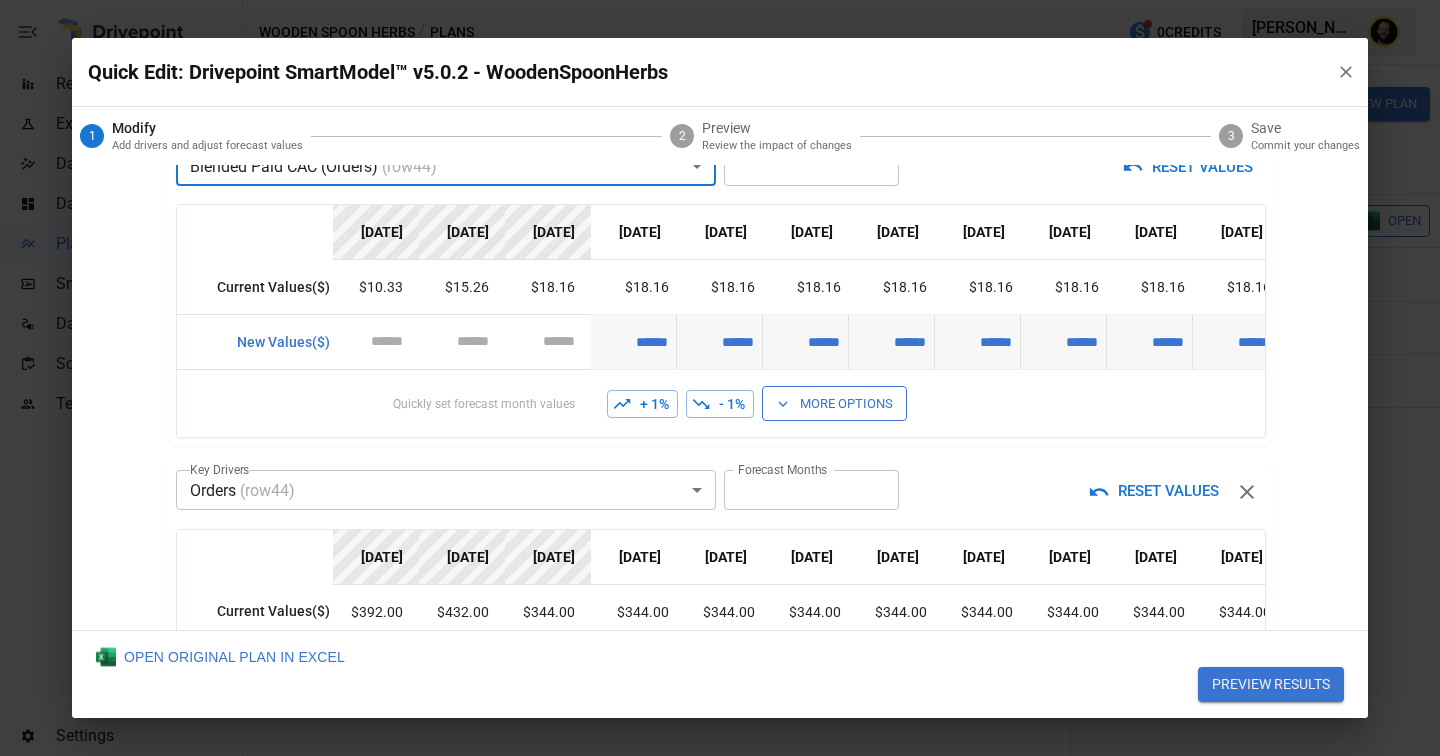 scroll, scrollTop: 91, scrollLeft: 0, axis: vertical 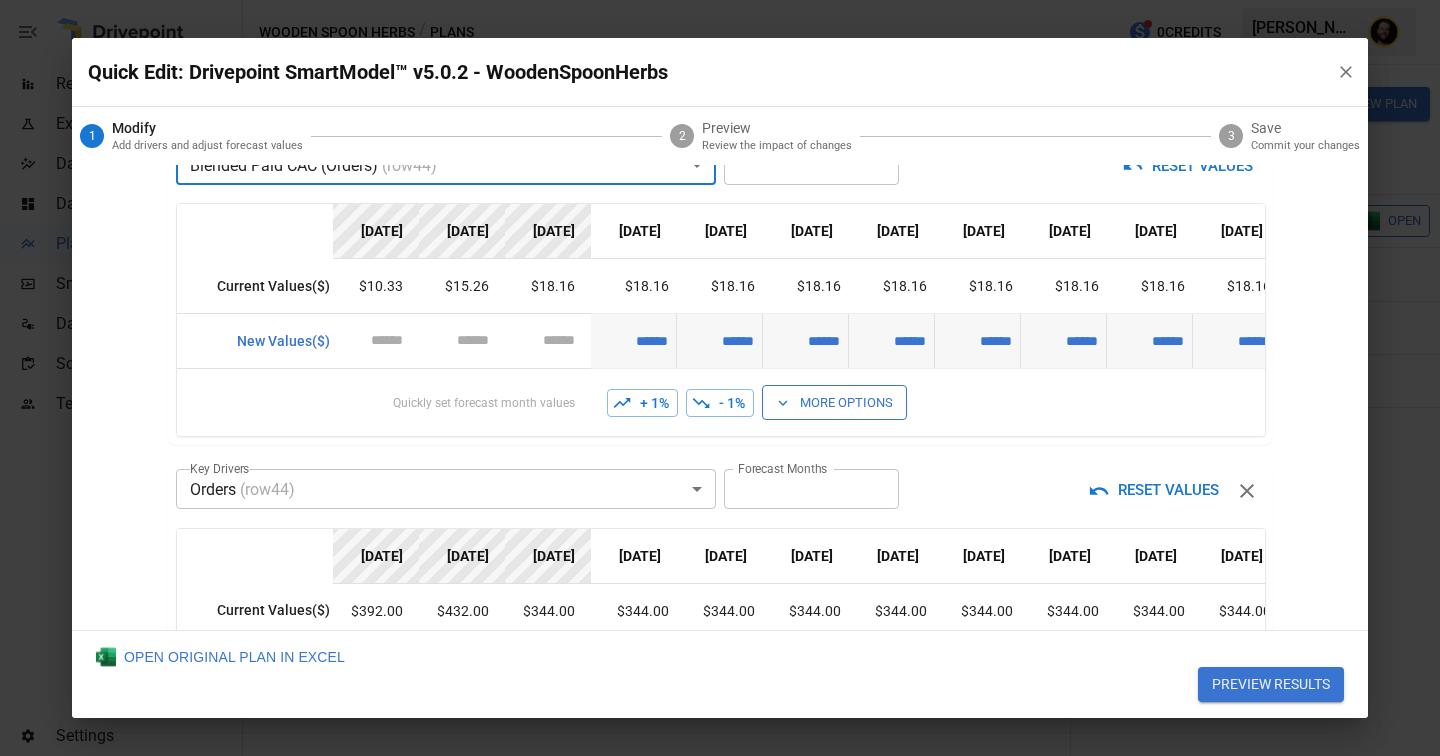 click on "Reports Experiments Dazzler Studio Dashboards Plans SmartModel ™ Data Sources Scorecards Team Settings Wooden Spoon Herbs / Plans 0  Credits [PERSON_NAME] Wooden Spoon Herbs Plans ​ ​ [DATE] – [DATE]   Visualize   Columns   Add Folder   New Plan Name Description Status Forecast start Gross Margin EoP Cash EBITDA Margin Net Income Margin Gross Sales Gross Sales: DTC Online Gross Sales: Marketplace Gross Sales: Wholesale Gross Sales: Retail Returns Returns: DTC Online Returns: Marketplace Returns: Wholesale Returns: Retail Shipping Income Shipping Income: DTC Online Shipping Income: Marketplace Shipping Income: Wholesale Shipping Income: Retail Taxes Collected Taxes Collected: DTC Online Taxes Collected: Marketplace Taxes Collected: Wholesale Taxes Collected: Retail Net Revenue Net Revenue: DTC Online Net Revenue: Marketplace Net Revenue: Wholesale Net Revenue: Retail Cost of Goods Sold Cost of Goods Sold: DTC Online Cost of Goods Sold: Marketplace Cost of Goods Sold: Wholesale Gross Profit 2" at bounding box center (720, 0) 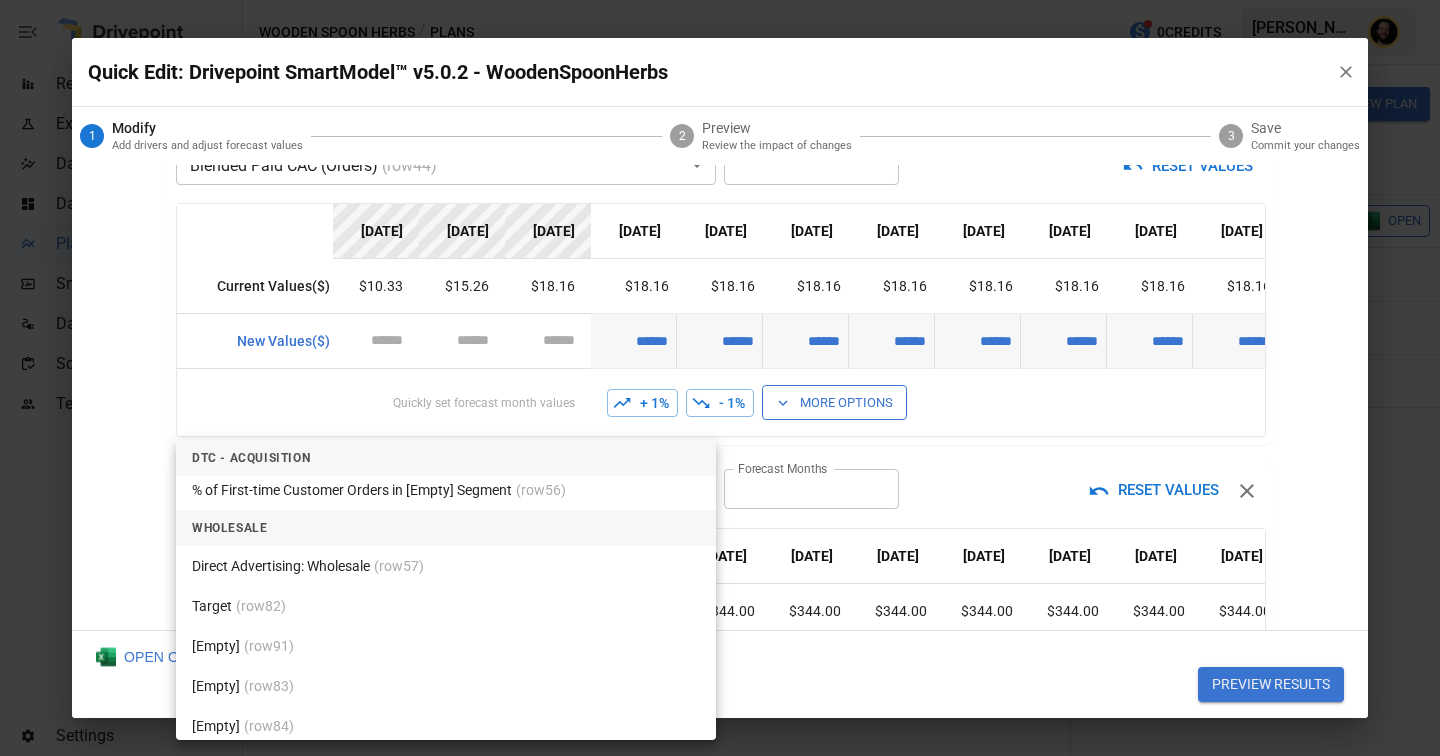 scroll, scrollTop: 4416, scrollLeft: 0, axis: vertical 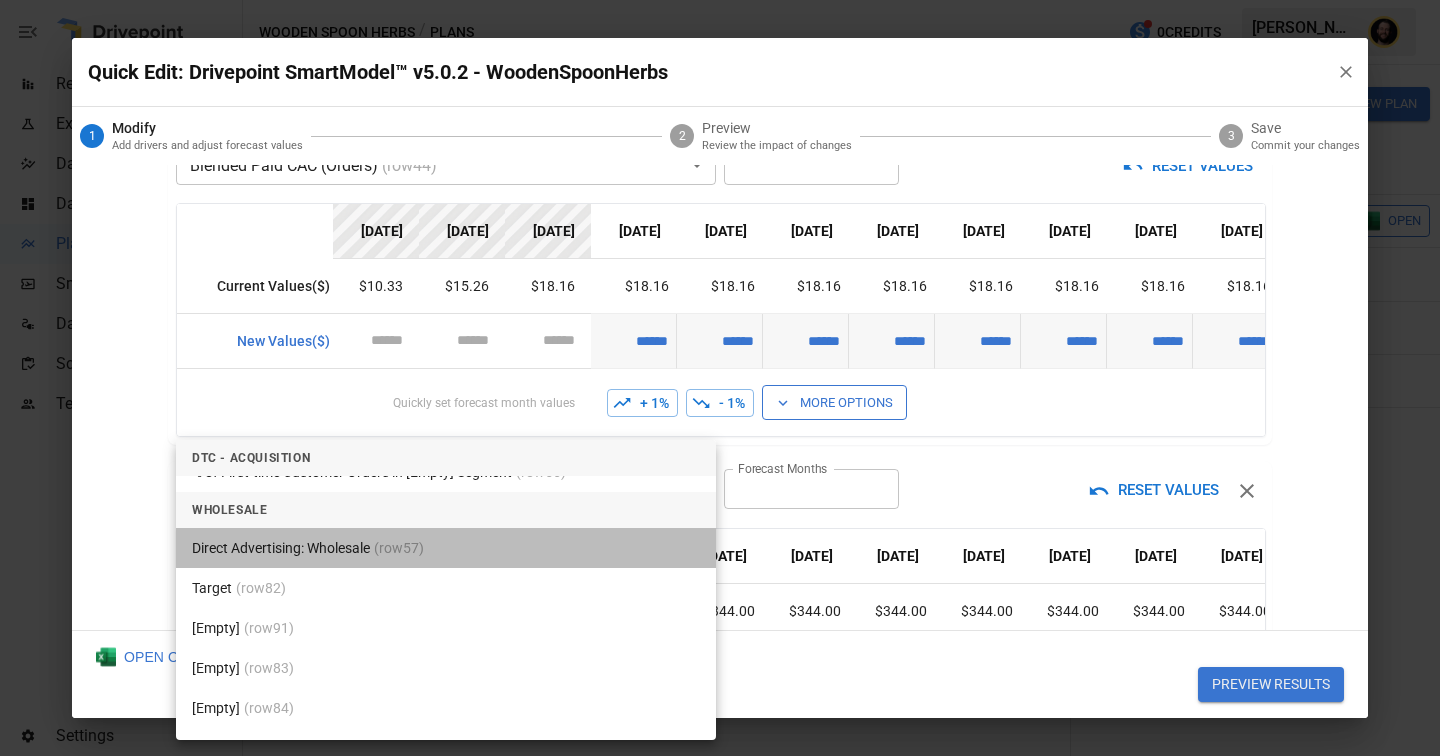 click on "Direct Advertising: Wholesale (row  57 )" at bounding box center (446, 548) 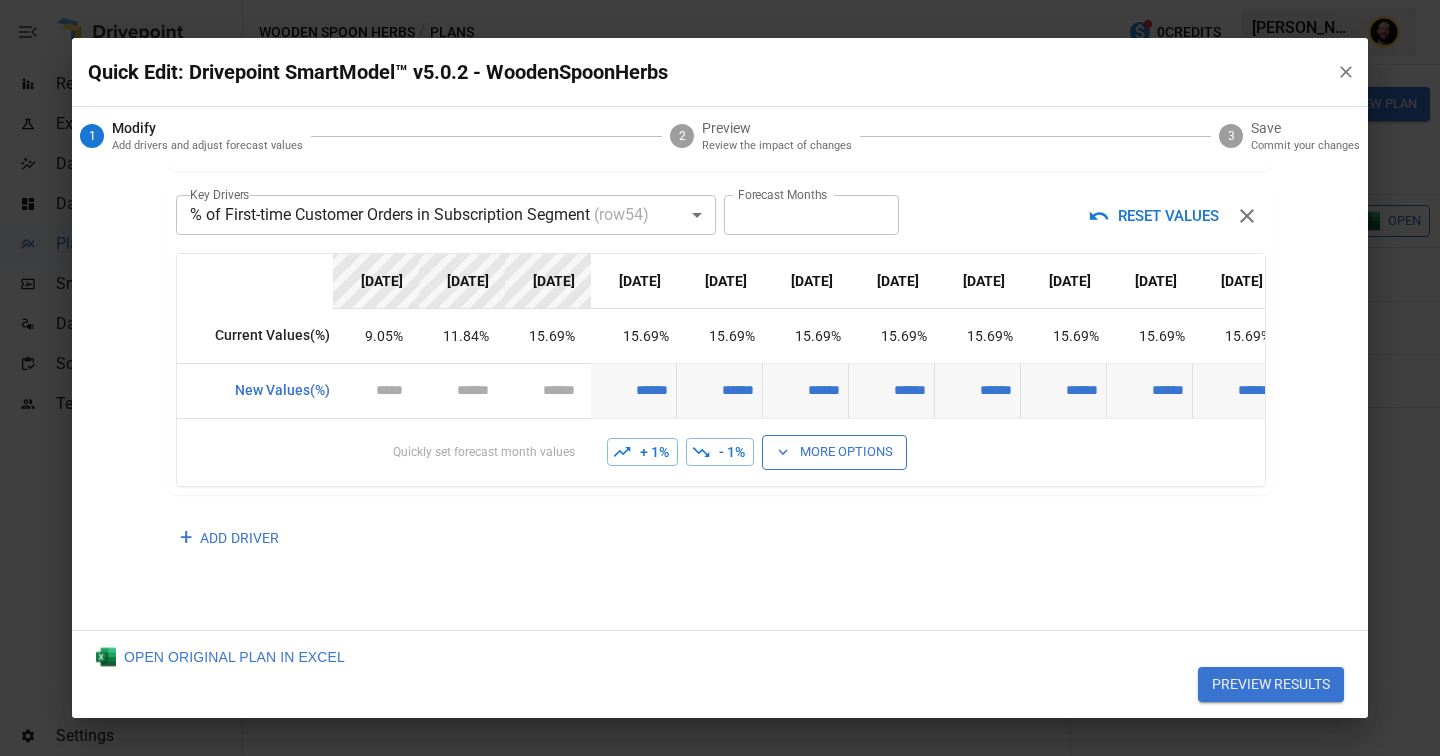 scroll, scrollTop: 1337, scrollLeft: 0, axis: vertical 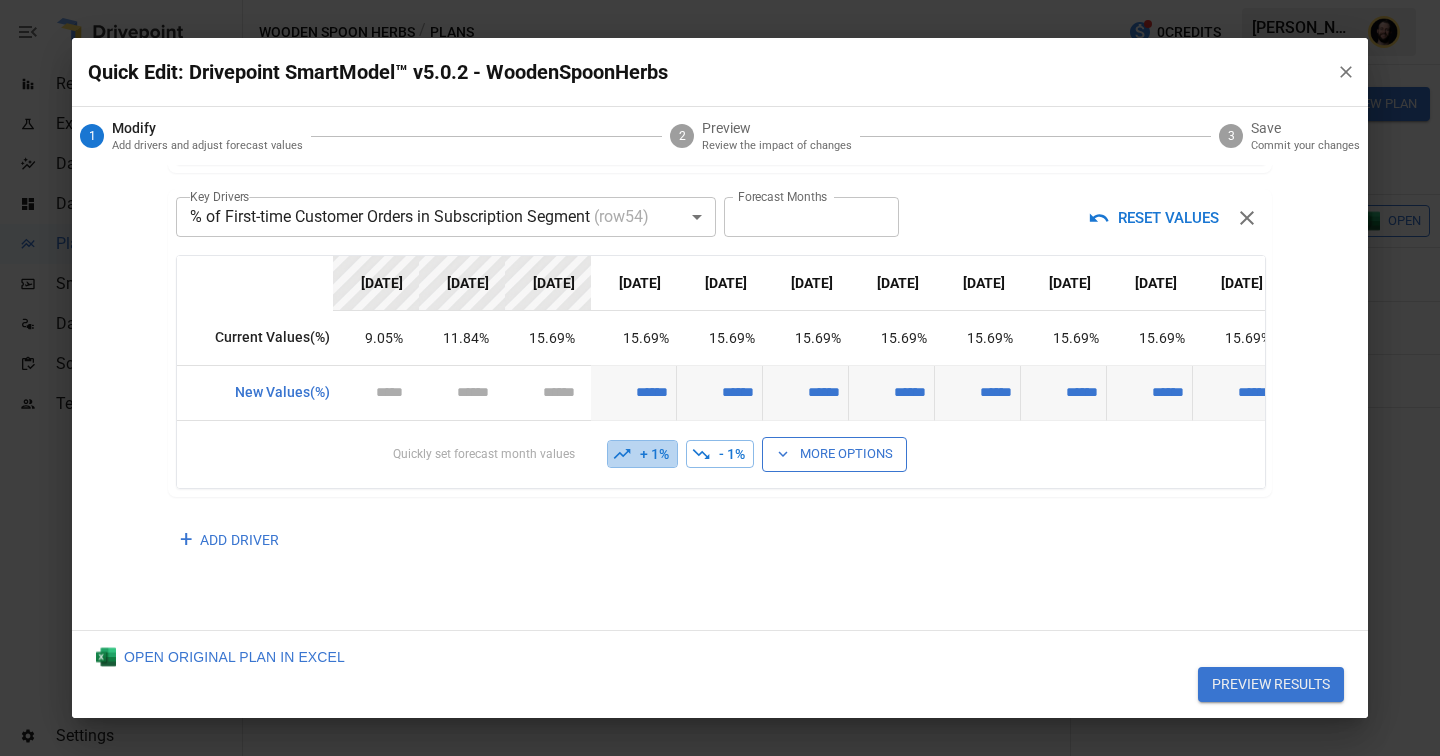 click on "+ 1%" at bounding box center [642, 454] 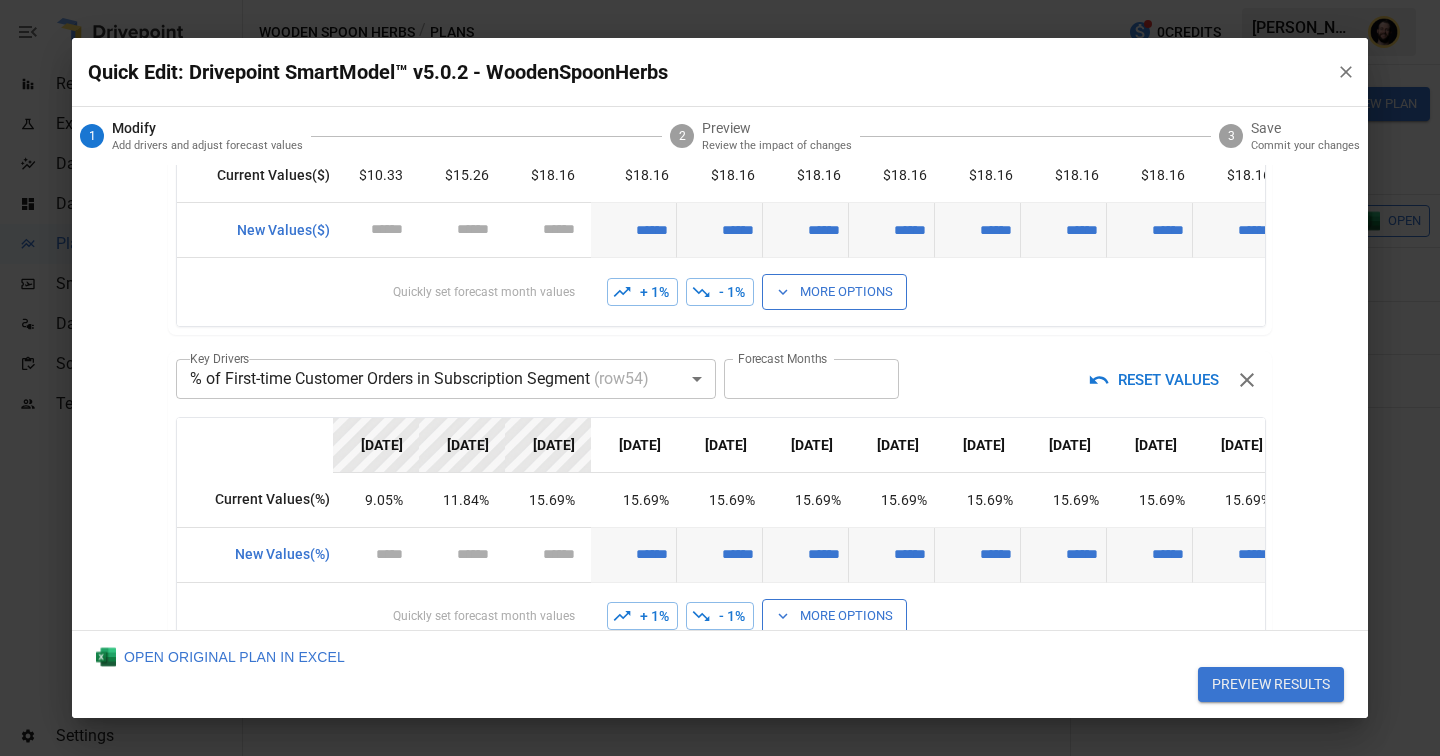 scroll, scrollTop: 1173, scrollLeft: 0, axis: vertical 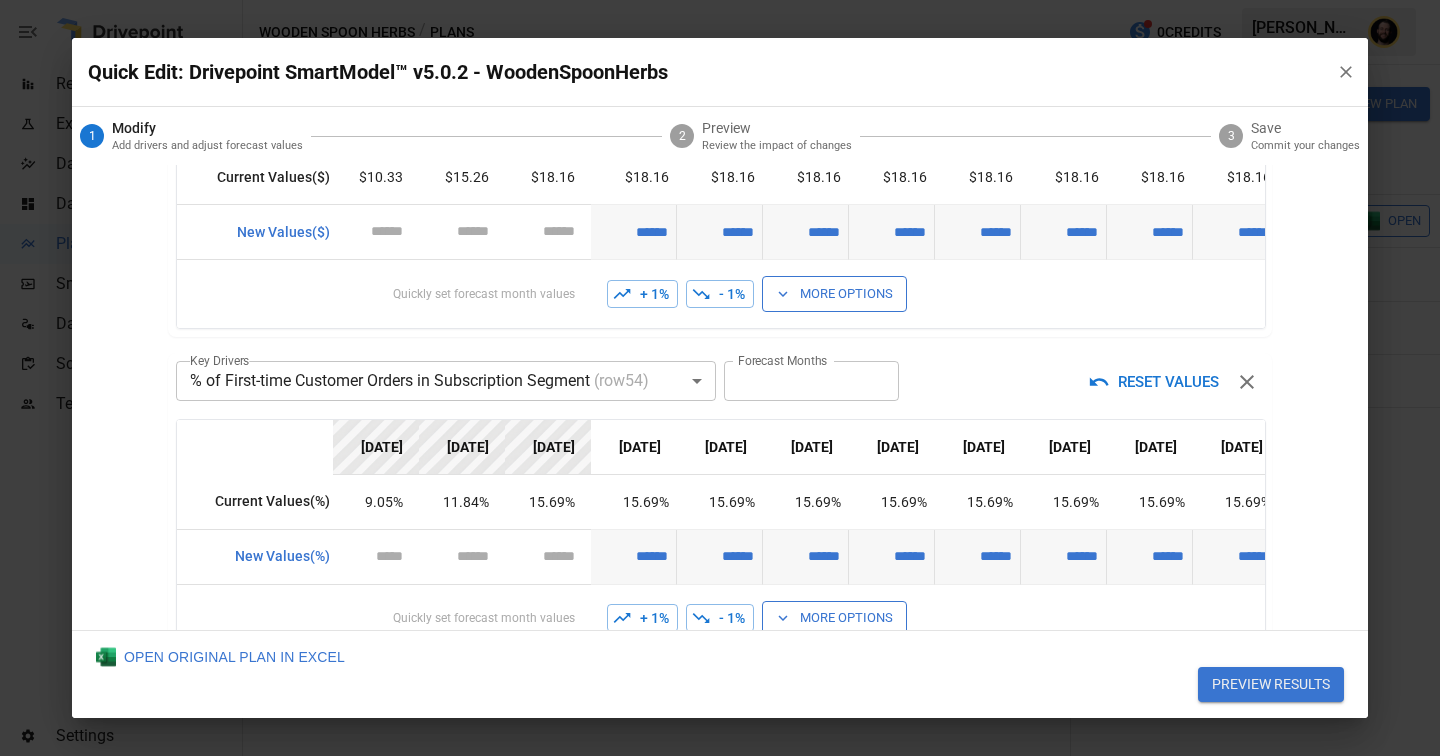 click on "More Options" at bounding box center [834, 618] 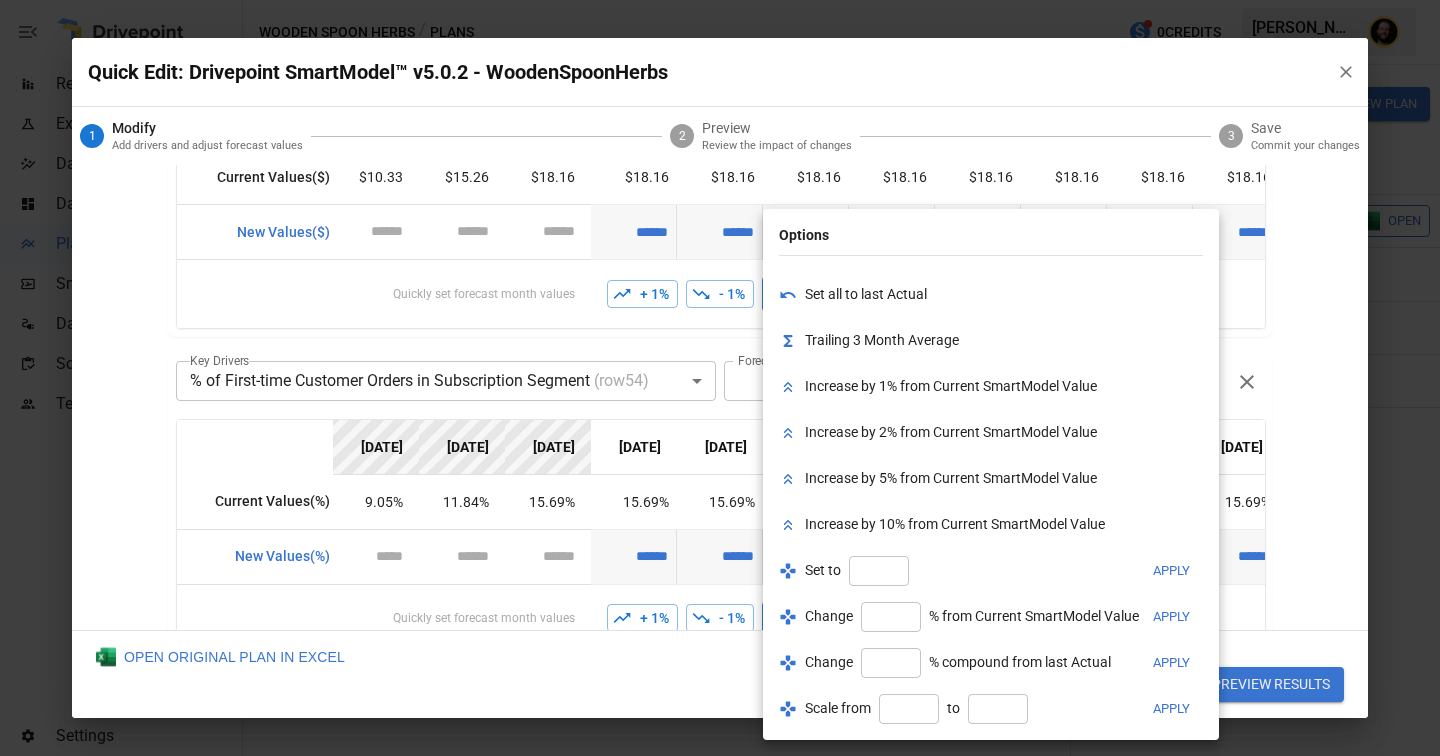 click at bounding box center (879, 571) 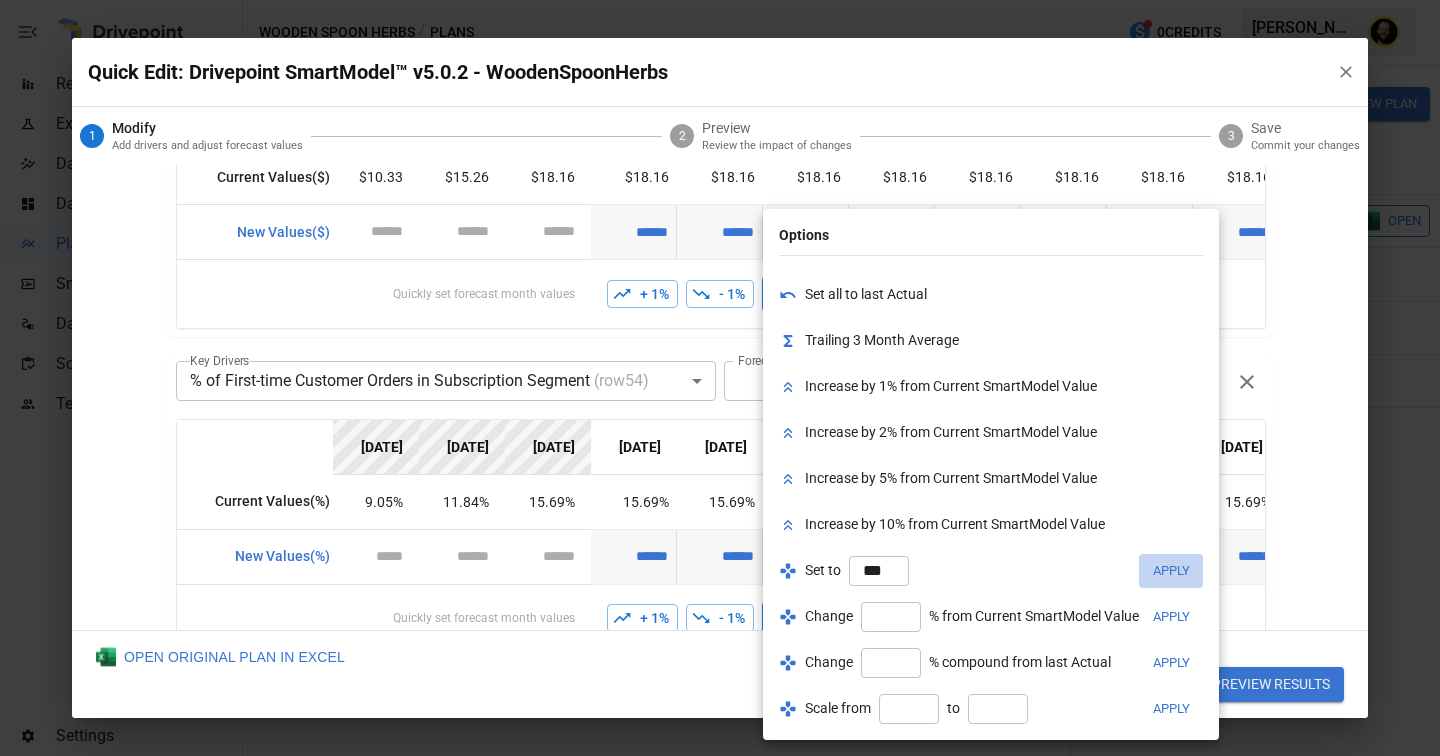 click on "Apply" at bounding box center [1171, 570] 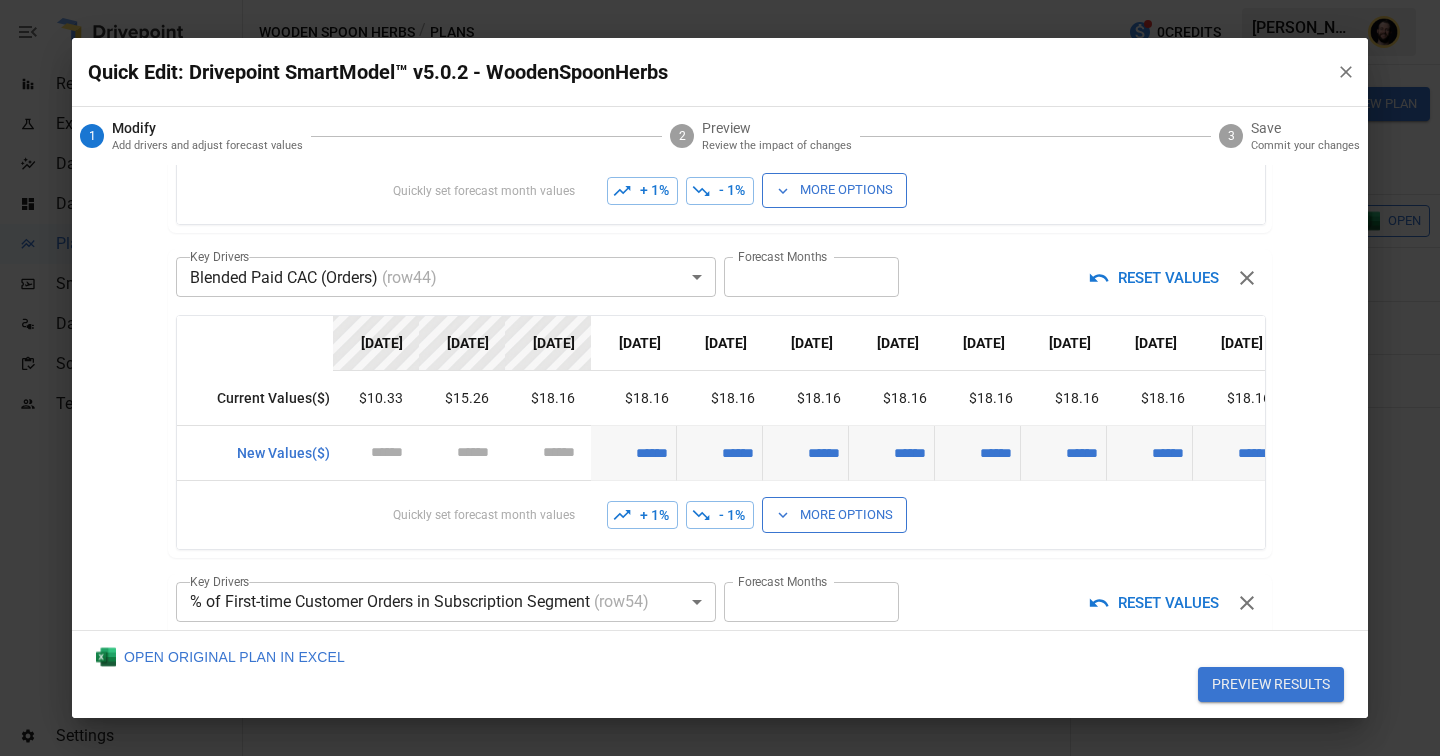 scroll, scrollTop: 951, scrollLeft: 0, axis: vertical 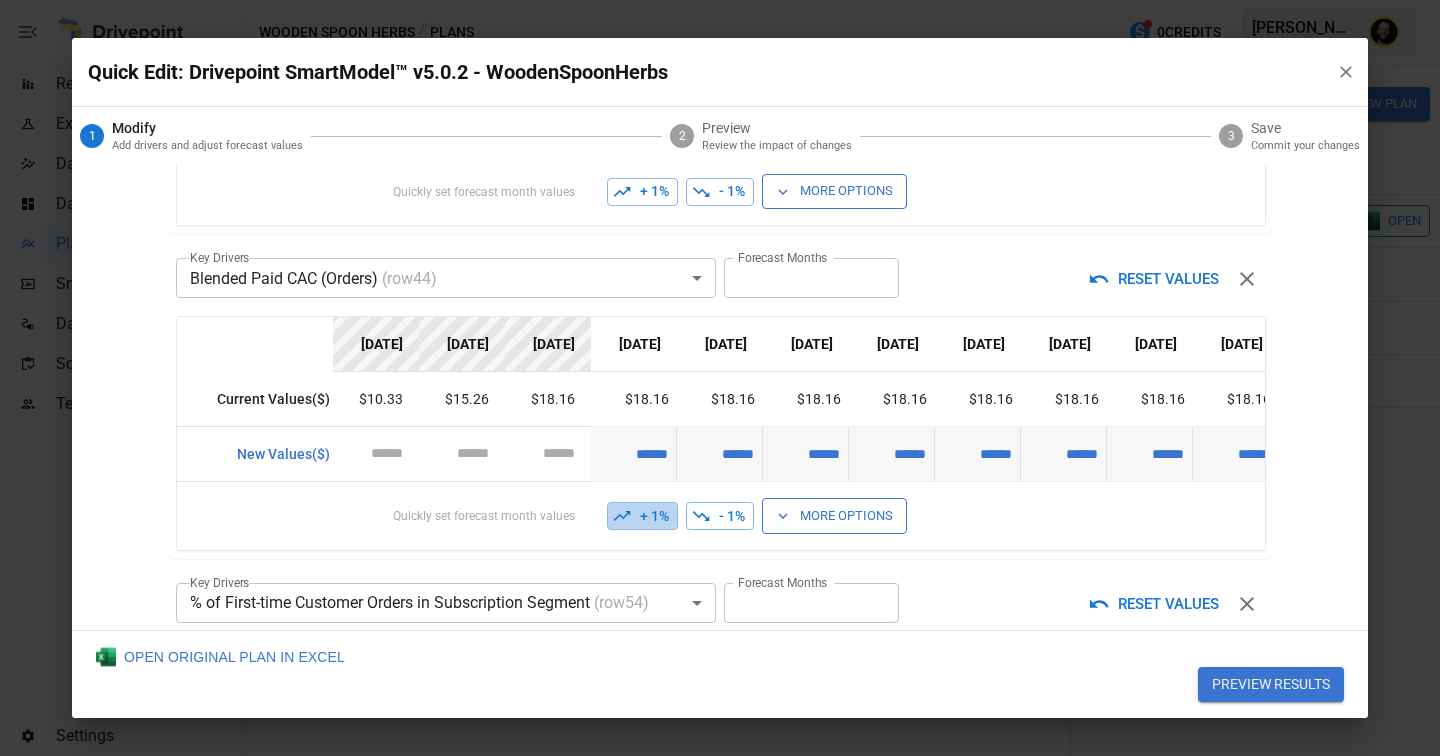 click on "+ 1%" at bounding box center (642, 516) 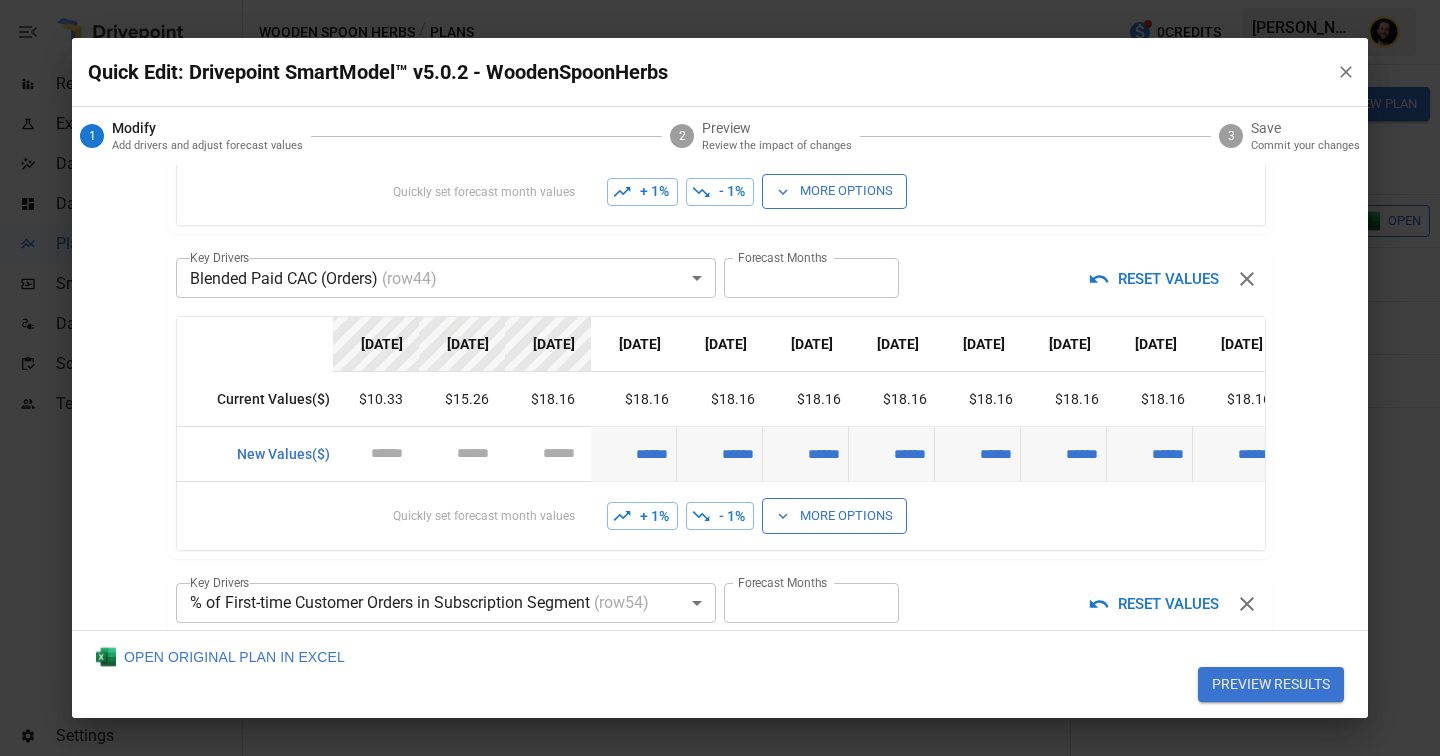 click on "+ 1%" at bounding box center (642, 516) 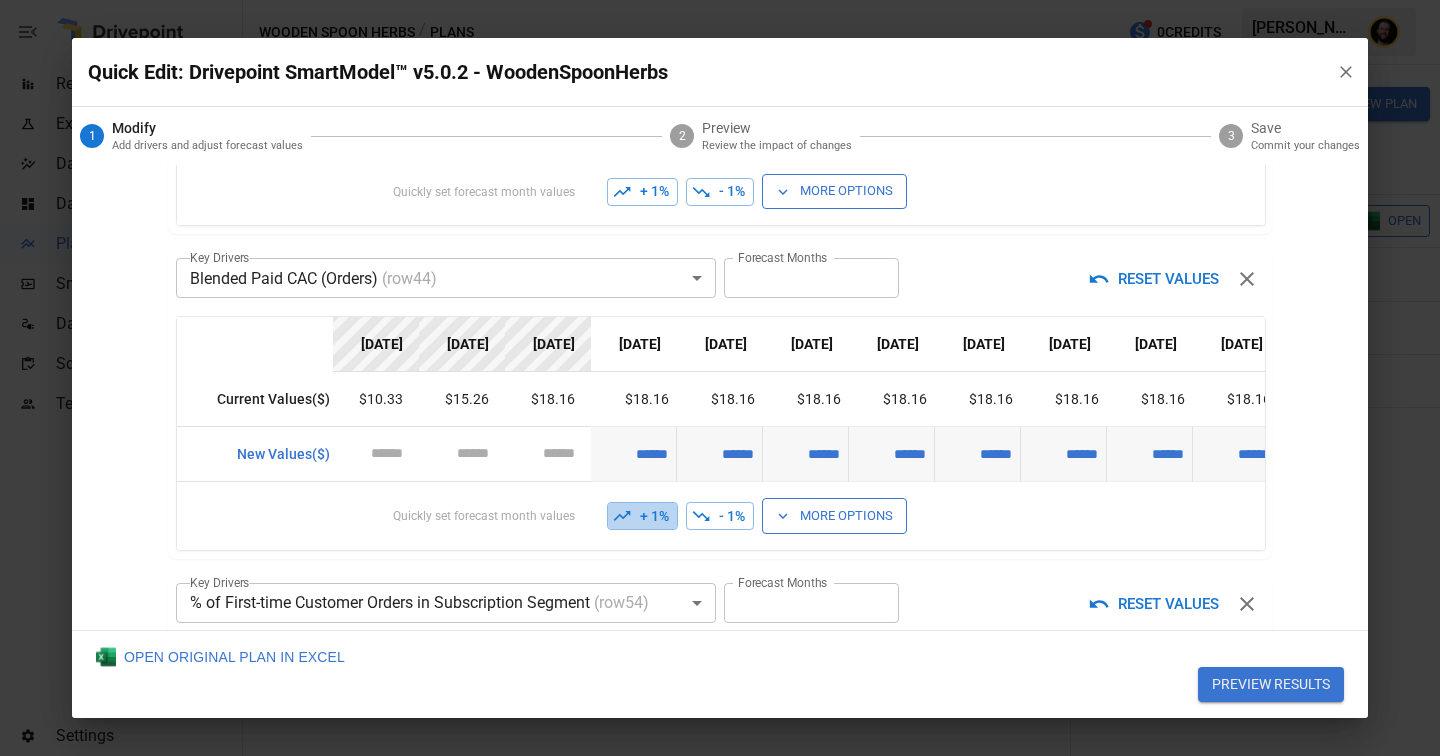 click on "+ 1%" at bounding box center (642, 516) 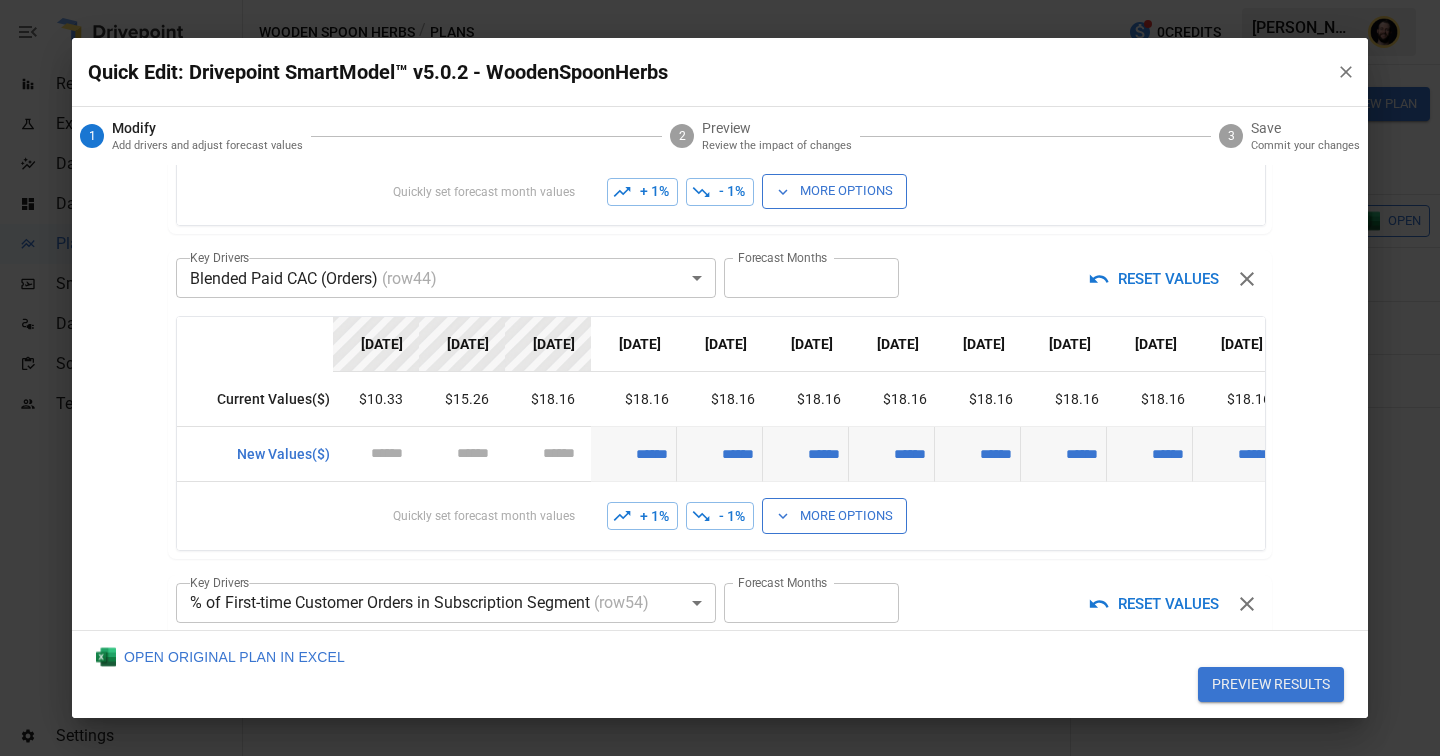 click on "+ 1%" at bounding box center (642, 516) 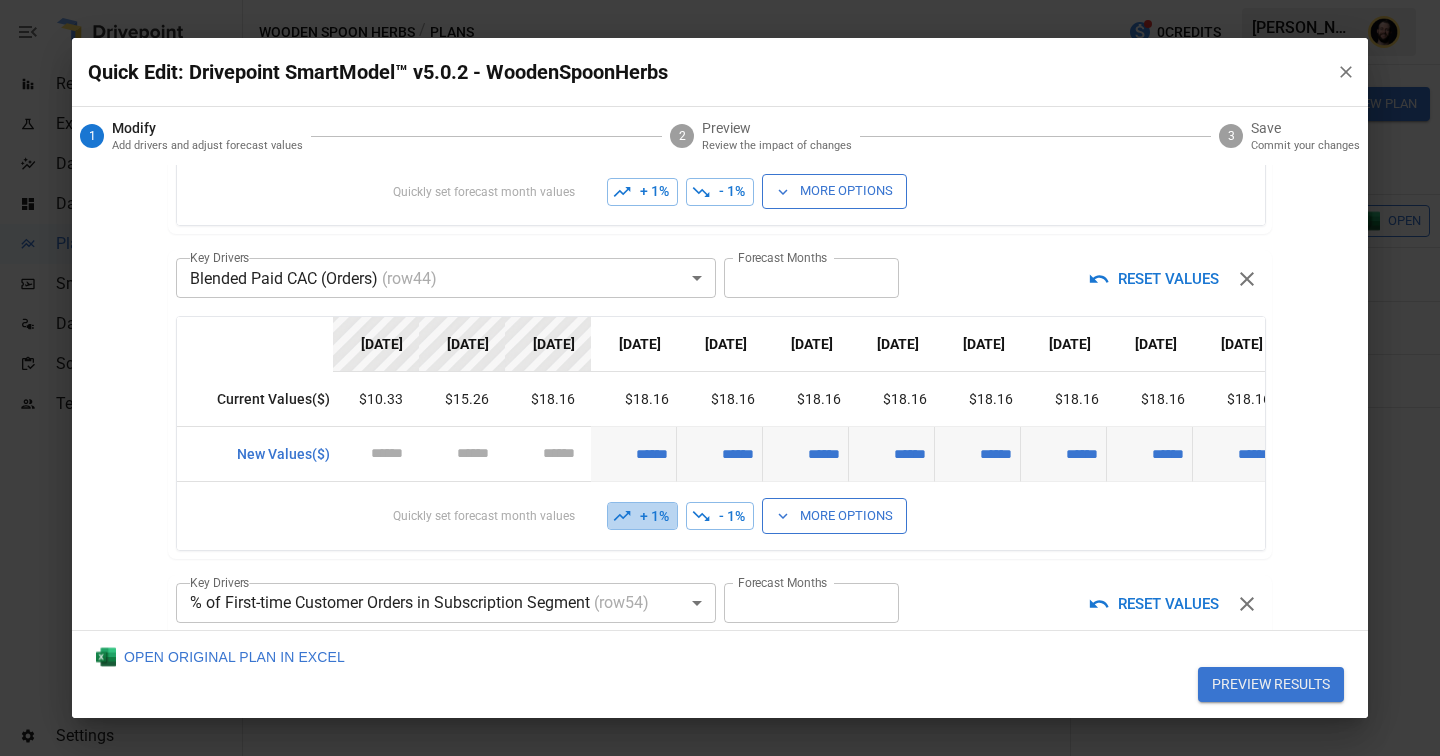 click on "+ 1%" at bounding box center (642, 516) 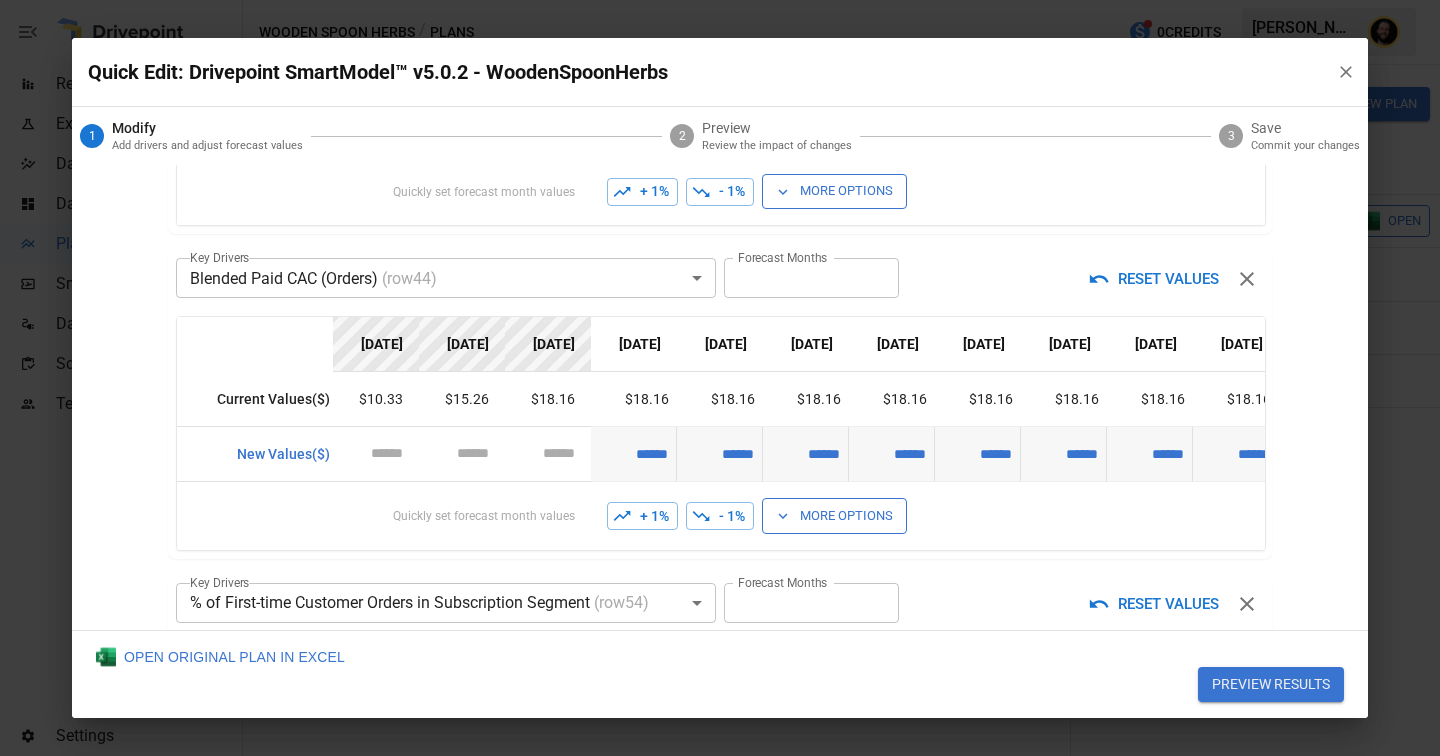 click on "+ 1%" at bounding box center [642, 516] 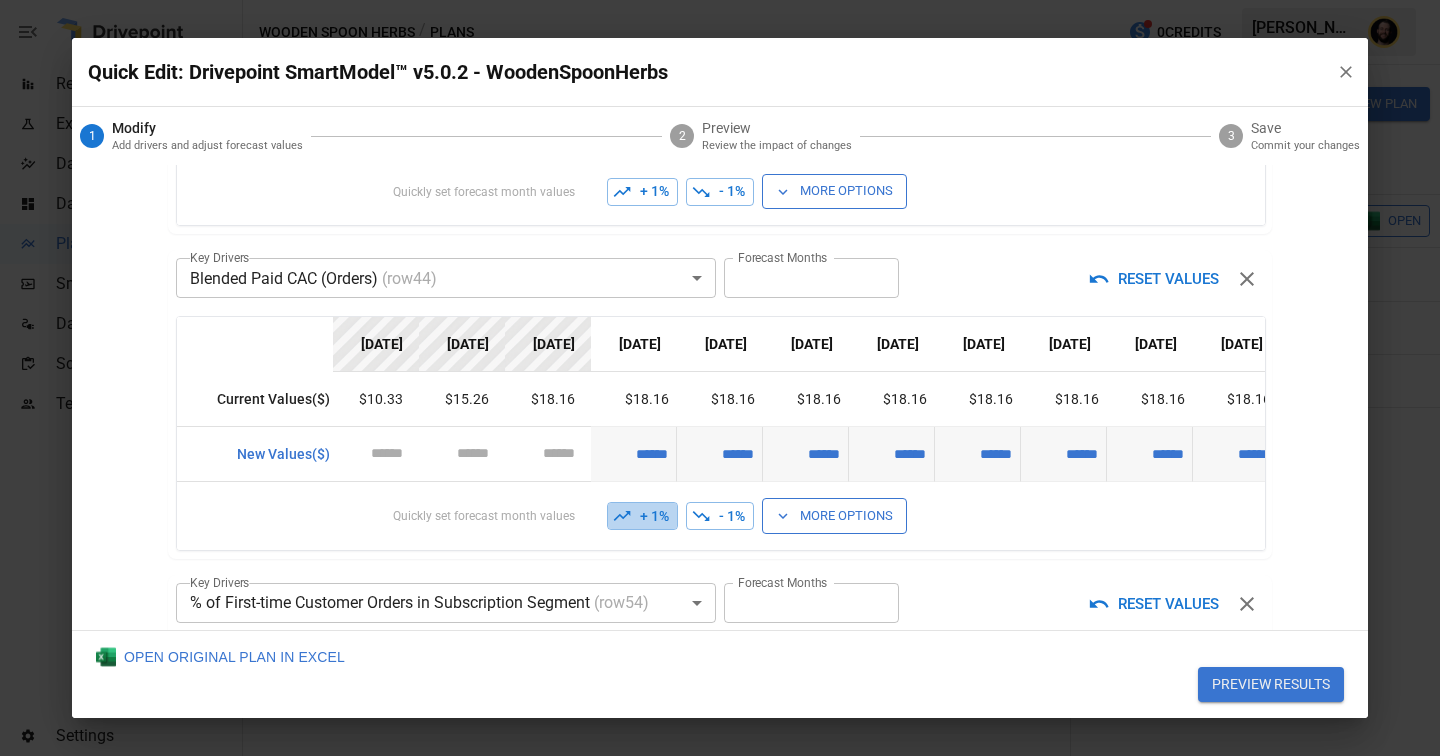 click on "+ 1%" at bounding box center [642, 516] 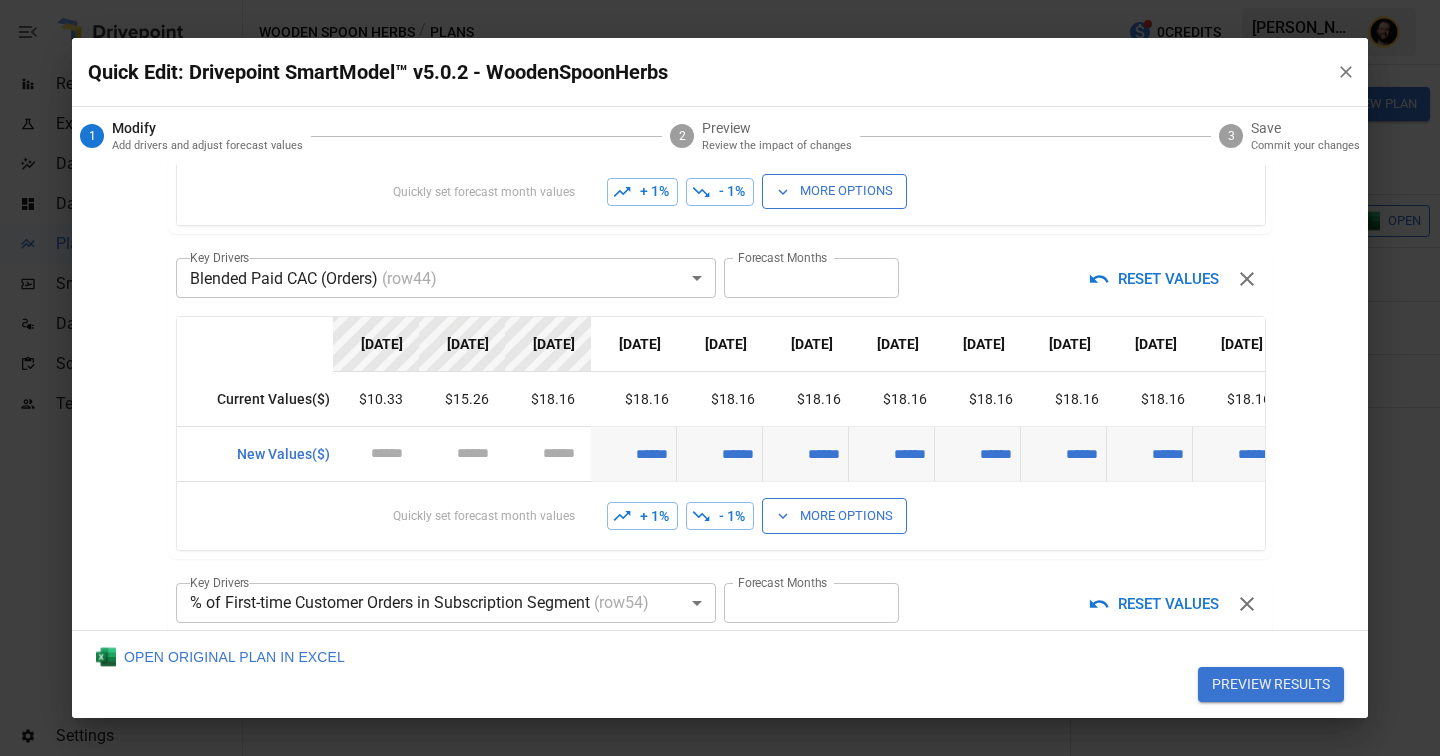 click on "+ 1%" at bounding box center (642, 516) 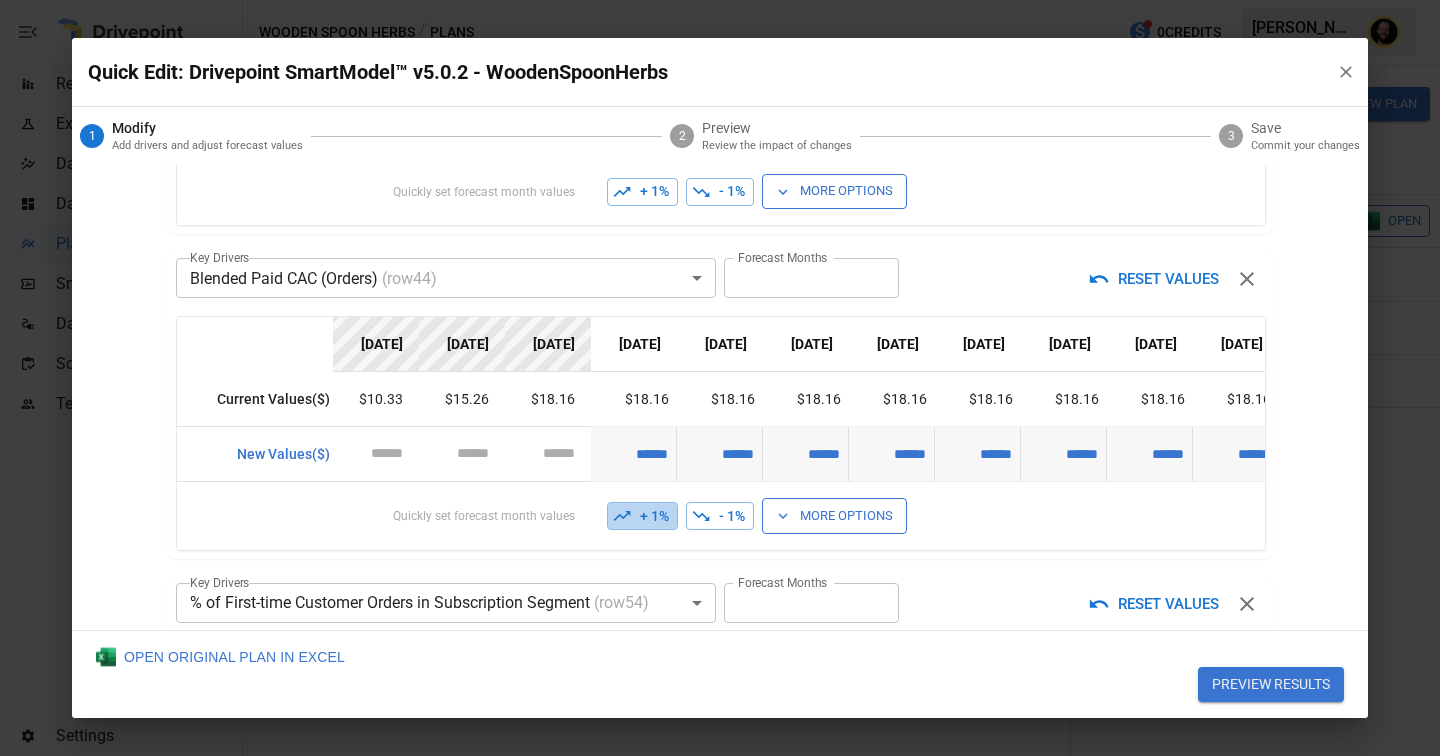 click on "+ 1%" at bounding box center (642, 516) 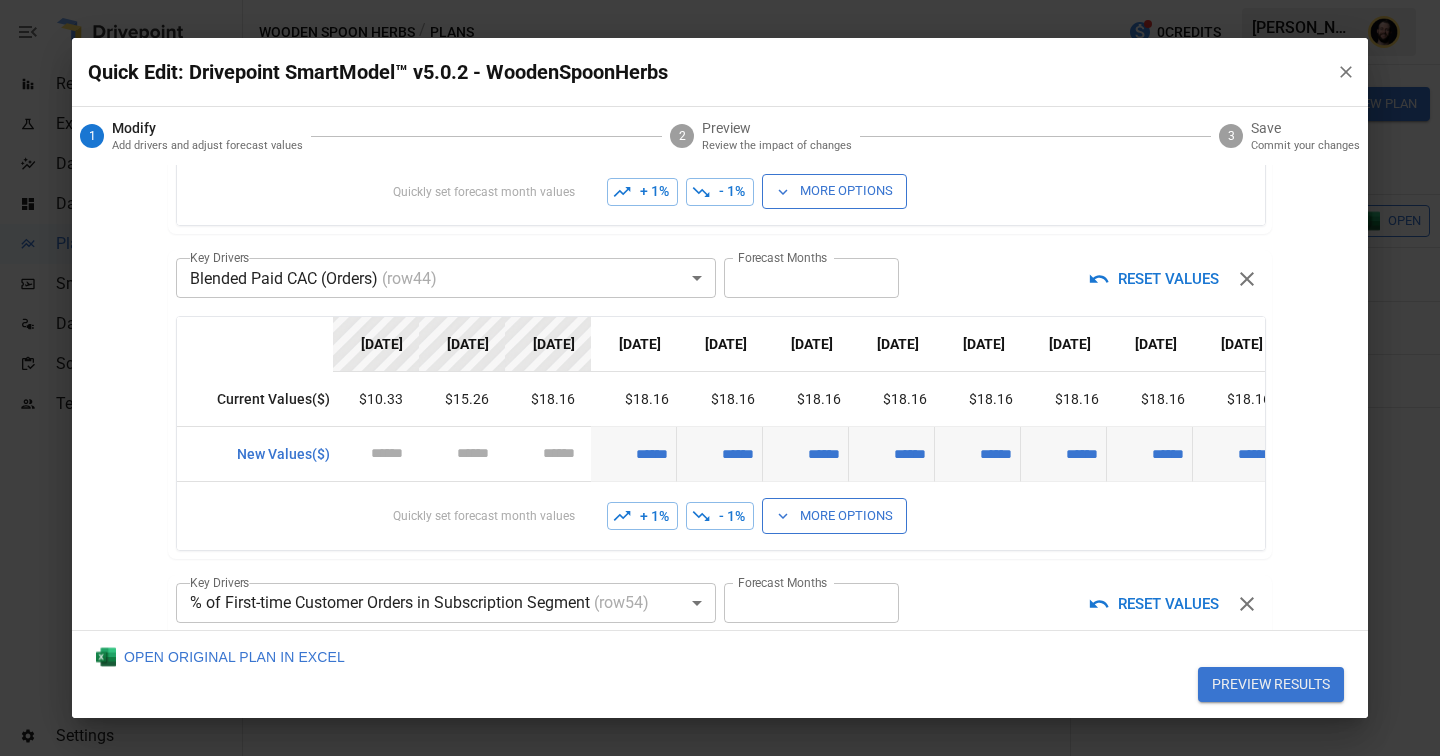 click on "+ 1%" at bounding box center [642, 516] 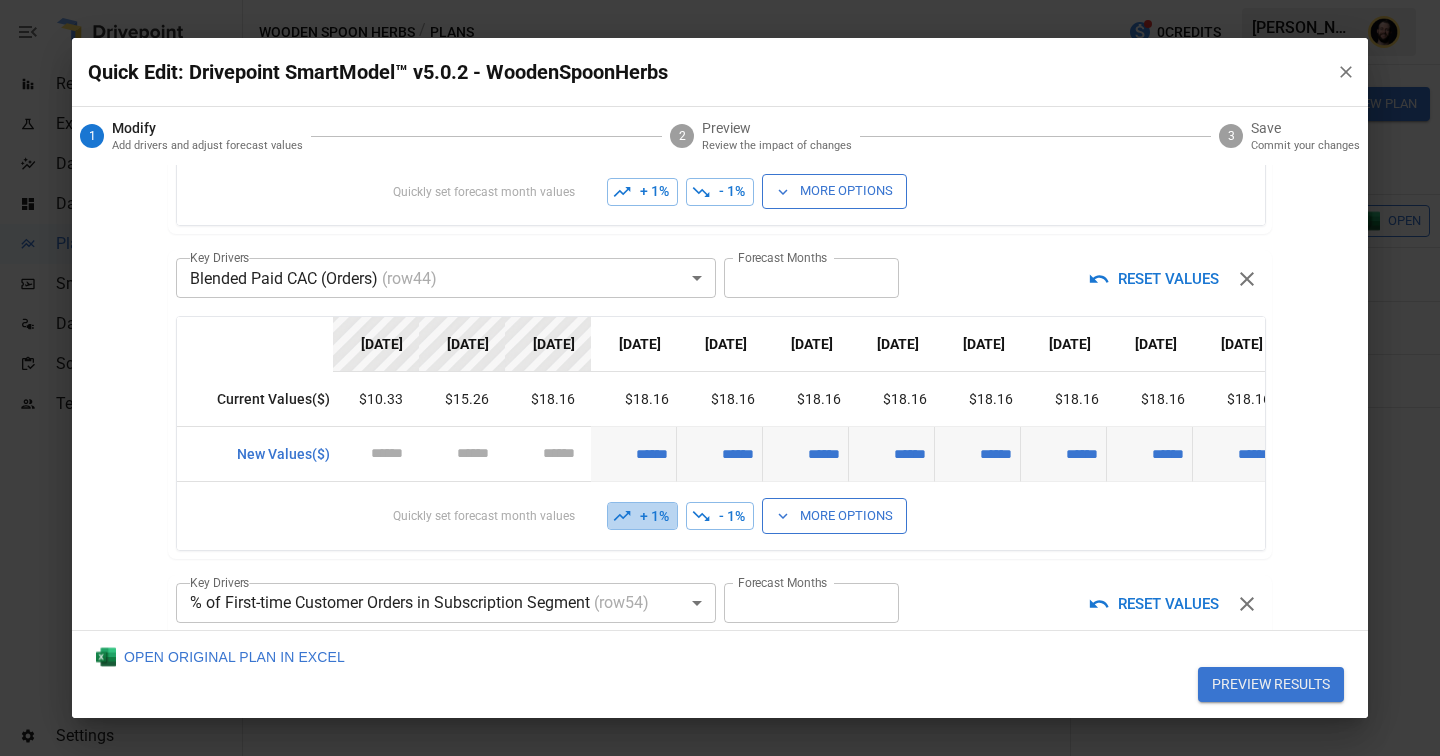 click on "+ 1%" at bounding box center (642, 516) 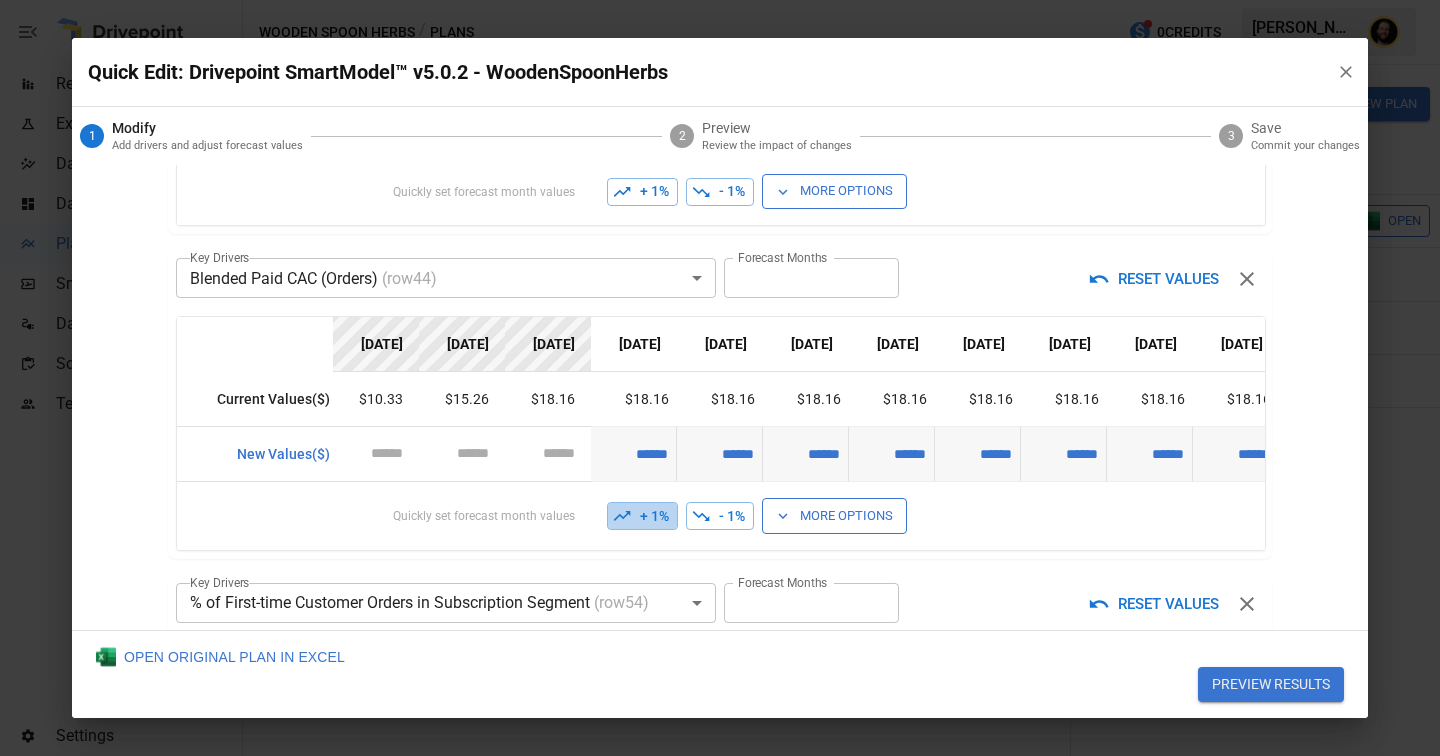 click on "+ 1%" at bounding box center (642, 516) 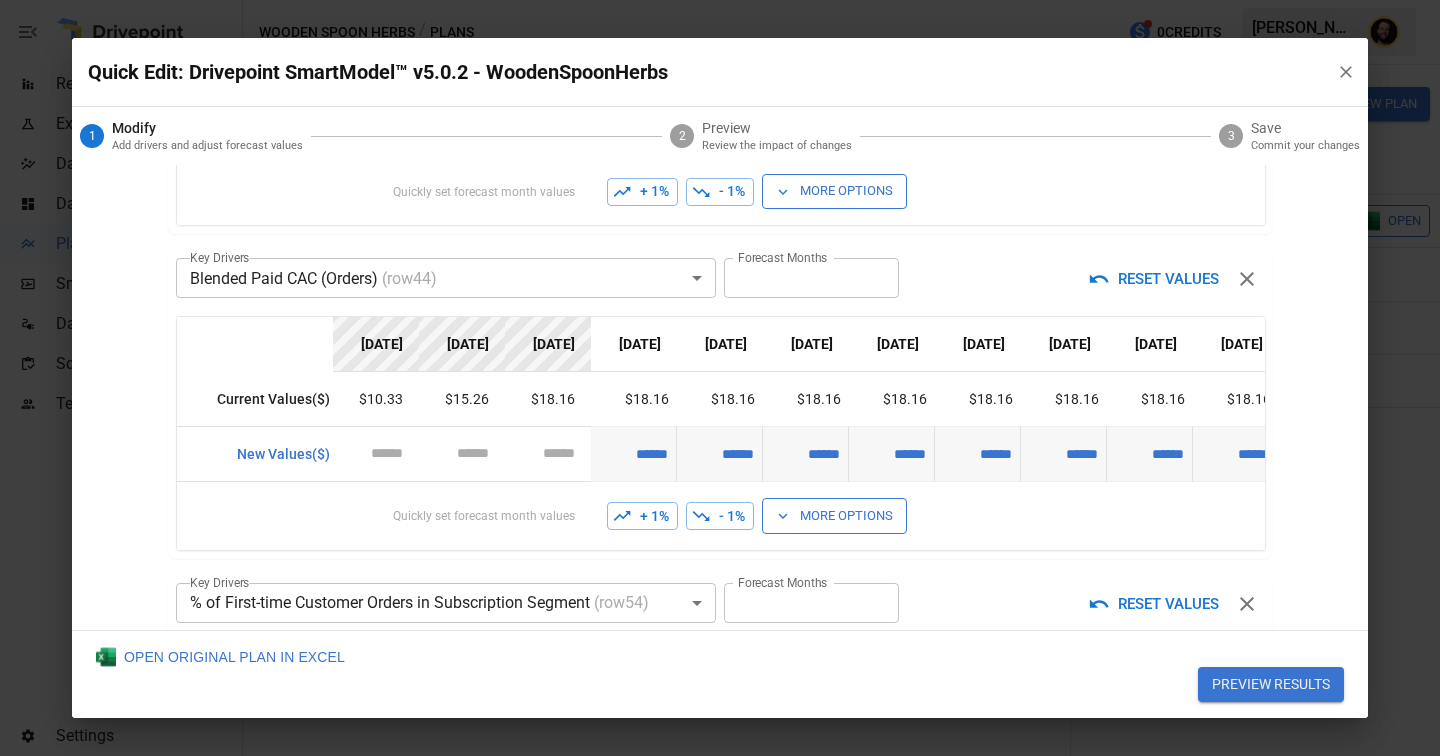 click on "+ 1%" at bounding box center [642, 516] 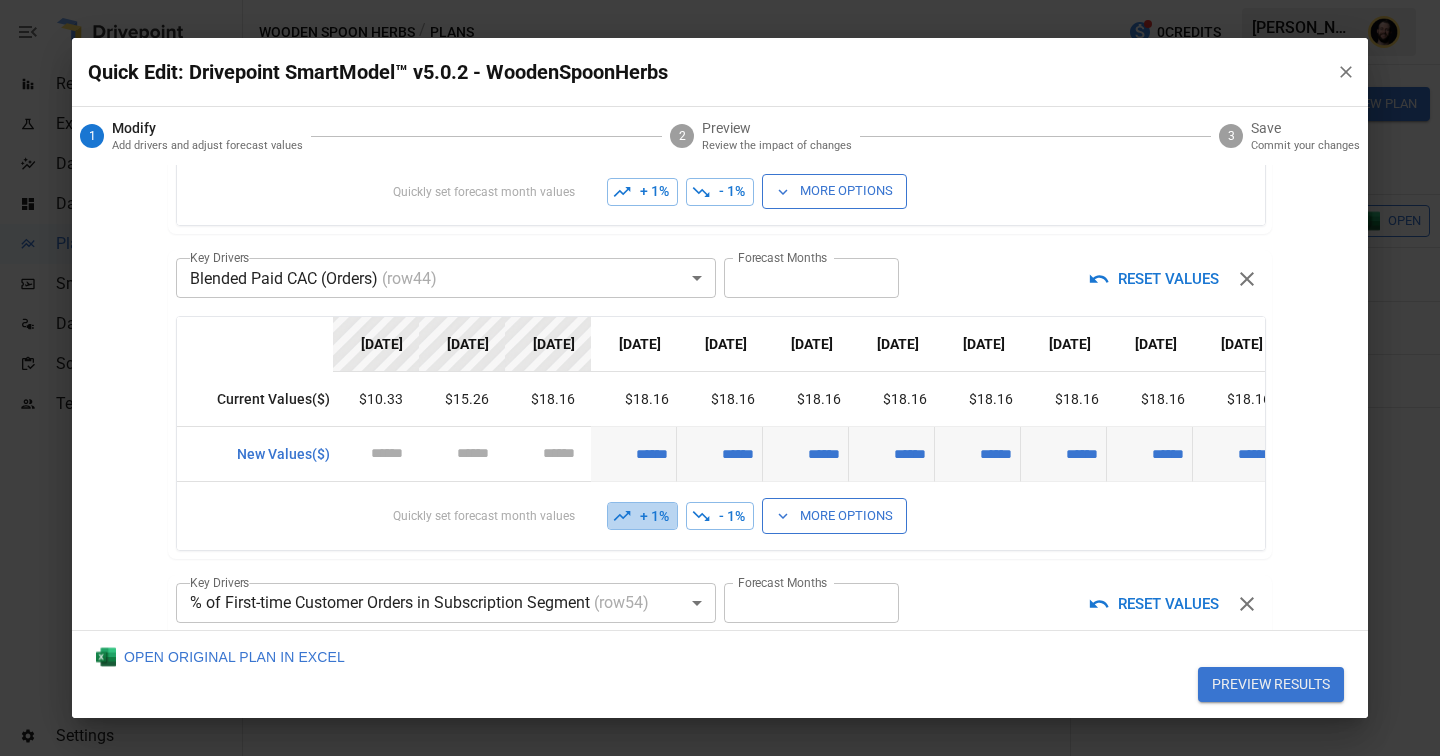 click on "+ 1%" at bounding box center [642, 516] 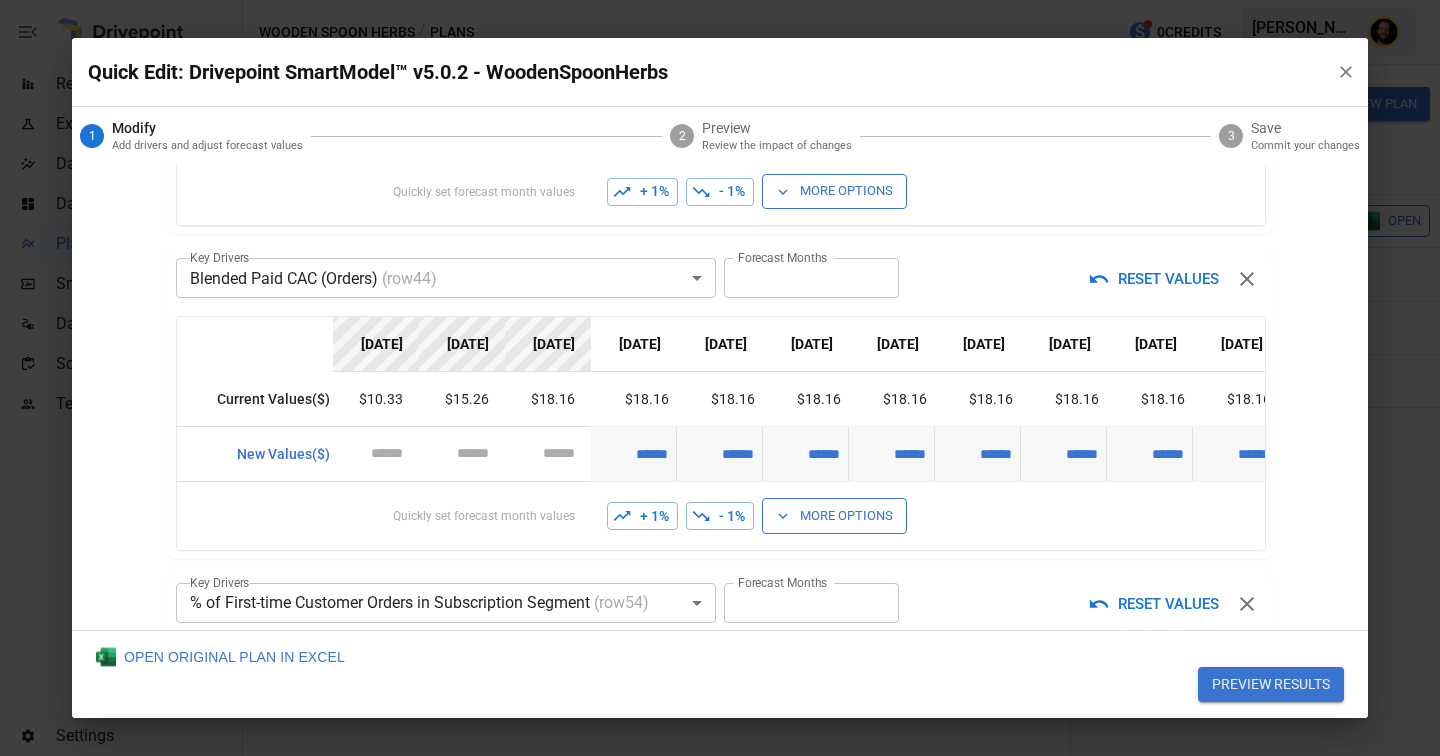 scroll, scrollTop: 839, scrollLeft: 0, axis: vertical 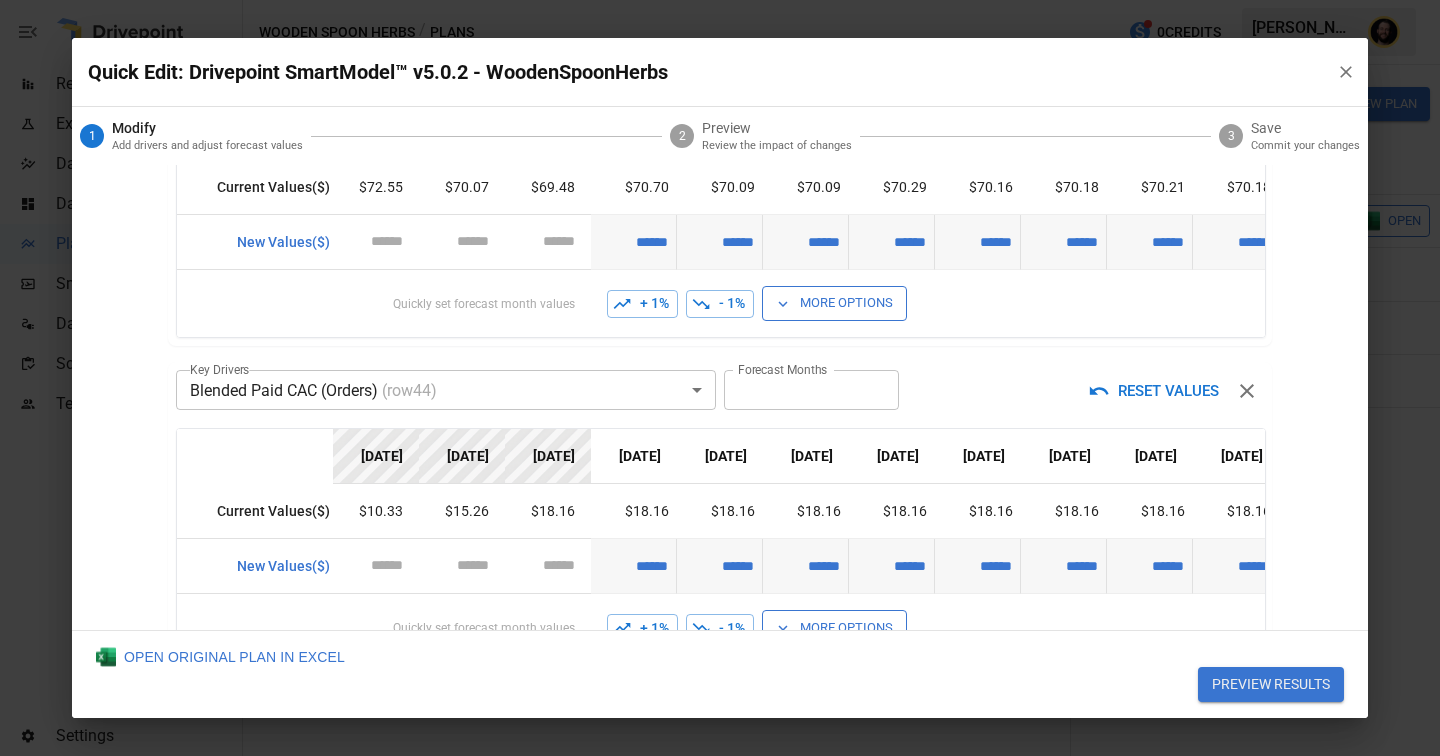 click on "+ 1%" at bounding box center [642, 628] 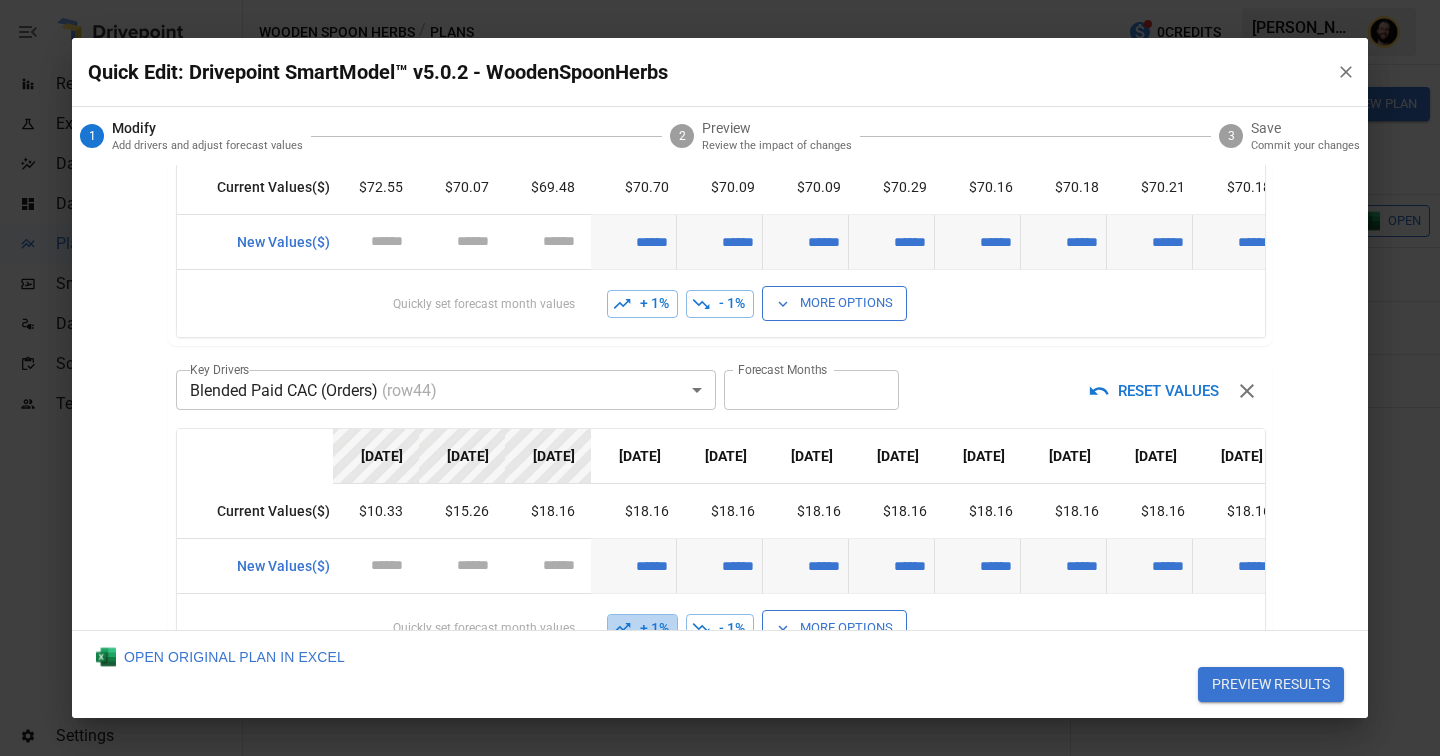 click on "+ 1%" at bounding box center [642, 628] 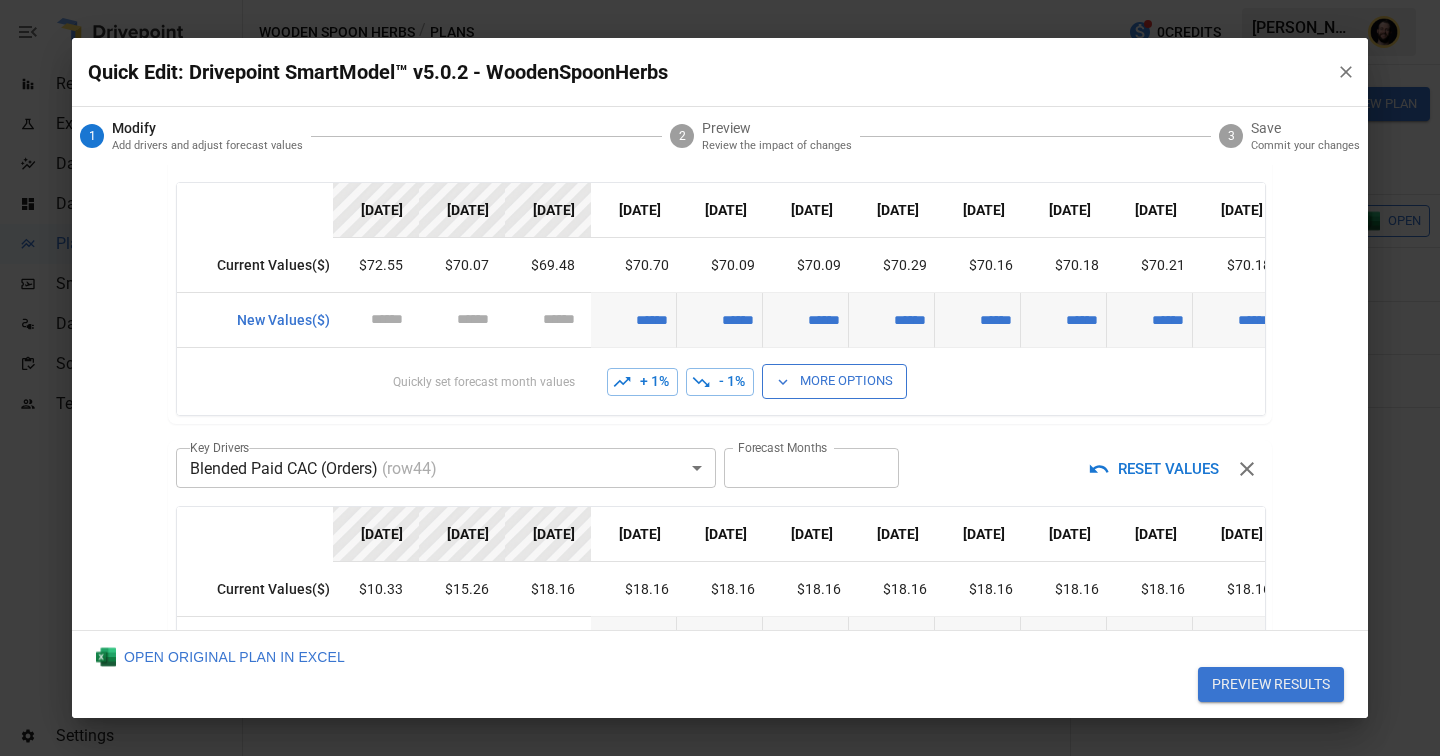 scroll, scrollTop: 554, scrollLeft: 0, axis: vertical 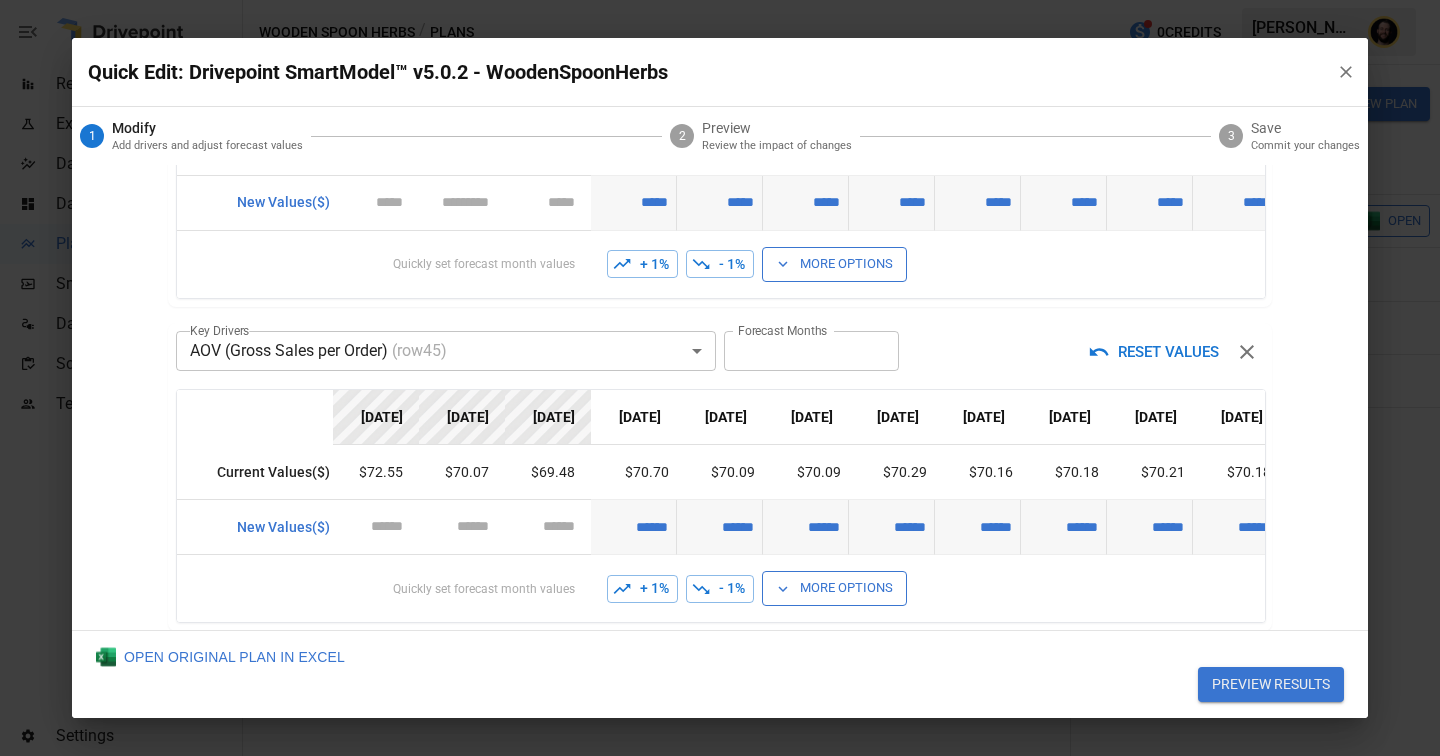 click on "+ 1%" at bounding box center [642, 589] 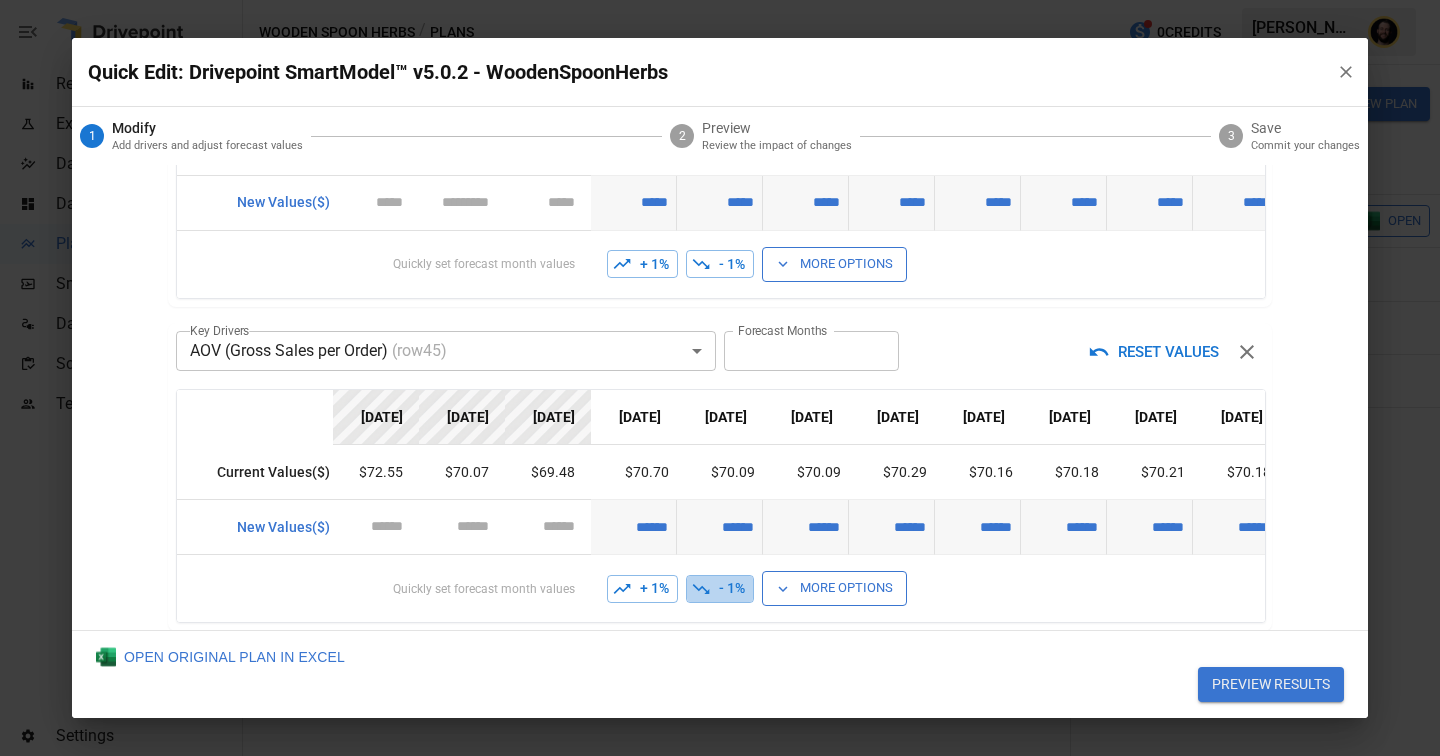 click on "- 1%" at bounding box center [720, 589] 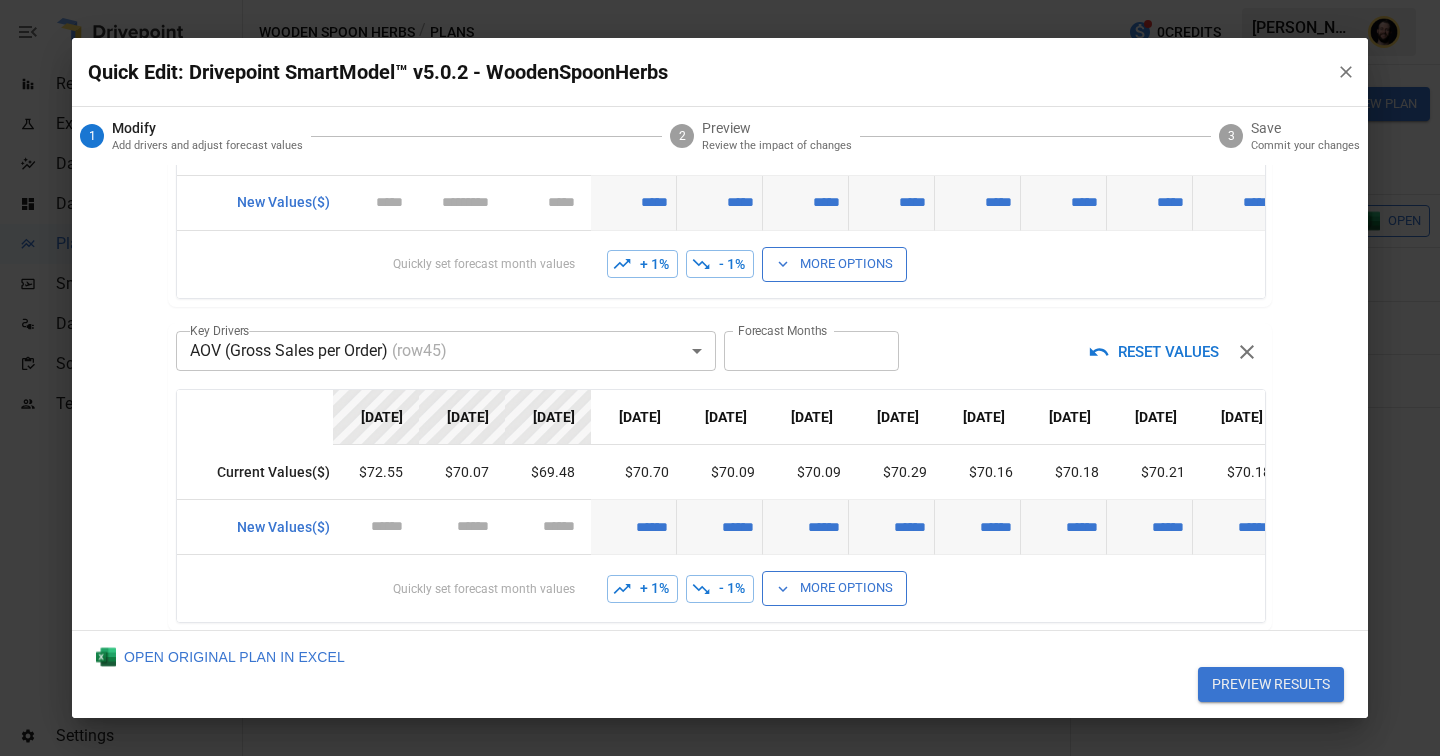 click on "- 1%" at bounding box center [720, 589] 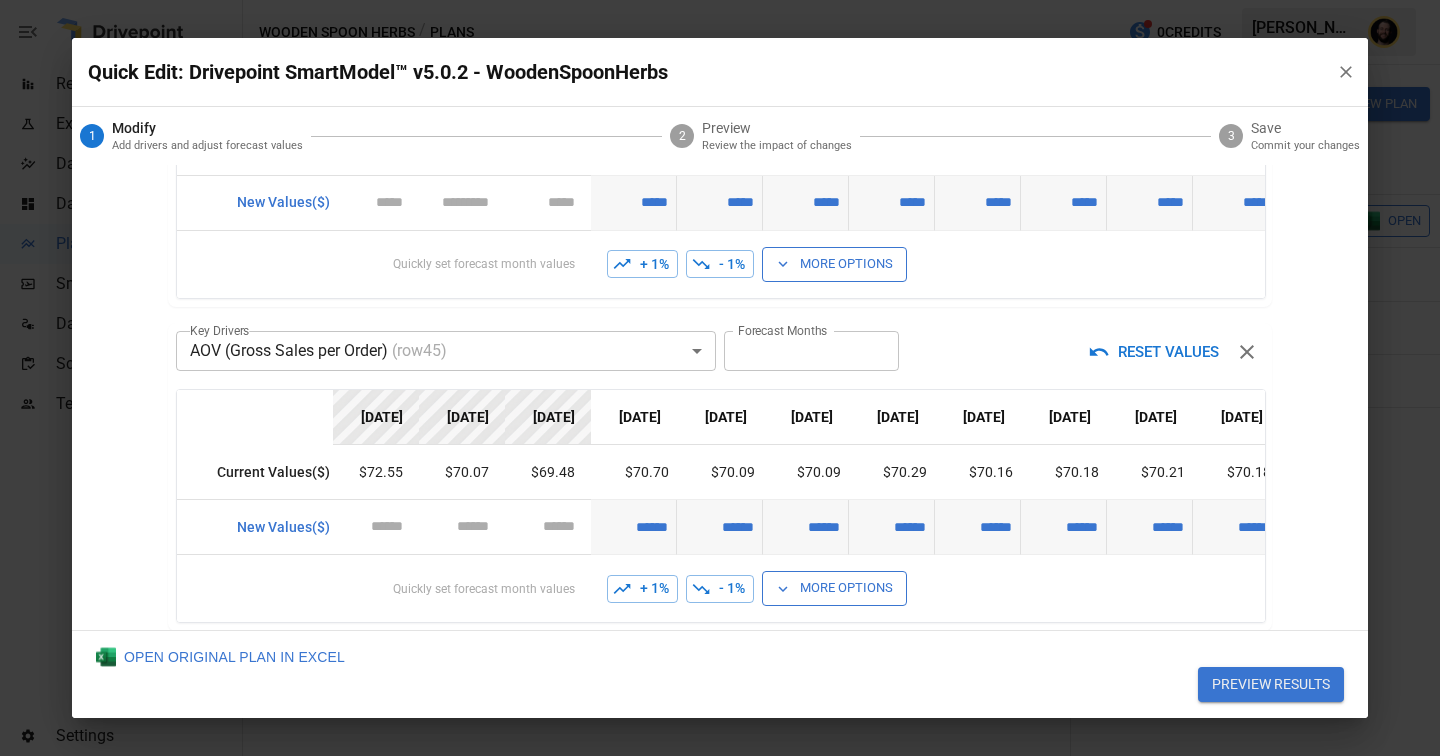 click on "- 1%" at bounding box center (720, 589) 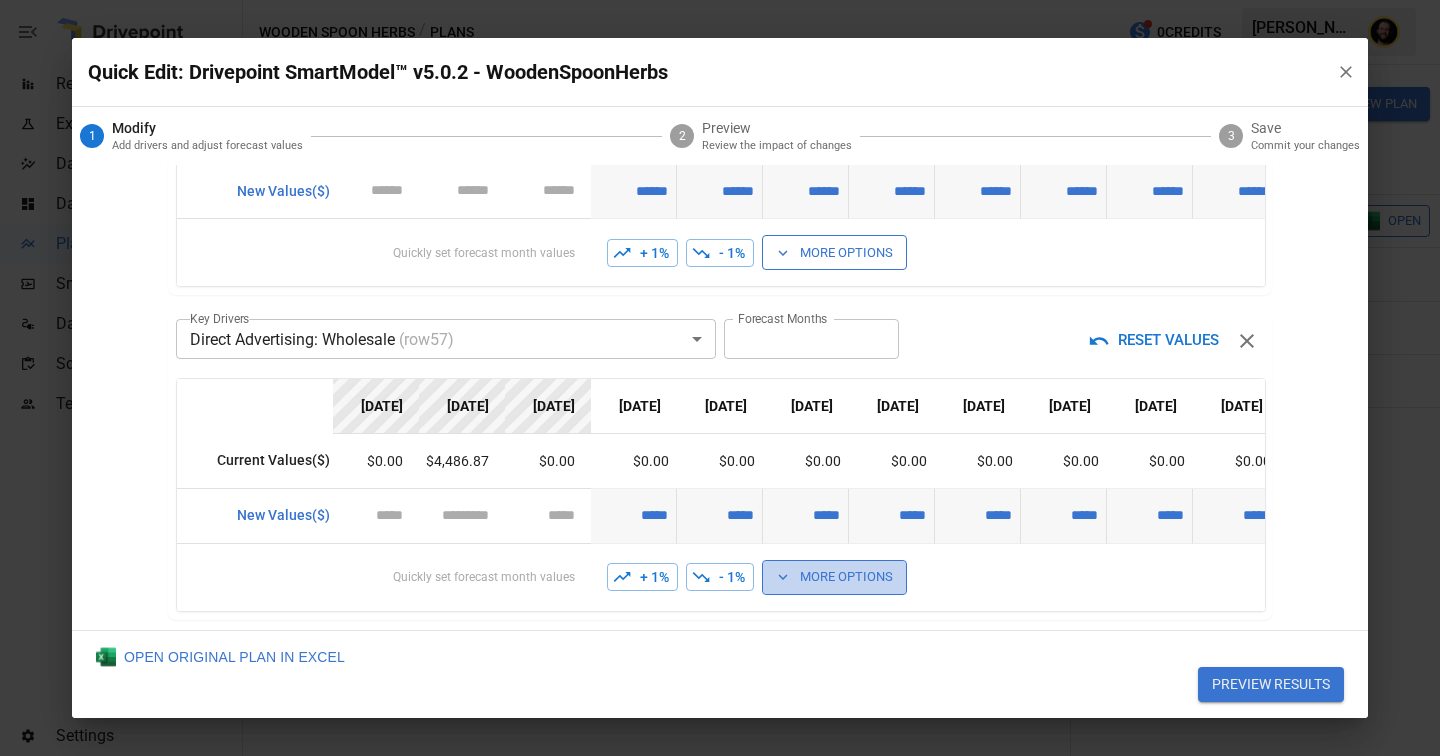 click on "More Options" at bounding box center [834, 577] 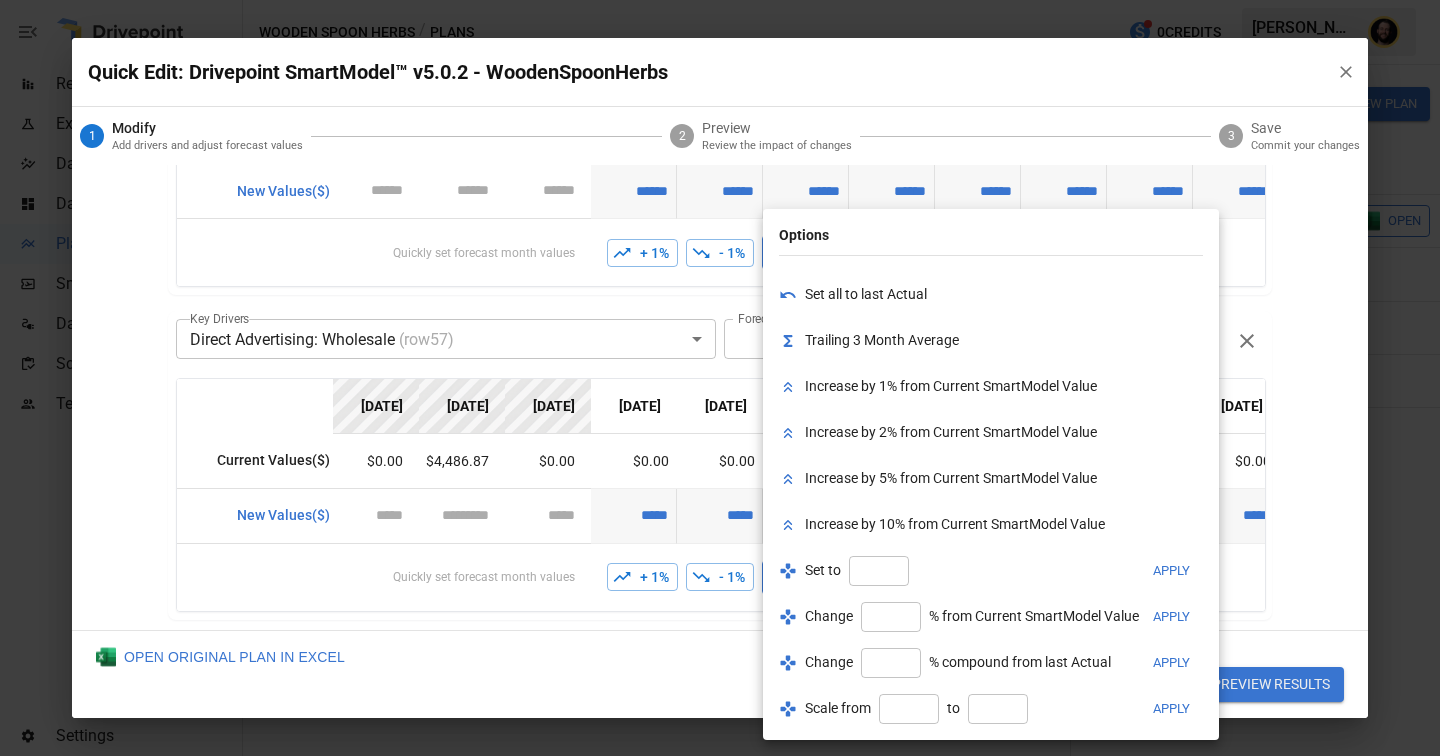 click at bounding box center [879, 571] 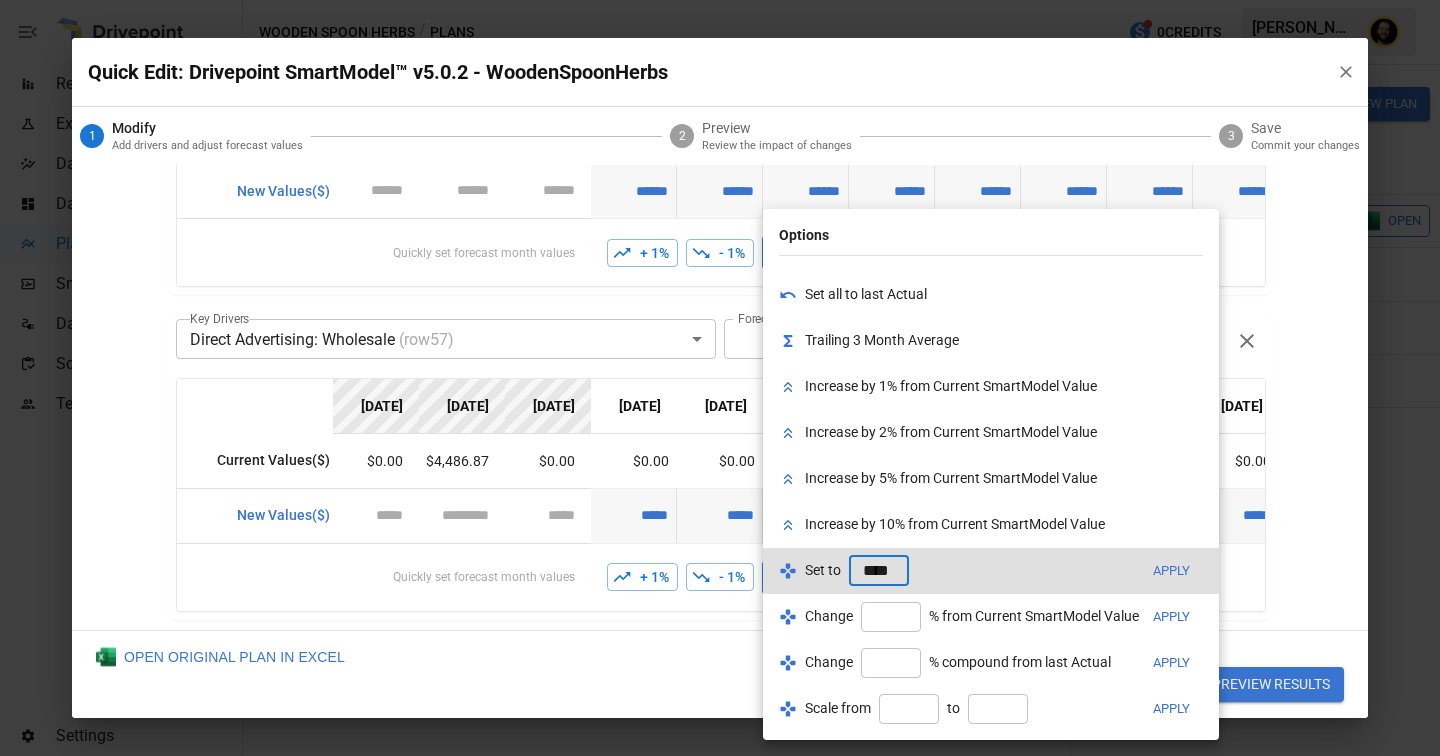 scroll, scrollTop: 0, scrollLeft: 4, axis: horizontal 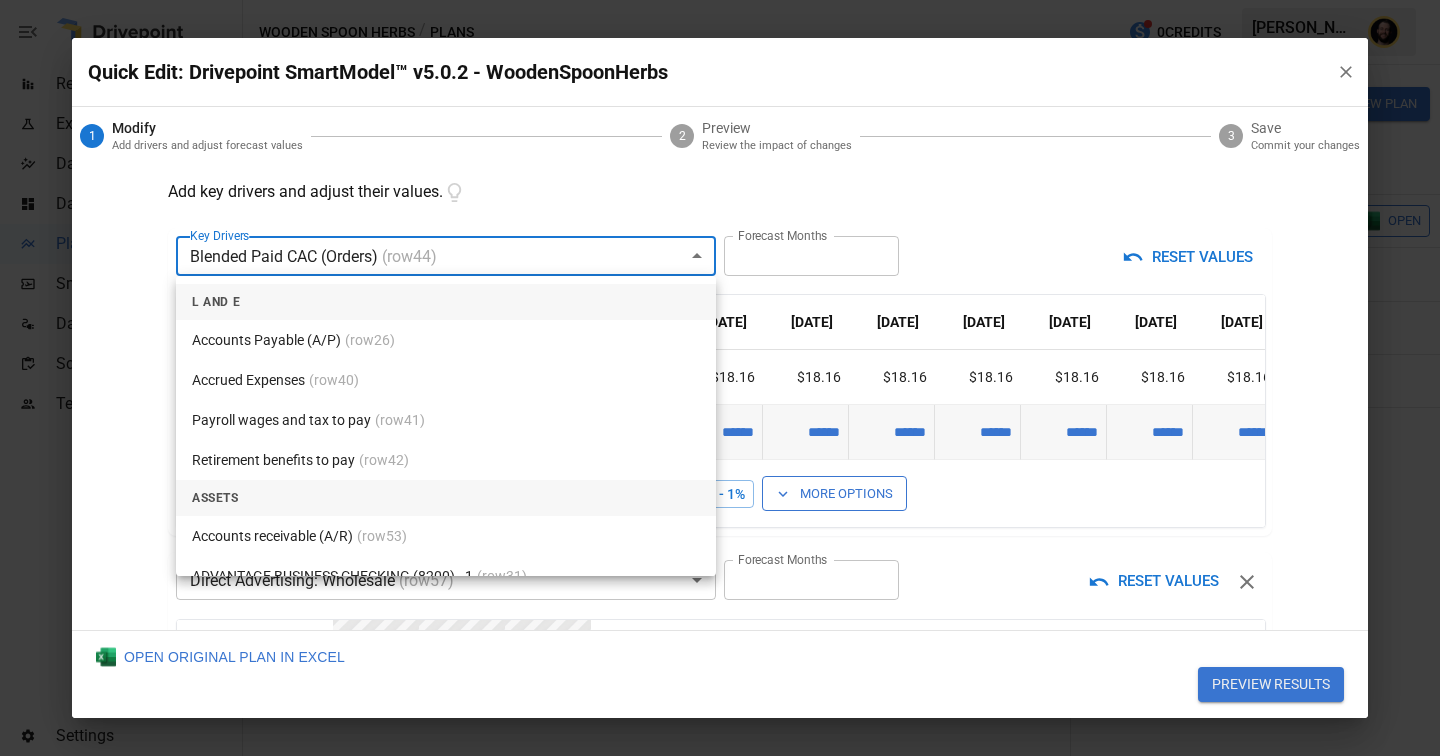 click on "Reports Experiments Dazzler Studio Dashboards Plans SmartModel ™ Data Sources Scorecards Team Settings Wooden Spoon Herbs / Plans 0  Credits [PERSON_NAME] Wooden Spoon Herbs Plans ​ ​ [DATE] – [DATE]   Visualize   Columns   Add Folder   New Plan Name Description Status Forecast start Gross Margin EoP Cash EBITDA Margin Net Income Margin Gross Sales Gross Sales: DTC Online Gross Sales: Marketplace Gross Sales: Wholesale Gross Sales: Retail Returns Returns: DTC Online Returns: Marketplace Returns: Wholesale Returns: Retail Shipping Income Shipping Income: DTC Online Shipping Income: Marketplace Shipping Income: Wholesale Shipping Income: Retail Taxes Collected Taxes Collected: DTC Online Taxes Collected: Marketplace Taxes Collected: Wholesale Taxes Collected: Retail Net Revenue Net Revenue: DTC Online Net Revenue: Marketplace Net Revenue: Wholesale Net Revenue: Retail Cost of Goods Sold Cost of Goods Sold: DTC Online Cost of Goods Sold: Marketplace Cost of Goods Sold: Wholesale Gross Profit 2" at bounding box center (720, 0) 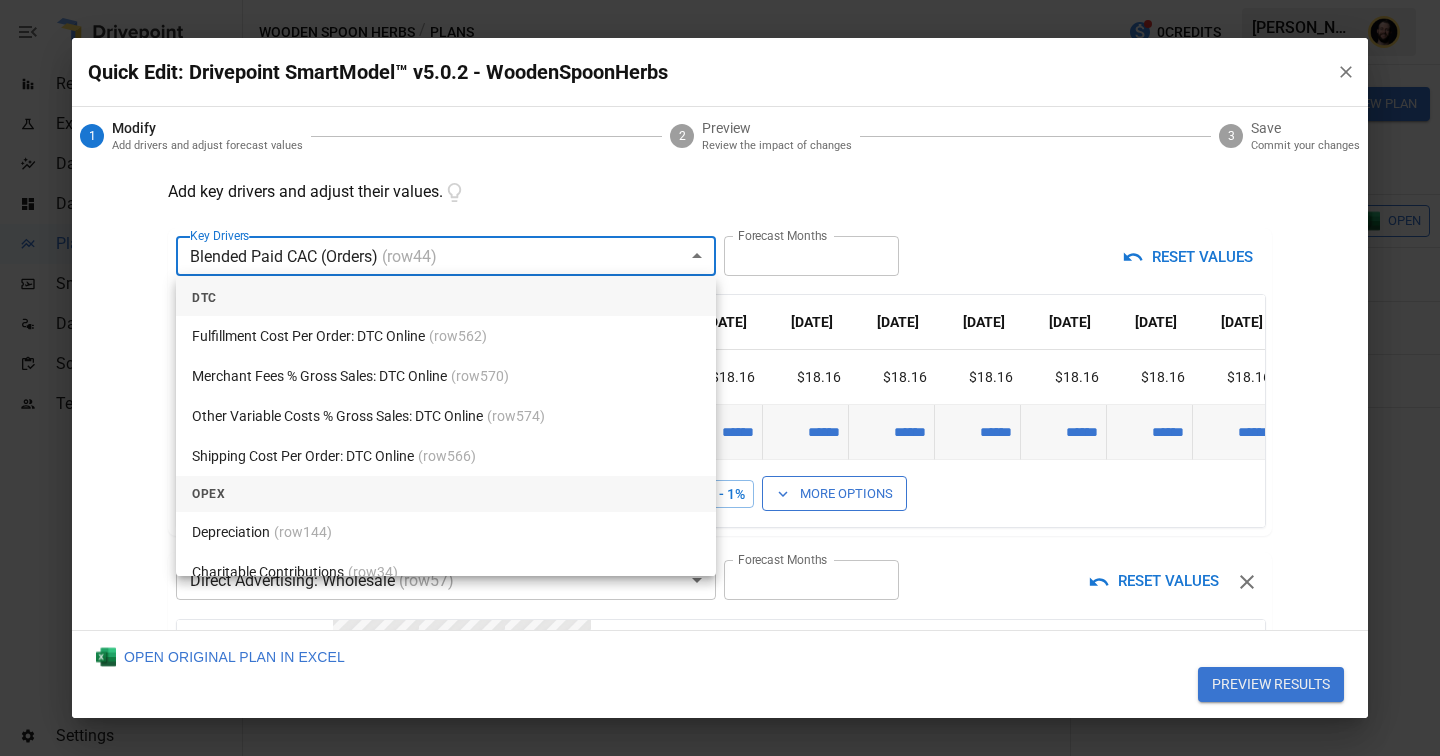 scroll, scrollTop: 6255, scrollLeft: 0, axis: vertical 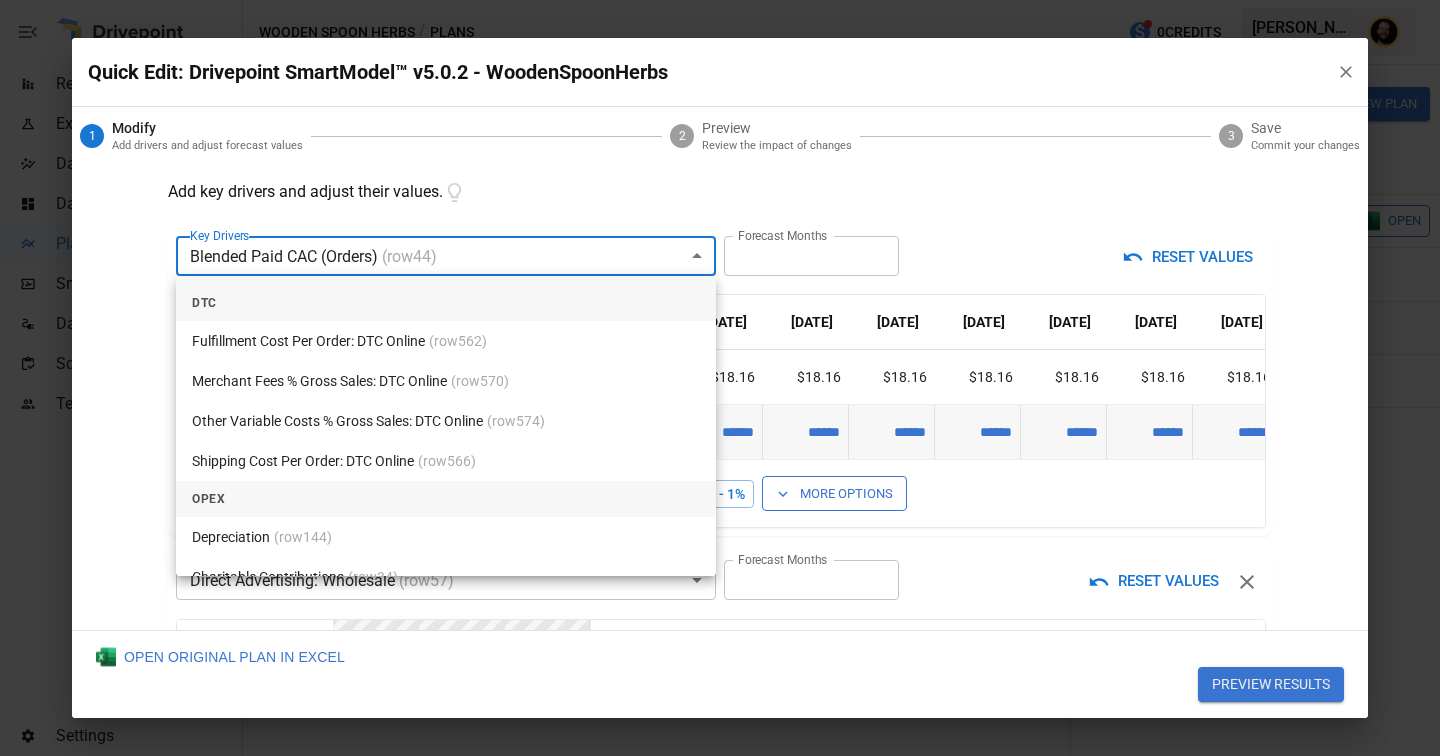 click on "Fulfillment Cost Per Order: DTC Online (row  562 )" at bounding box center (446, 341) 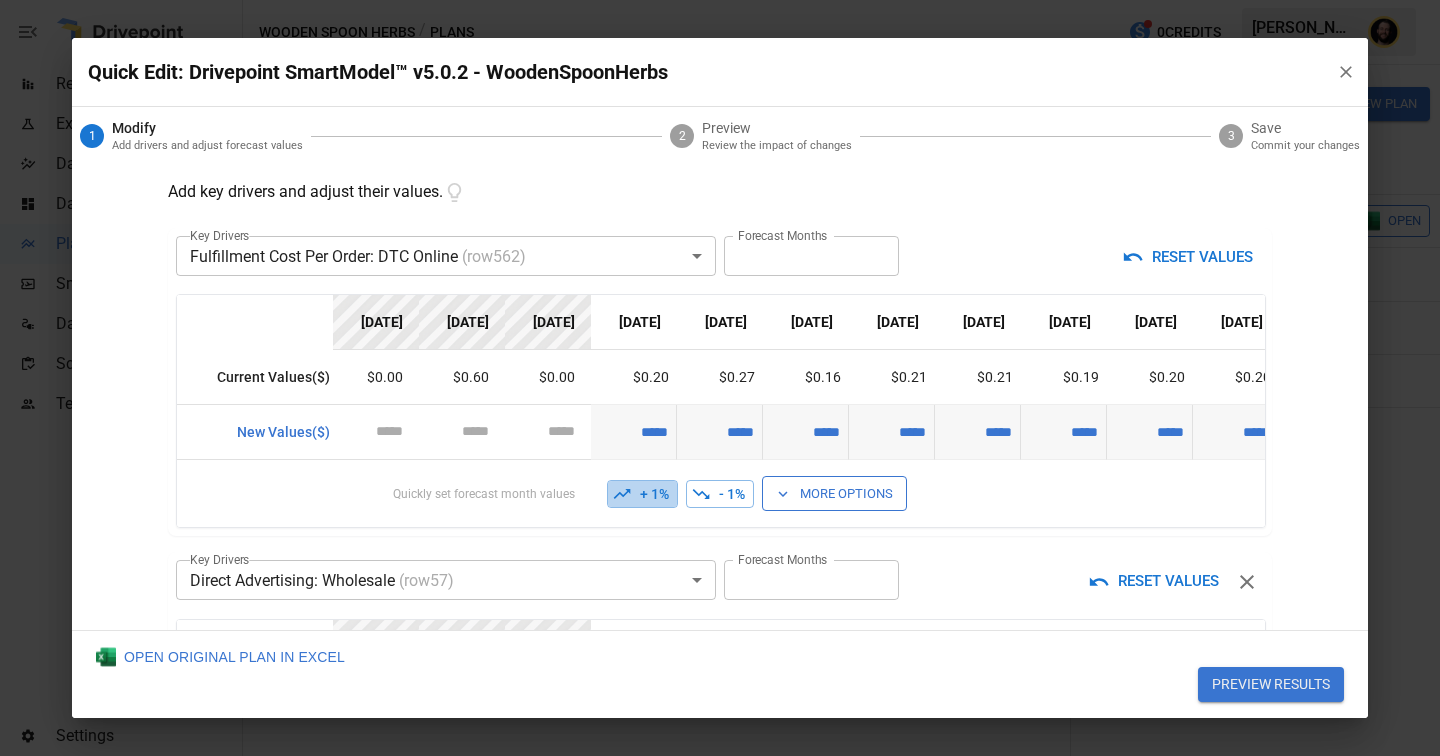 click on "+ 1%" at bounding box center (642, 494) 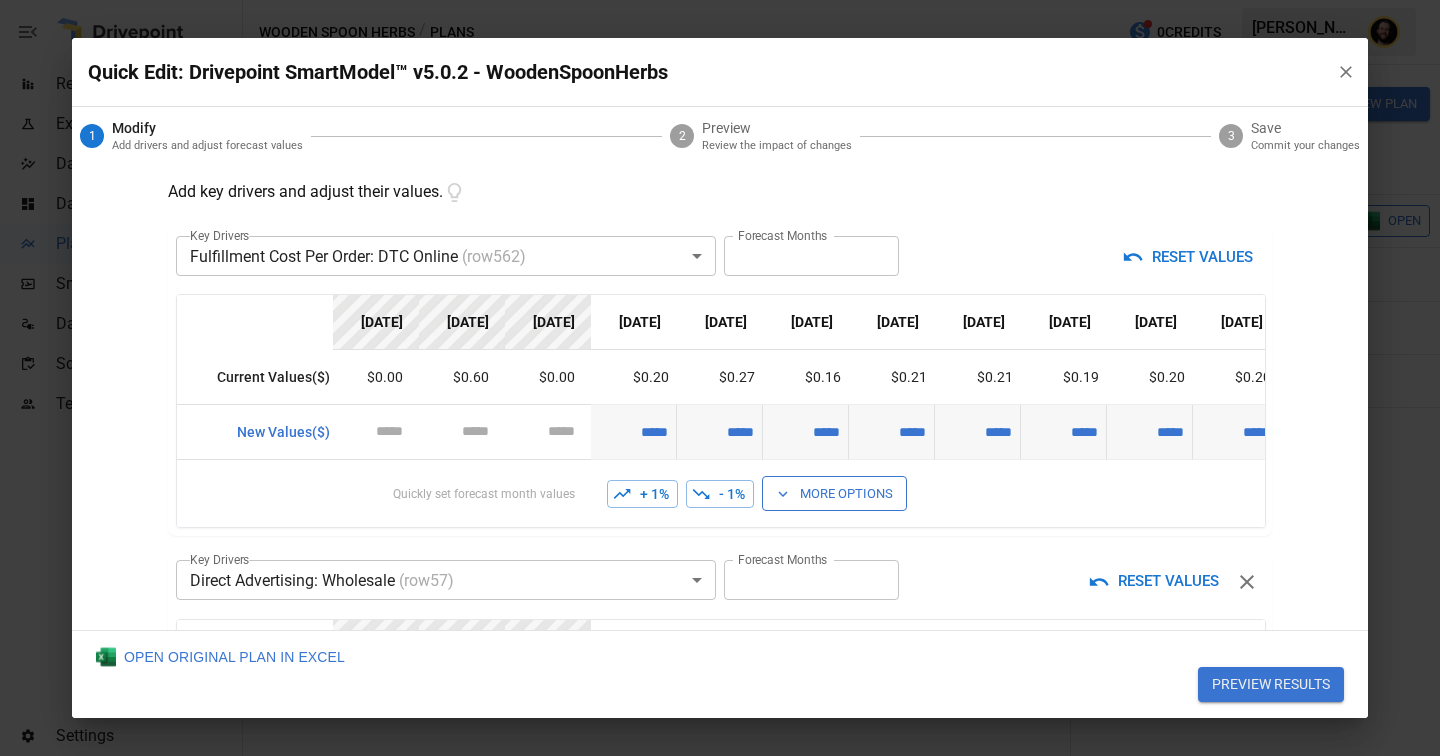 click on "+ 1%" at bounding box center [642, 494] 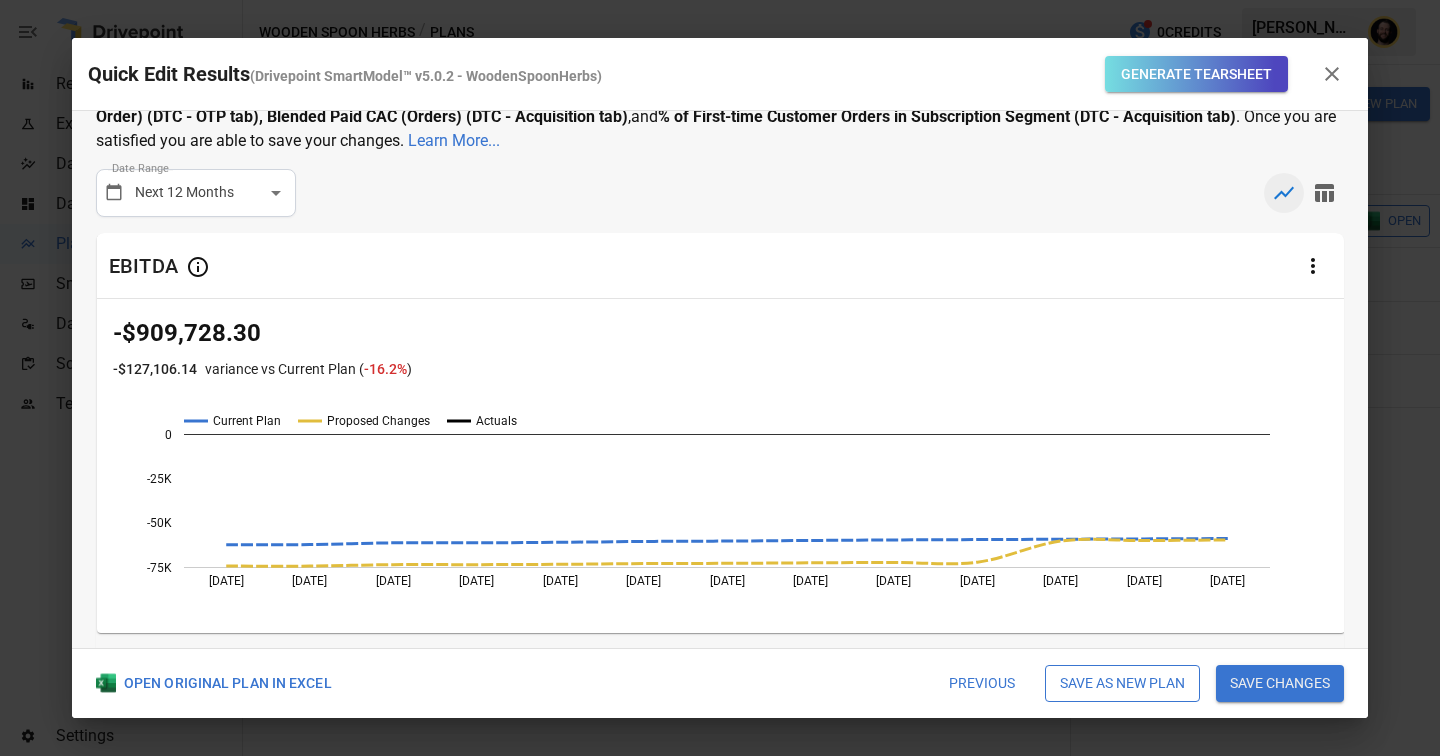 scroll, scrollTop: 0, scrollLeft: 0, axis: both 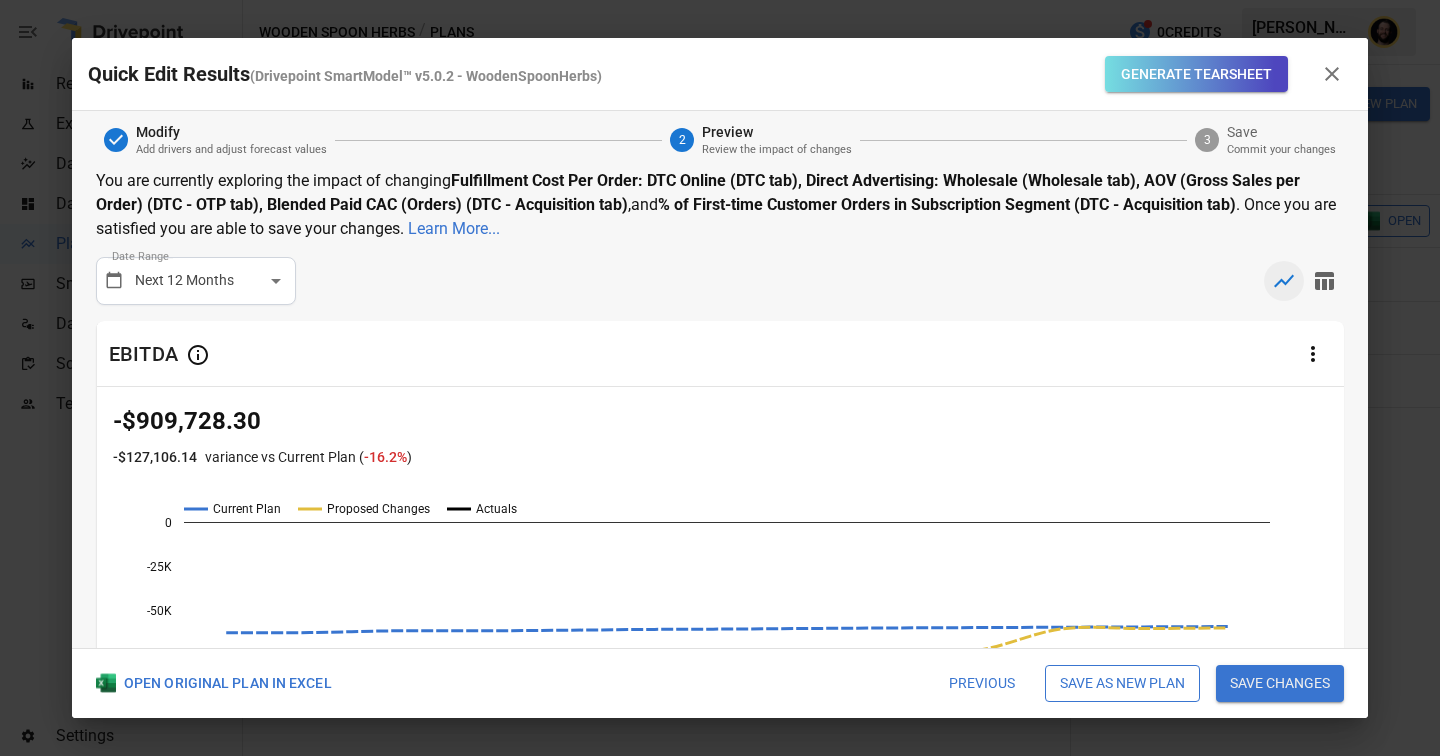 click on "Save as new plan" at bounding box center [1122, 684] 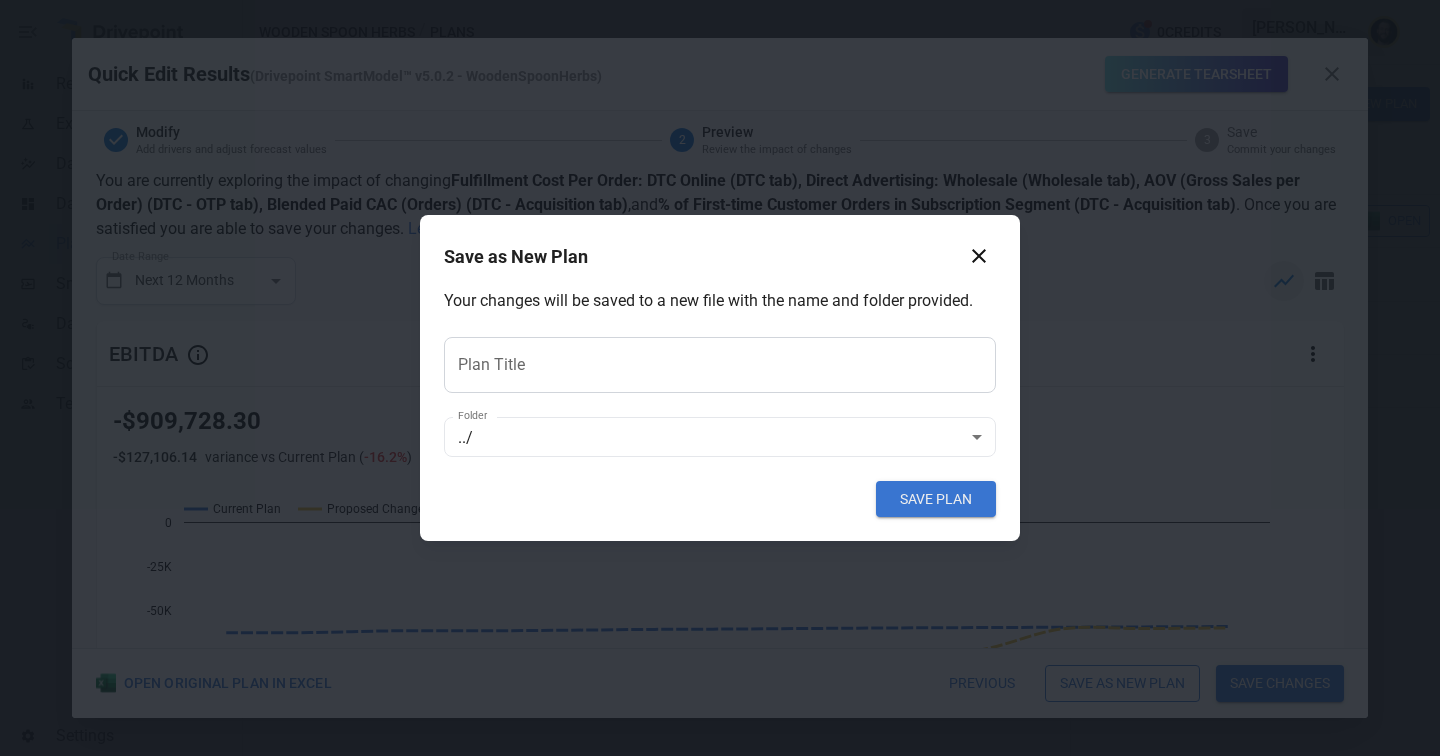click on "Plan Title" at bounding box center (720, 365) 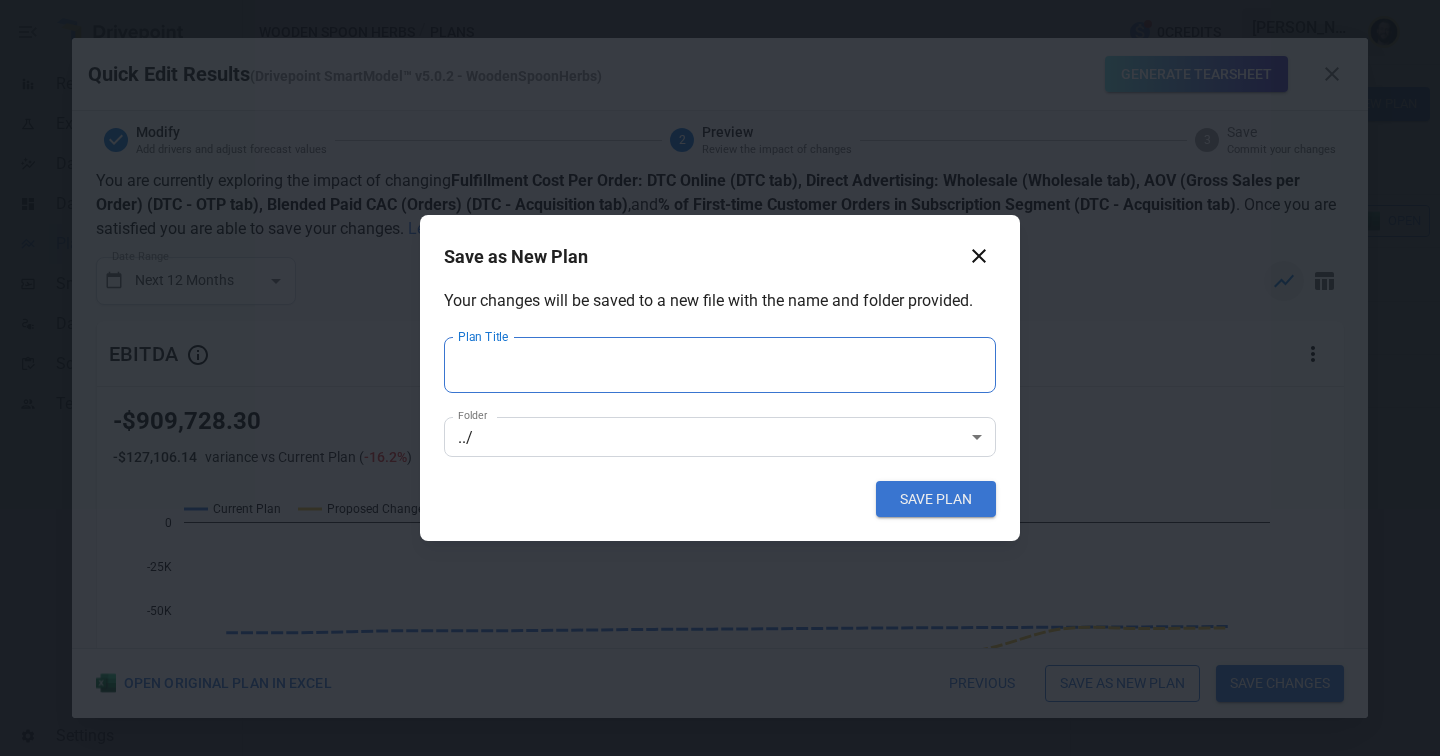 click on "Reports Experiments Dazzler Studio Dashboards Plans SmartModel ™ Data Sources Scorecards Team Settings Wooden Spoon Herbs / Plans 0  Credits [PERSON_NAME] Wooden Spoon Herbs Plans ​ ​ [DATE] – [DATE]   Visualize   Columns   Add Folder   New Plan Name Description Status Forecast start Gross Margin EoP Cash EBITDA Margin Net Income Margin Gross Sales Gross Sales: DTC Online Gross Sales: Marketplace Gross Sales: Wholesale Gross Sales: Retail Returns Returns: DTC Online Returns: Marketplace Returns: Wholesale Returns: Retail Shipping Income Shipping Income: DTC Online Shipping Income: Marketplace Shipping Income: Wholesale Shipping Income: Retail Taxes Collected Taxes Collected: DTC Online Taxes Collected: Marketplace Taxes Collected: Wholesale Taxes Collected: Retail Net Revenue Net Revenue: DTC Online Net Revenue: Marketplace Net Revenue: Wholesale Net Revenue: Retail Cost of Goods Sold Cost of Goods Sold: DTC Online Cost of Goods Sold: Marketplace Cost of Goods Sold: Wholesale Gross Profit 2 (" at bounding box center [720, 0] 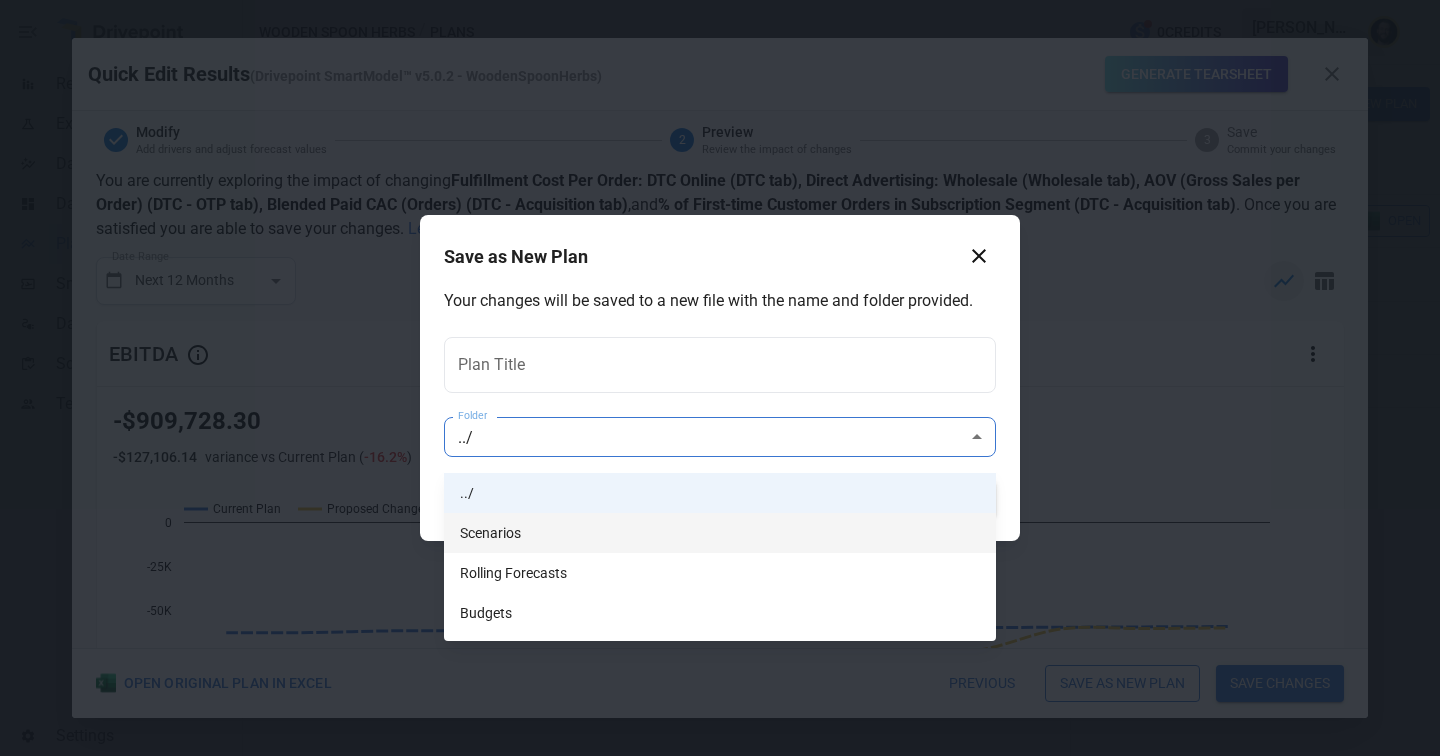 click on "Scenarios" at bounding box center (720, 533) 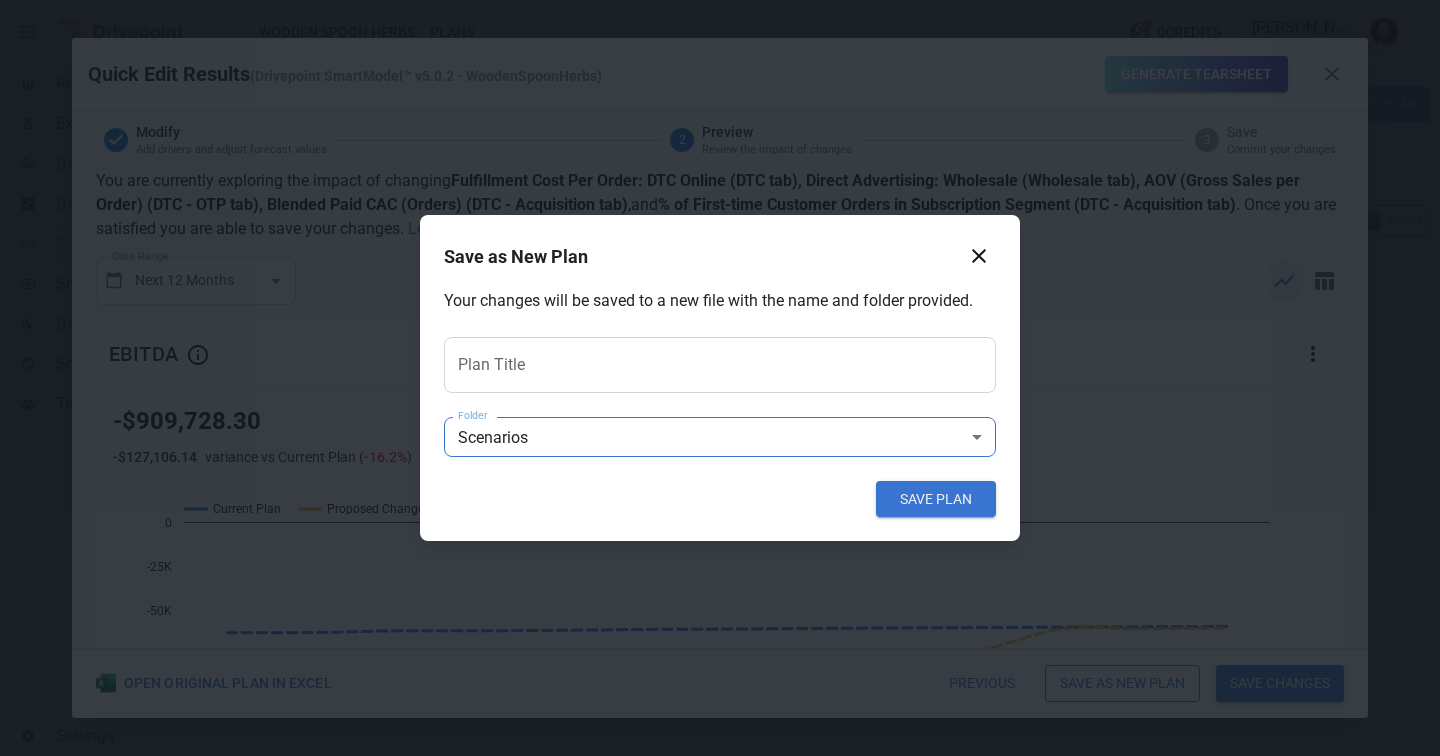 click on "Plan Title" at bounding box center [720, 365] 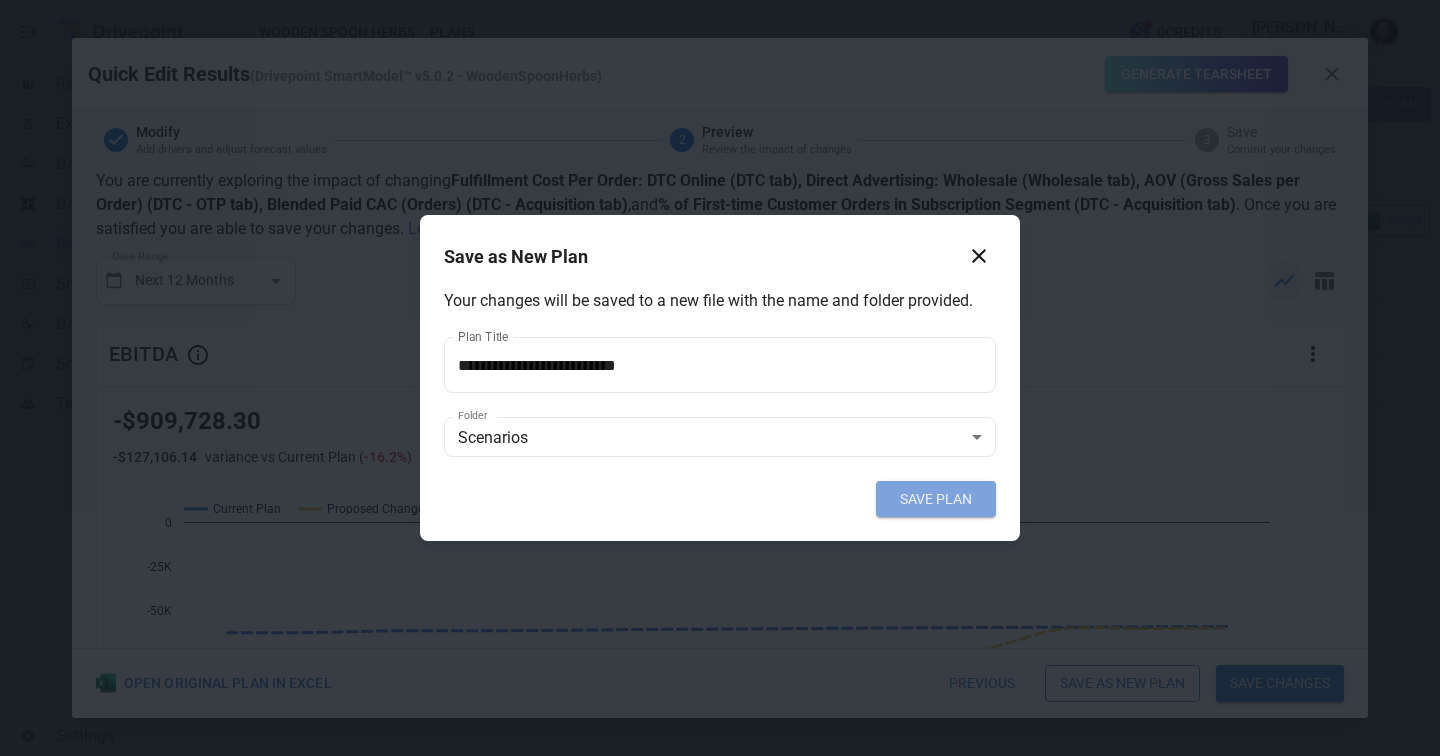 click on "SAVE PLAN" at bounding box center [936, 499] 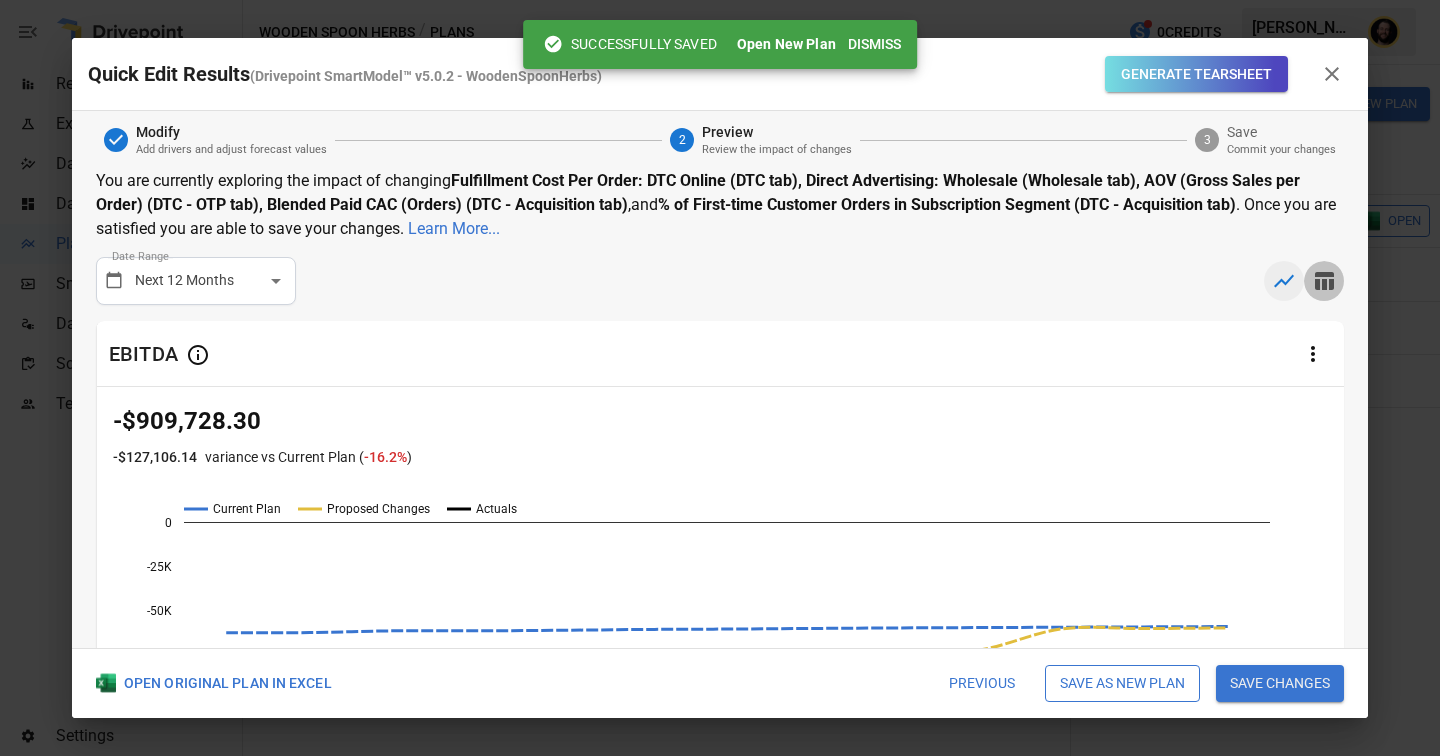 click 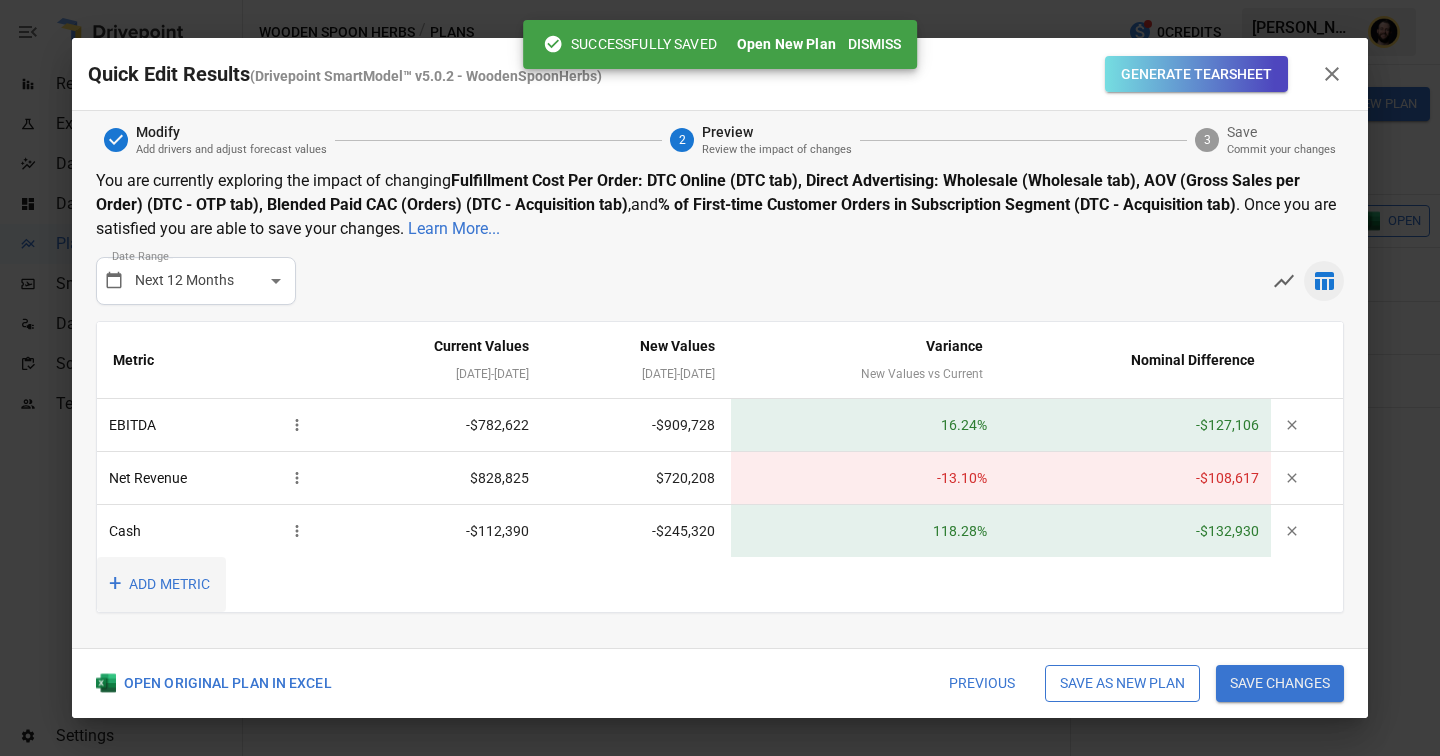 click on "+ ADD METRIC" at bounding box center [161, 584] 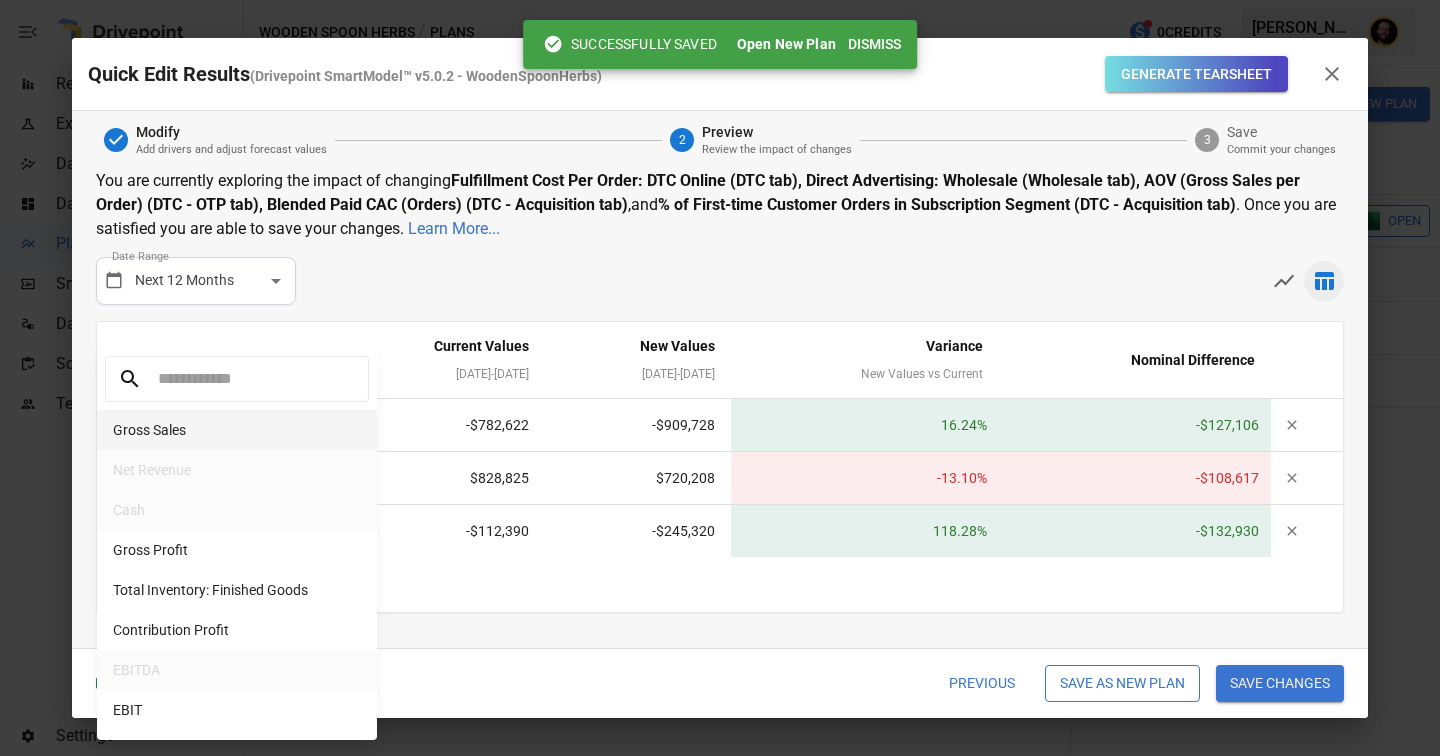 click on "Gross Sales" at bounding box center [237, 430] 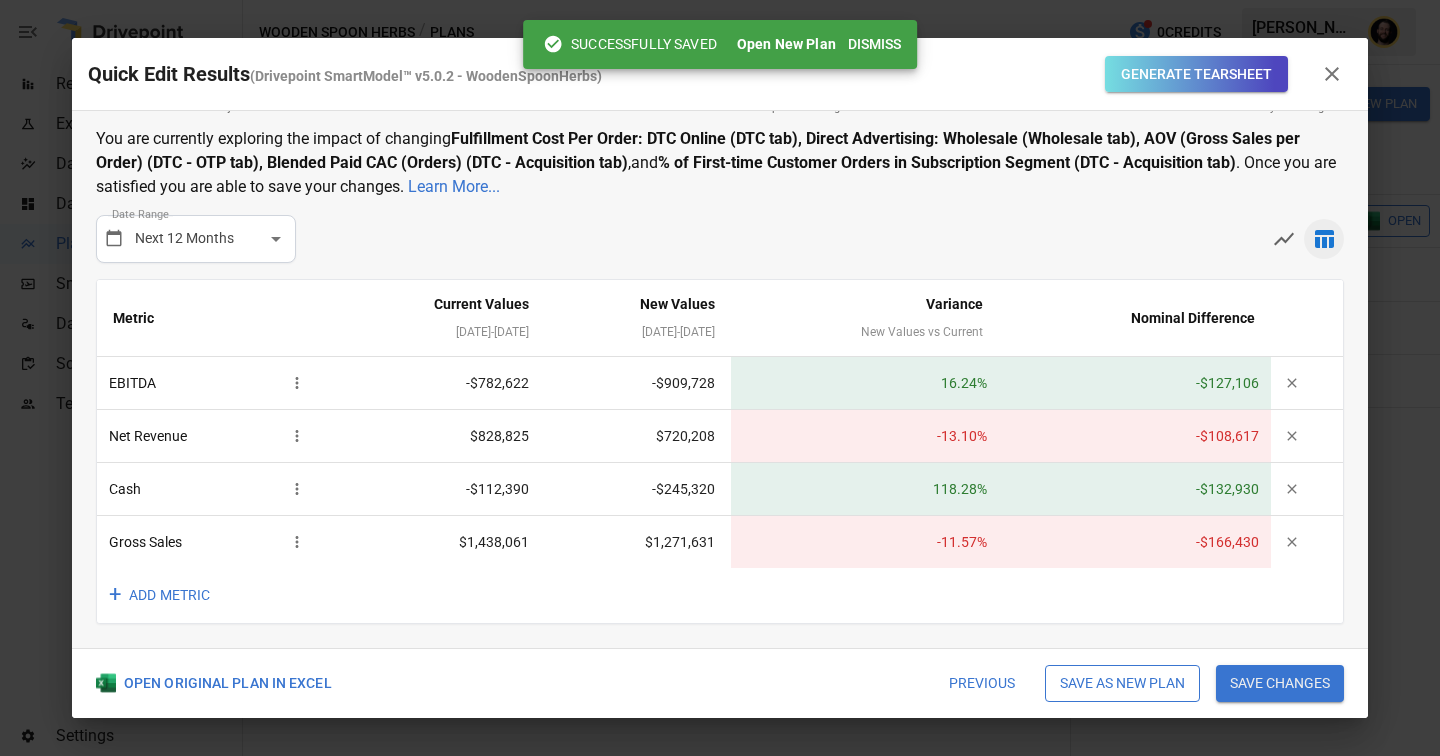 scroll, scrollTop: 0, scrollLeft: 0, axis: both 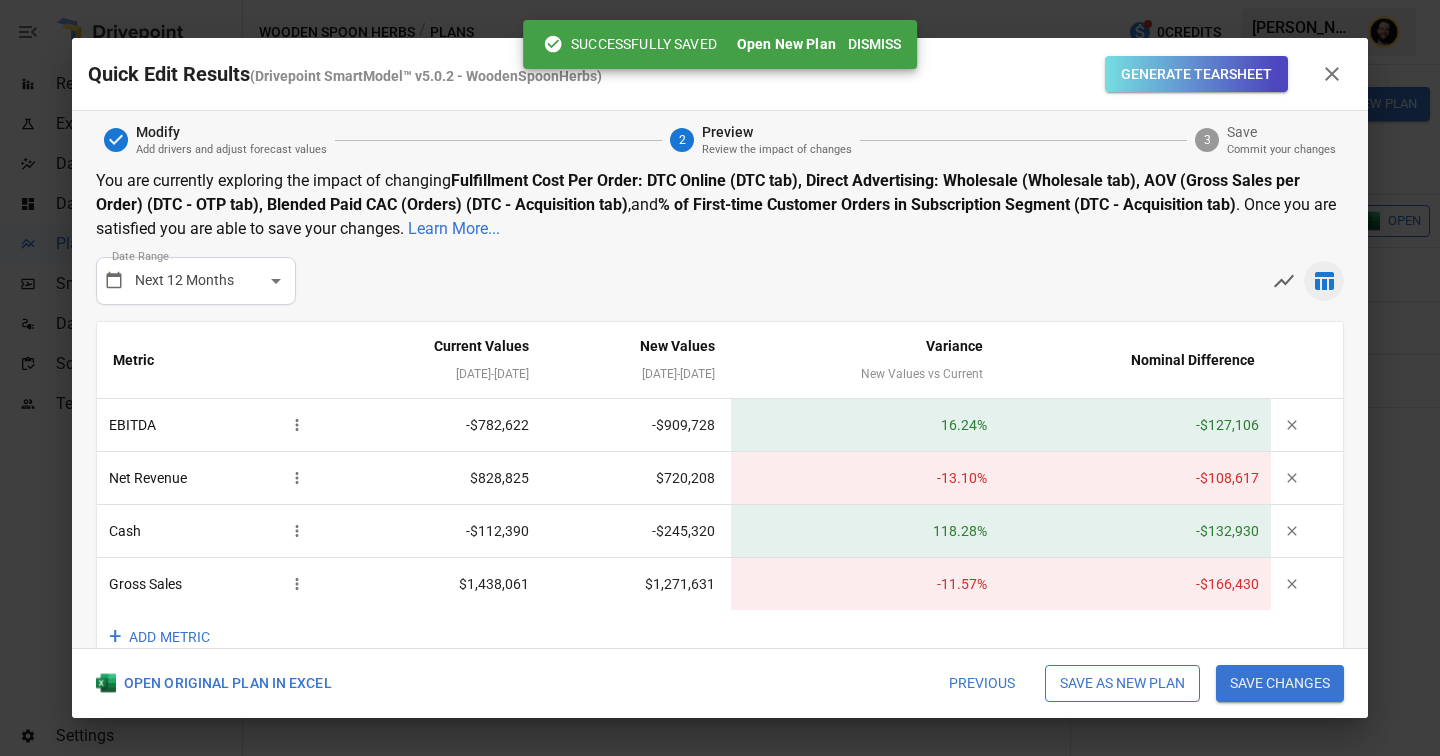 click on "Dismiss" at bounding box center [874, 44] 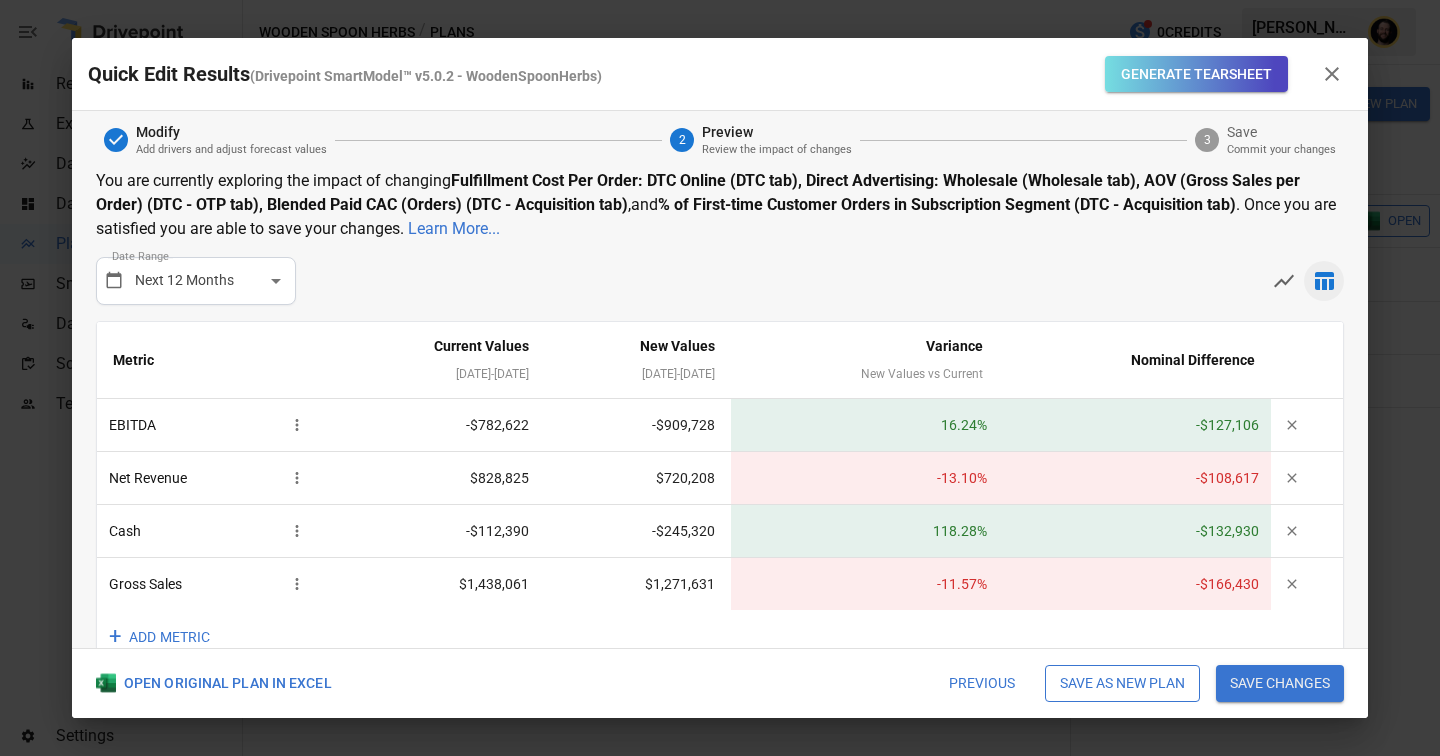 click at bounding box center [1332, 74] 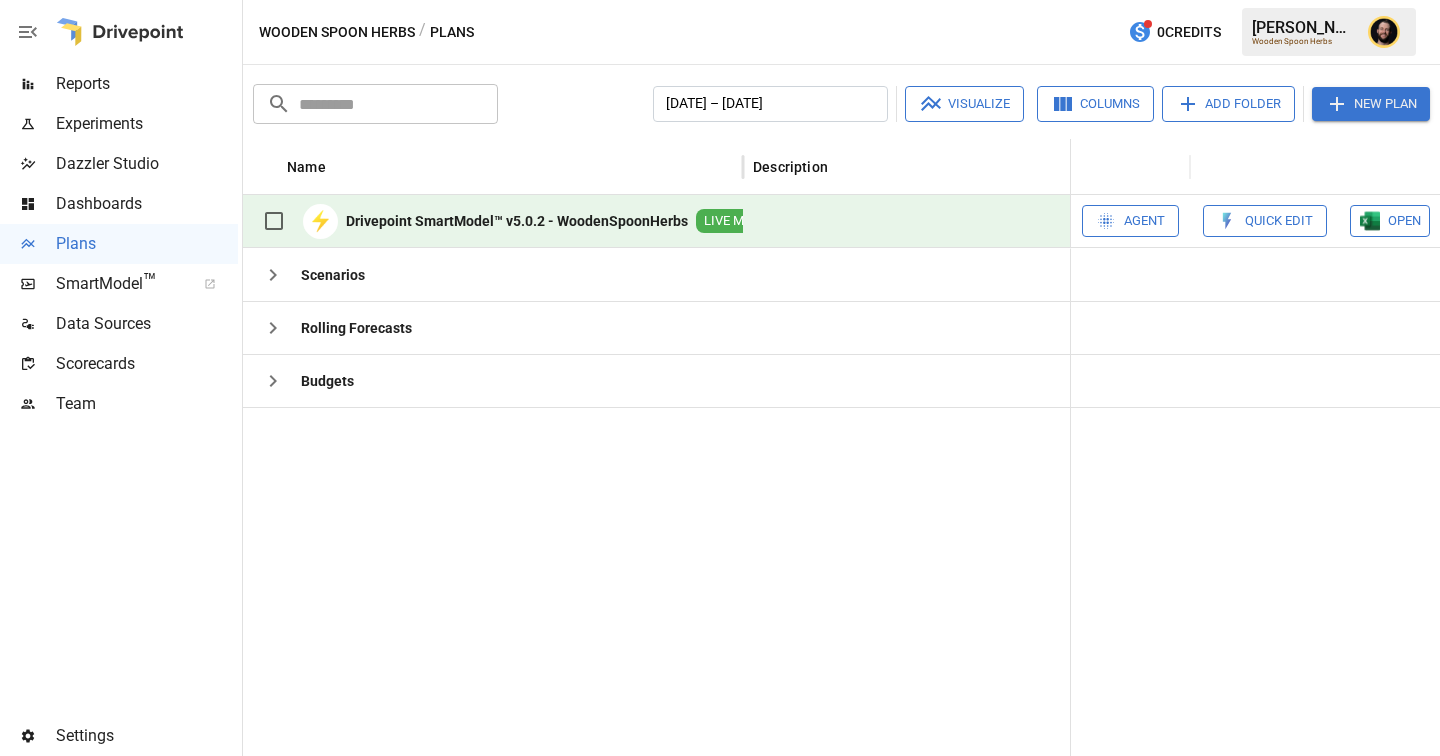 click on "Dashboards" at bounding box center [147, 204] 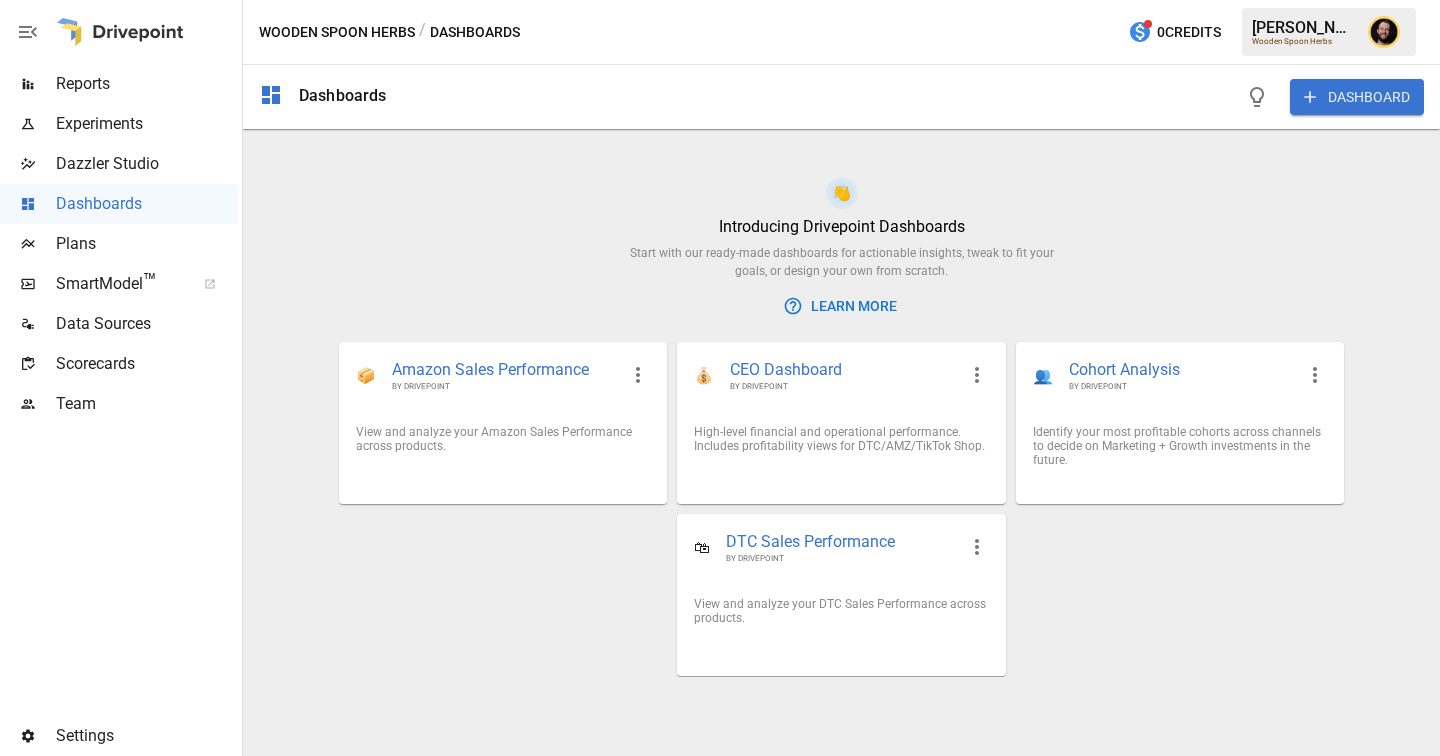 click on "DASHBOARD" at bounding box center [1357, 97] 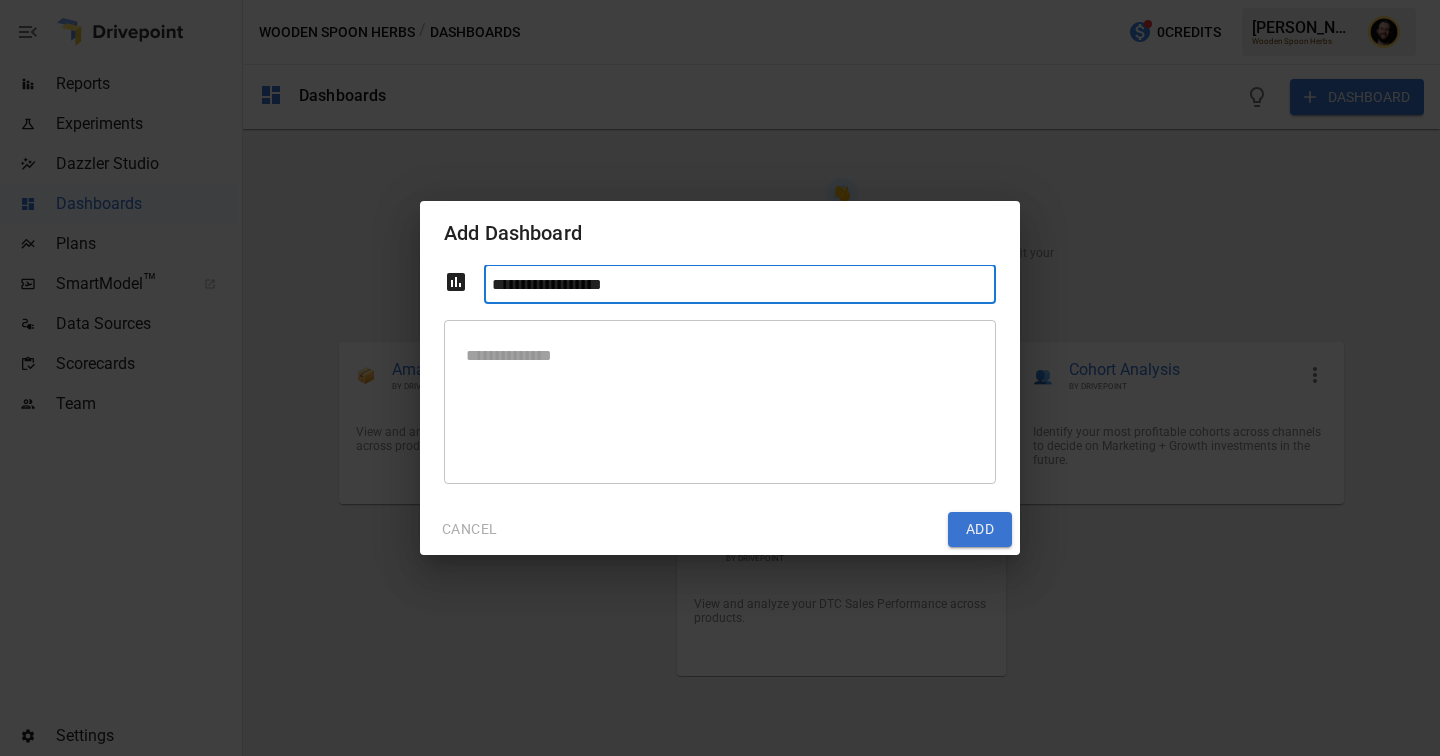 click on "**********" at bounding box center (740, 284) 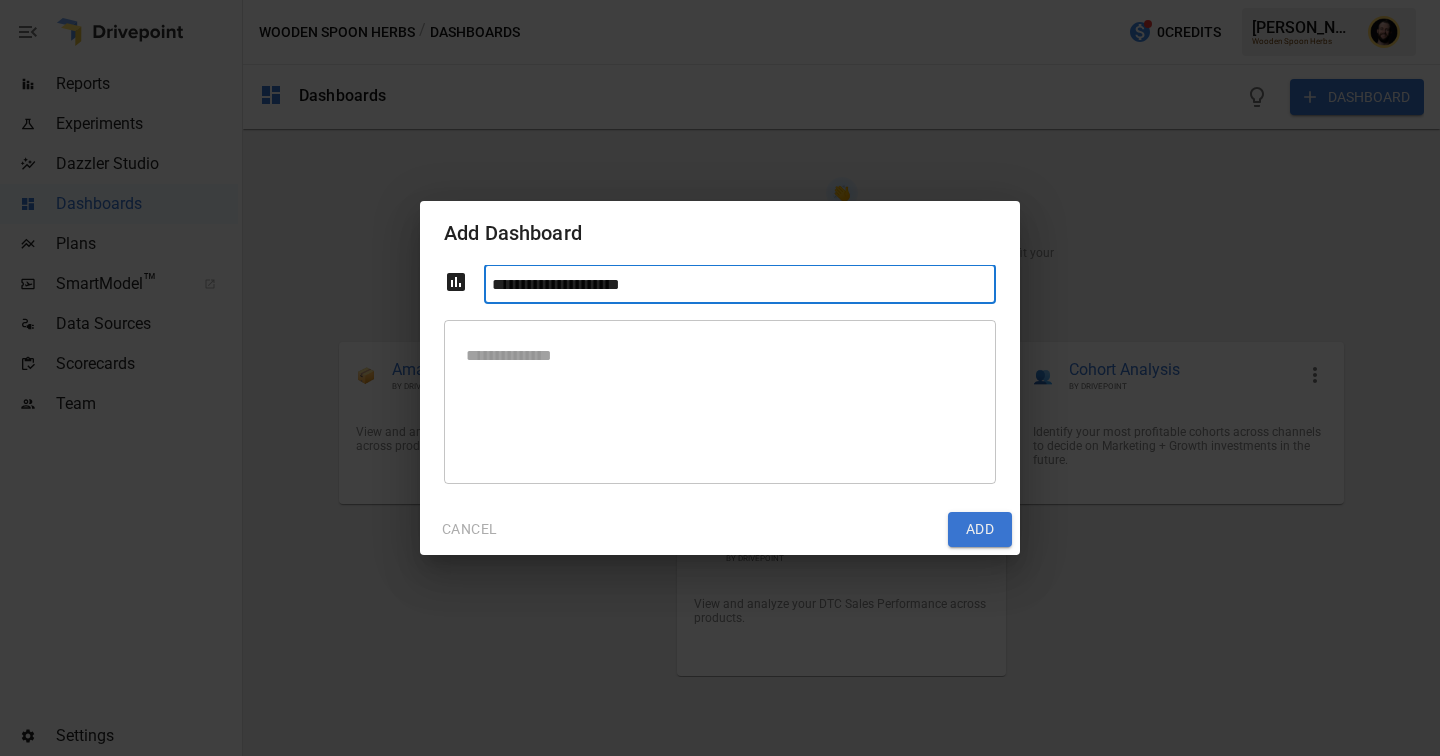click on "**********" at bounding box center [740, 284] 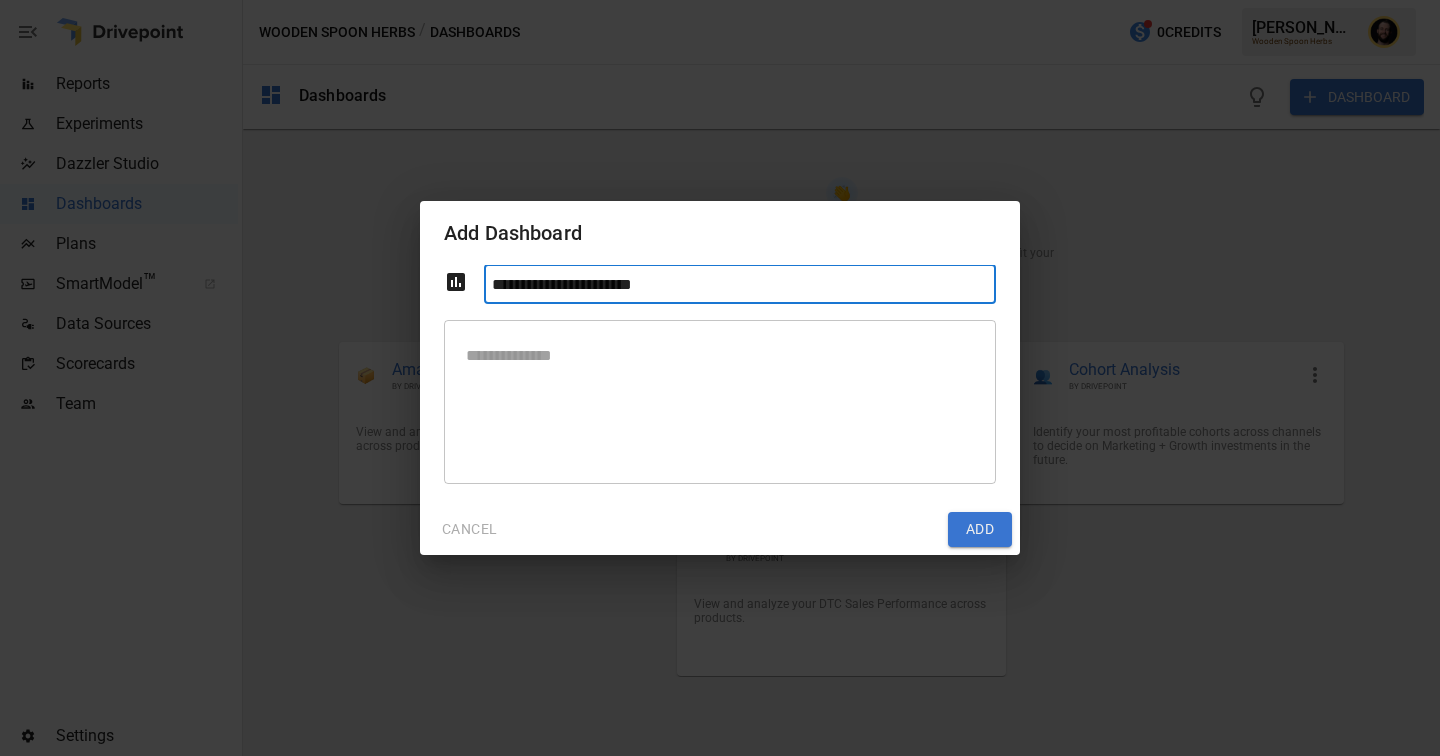 click at bounding box center [720, 401] 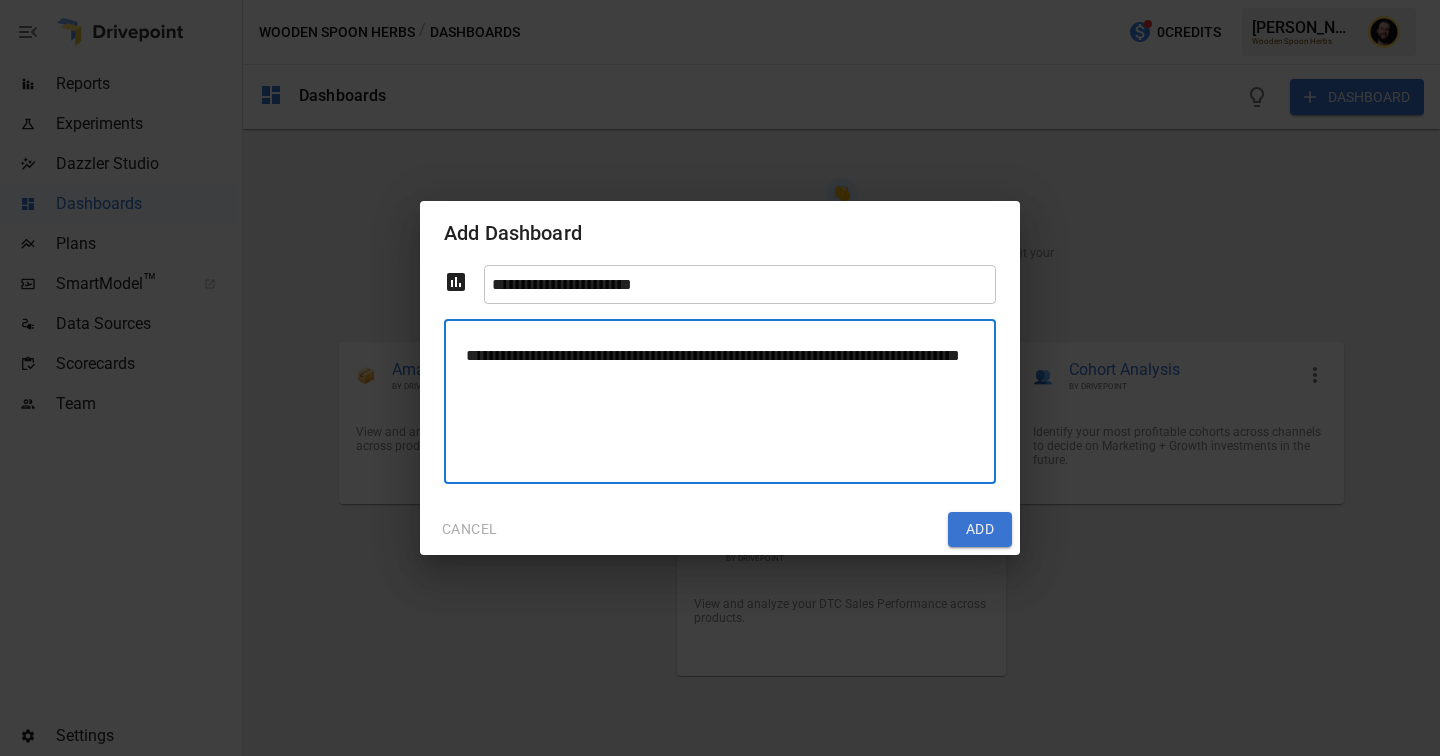 click on "Add" at bounding box center [980, 530] 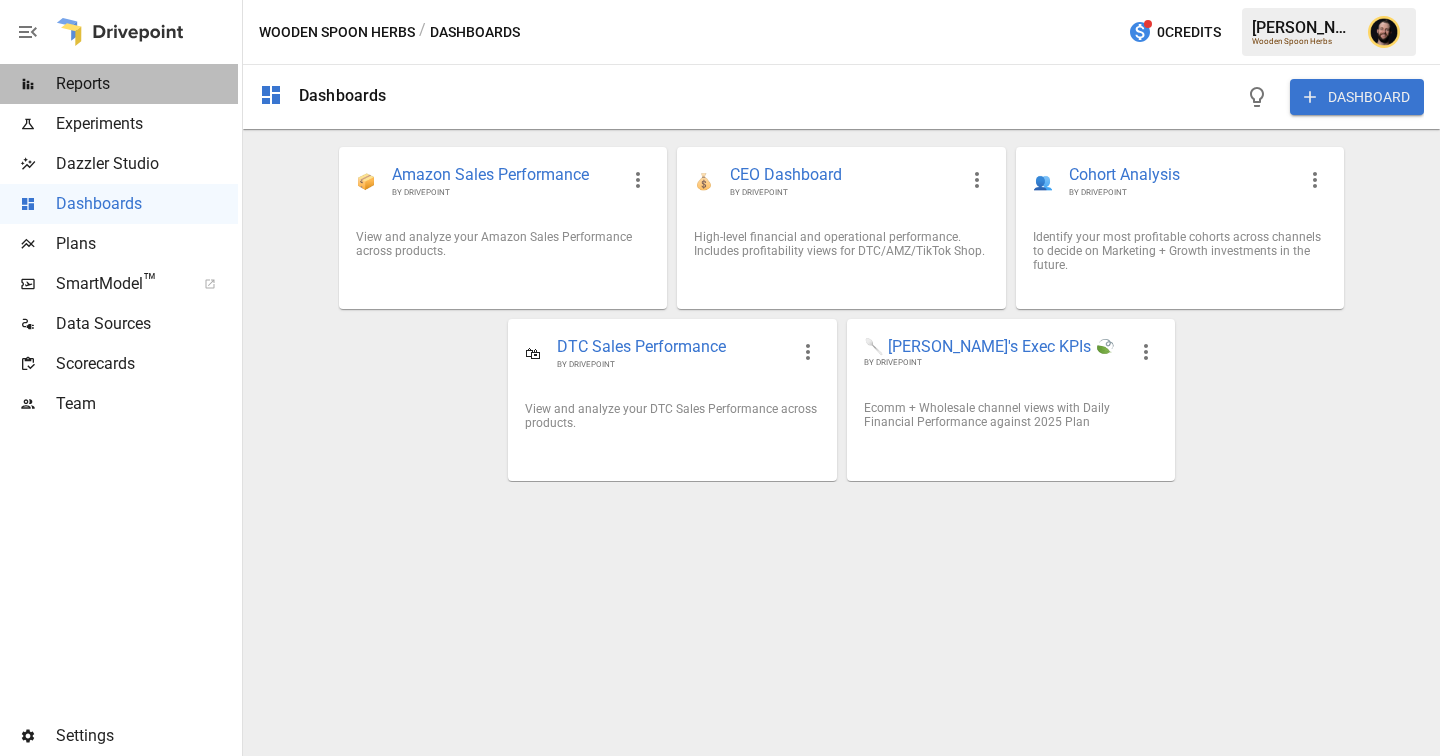 click on "Reports" at bounding box center (147, 84) 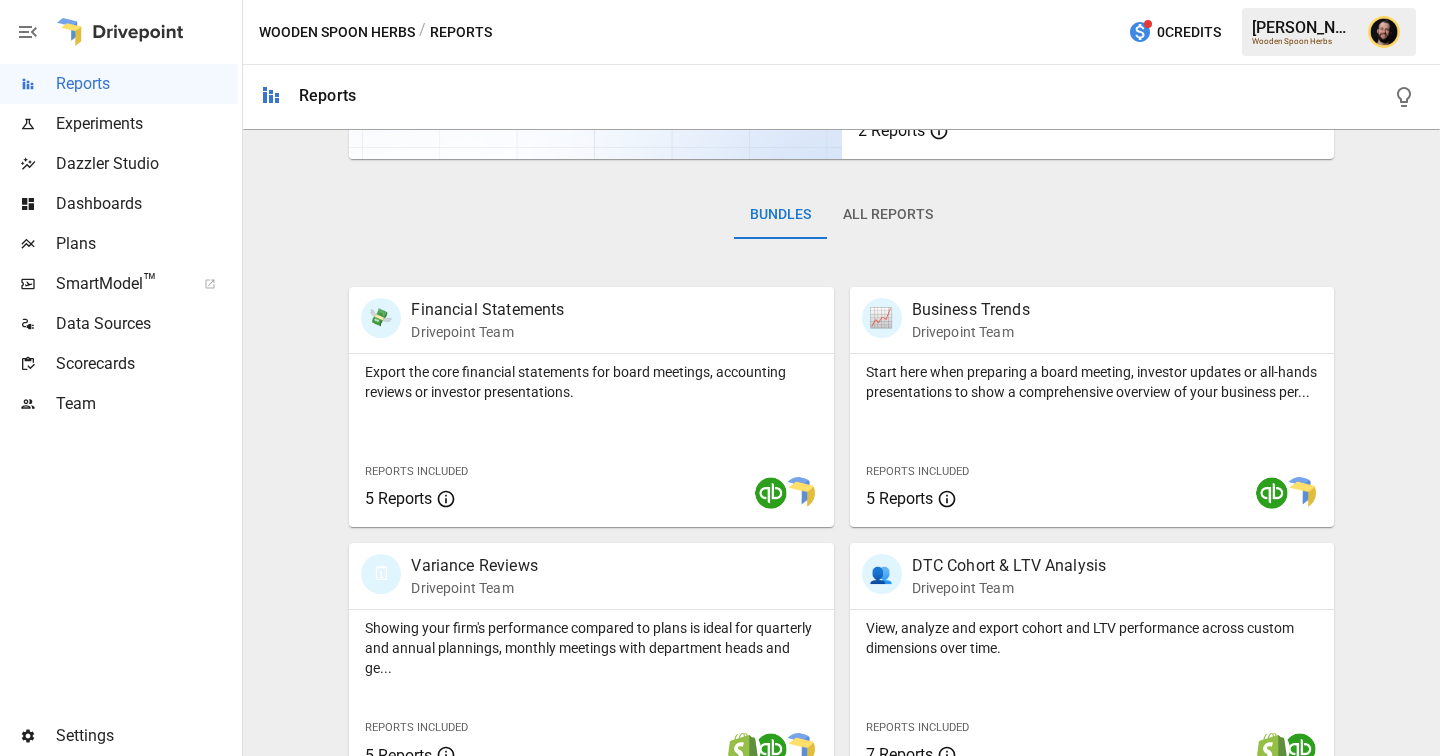 scroll, scrollTop: 439, scrollLeft: 0, axis: vertical 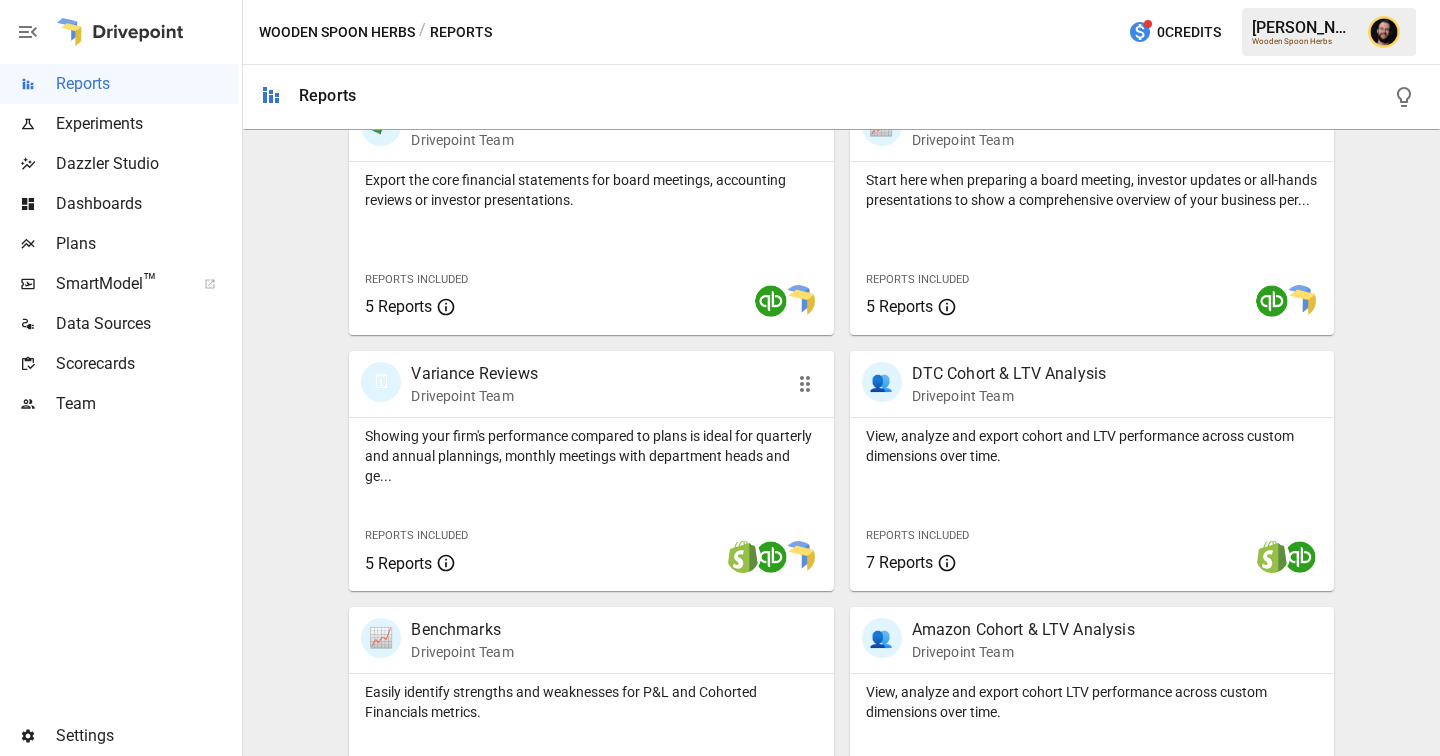 click on "Showing your firm's performance compared to plans is ideal for quarterly and annual plannings, monthly meetings with department heads and ge..." at bounding box center (591, 456) 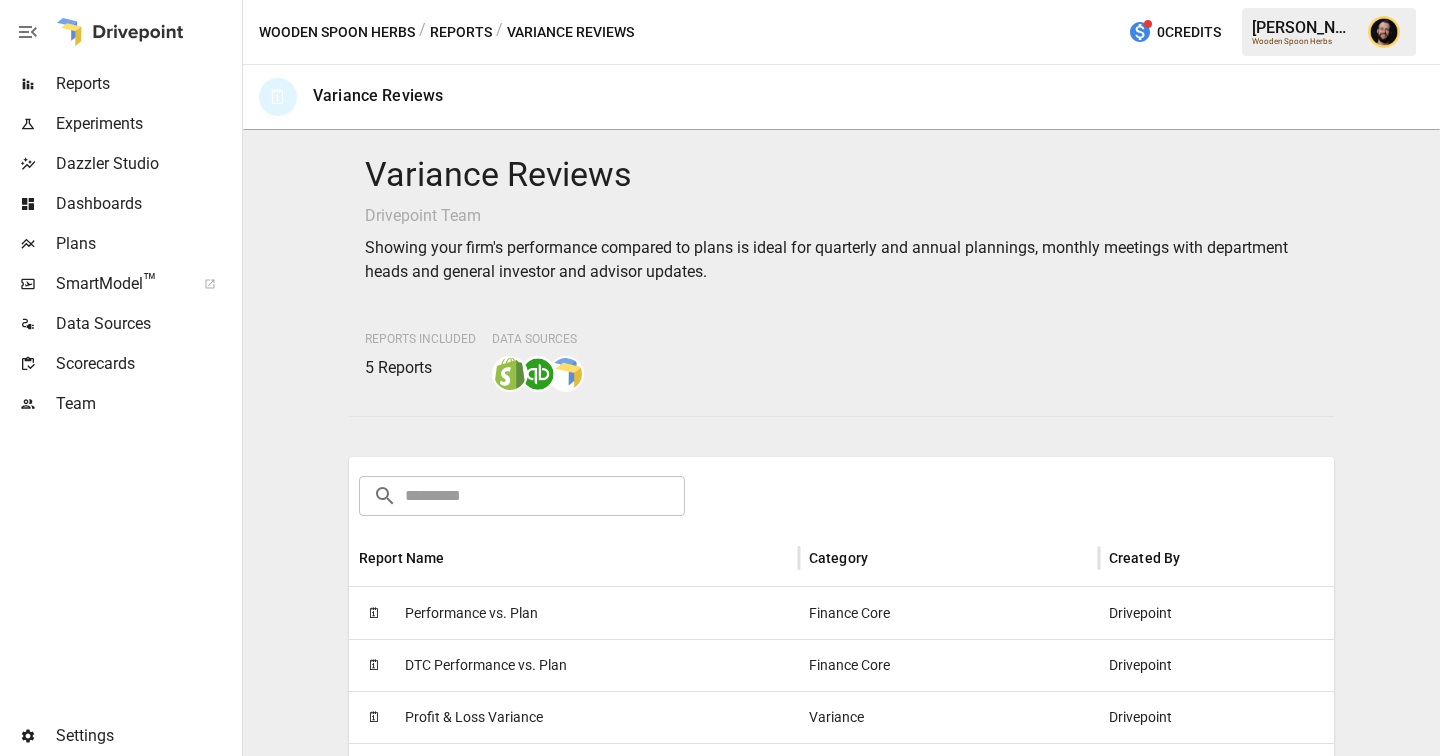 click on "Performance vs. Plan" at bounding box center (471, 613) 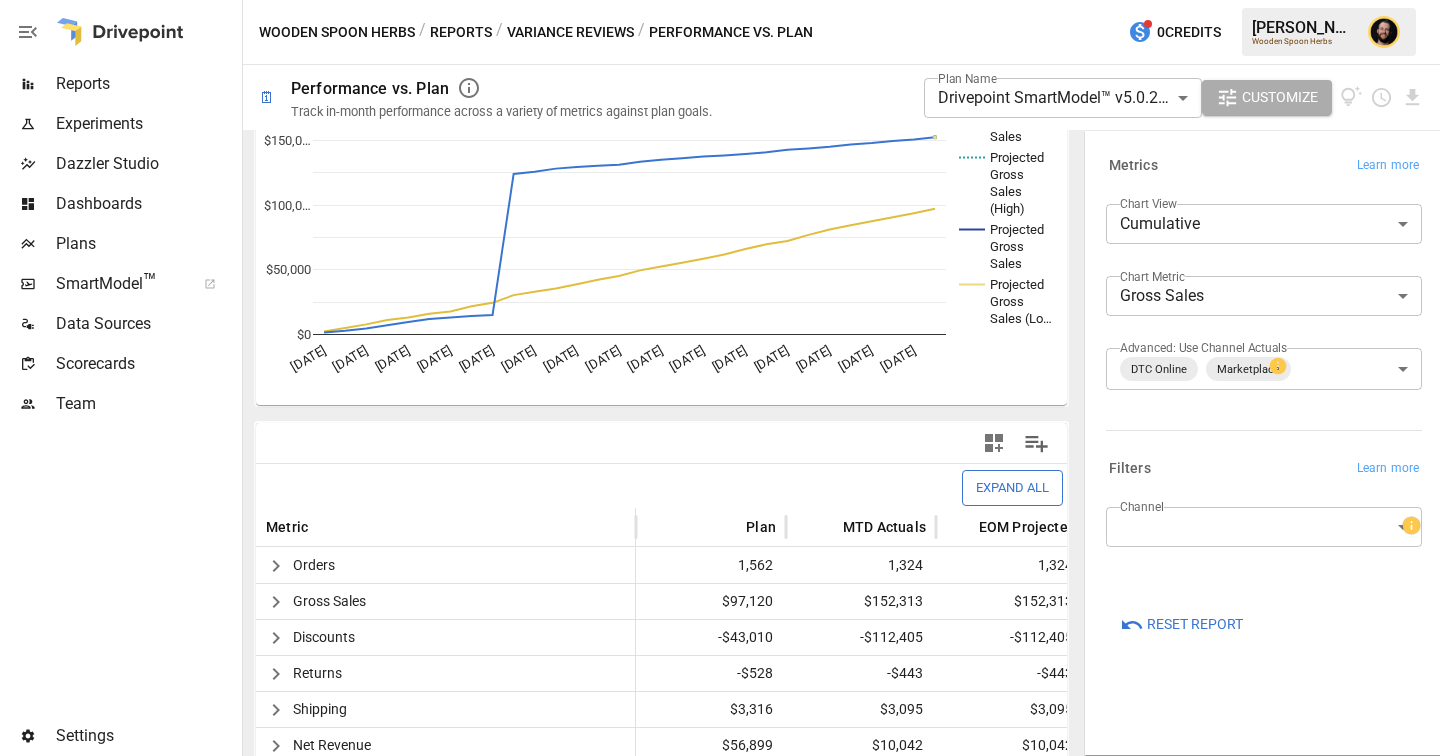 scroll, scrollTop: 200, scrollLeft: 0, axis: vertical 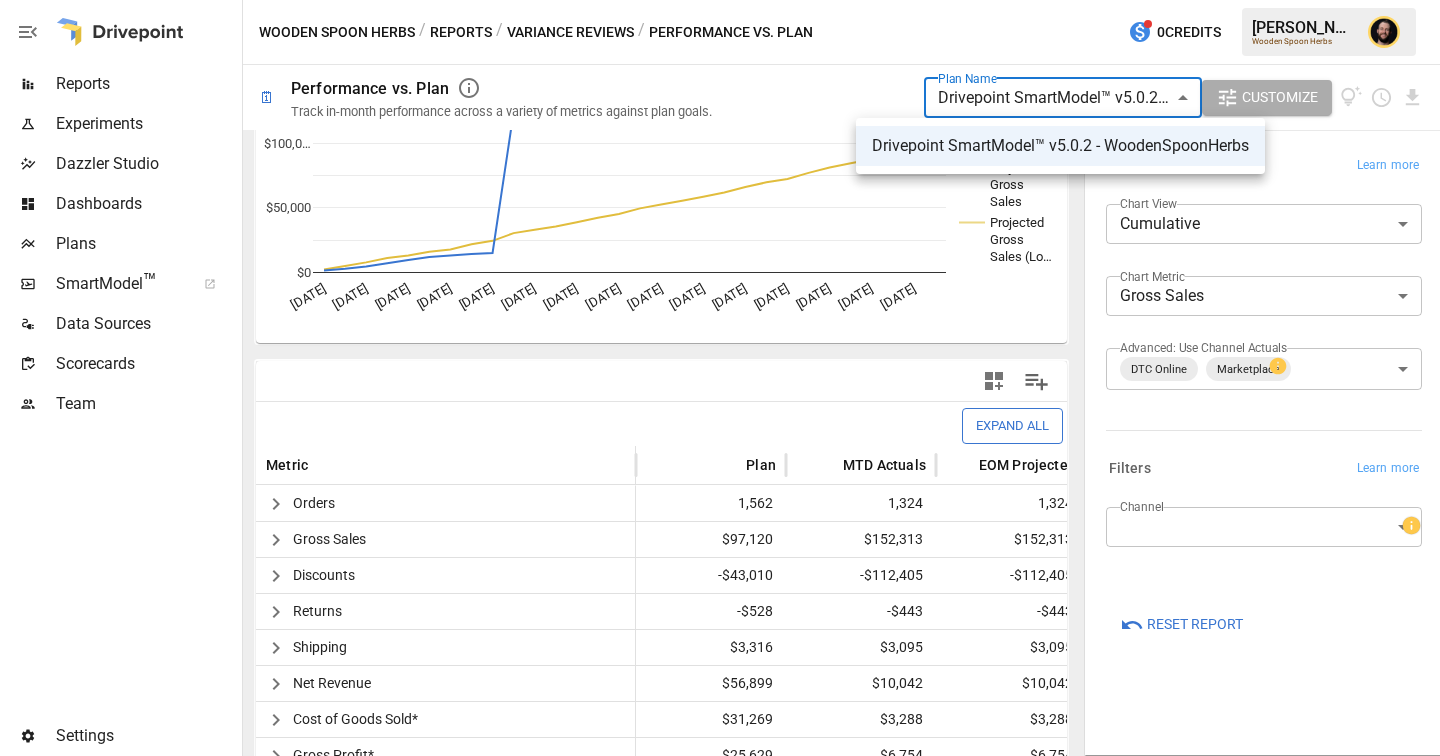 click on "**********" at bounding box center (720, 0) 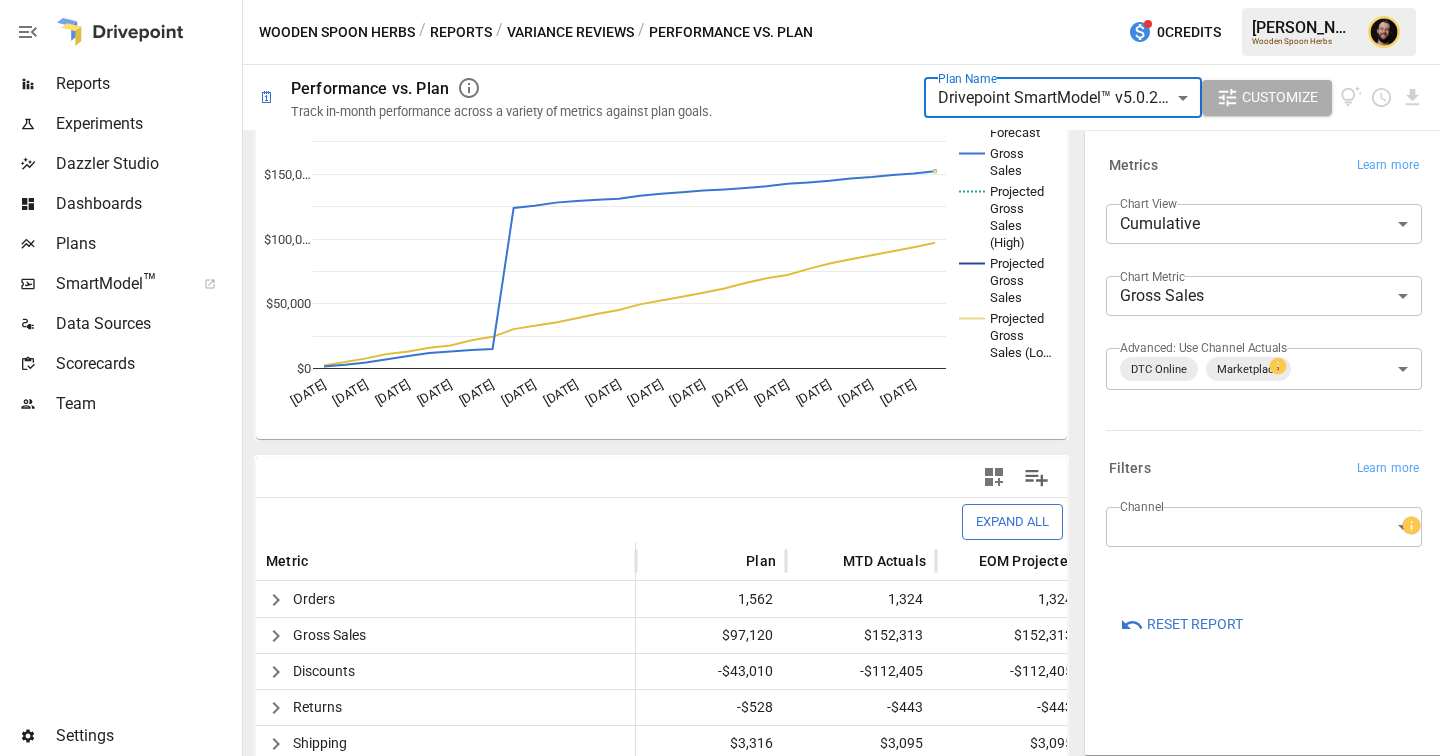 scroll, scrollTop: 78, scrollLeft: 0, axis: vertical 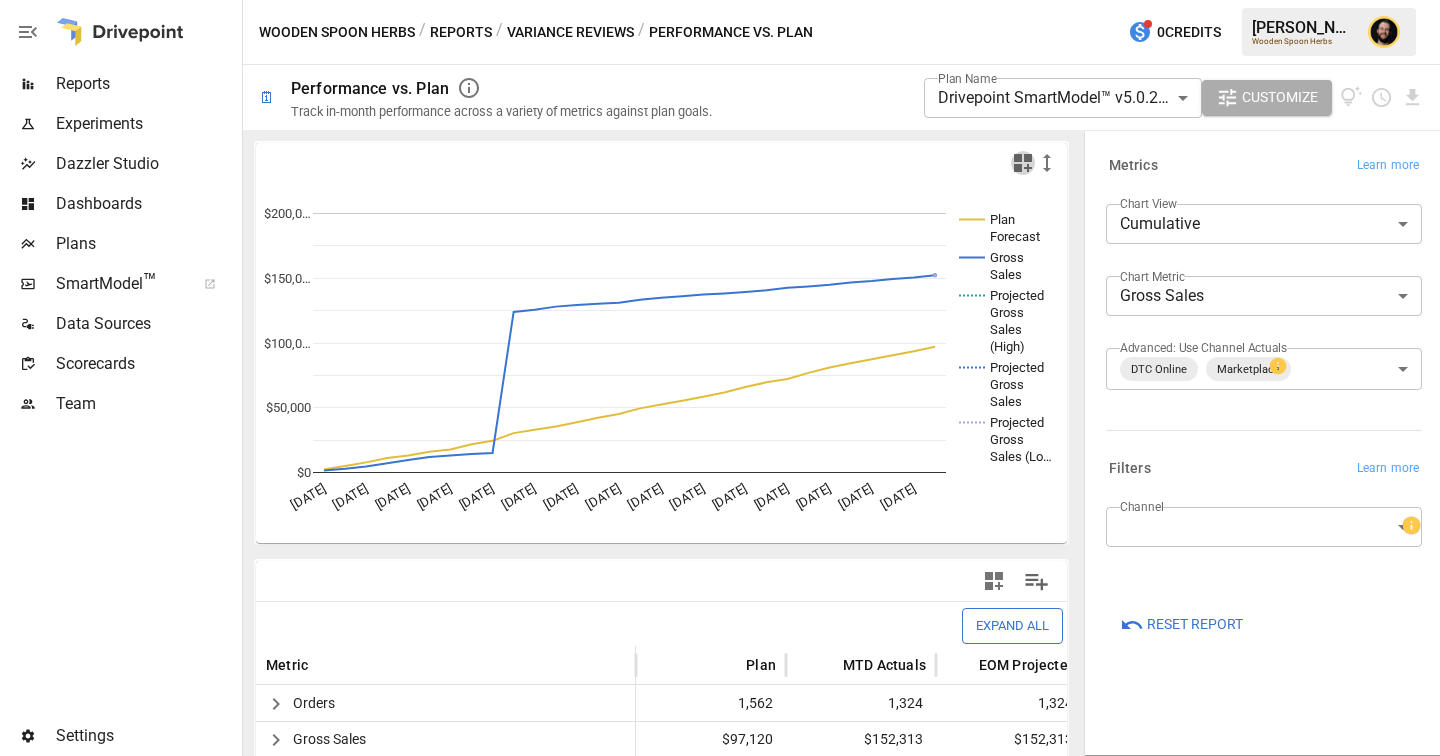 click 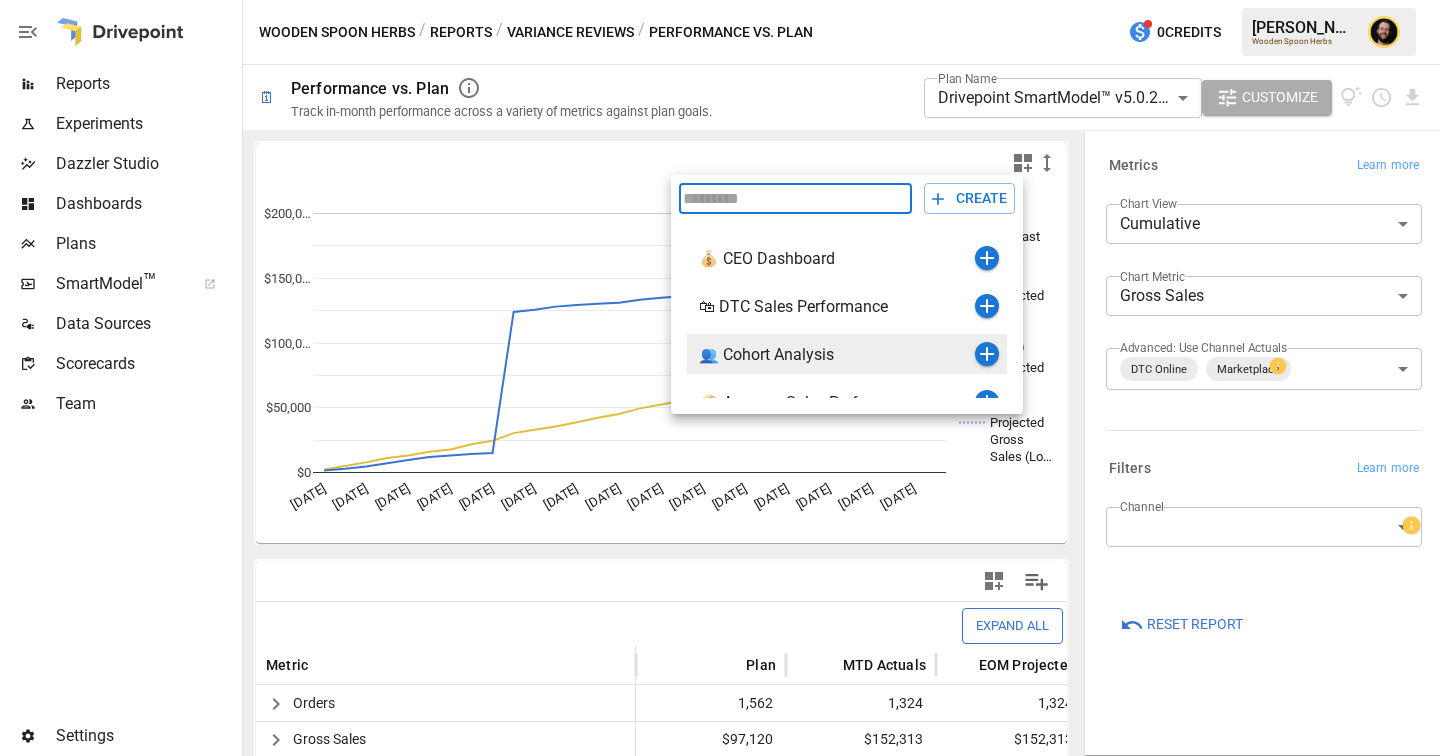 scroll, scrollTop: 72, scrollLeft: 0, axis: vertical 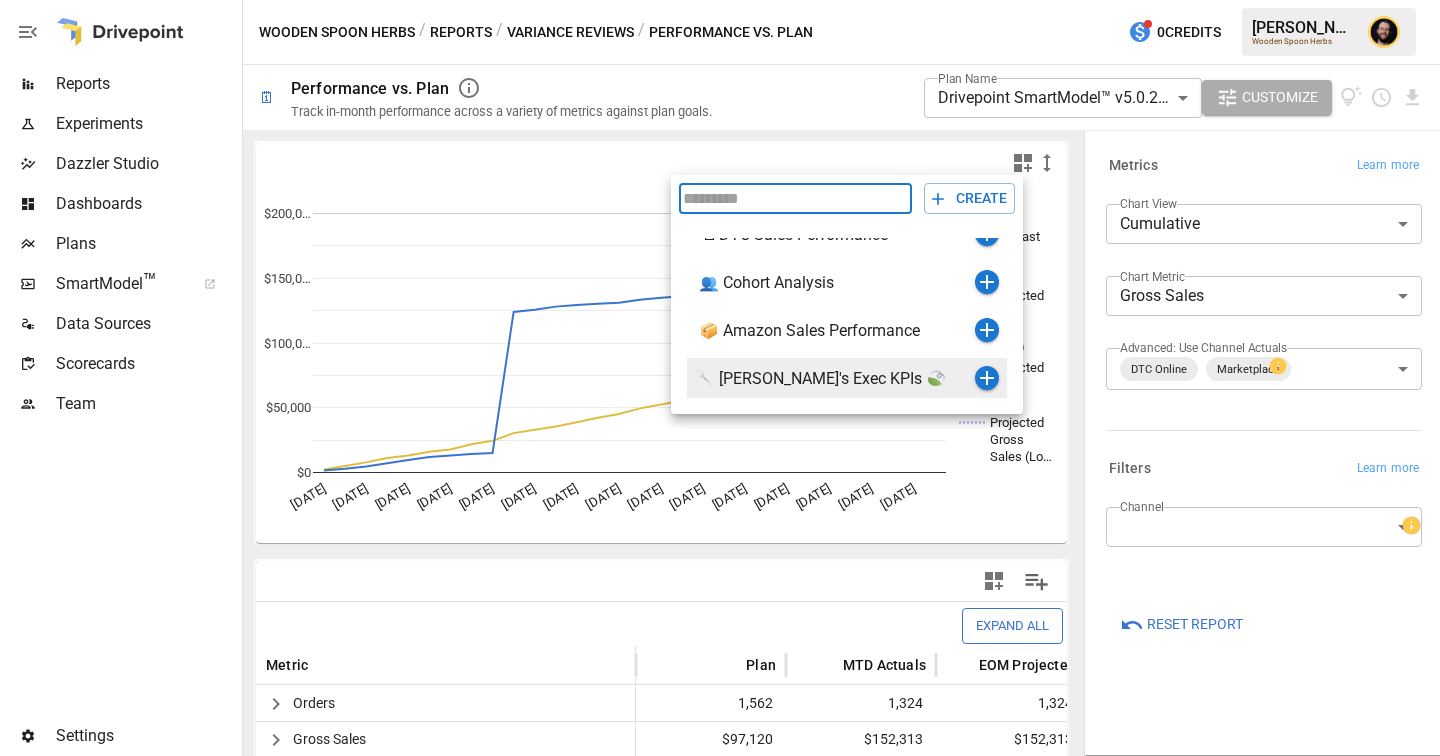 click 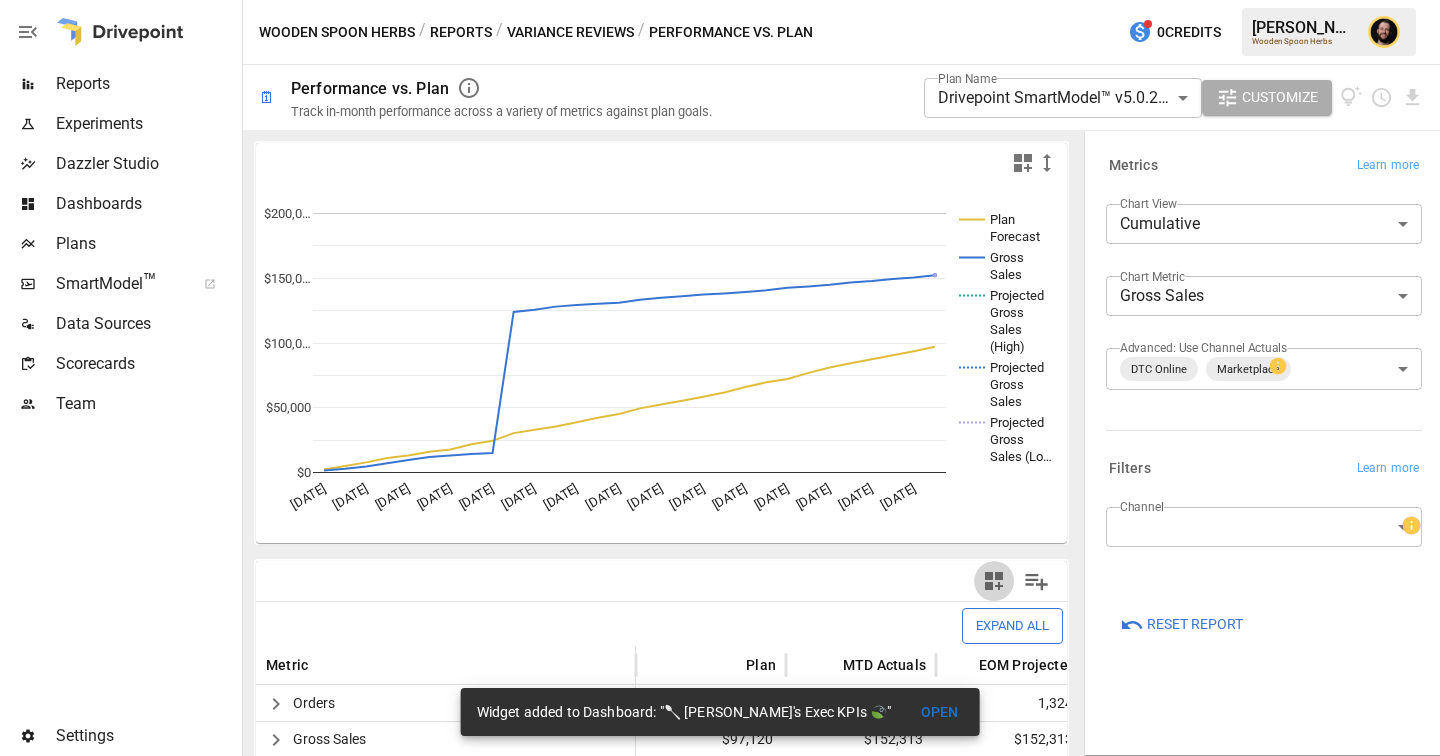 click 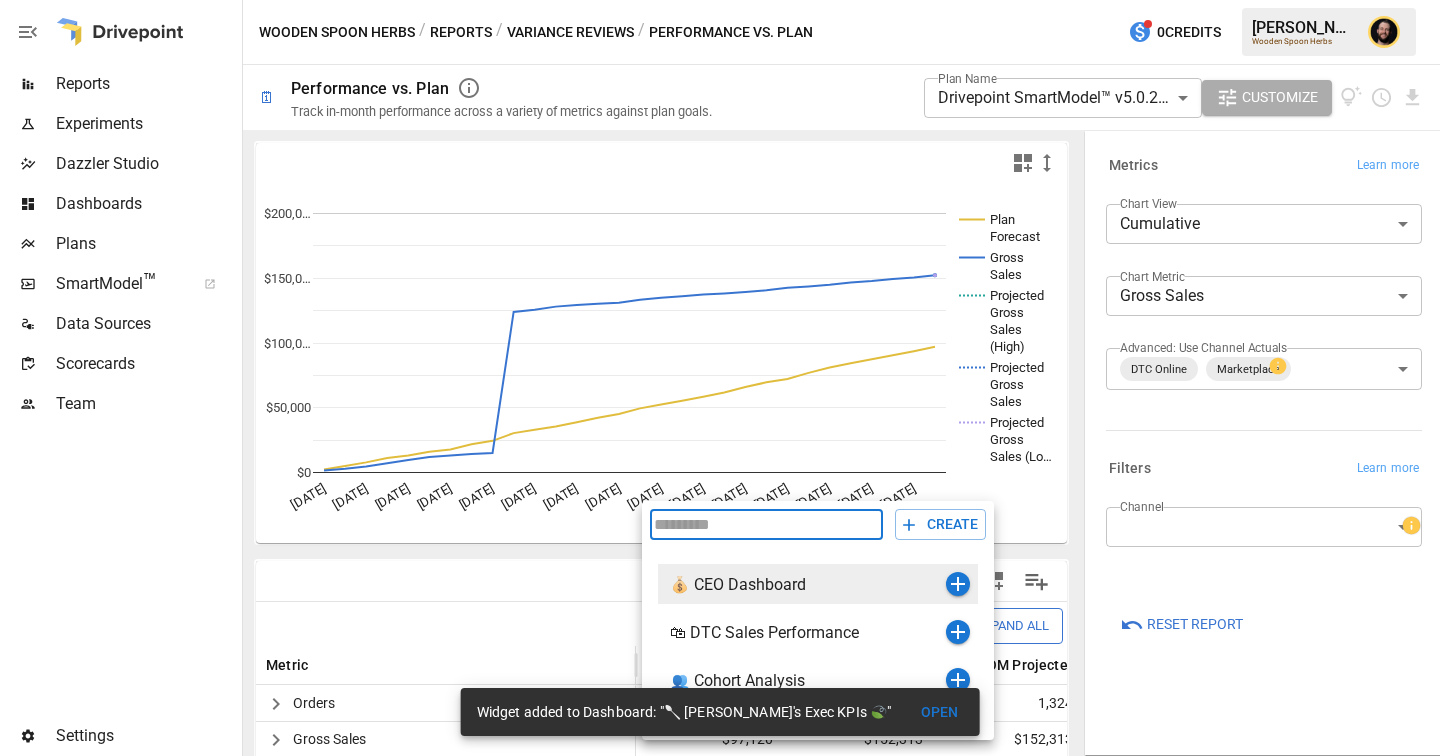 scroll, scrollTop: 72, scrollLeft: 0, axis: vertical 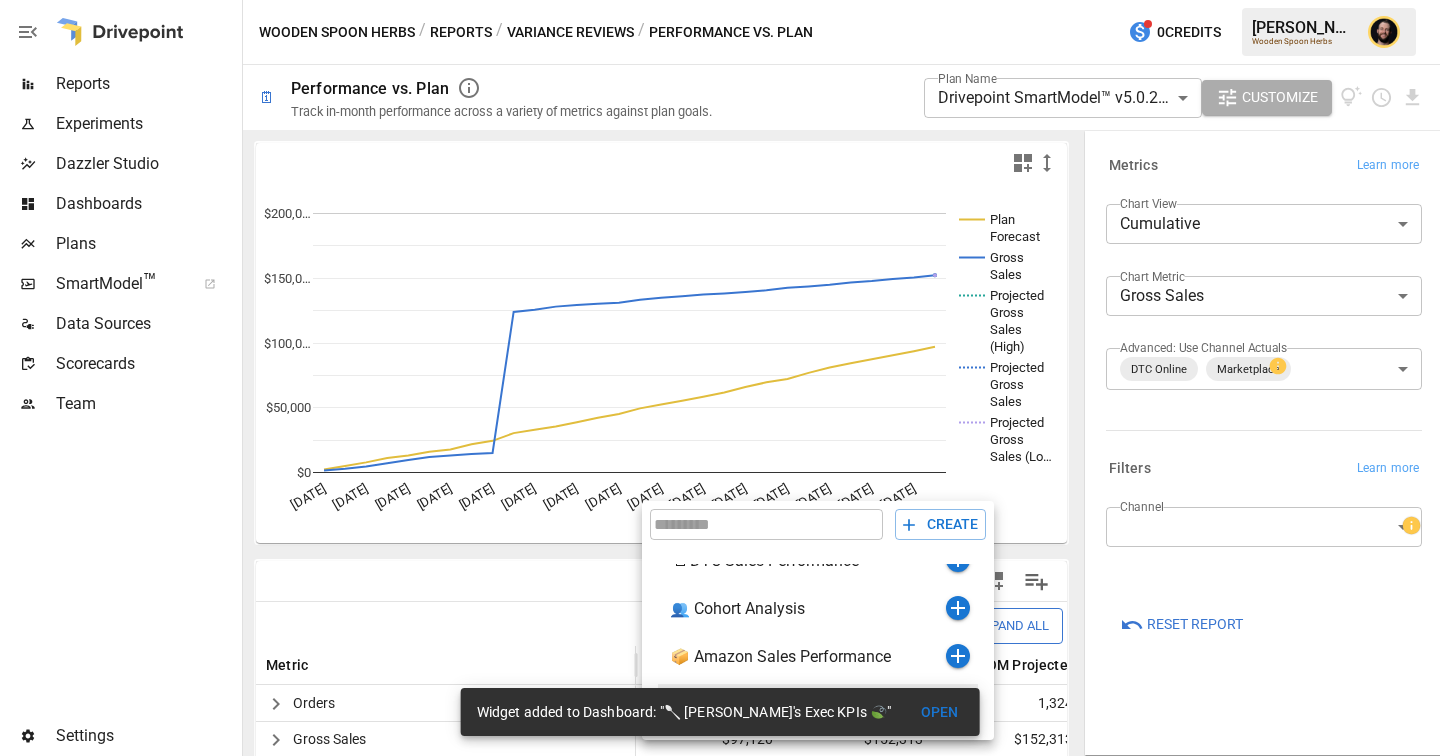 click 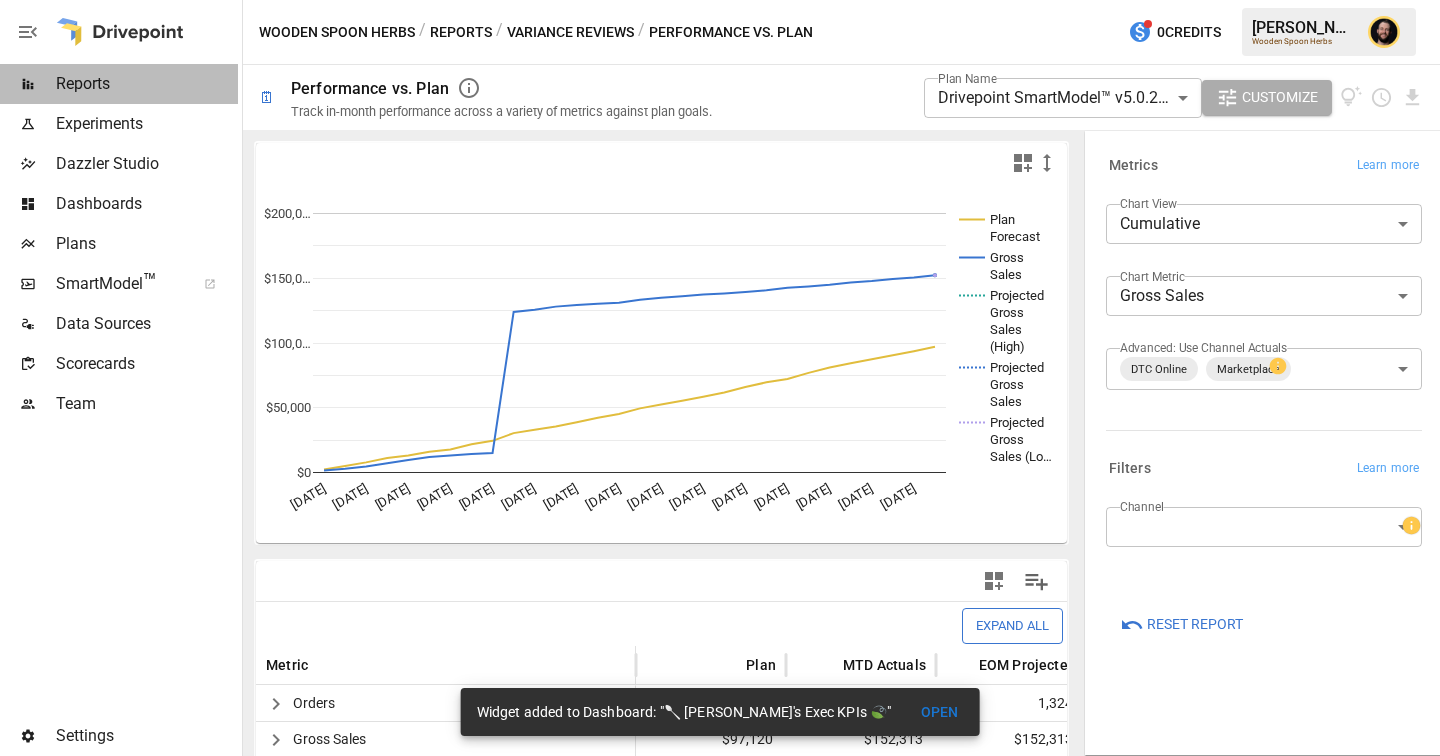 click on "Reports" at bounding box center (147, 84) 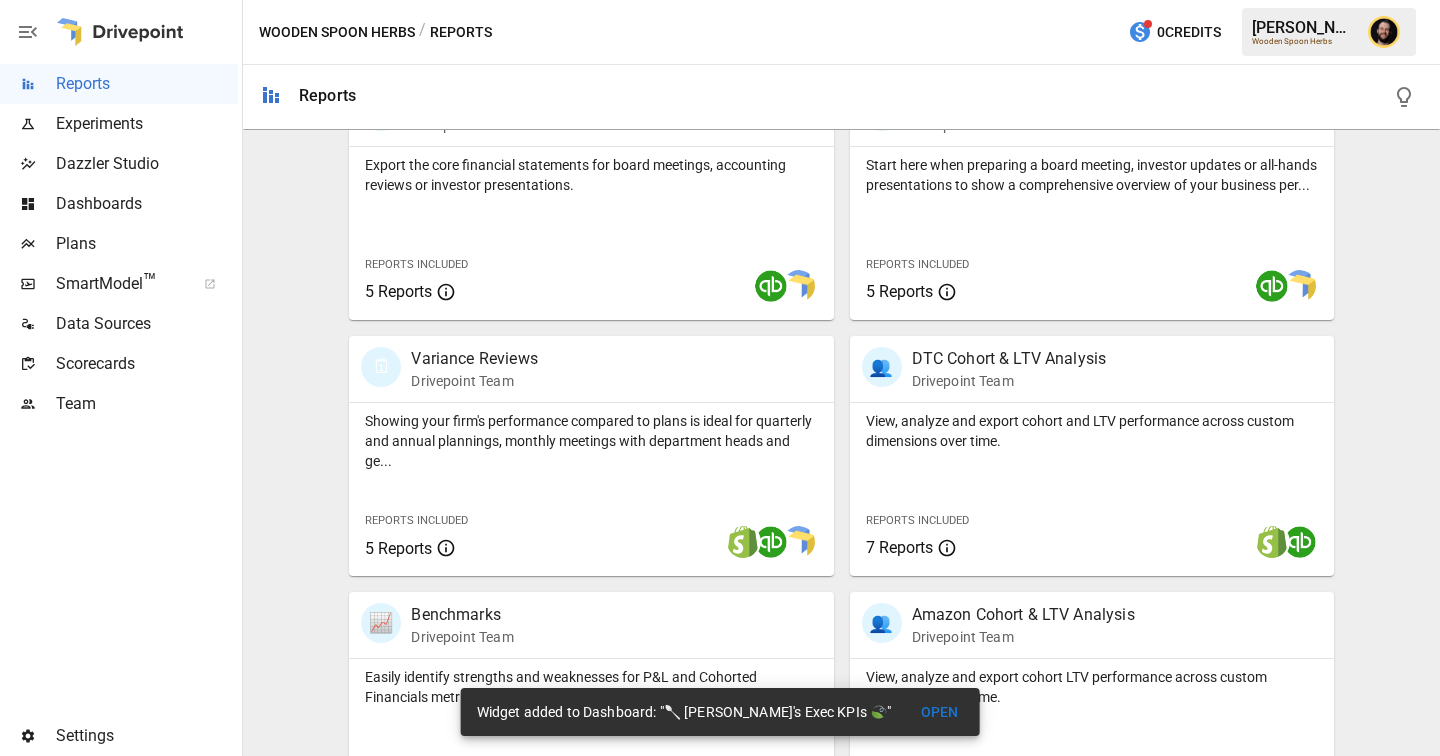 scroll, scrollTop: 464, scrollLeft: 0, axis: vertical 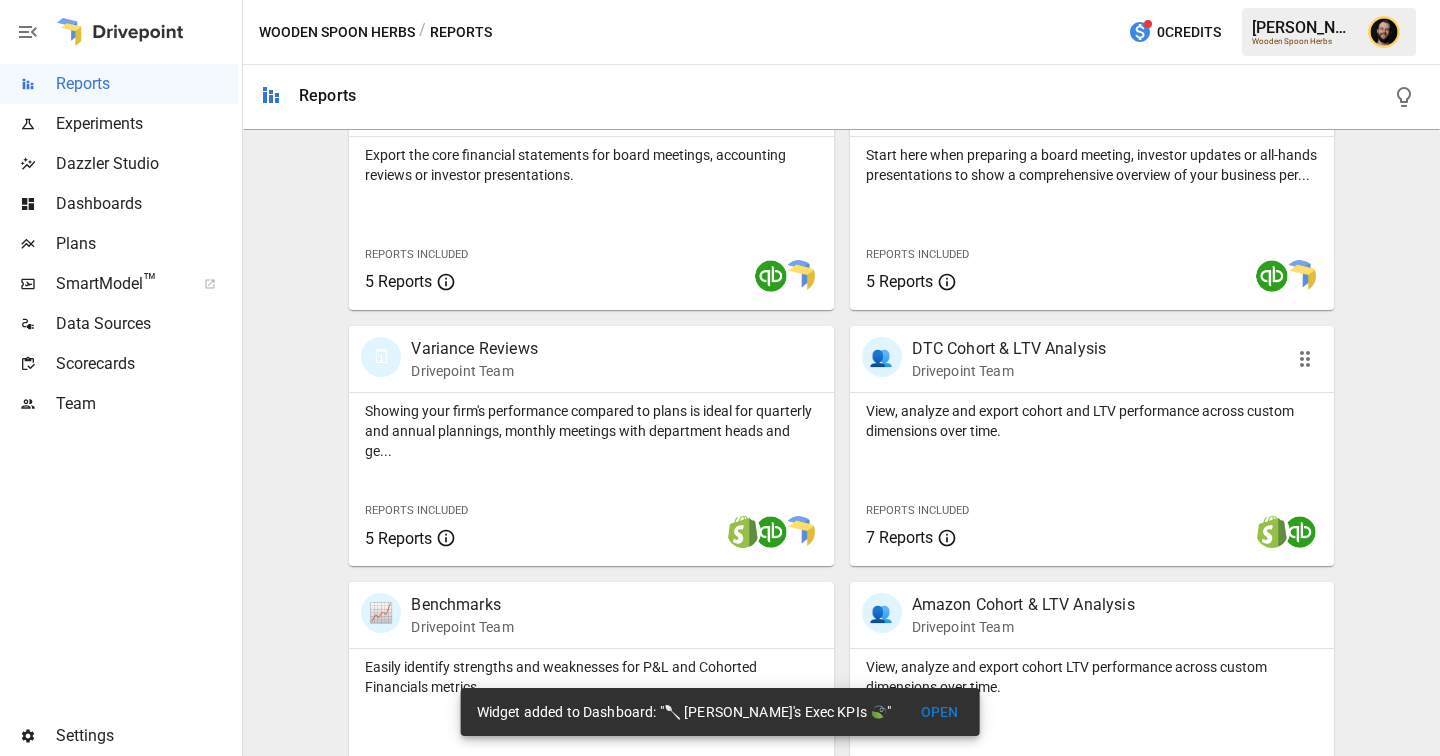 click on "View, analyze and export cohort and LTV performance across custom dimensions over time." at bounding box center (1092, 421) 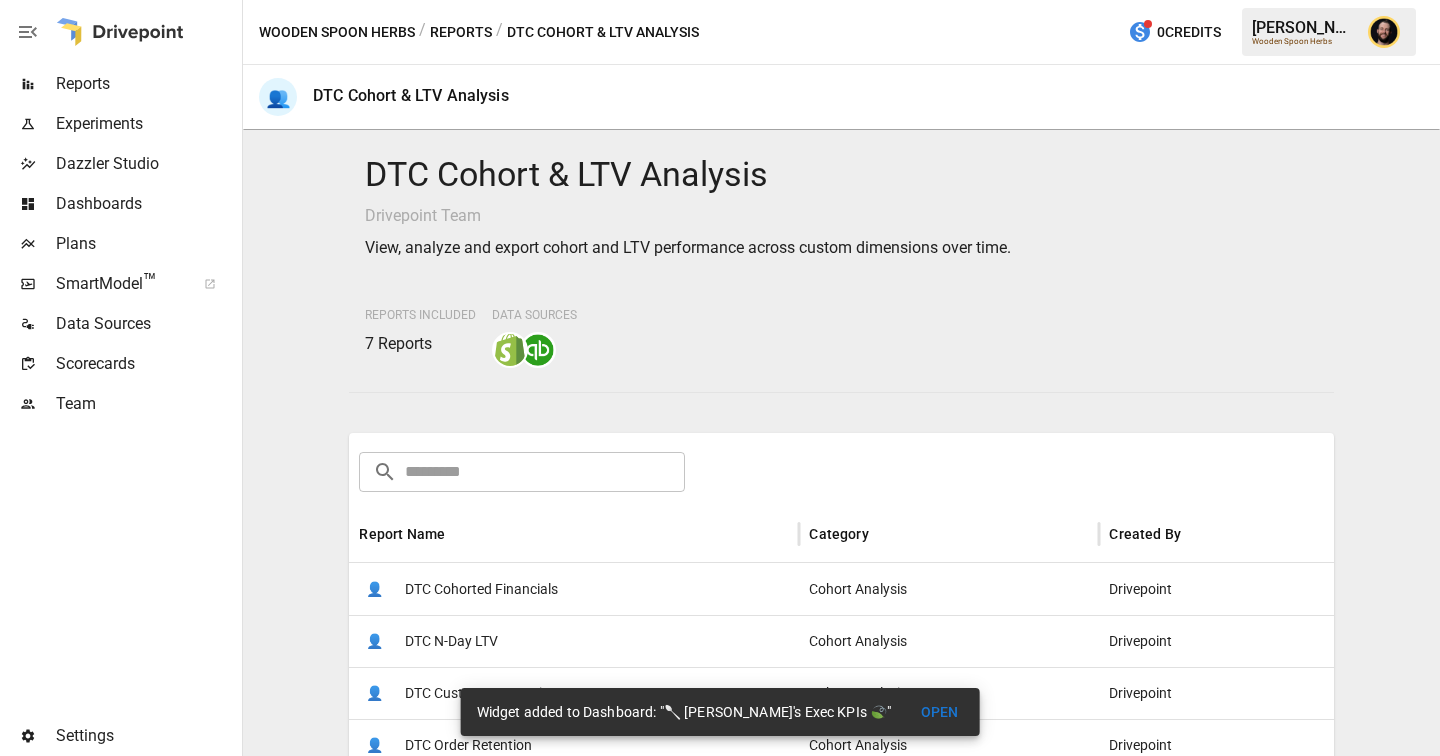 click on "👤 DTC Cohorted Financials" at bounding box center (574, 589) 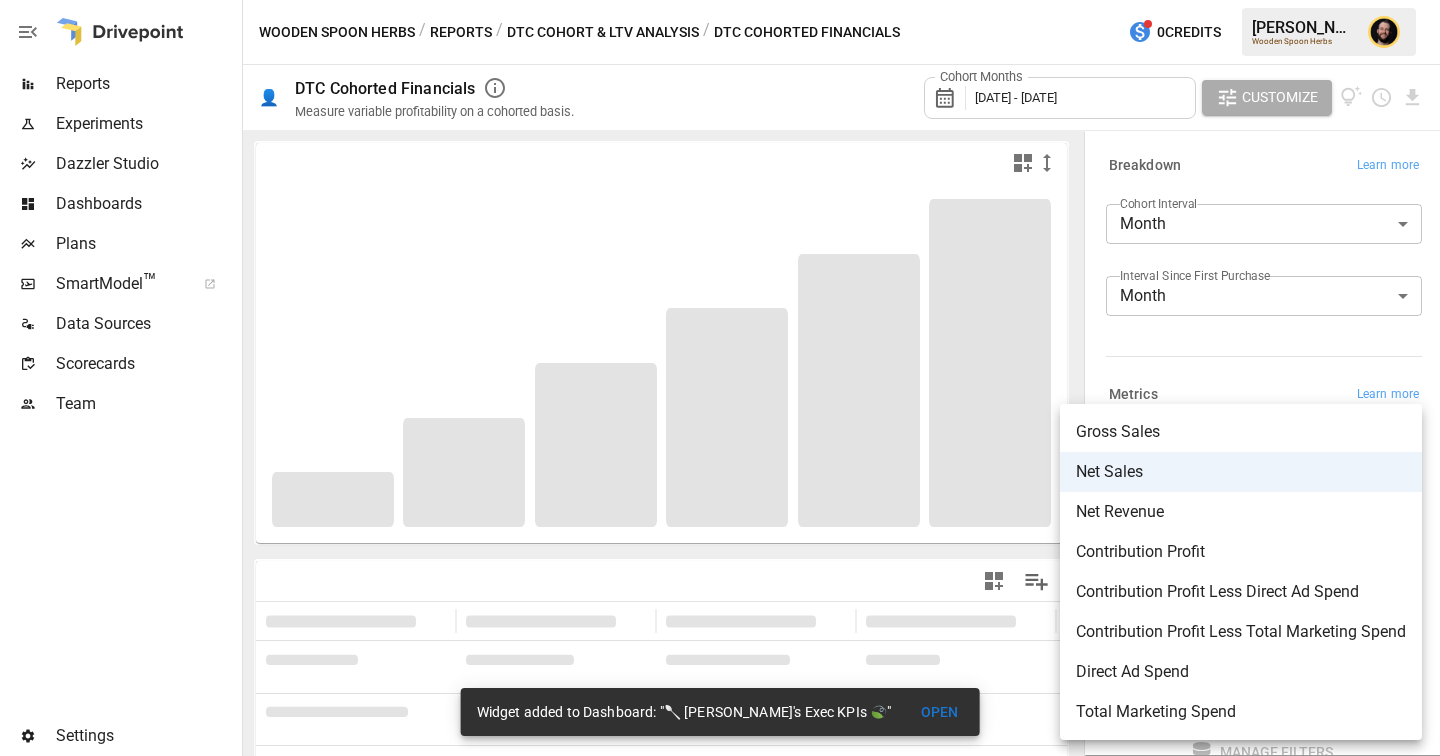 click on "**********" at bounding box center (720, 0) 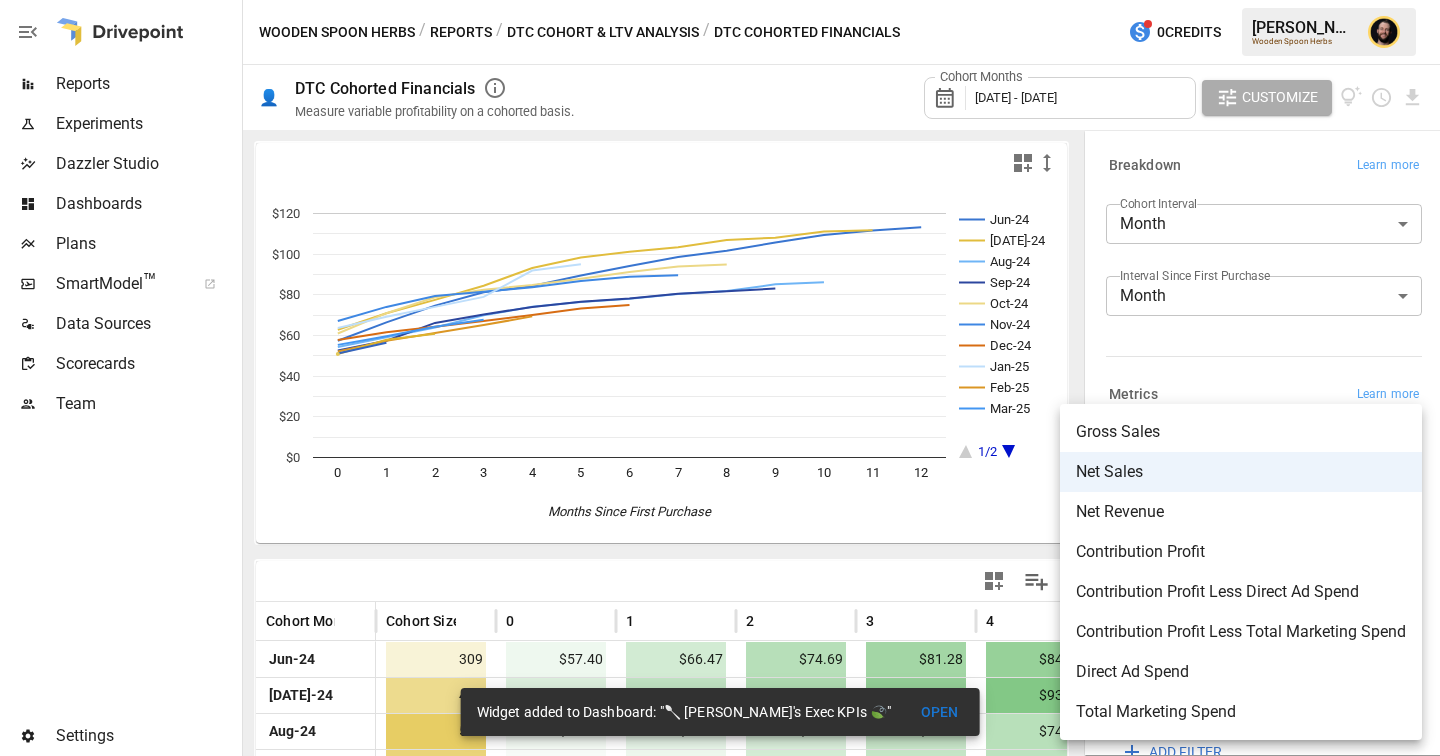 click on "Contribution Profit Less Direct Ad Spend" at bounding box center [1241, 592] 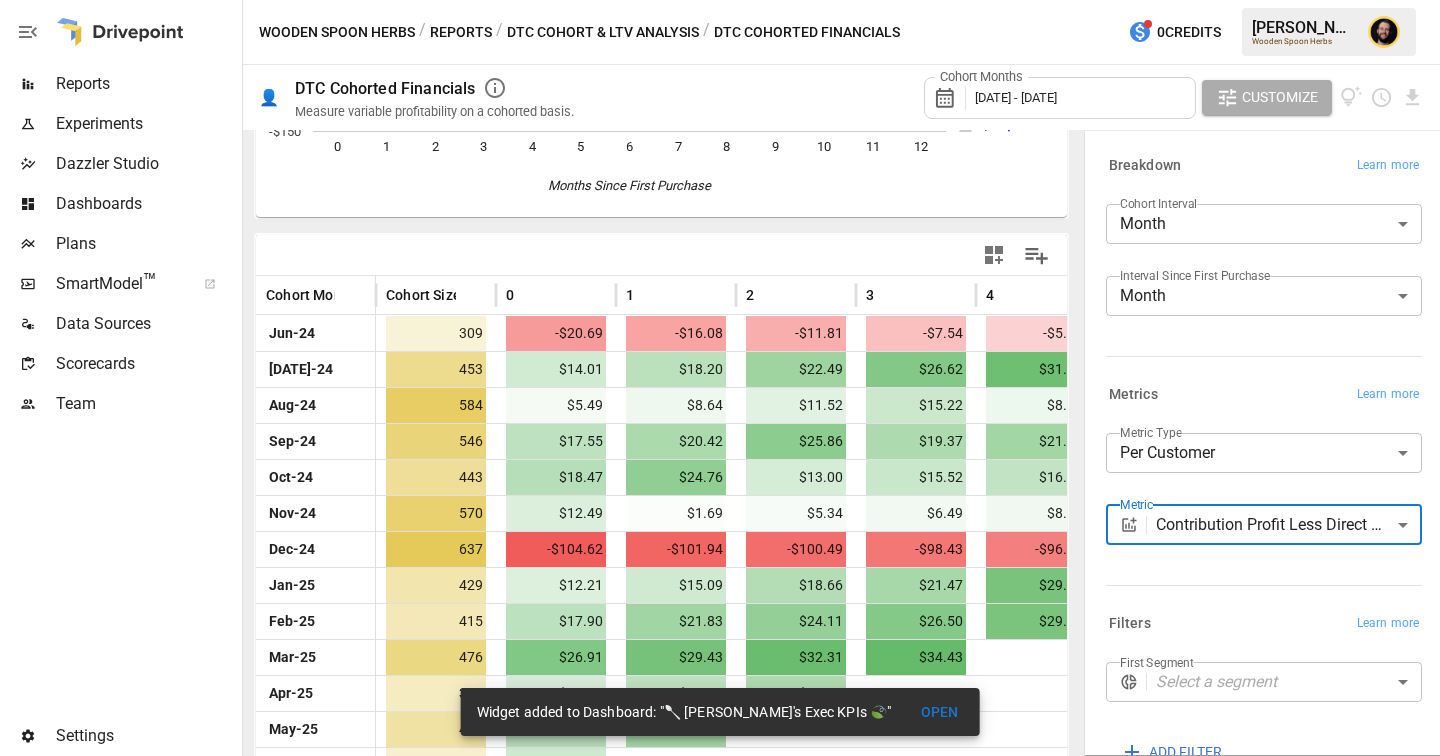 scroll, scrollTop: 328, scrollLeft: 0, axis: vertical 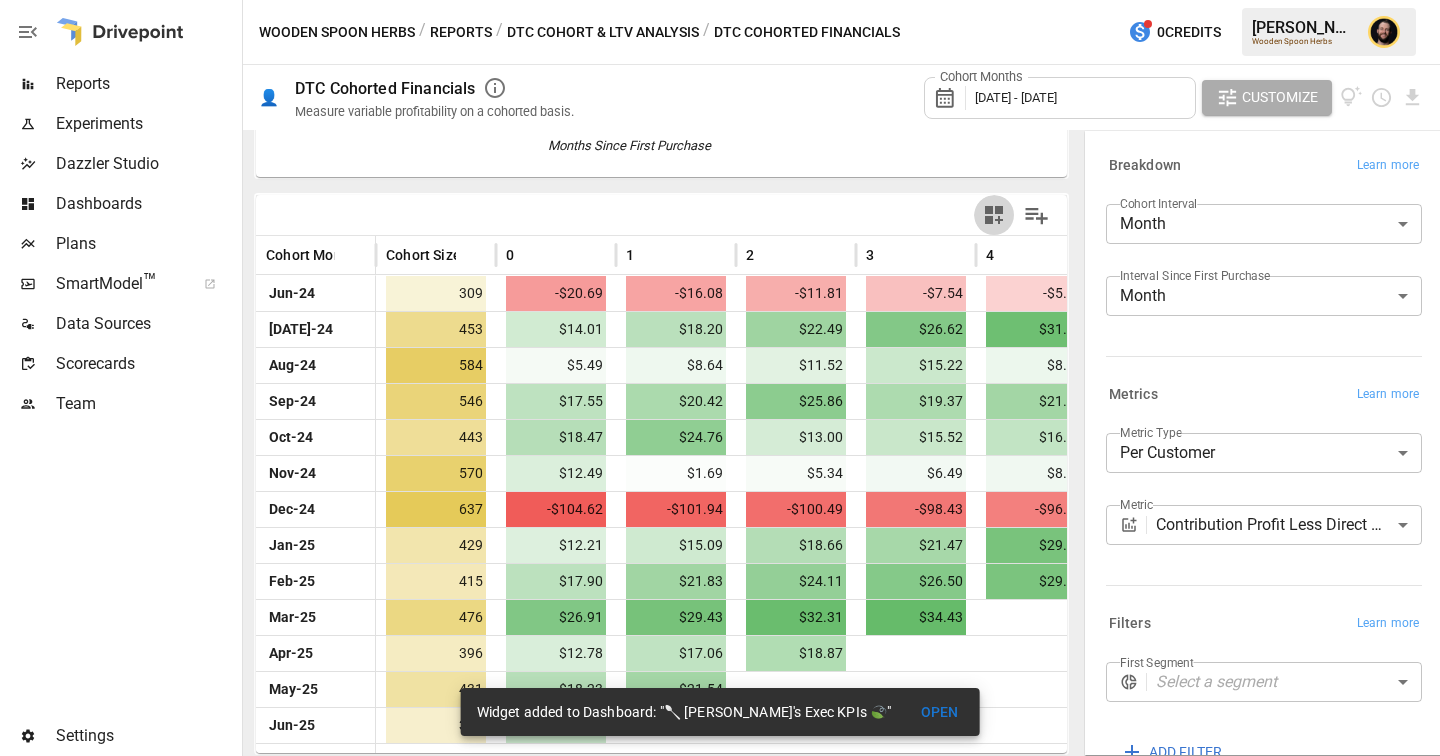 click 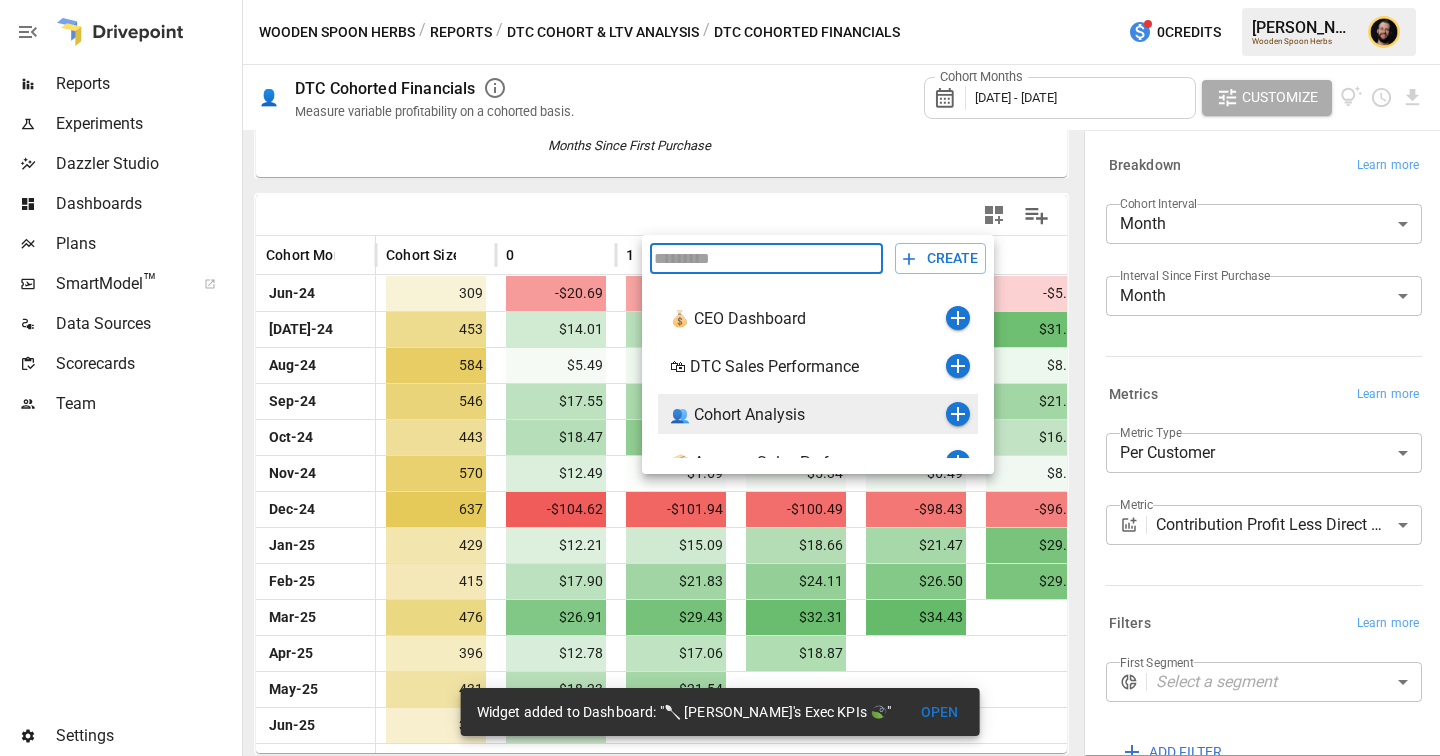 scroll, scrollTop: 72, scrollLeft: 0, axis: vertical 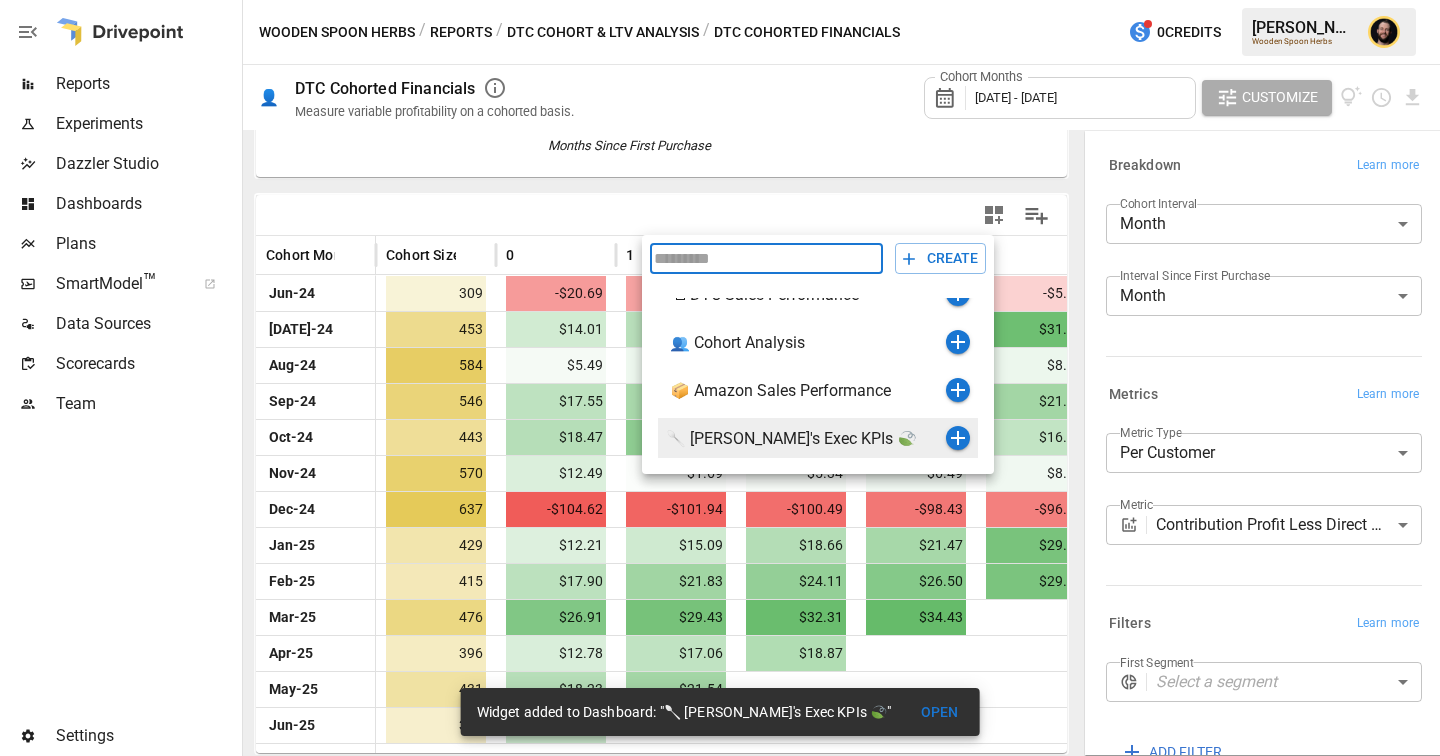 click 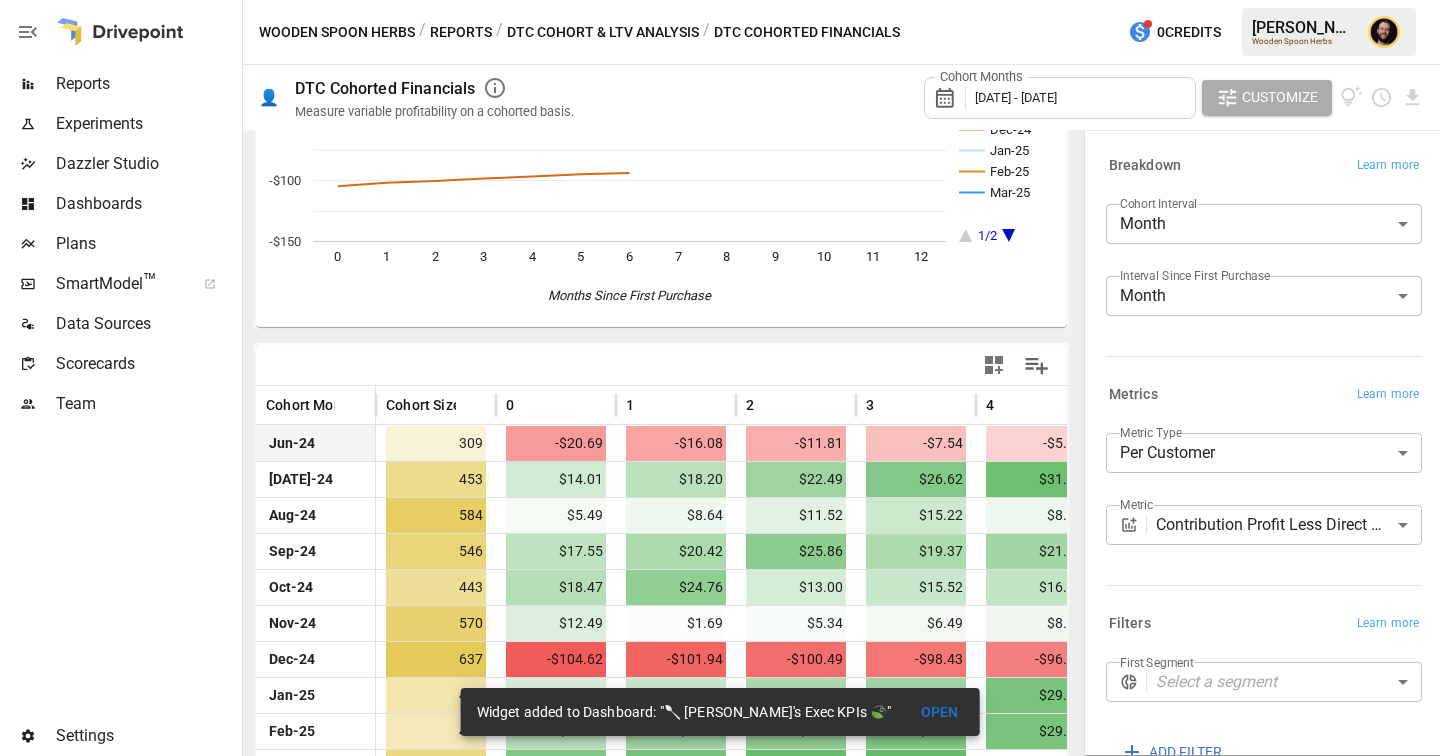 scroll, scrollTop: 0, scrollLeft: 0, axis: both 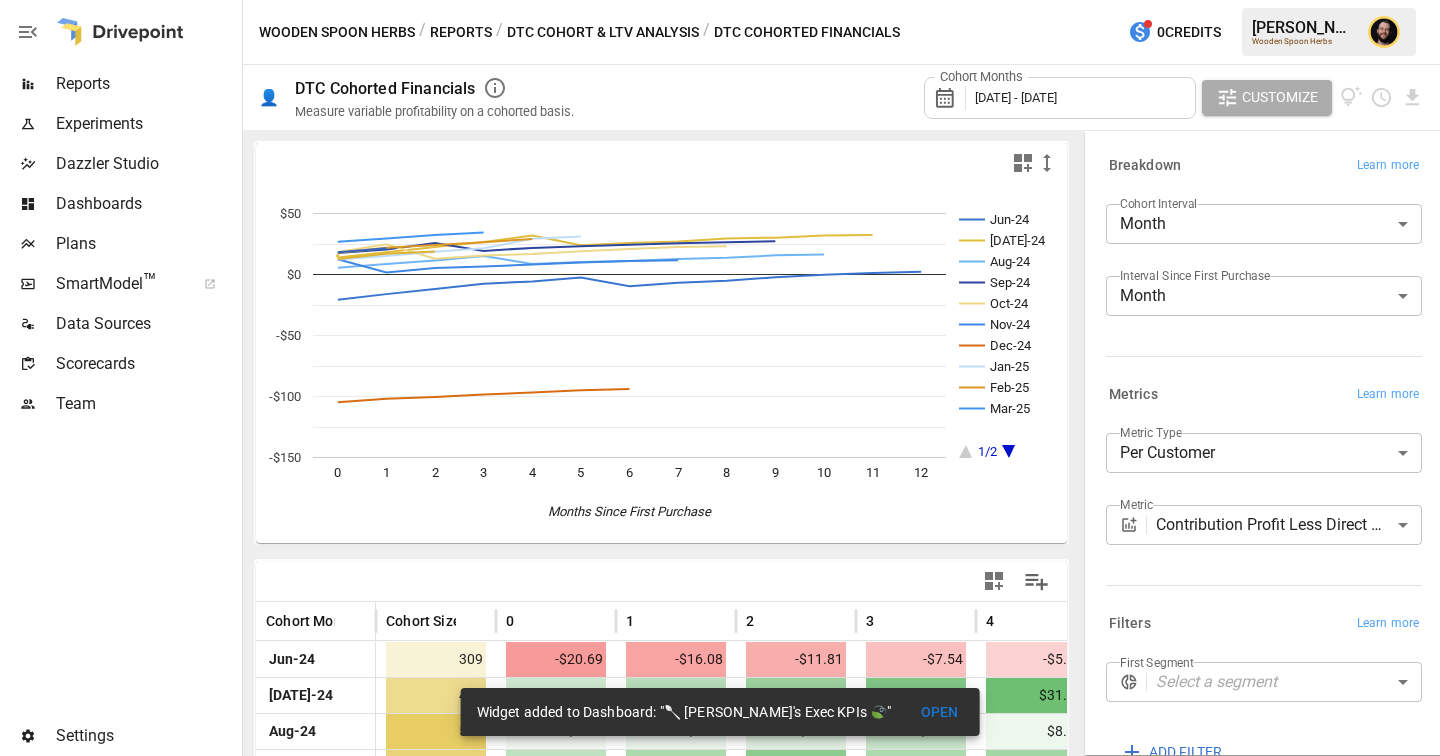 click on "DTC Cohort & LTV Analysis" at bounding box center (603, 32) 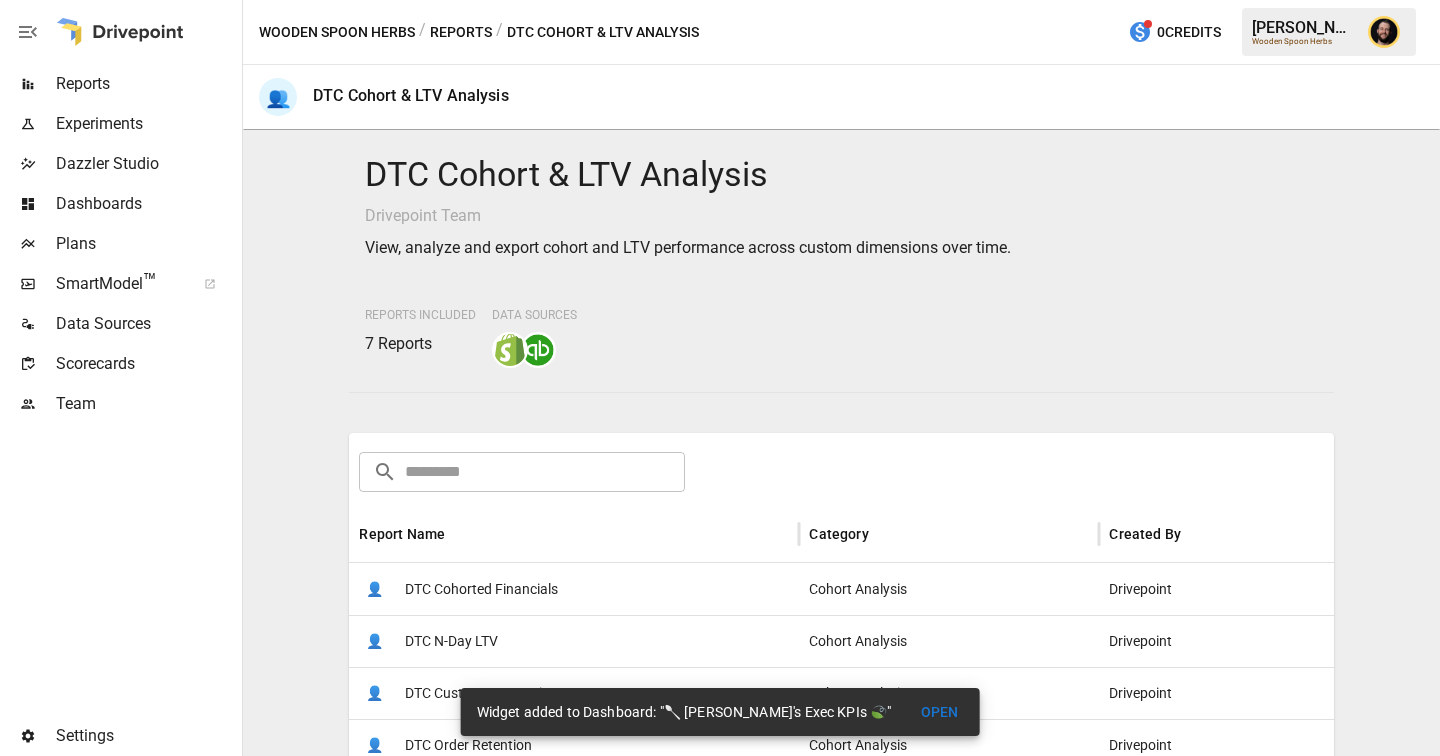 scroll, scrollTop: 442, scrollLeft: 0, axis: vertical 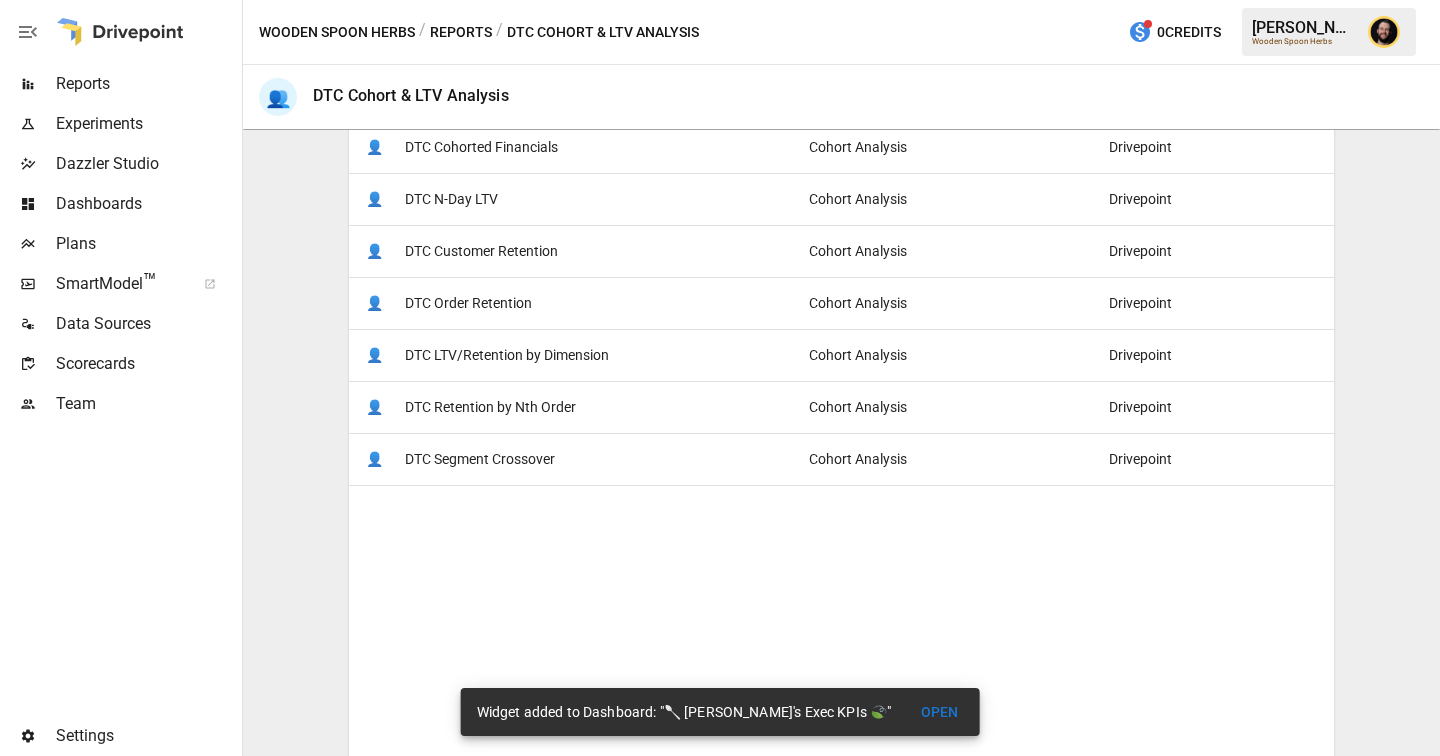 click on "👤 DTC Order Retention" at bounding box center [574, 303] 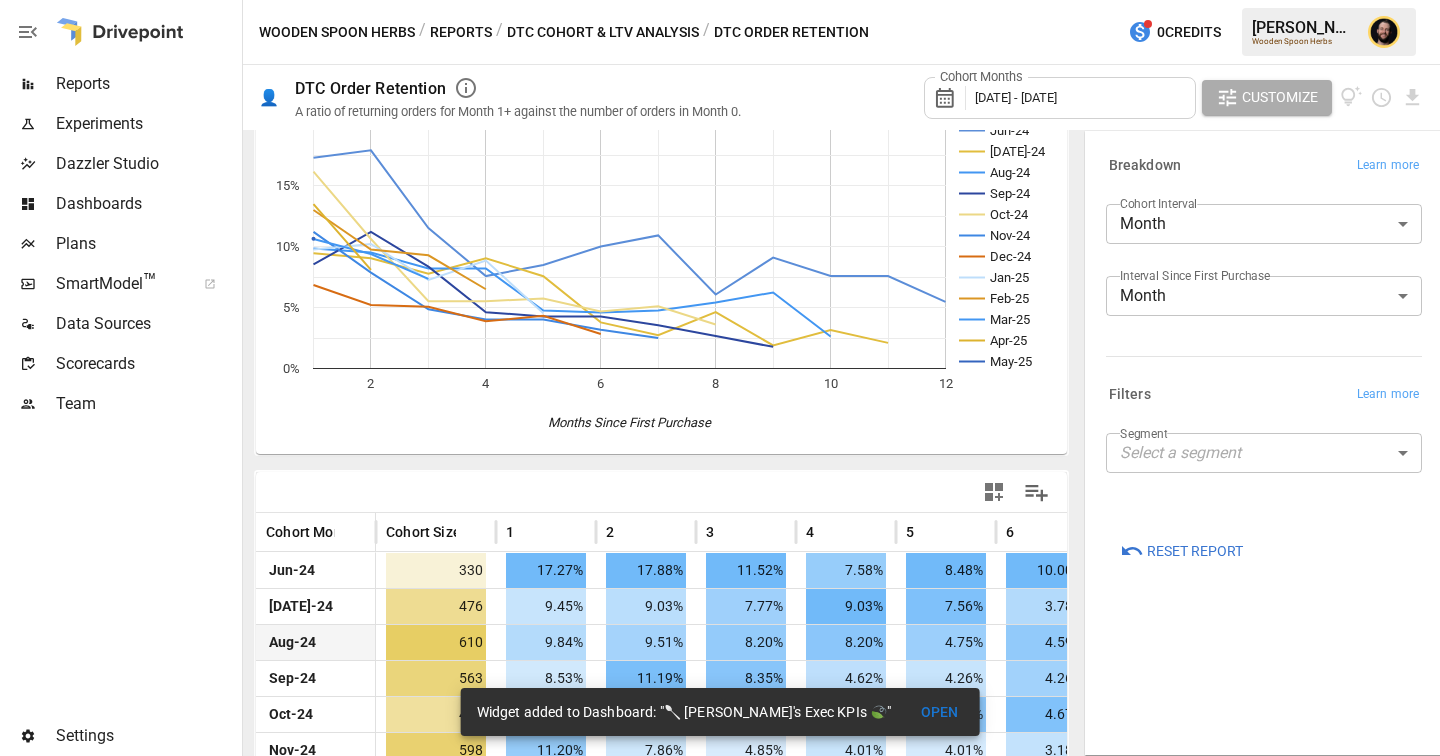 scroll, scrollTop: 190, scrollLeft: 0, axis: vertical 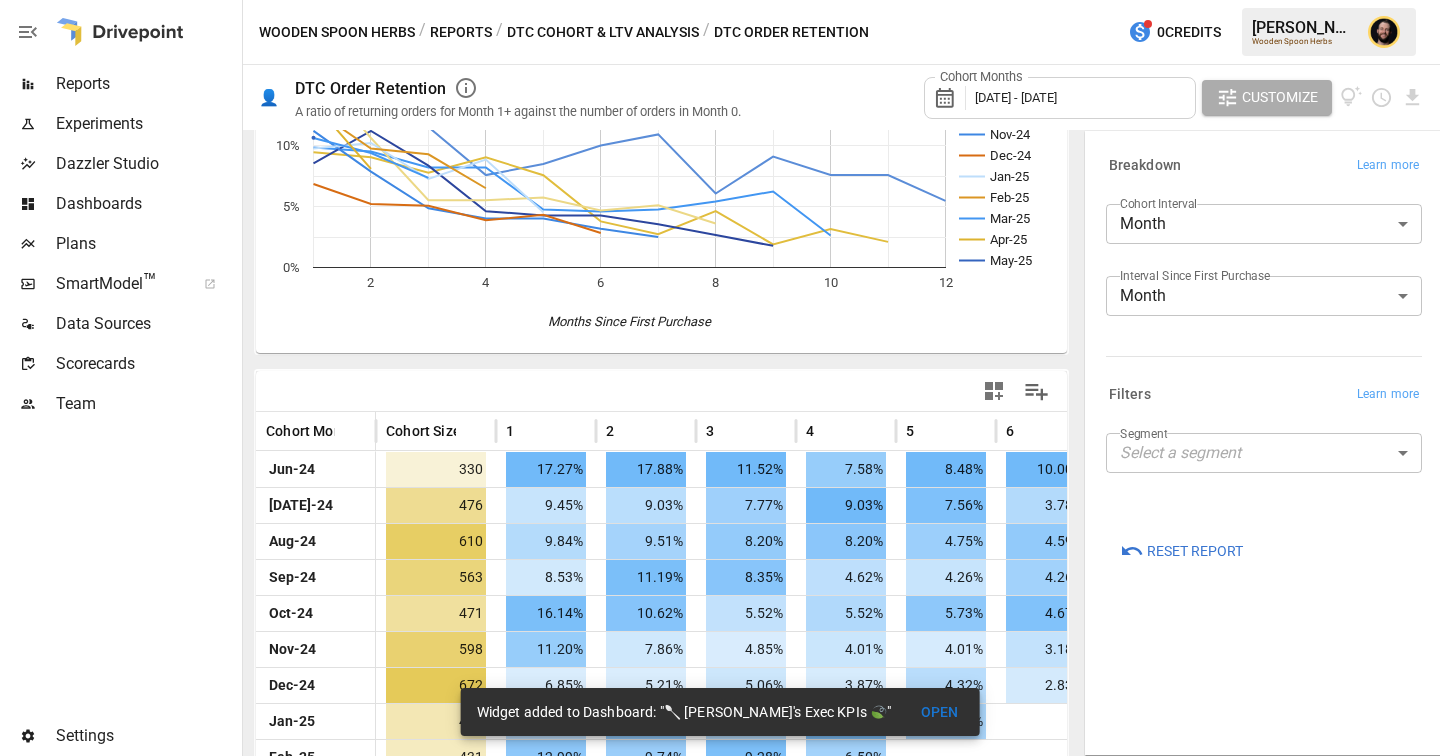 click on "Reports Experiments Dazzler Studio Dashboards Plans SmartModel ™ Data Sources Scorecards Team Settings Wooden Spoon Herbs / Reports / DTC Cohort & LTV Analysis / DTC Order Retention 0  Credits [PERSON_NAME] Wooden Spoon Herbs 👤 DTC Order Retention A ratio of returning orders for Month 1+ against the number of orders in Month 0. Cohort Months [DATE] - [DATE] Customize Jun-24 [DATE]-24 Aug-24 Sep-24 Oct-24 Nov-24 Dec-24 Jan-25 Feb-25 Mar-25 Apr-25 May-25 2 4 6 8 10 12 0% 5% 10% 15% 20% Months Since First Purchase May-25 Cohort Month  Cohort Size   1   2   3   4   5   6   7   [DATE]-24 330 17.27% 17.88% 11.52% 7.58% 8.48% 10.00% 10.91% 6.06% [DATE]-24 476 9.45% 9.03% 7.77% 9.03% 7.56% 3.78% 2.73% 4.62% Aug-24 610 9.84% 9.51% 8.20% 8.20% 4.75% 4.59% 4.75% 5.41% Sep-24 563 8.53% 11.19% 8.35% 4.62% 4.26% 4.26% 3.55% 2.66% Oct-24 471 16.14% 10.62% 5.52% 5.52% 5.73% 4.67% 5.10% 3.61% Nov-24 598 11.20% 7.86% 4.85% 4.01% 4.01% 3.18% 2.51% Dec-24 672 6.85% 5.21% 5.06% 3.87% 4.32% 2.83% Jan-25 441 9.75% 10.20% 7.26% 431" at bounding box center (720, 0) 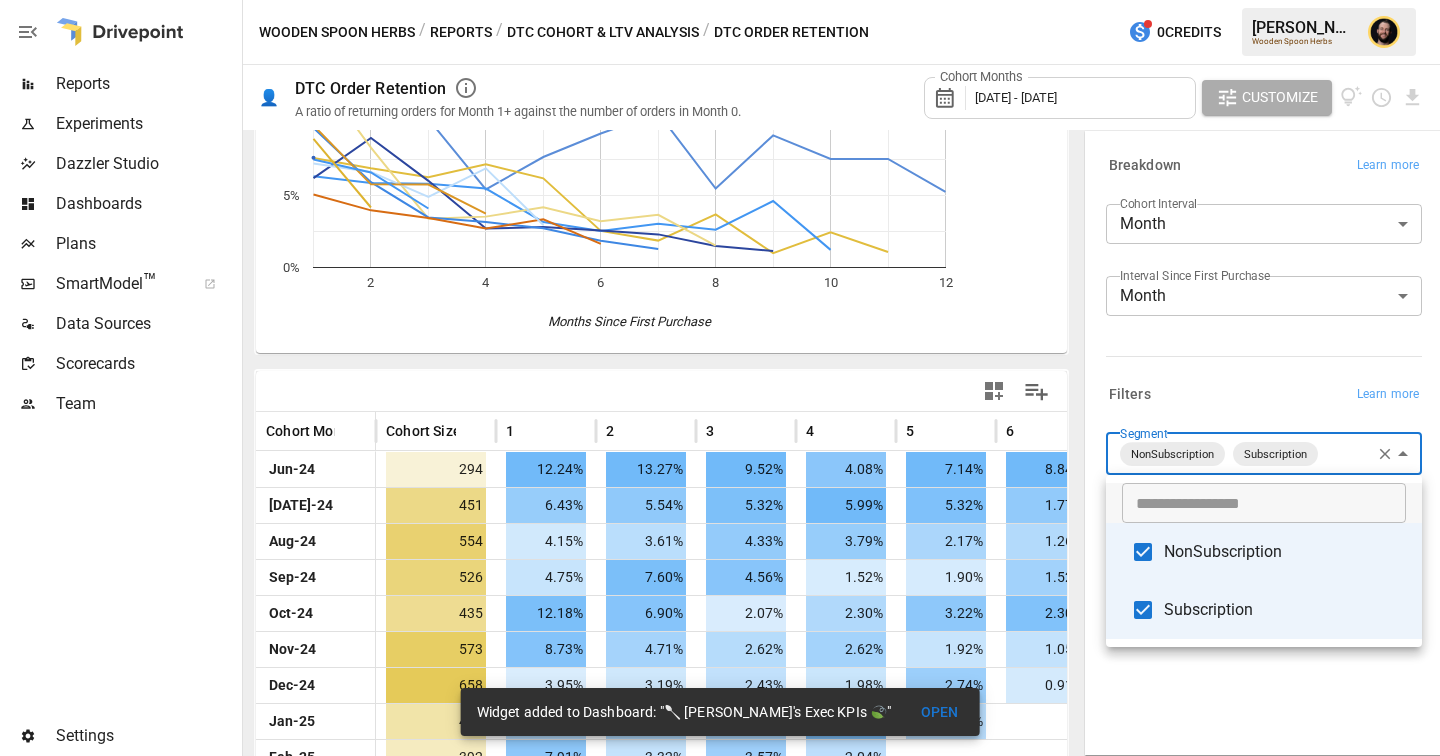 scroll, scrollTop: 190, scrollLeft: 0, axis: vertical 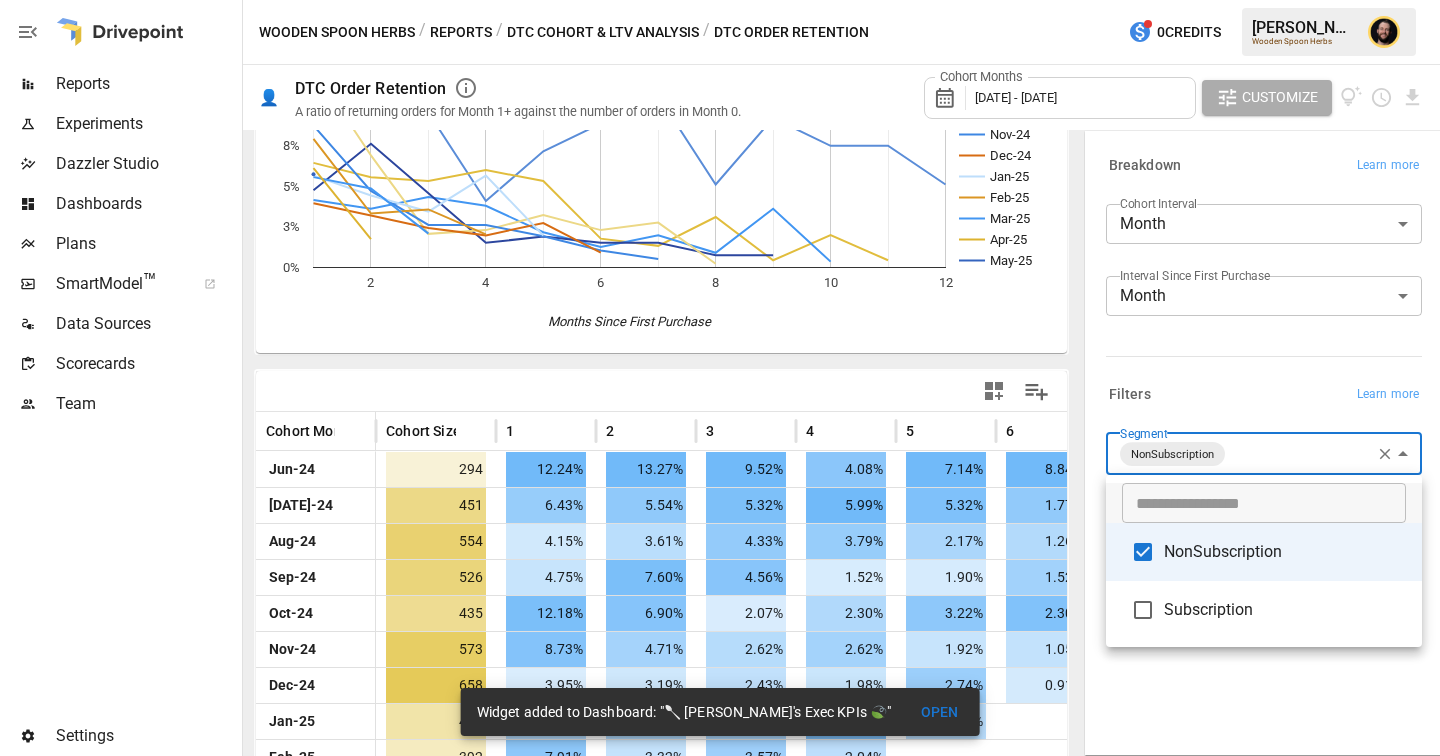 click at bounding box center (720, 378) 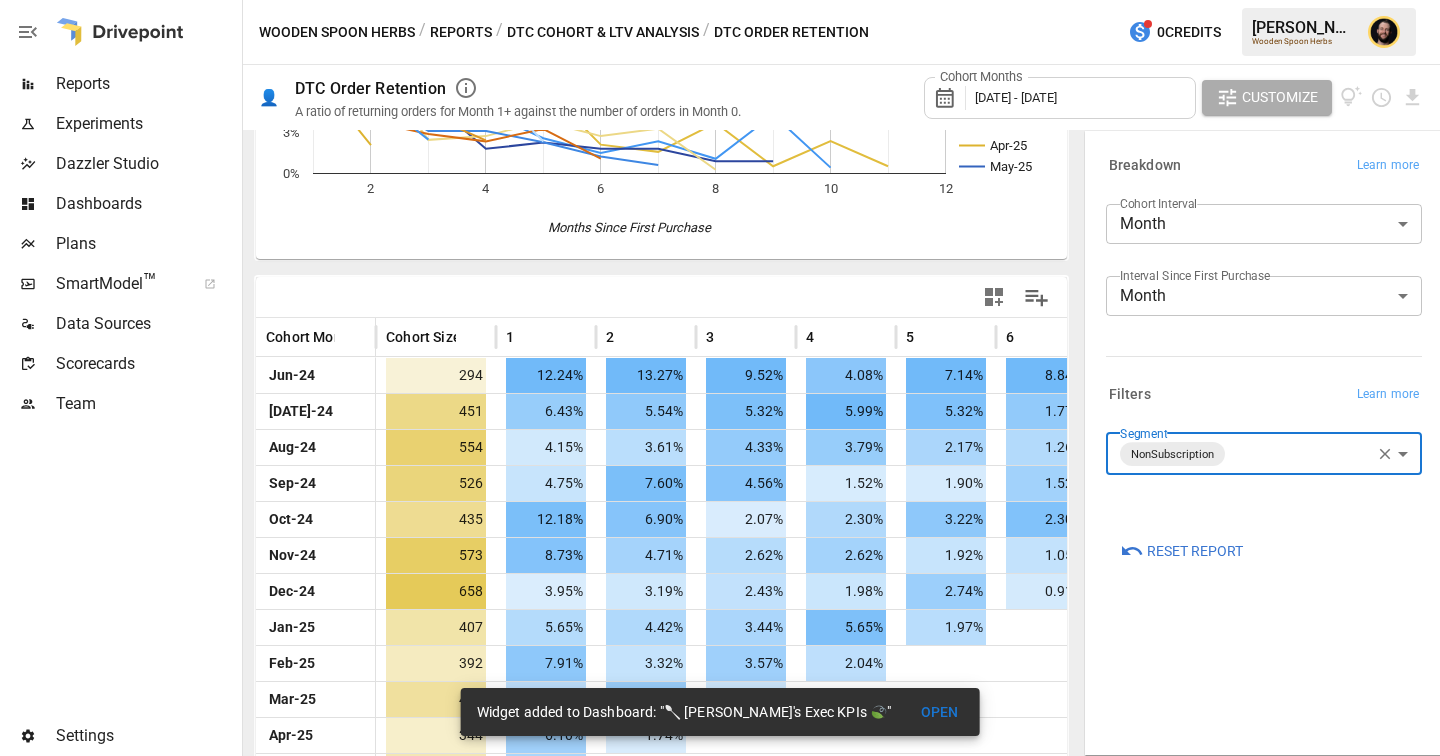 scroll, scrollTop: 330, scrollLeft: 0, axis: vertical 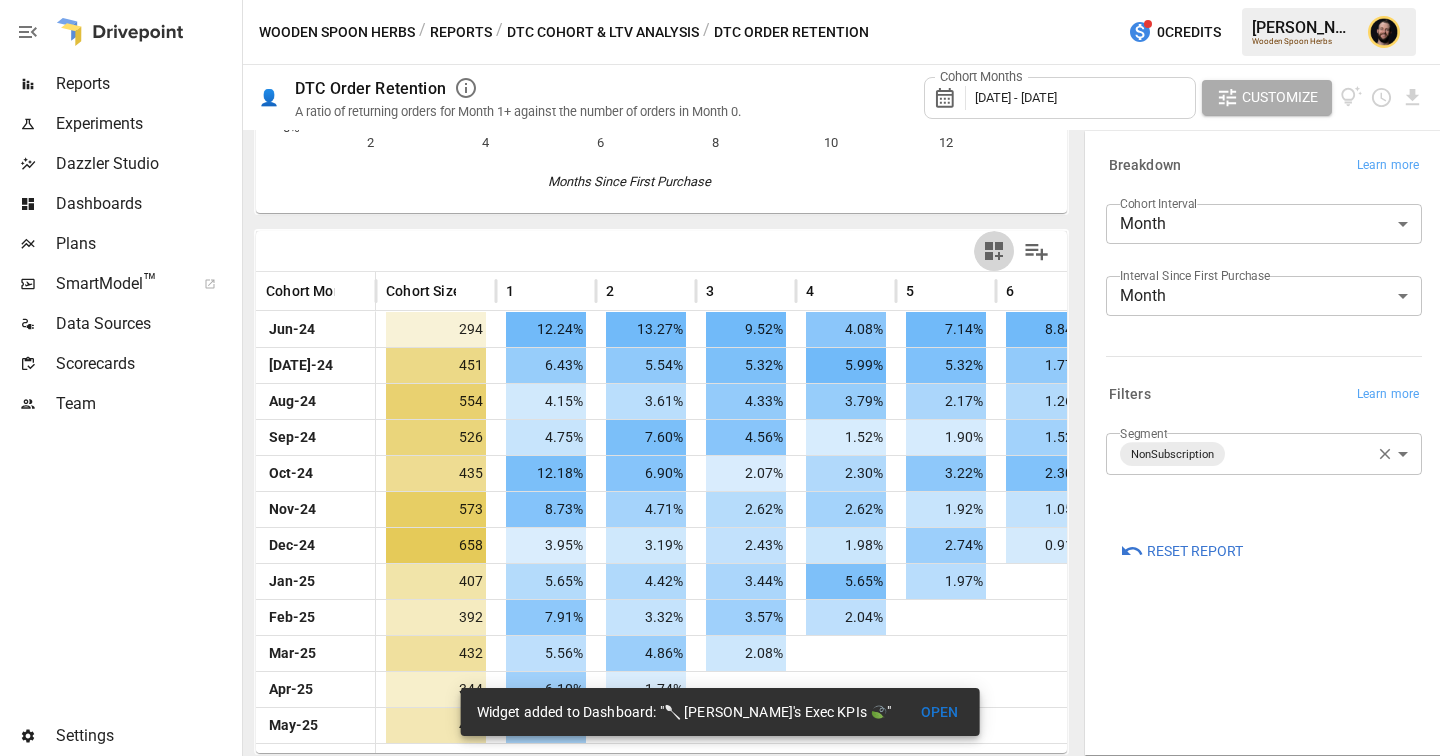click 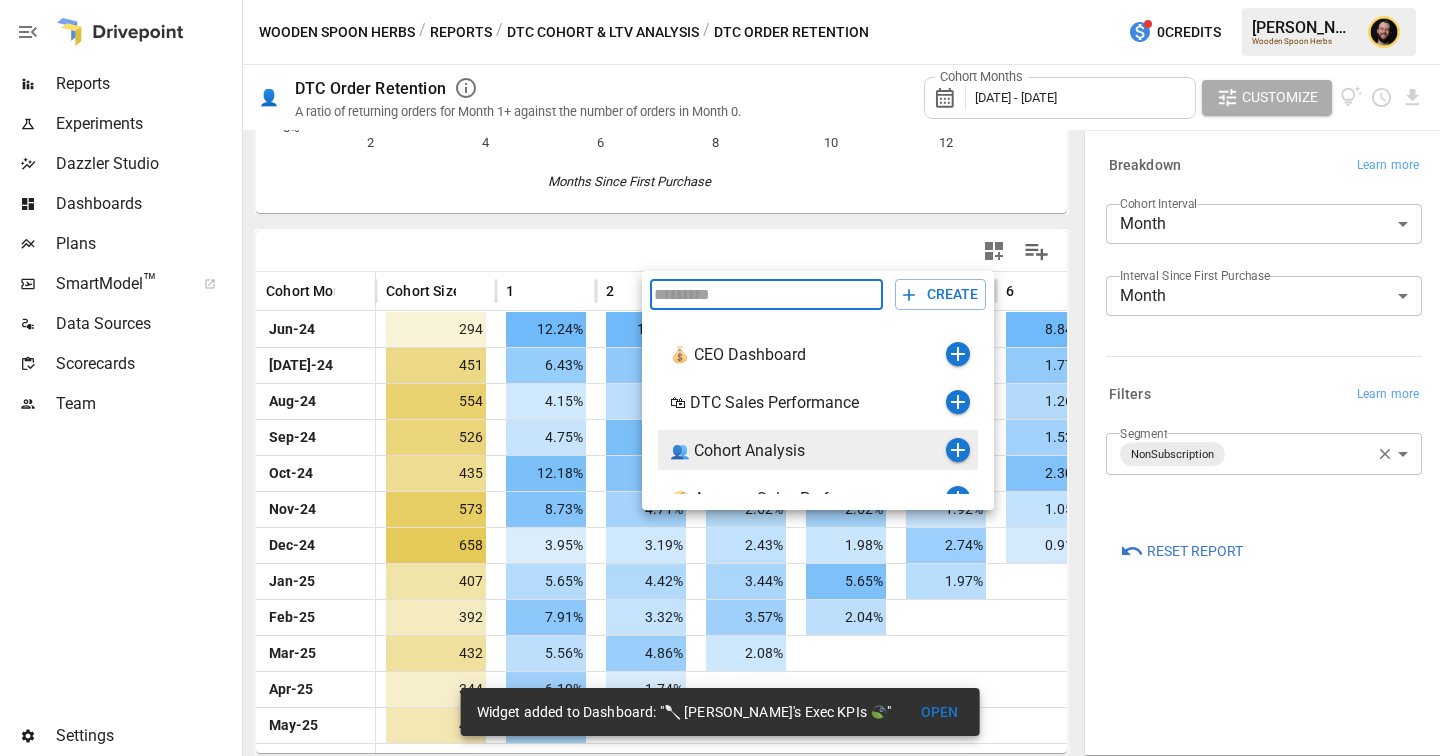scroll, scrollTop: 72, scrollLeft: 0, axis: vertical 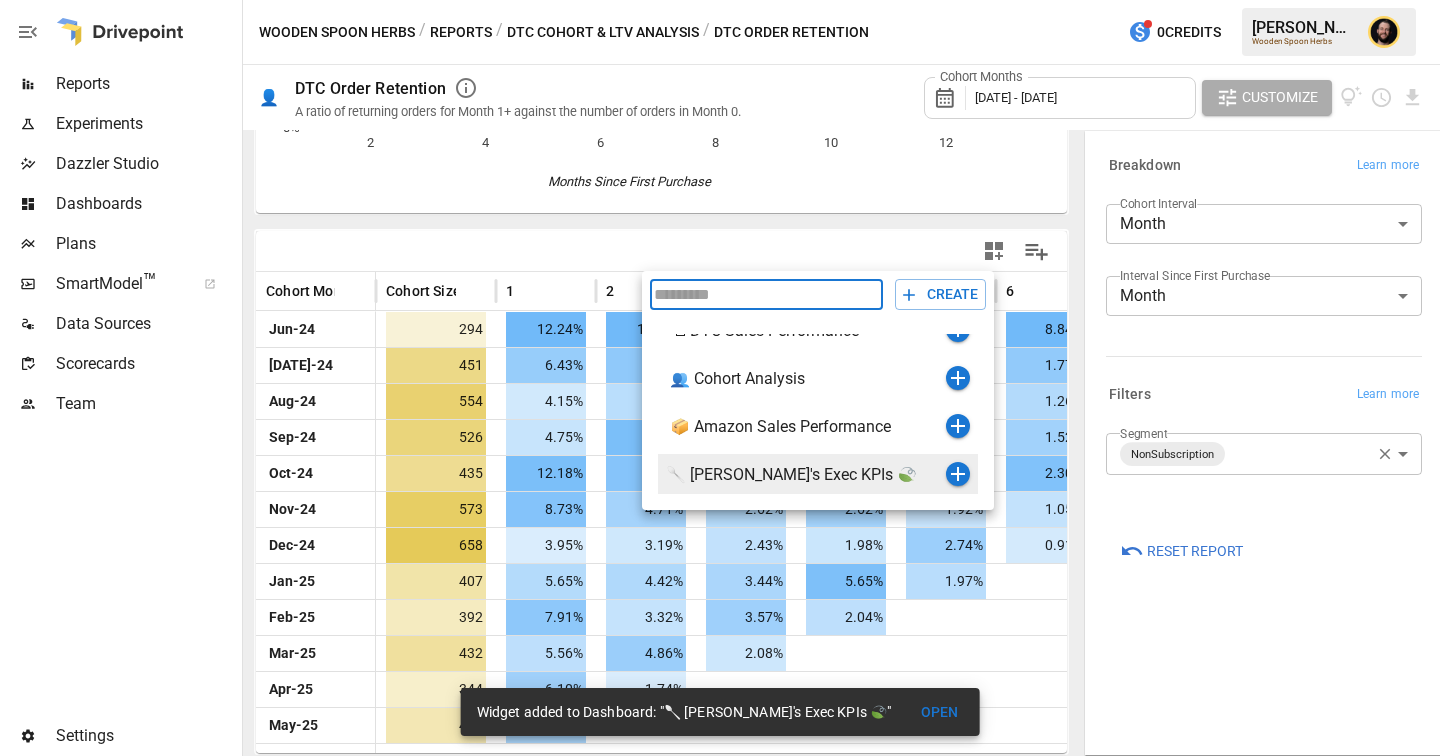 click 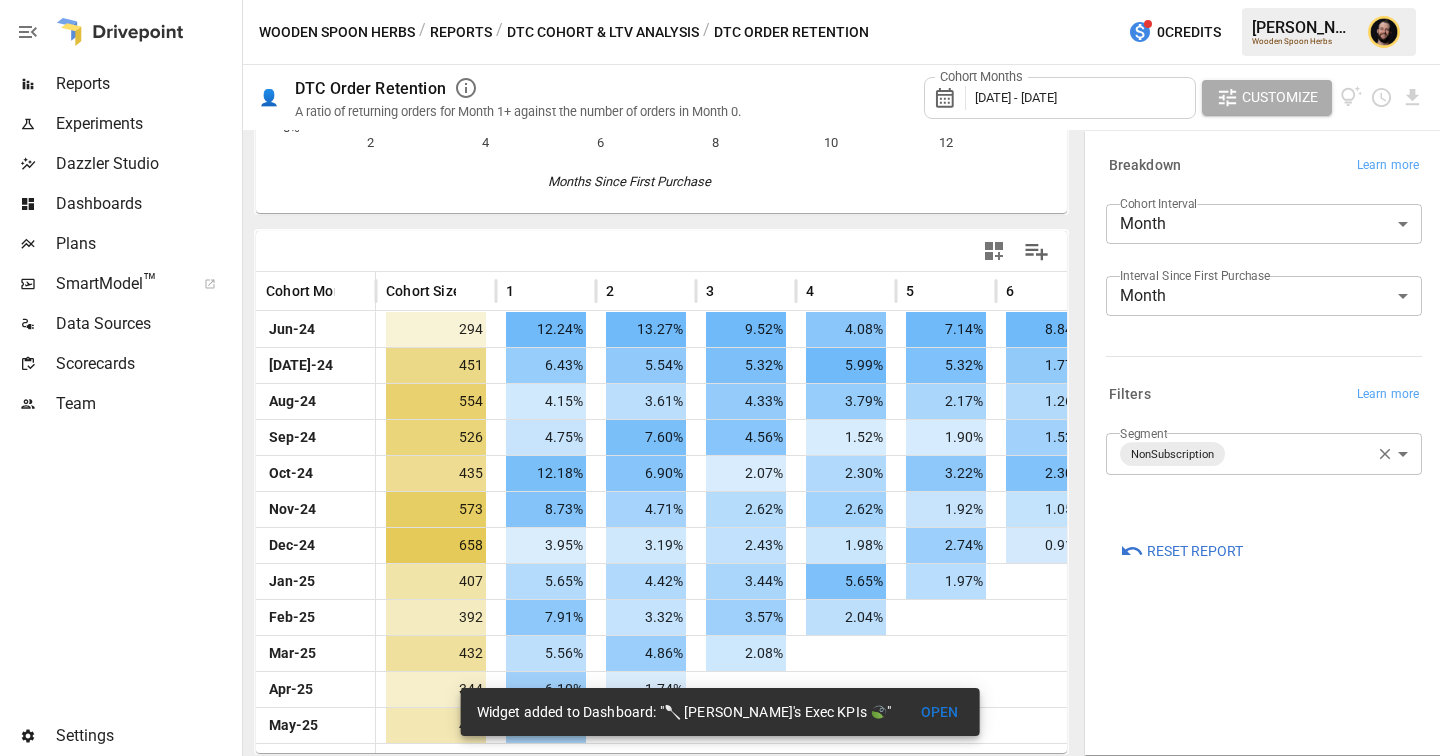 click on "DTC Cohort & LTV Analysis" at bounding box center (603, 32) 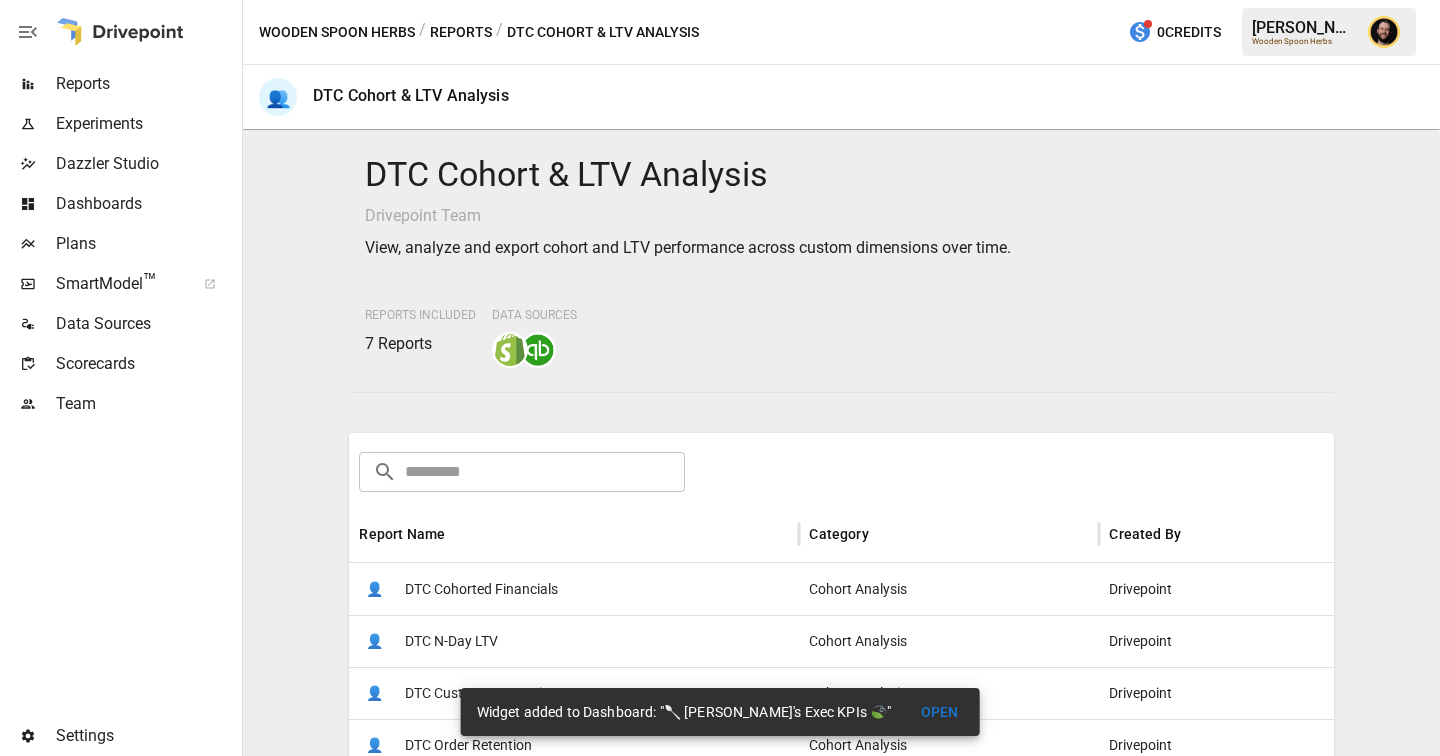 scroll, scrollTop: 474, scrollLeft: 0, axis: vertical 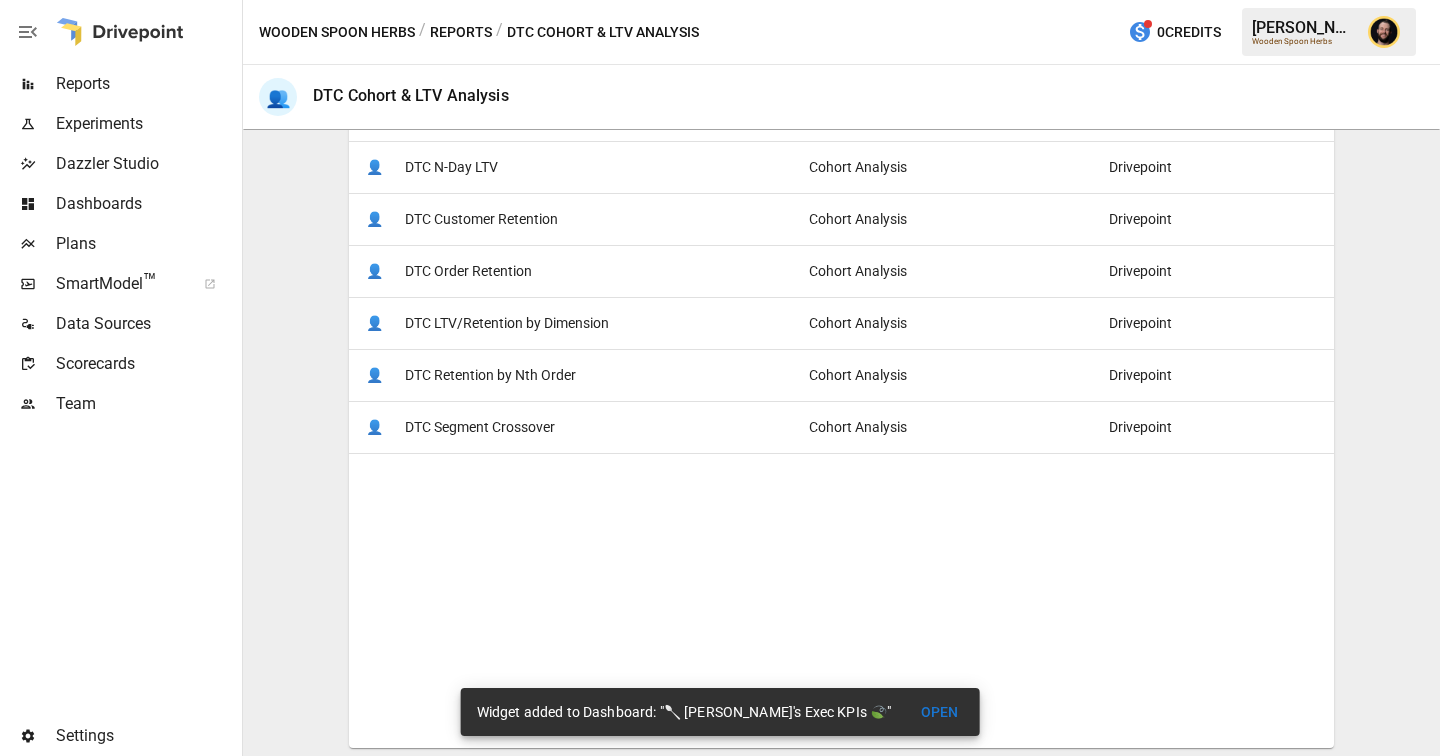 click on "DTC LTV/Retention by Dimension" at bounding box center [507, 323] 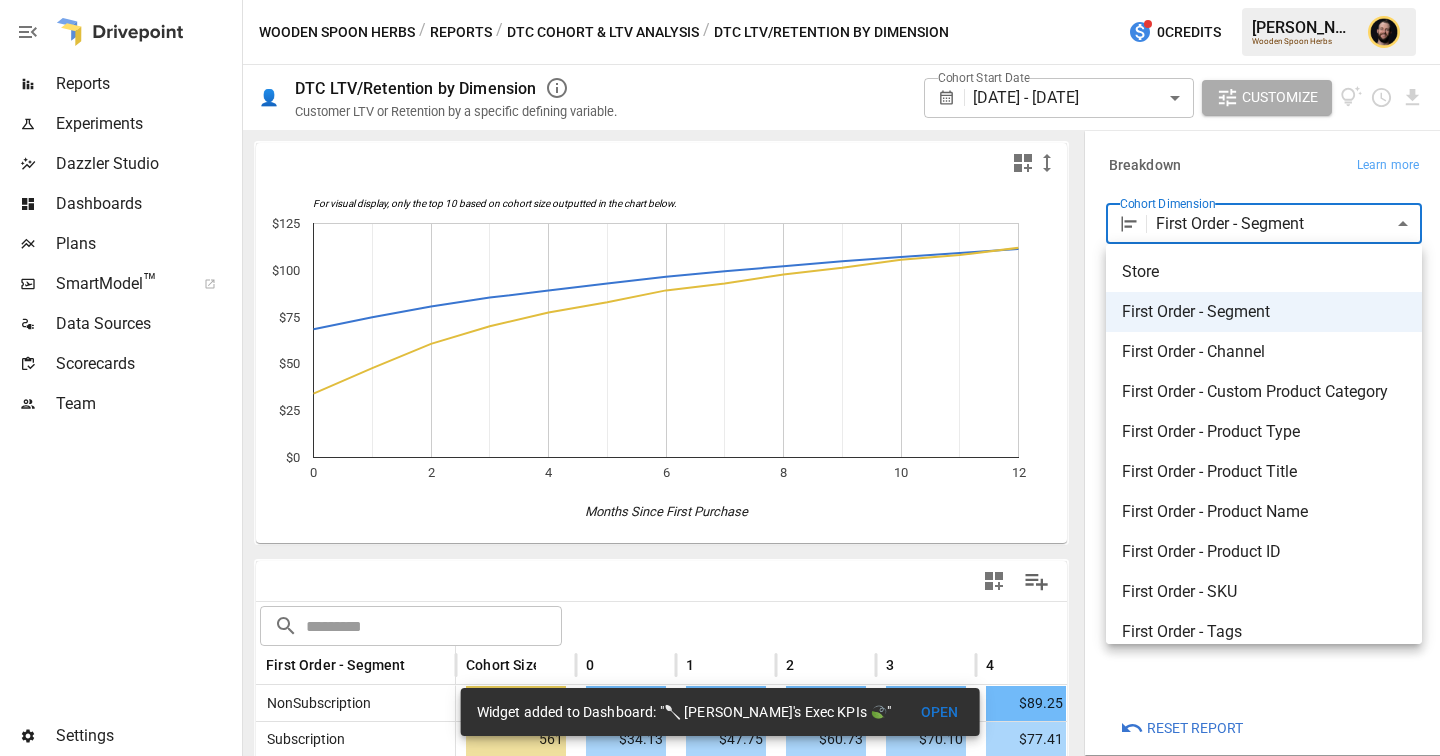 click on "**********" at bounding box center (720, 0) 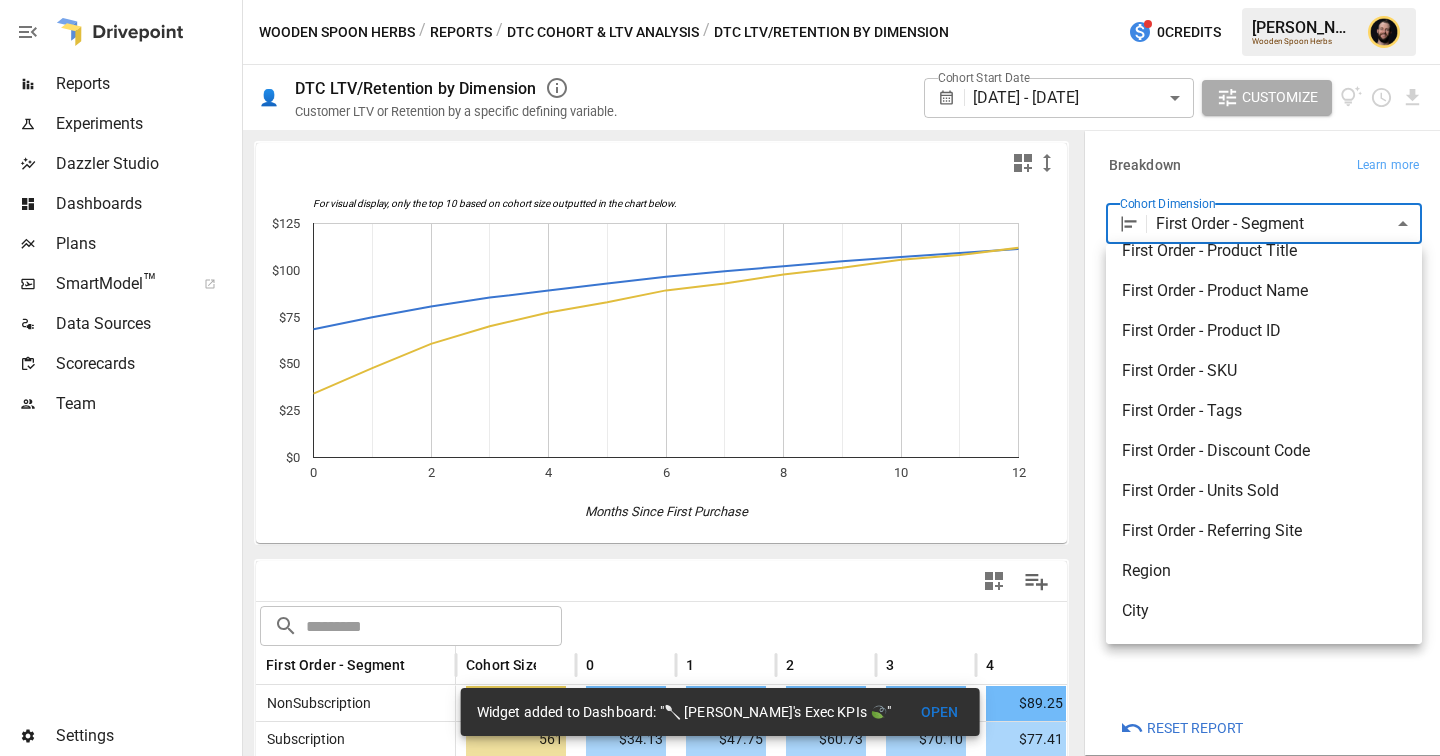 scroll, scrollTop: 234, scrollLeft: 0, axis: vertical 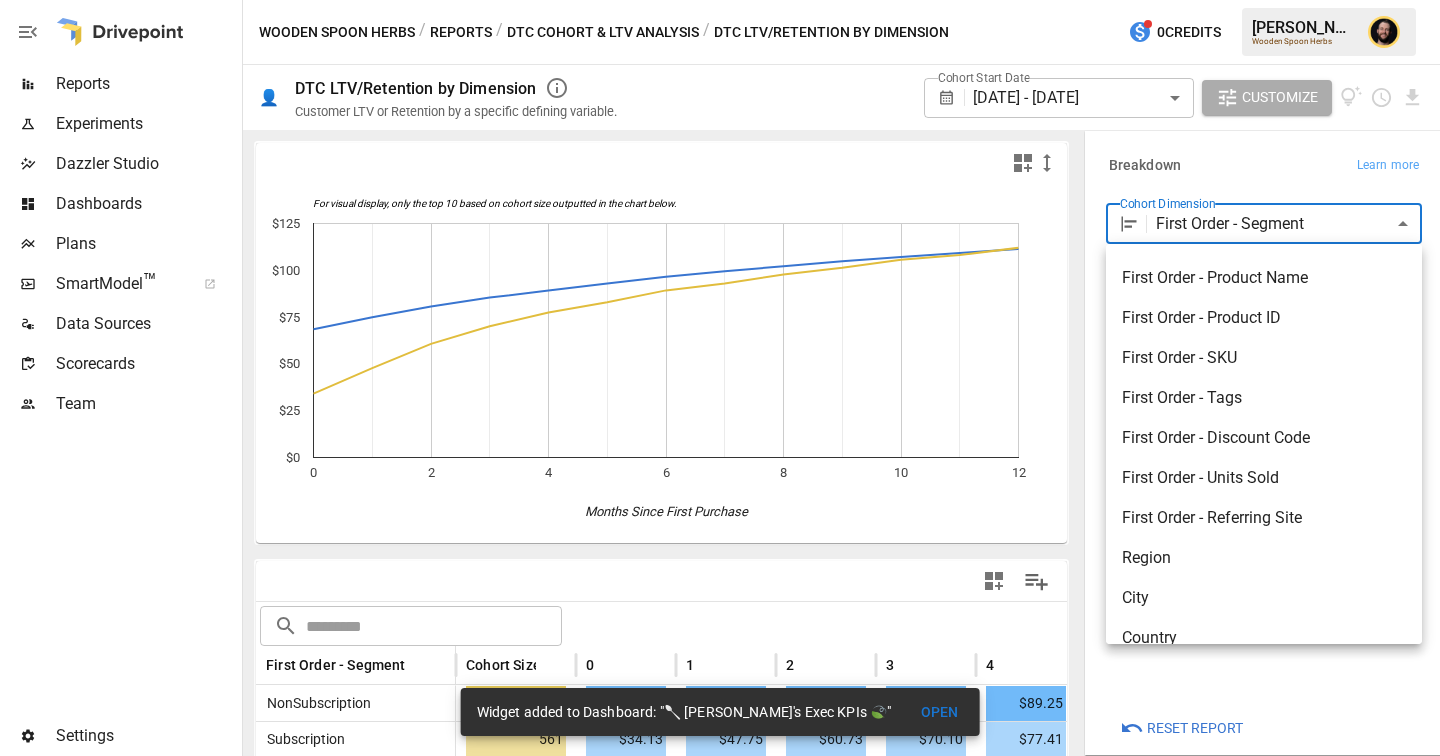 click on "First Order - Discount Code" at bounding box center (1264, 438) 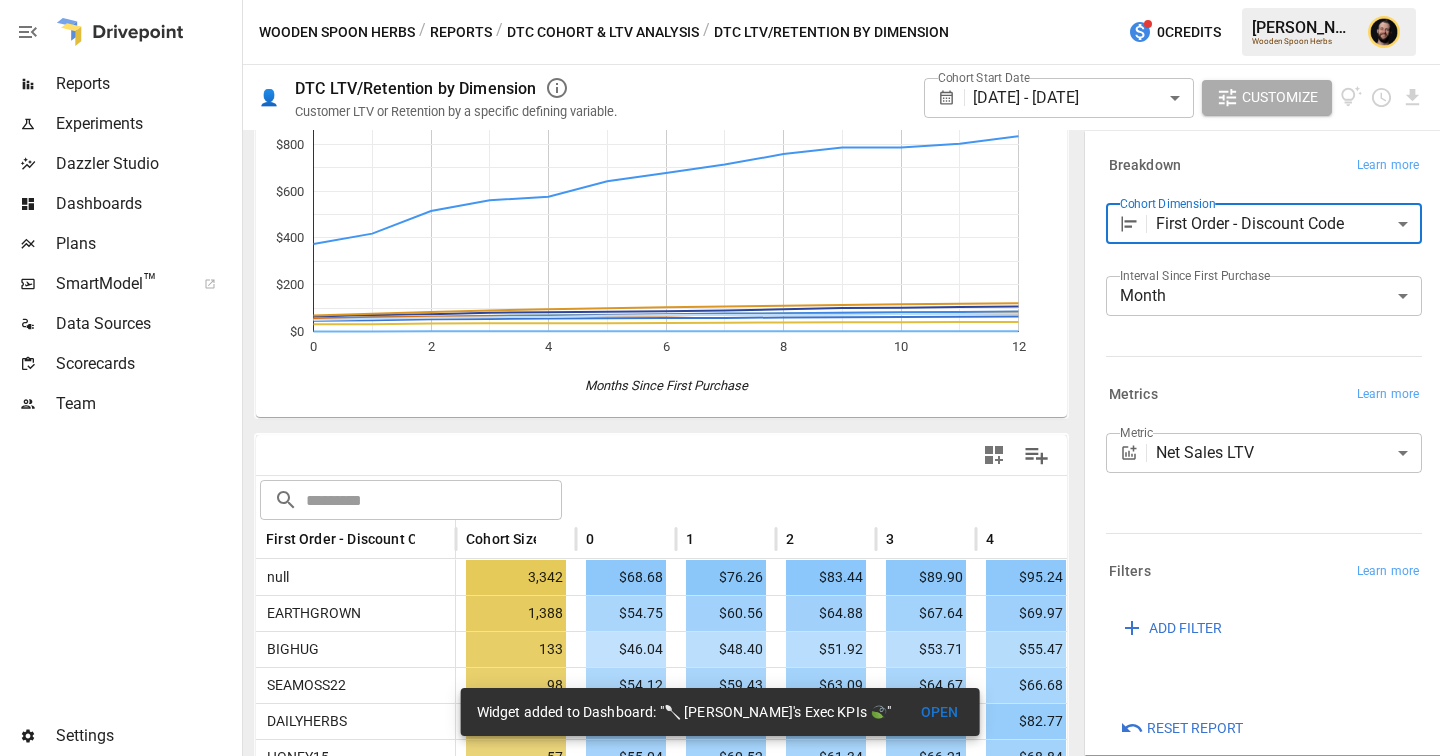scroll, scrollTop: 423, scrollLeft: 0, axis: vertical 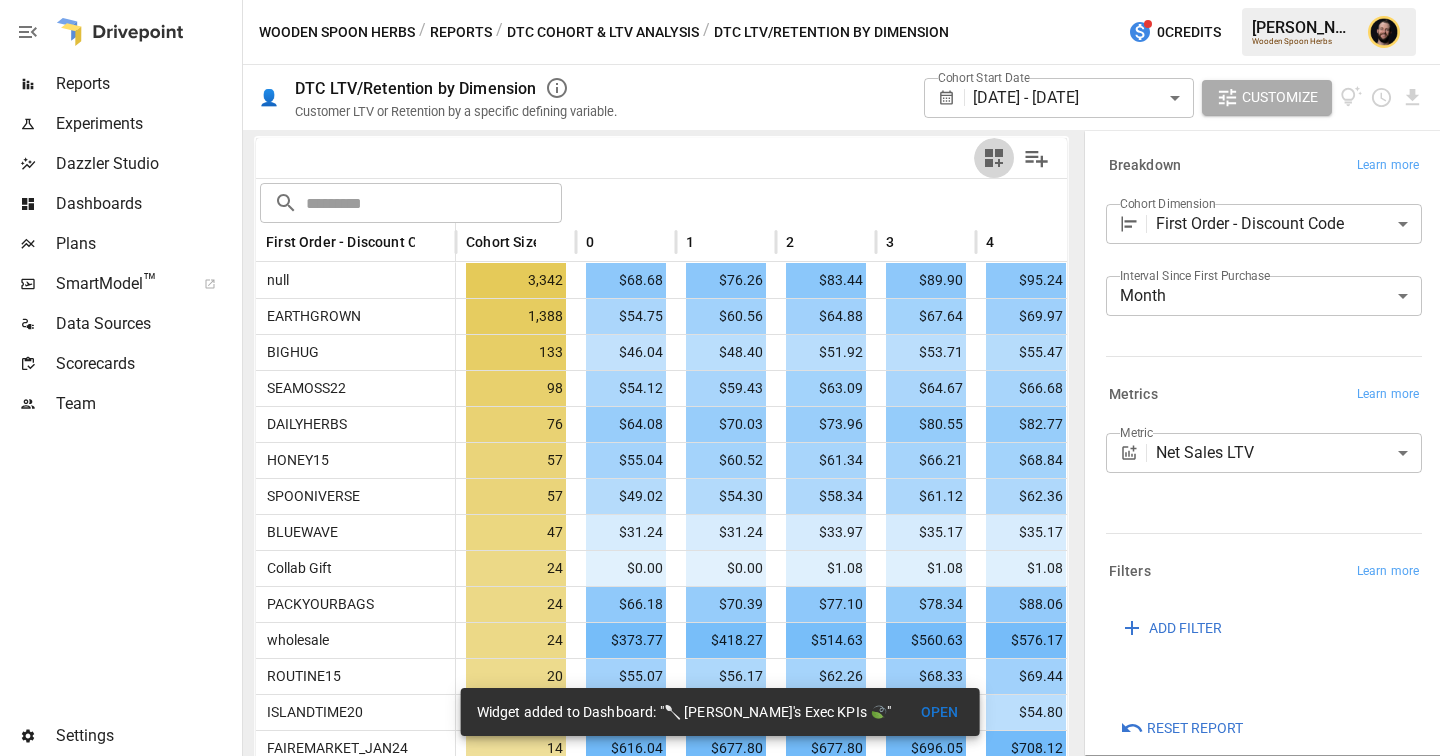 click 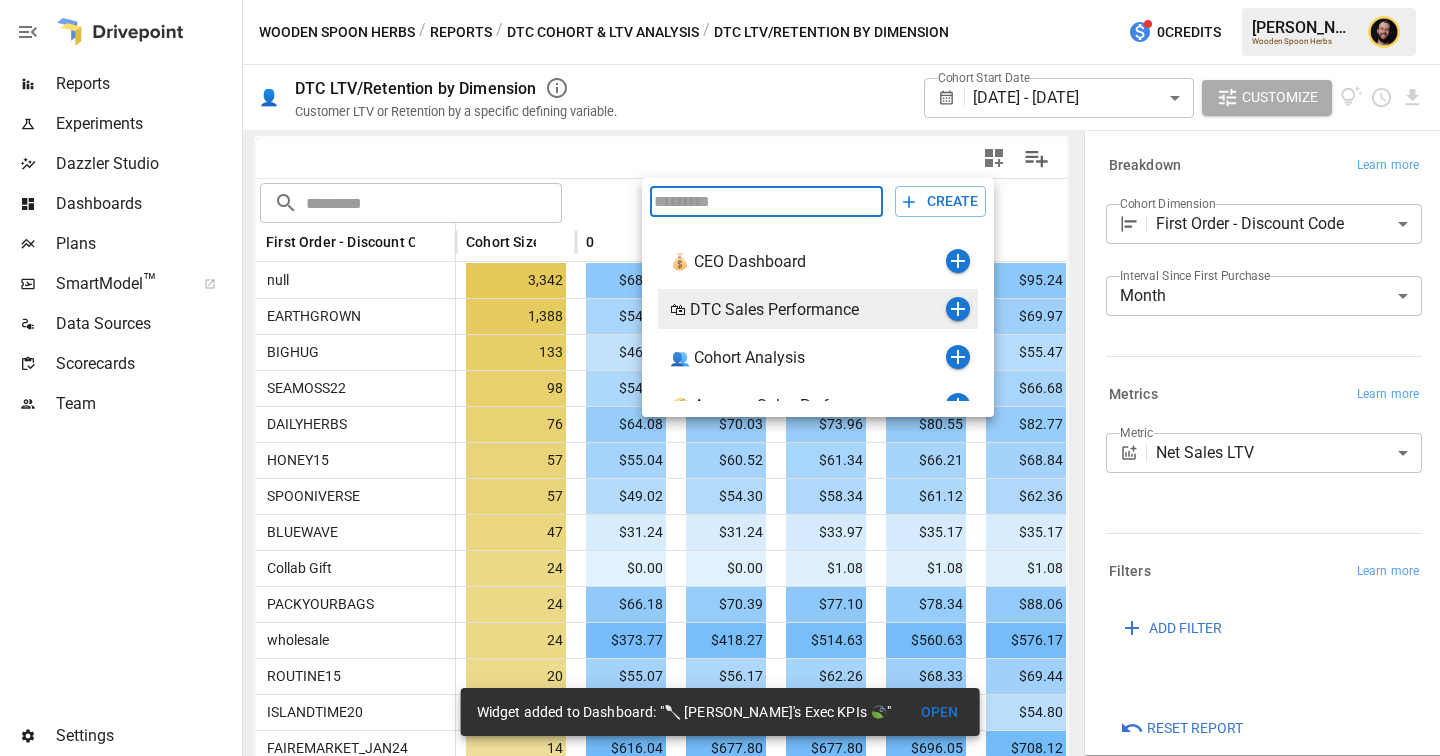 scroll, scrollTop: 72, scrollLeft: 0, axis: vertical 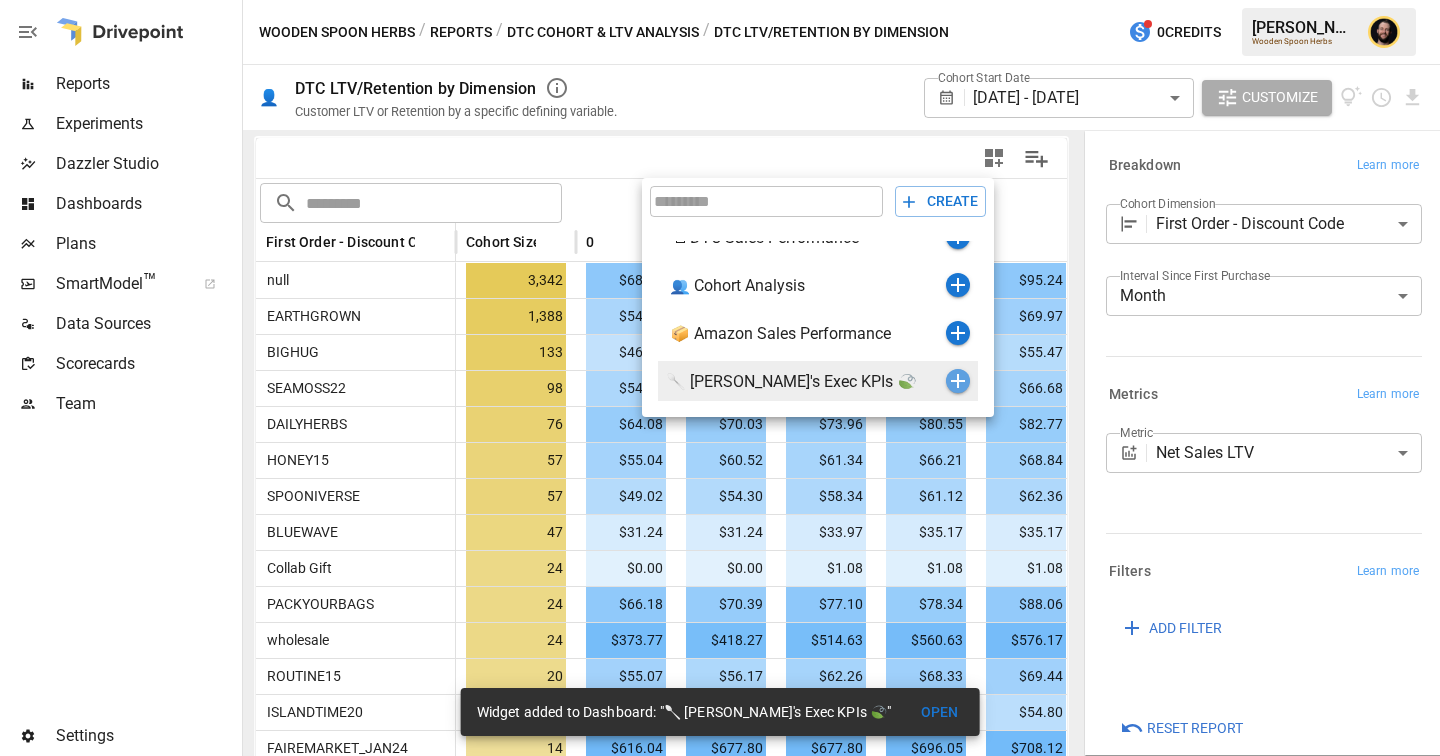 click 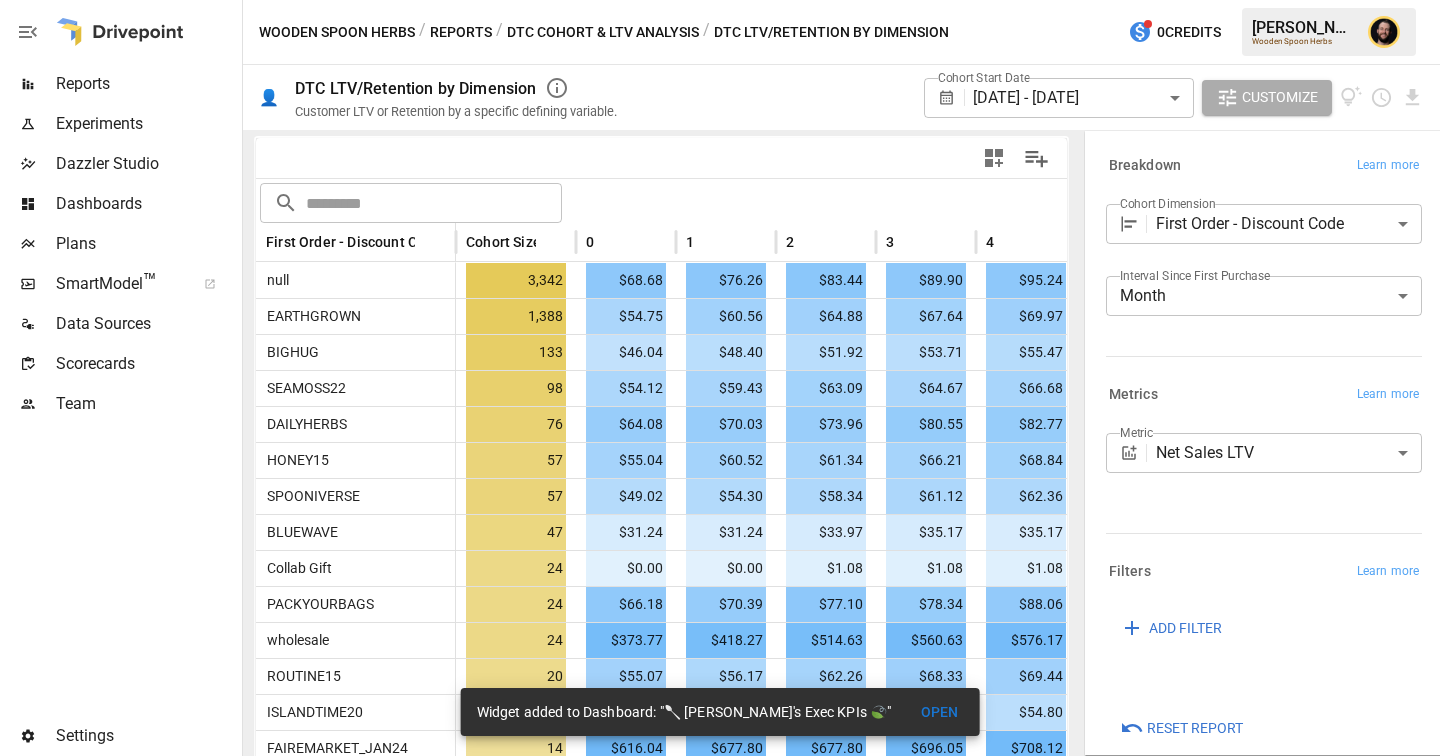 click on "Reports" at bounding box center (461, 32) 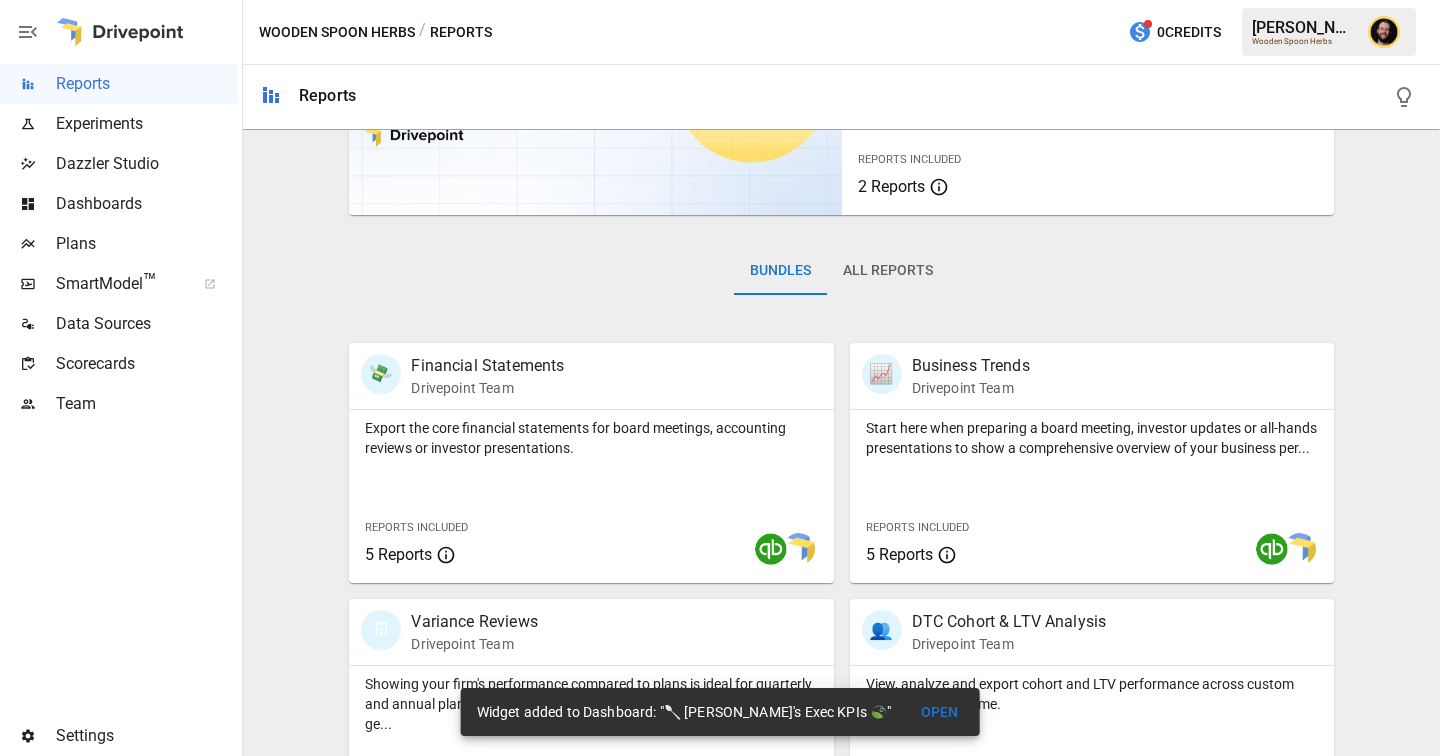 scroll, scrollTop: 421, scrollLeft: 0, axis: vertical 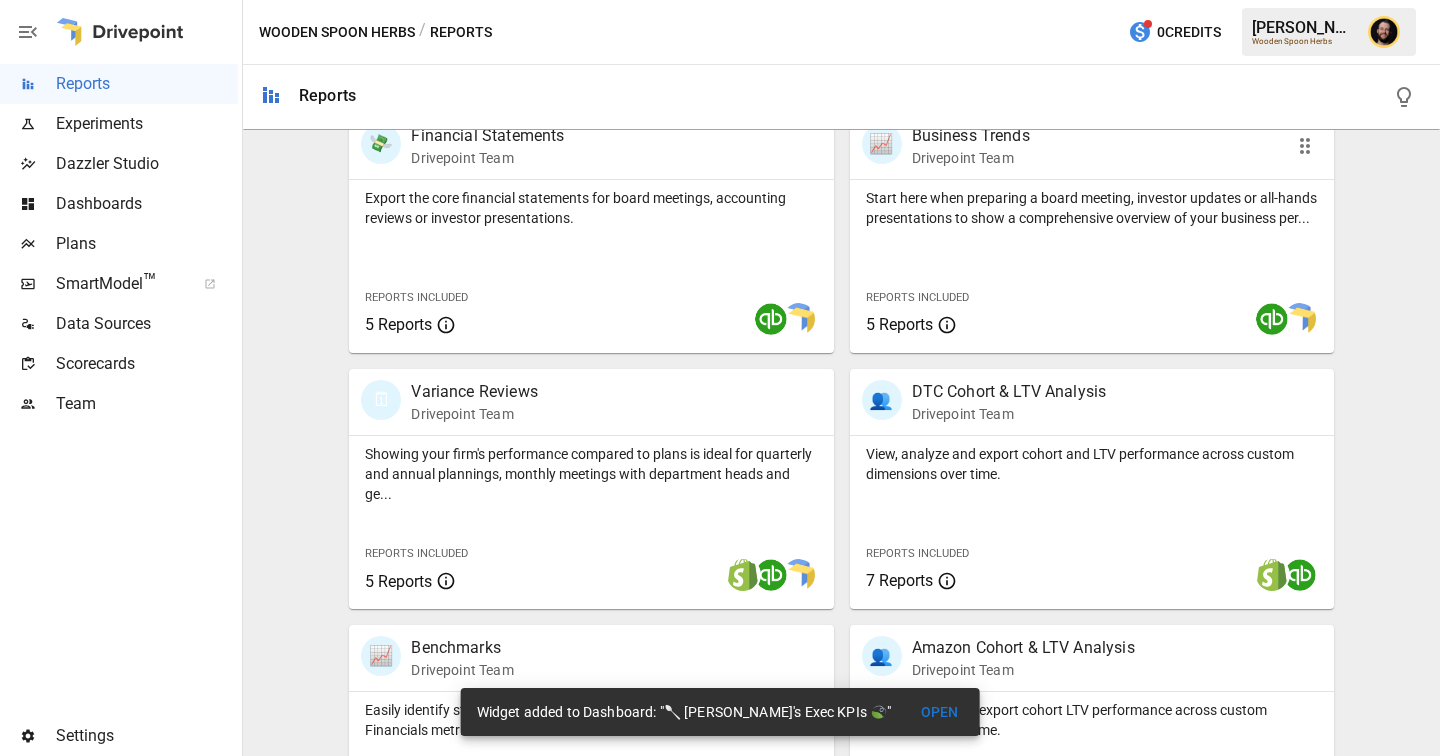 click on "Start here when preparing a board meeting, investor updates or all-hands presentations to show a comprehensive overview of your business per..." at bounding box center [1092, 208] 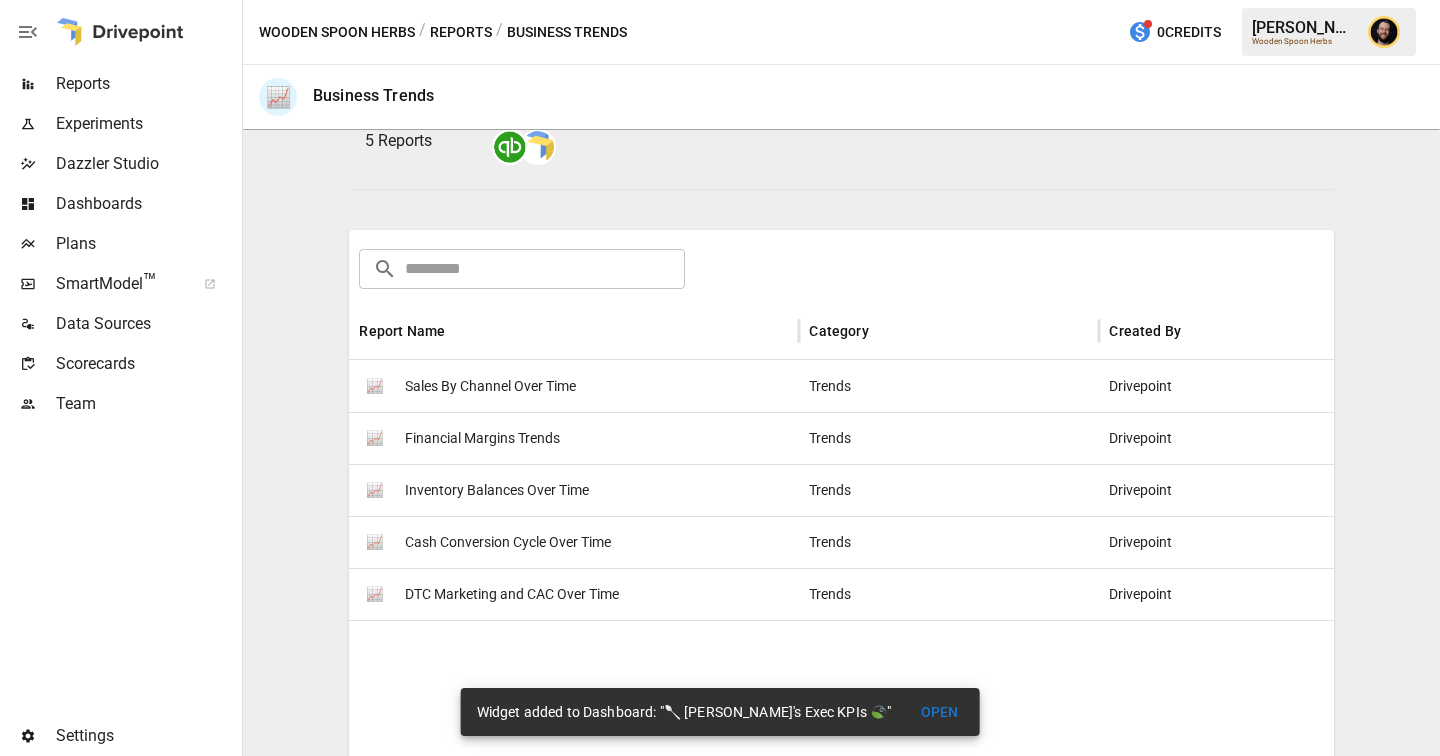 scroll, scrollTop: 418, scrollLeft: 0, axis: vertical 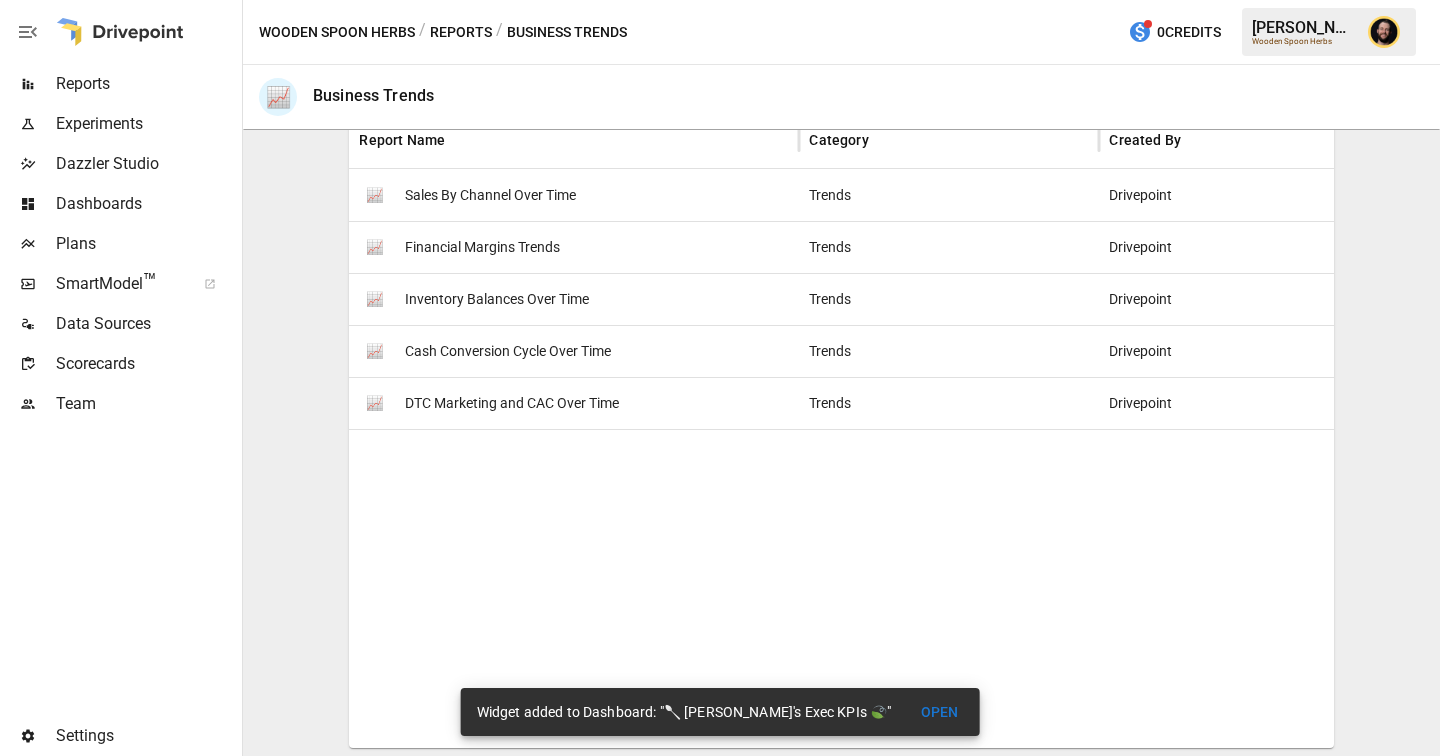 click on "Trends" at bounding box center [949, 351] 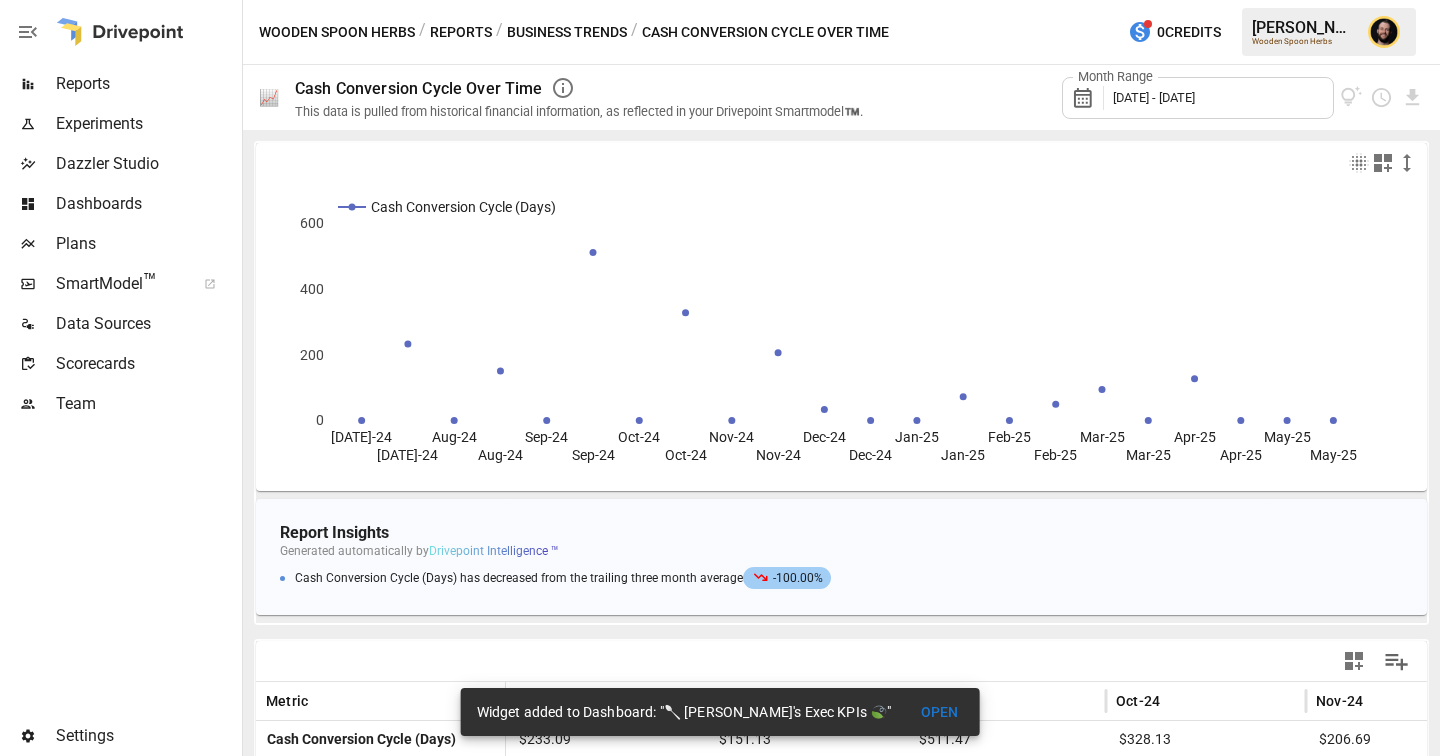 click on "[DATE] - [DATE]" at bounding box center (1154, 97) 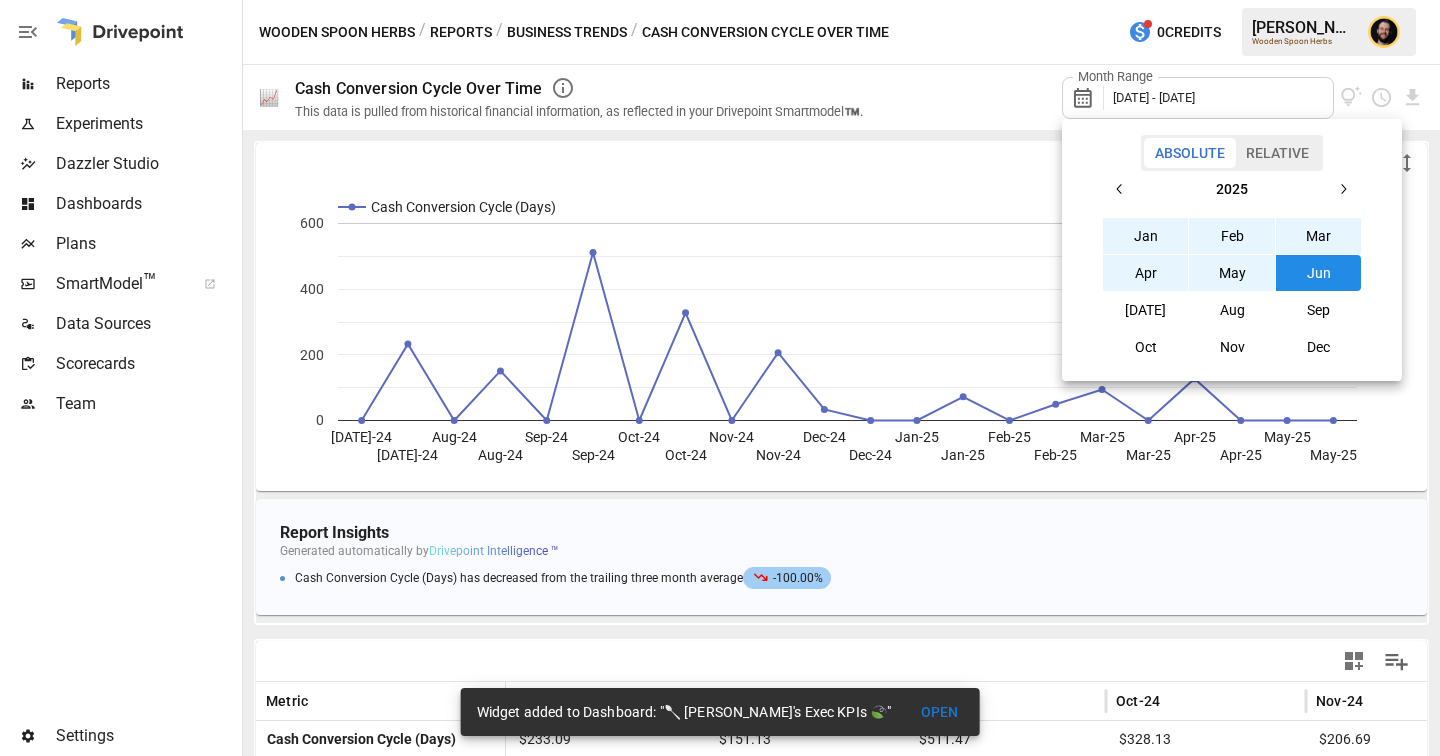 click 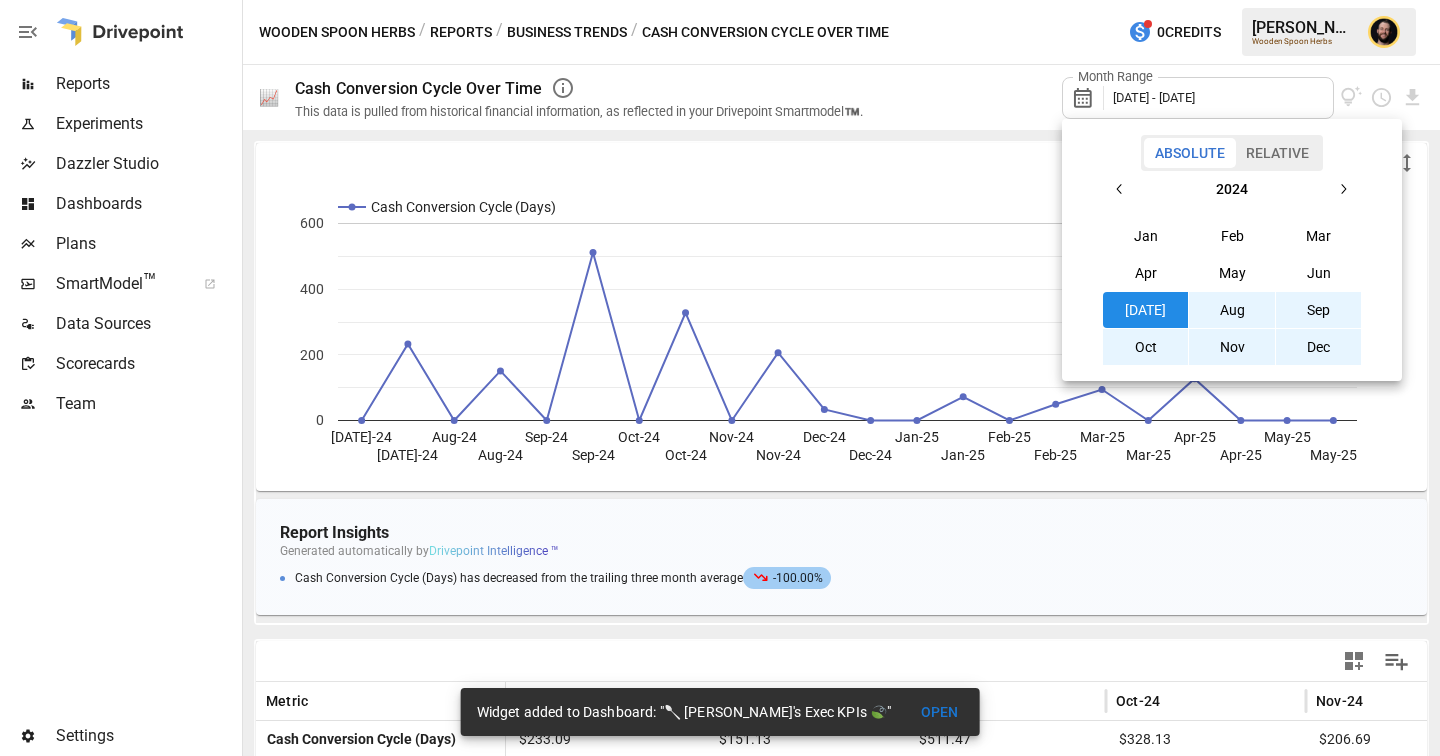 click on "Oct" at bounding box center (1146, 347) 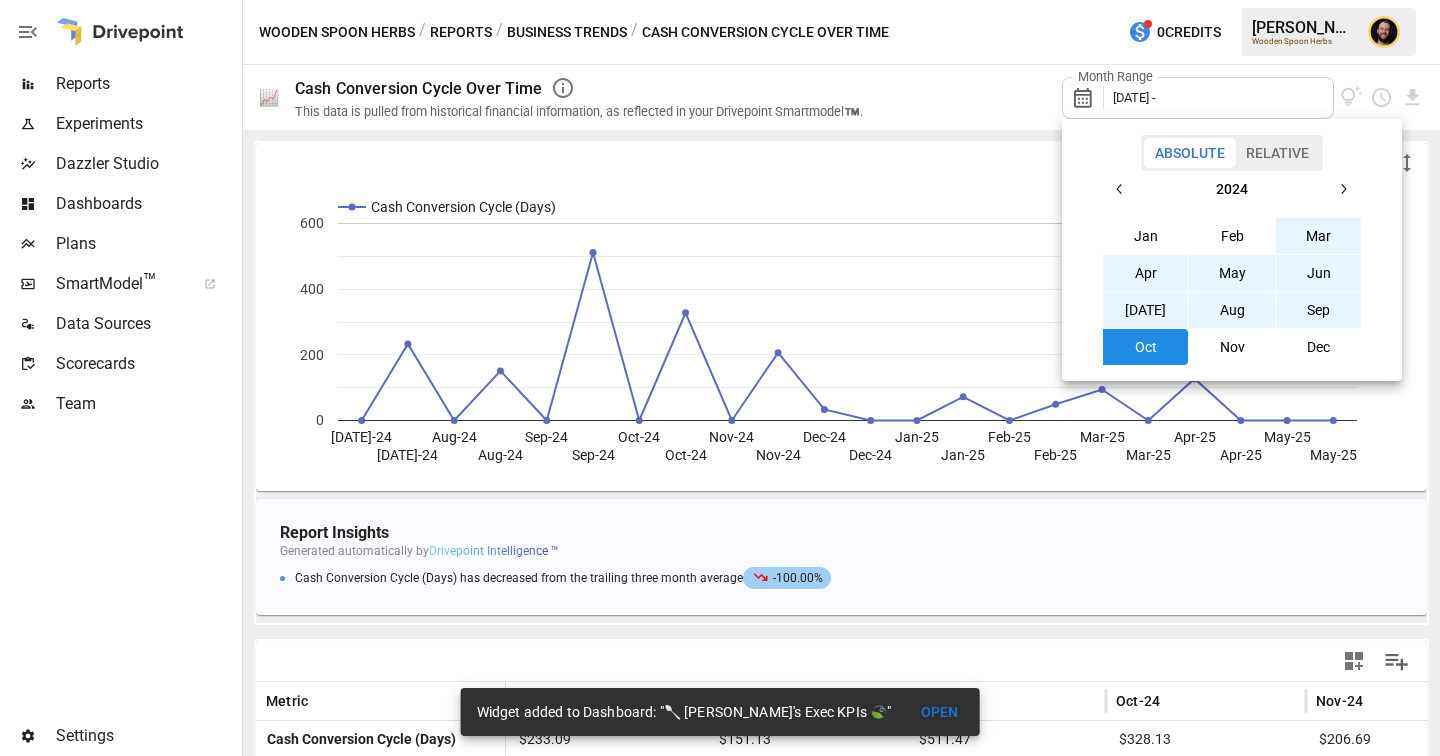 click 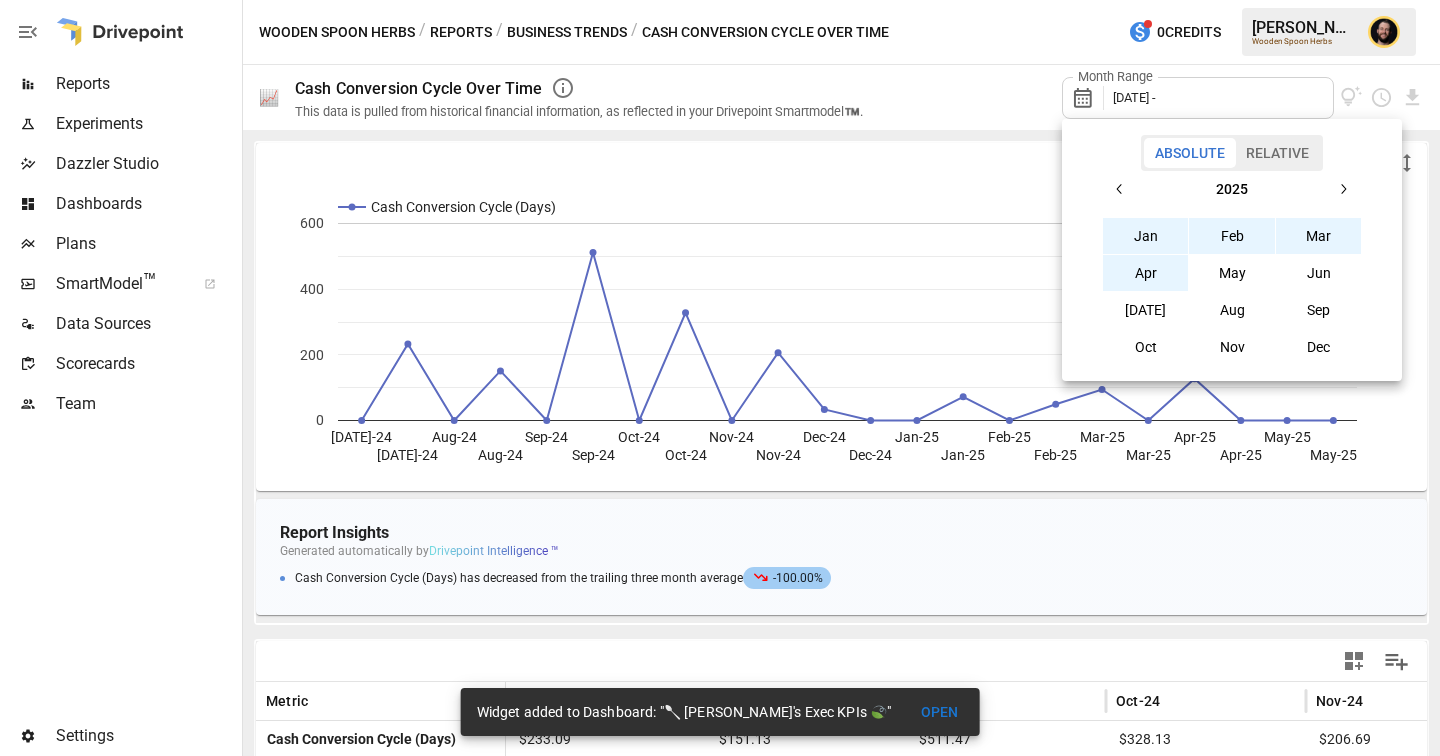 click on "Apr" at bounding box center (1146, 273) 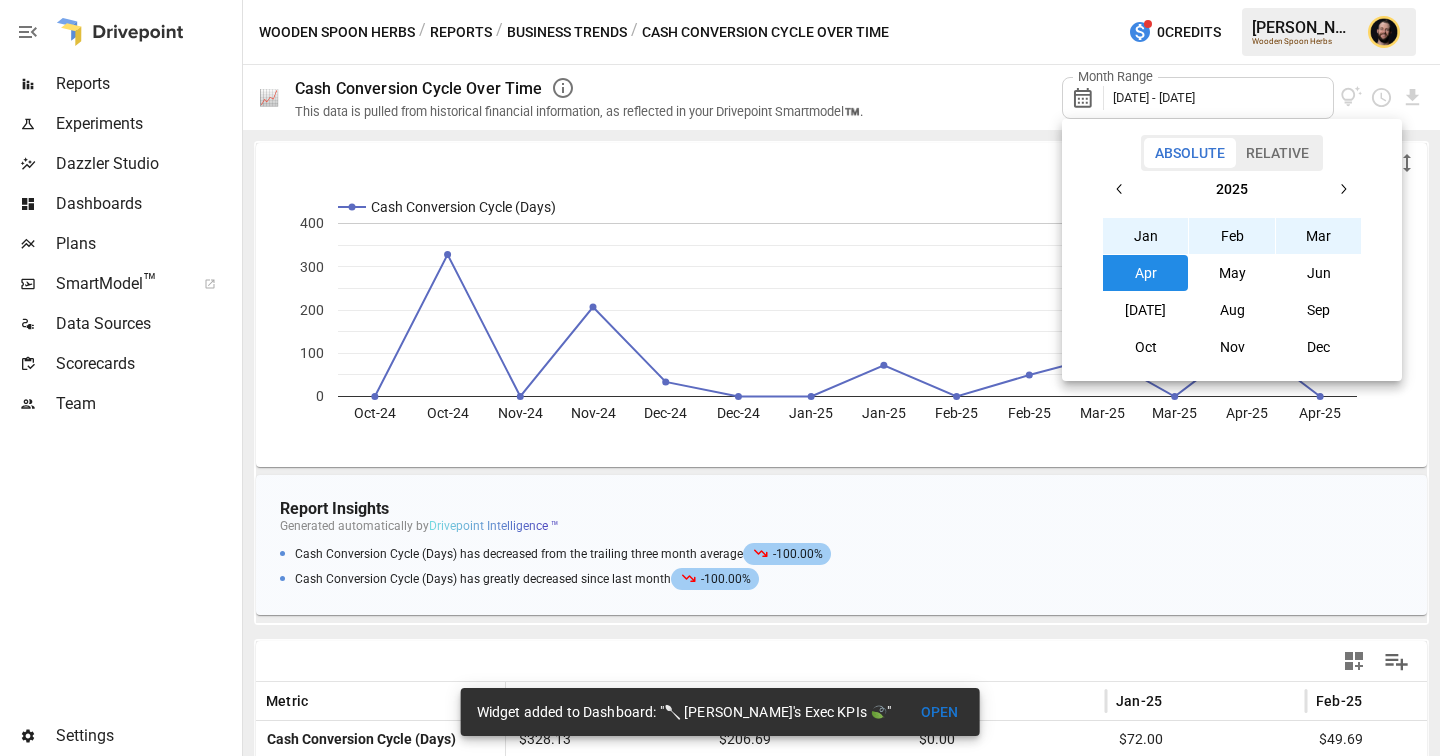 click at bounding box center (720, 378) 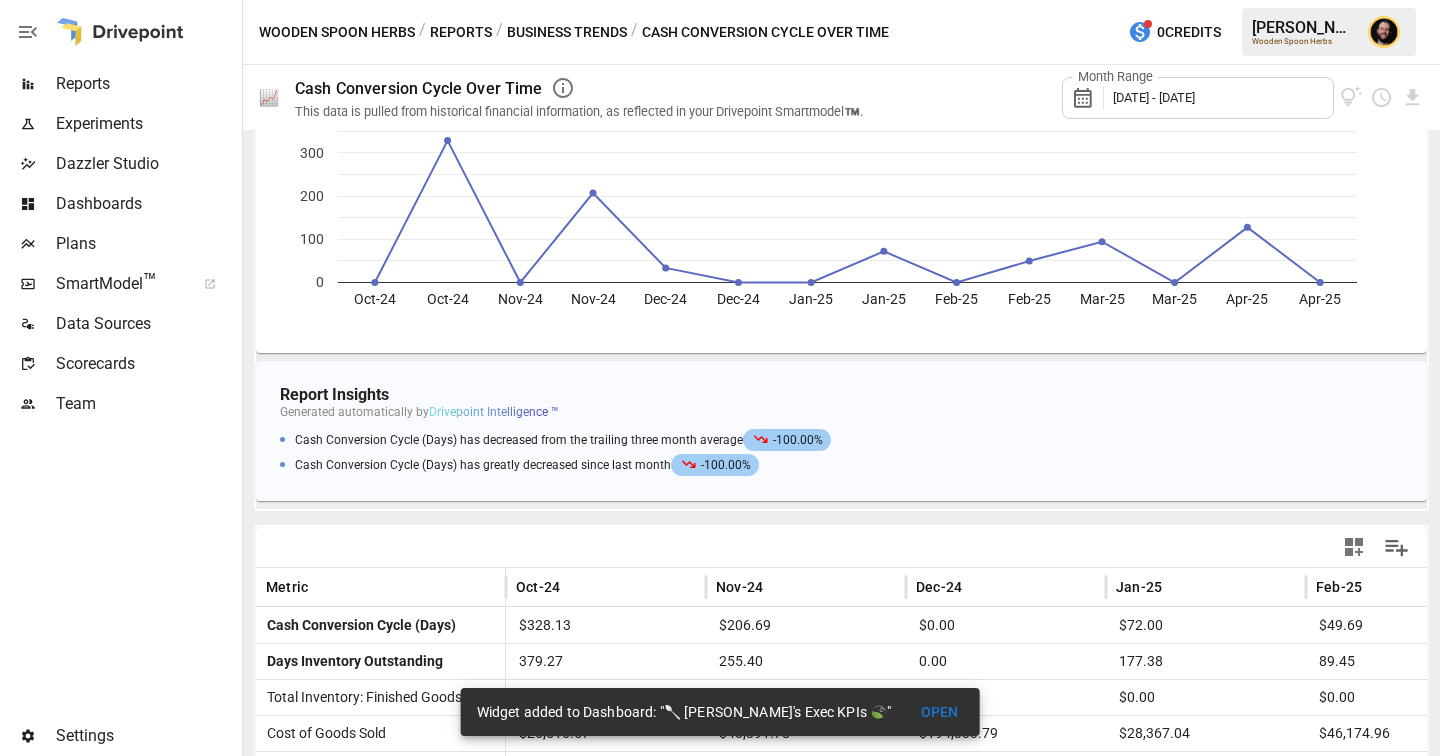 scroll, scrollTop: 0, scrollLeft: 0, axis: both 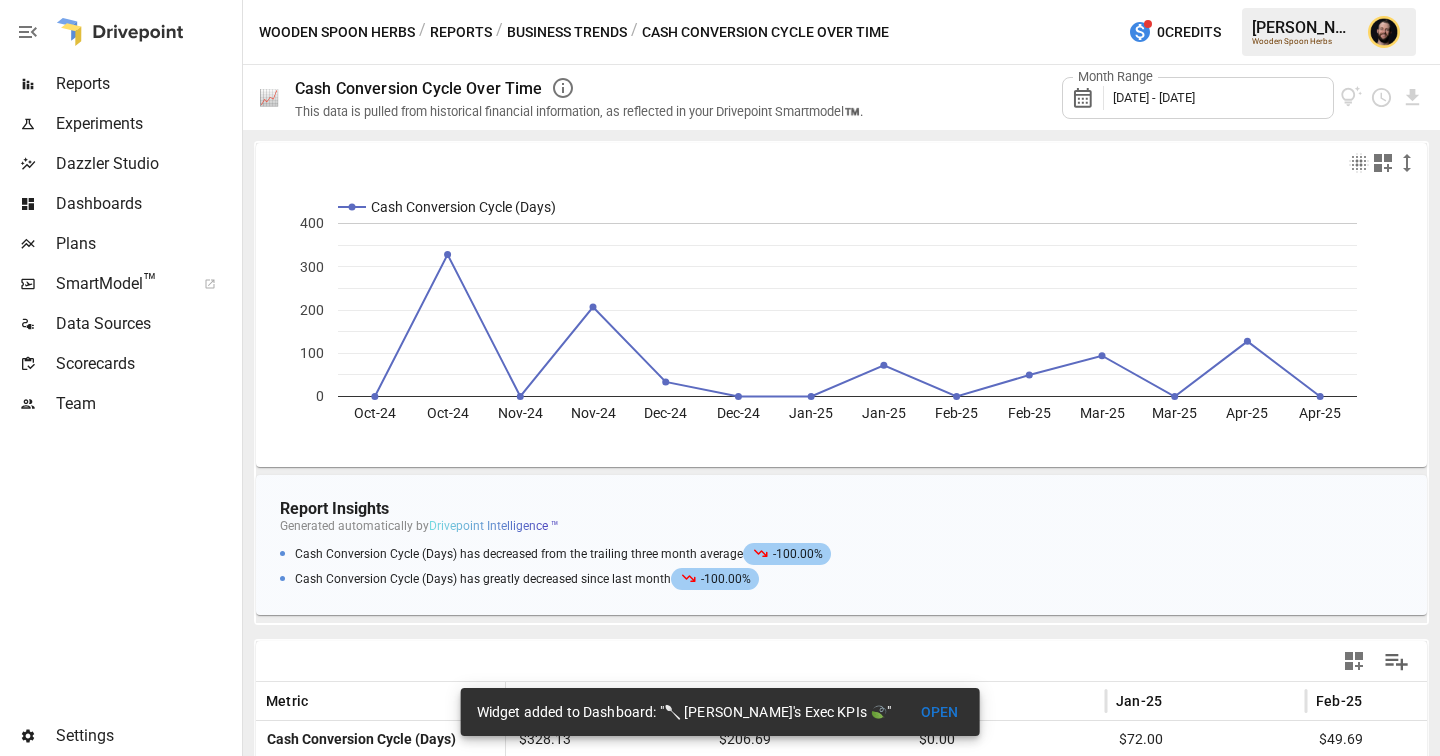 click 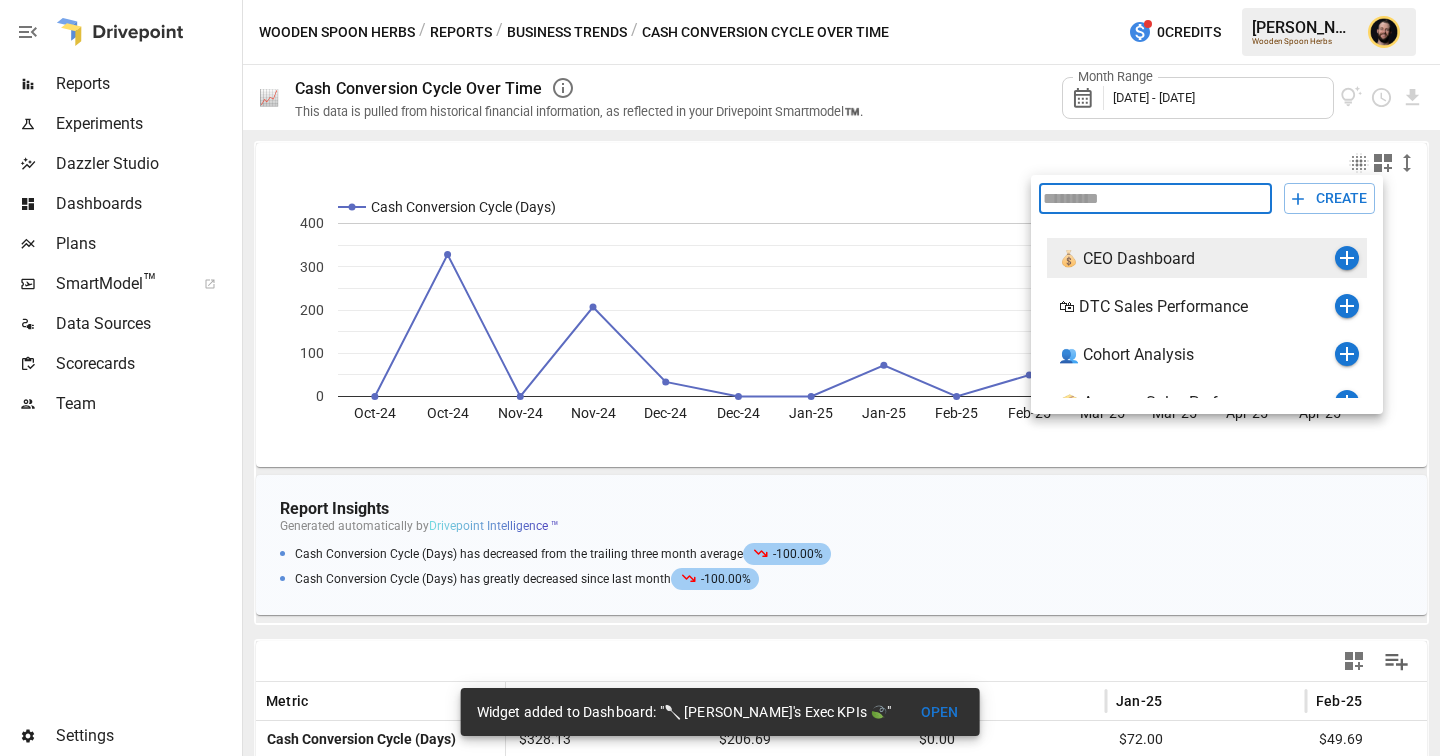 scroll, scrollTop: 72, scrollLeft: 0, axis: vertical 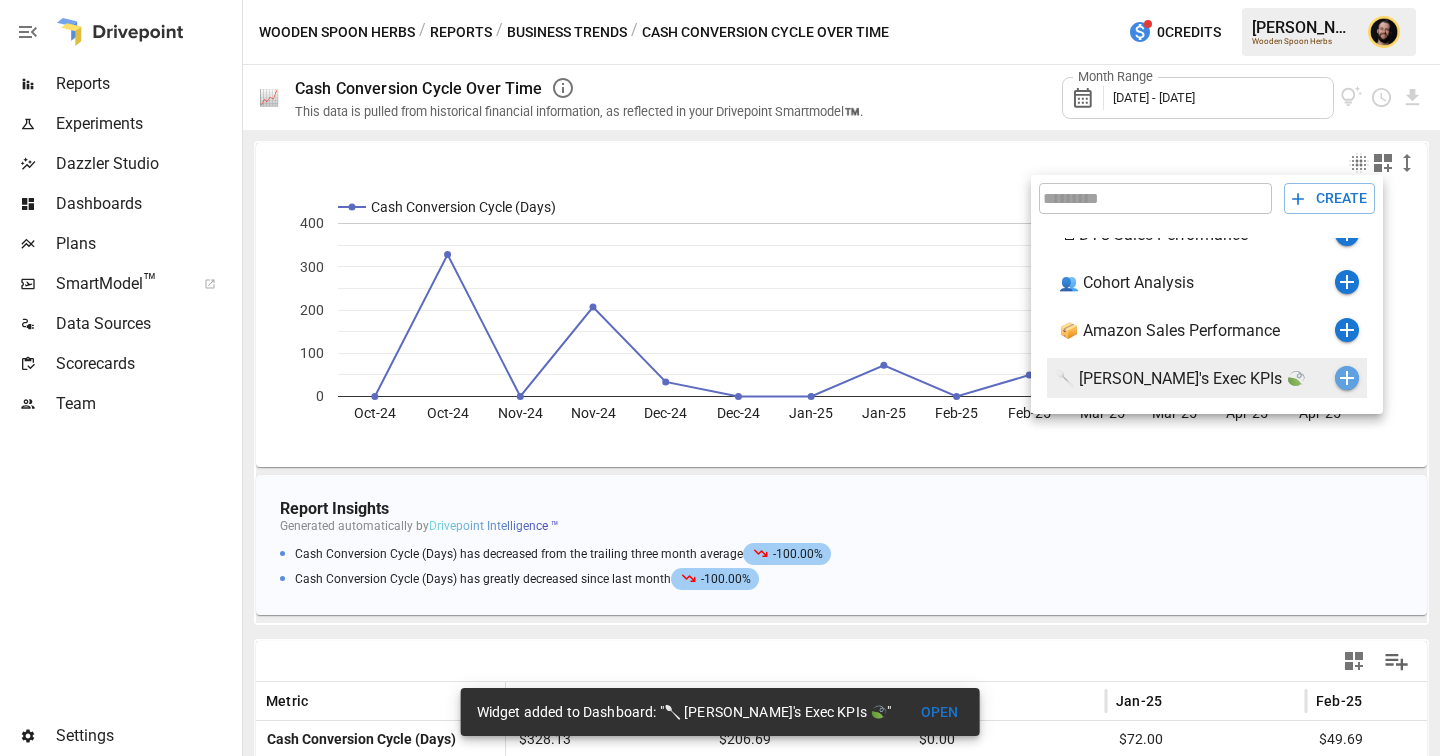 click 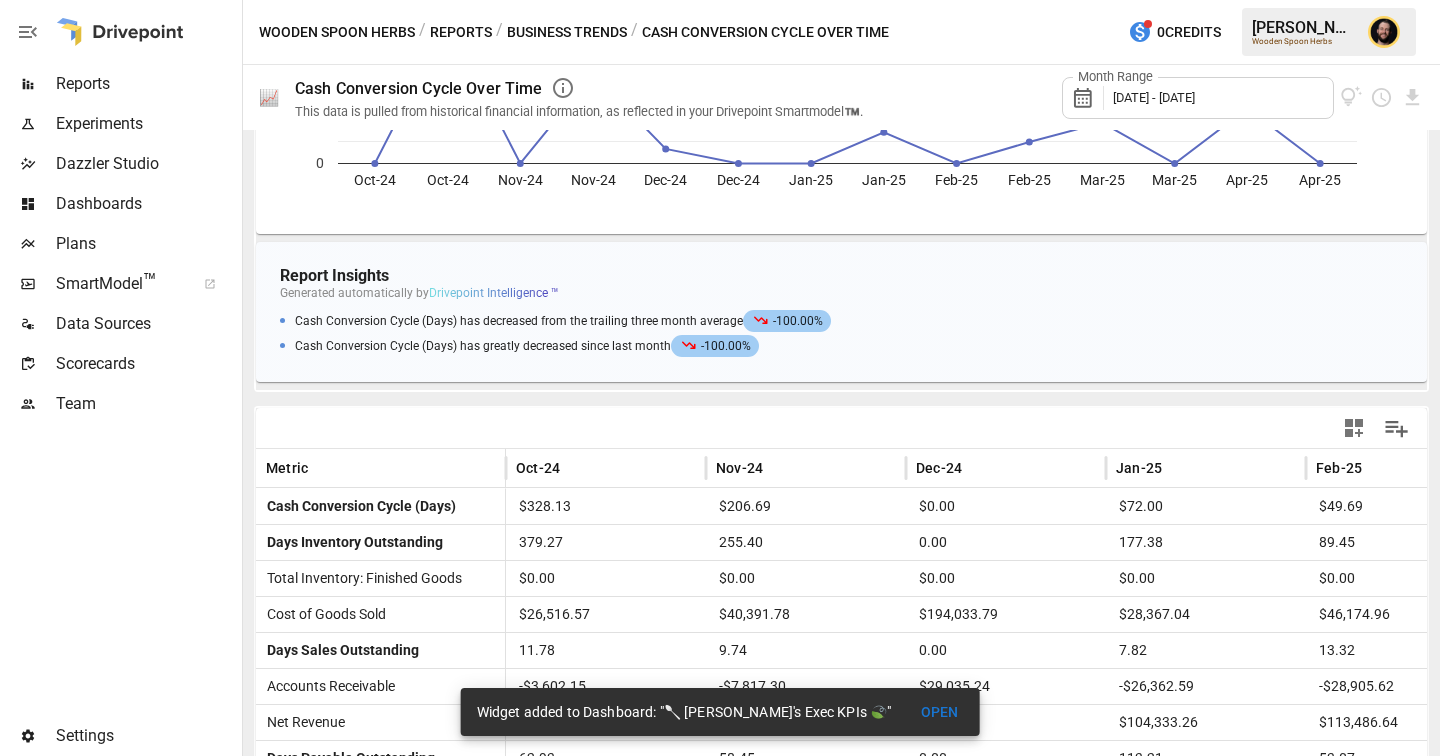 scroll, scrollTop: 338, scrollLeft: 0, axis: vertical 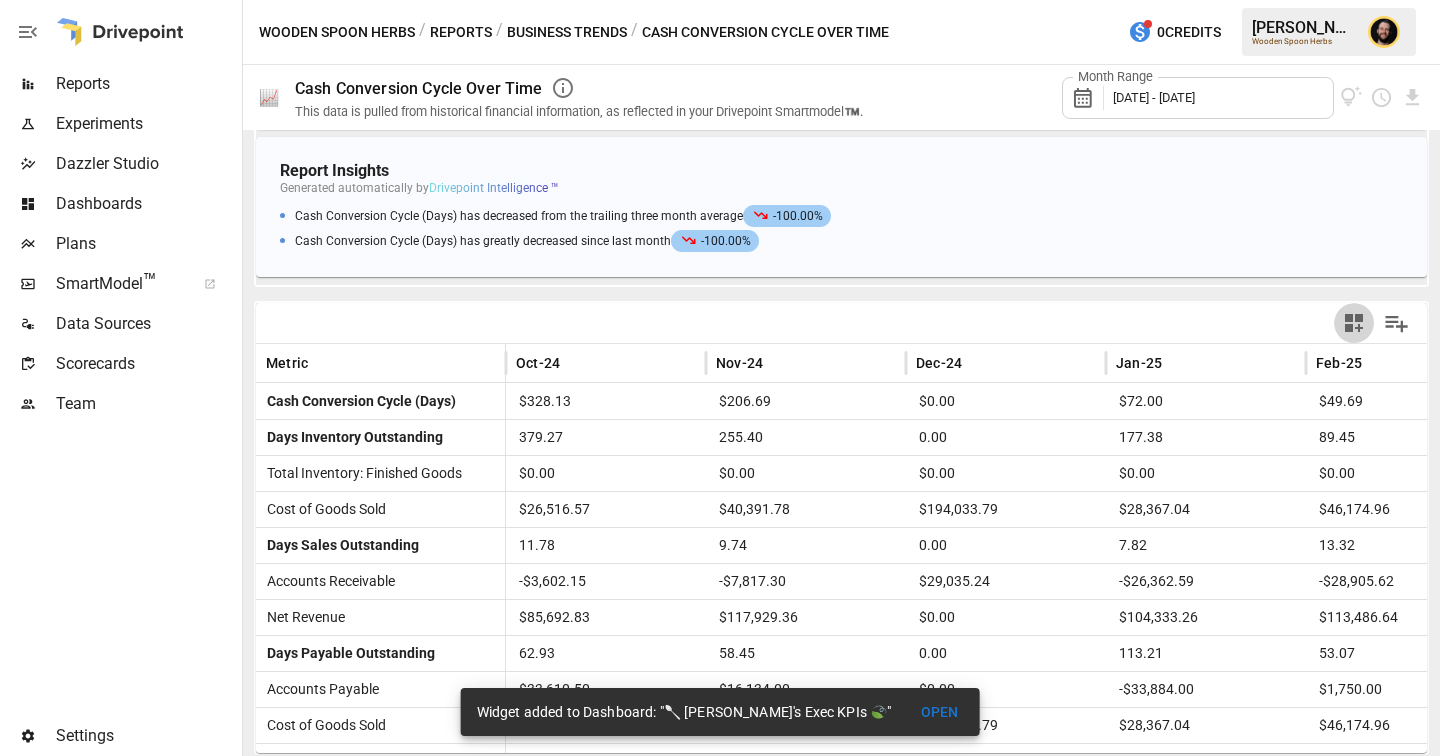 click 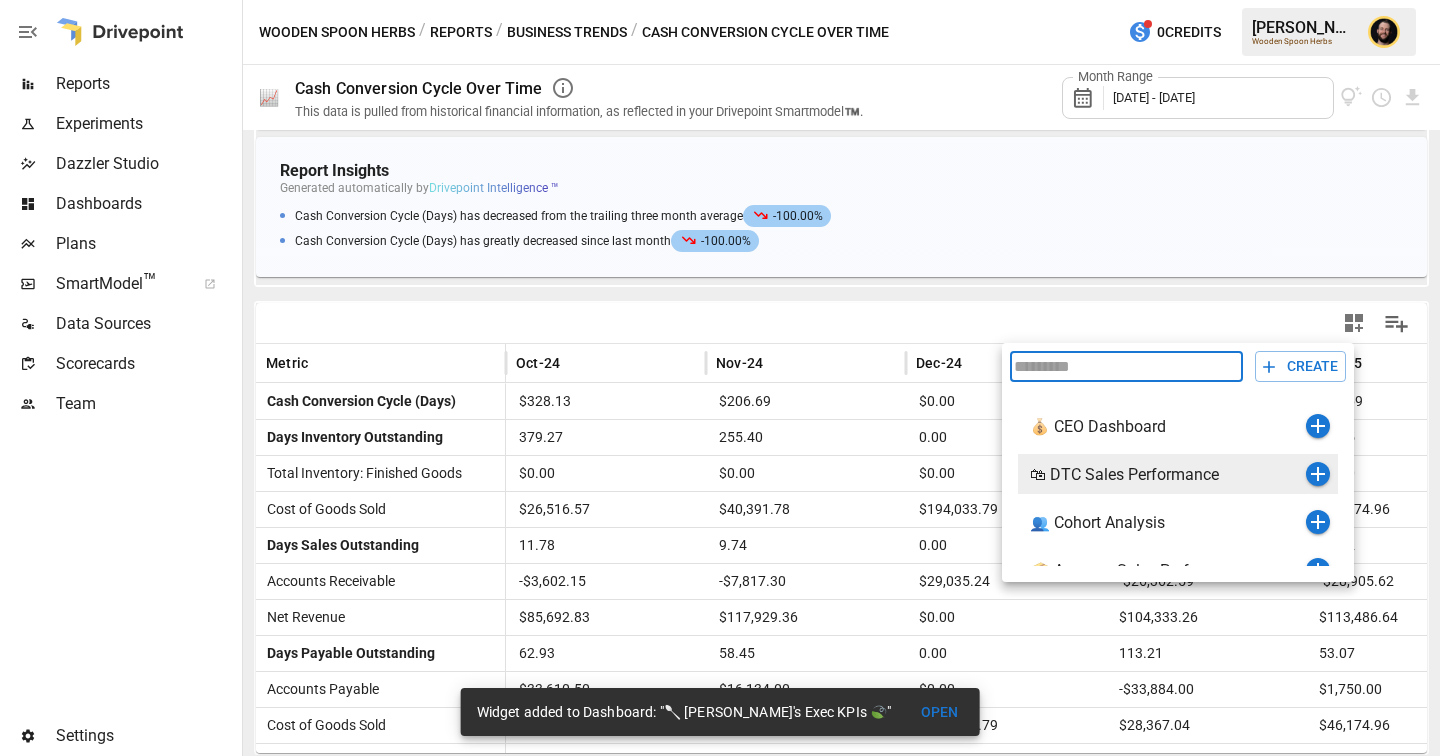 scroll, scrollTop: 72, scrollLeft: 0, axis: vertical 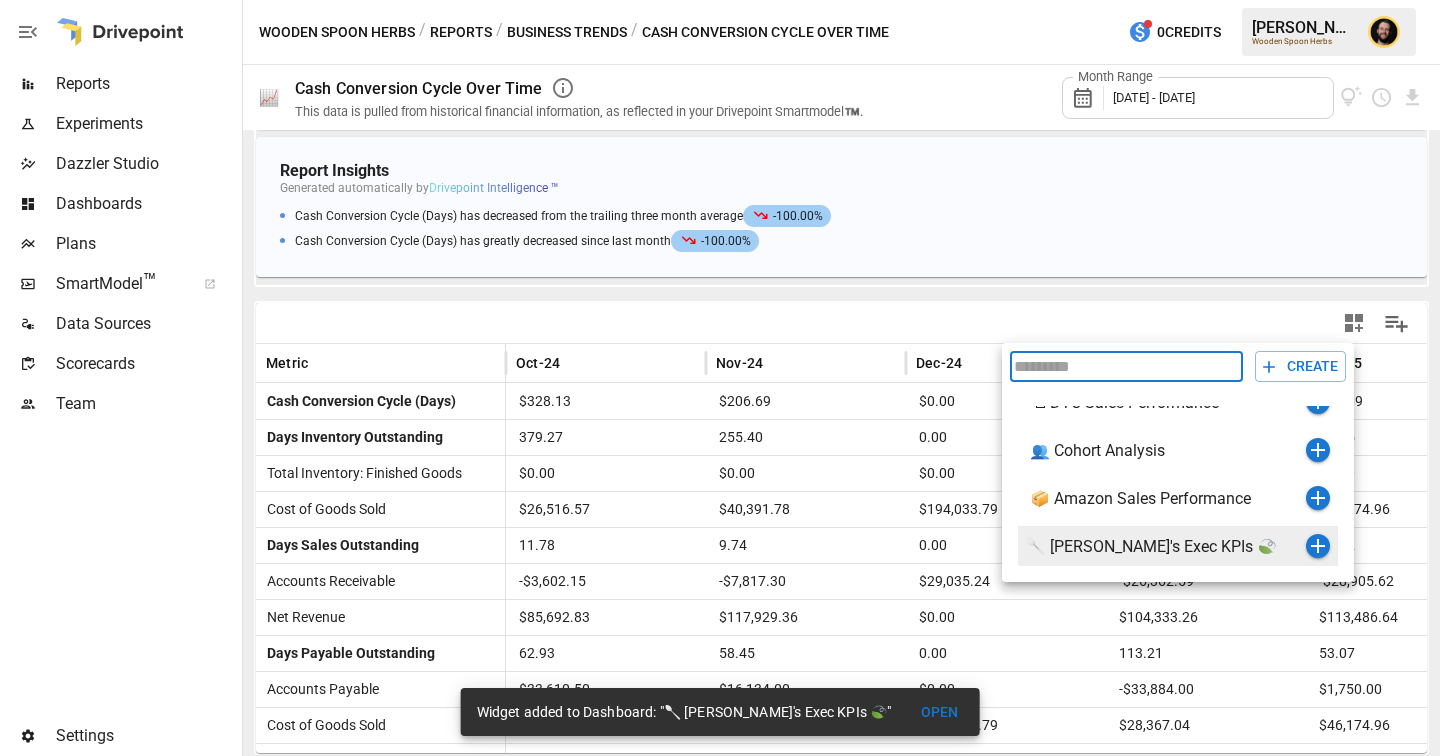 click 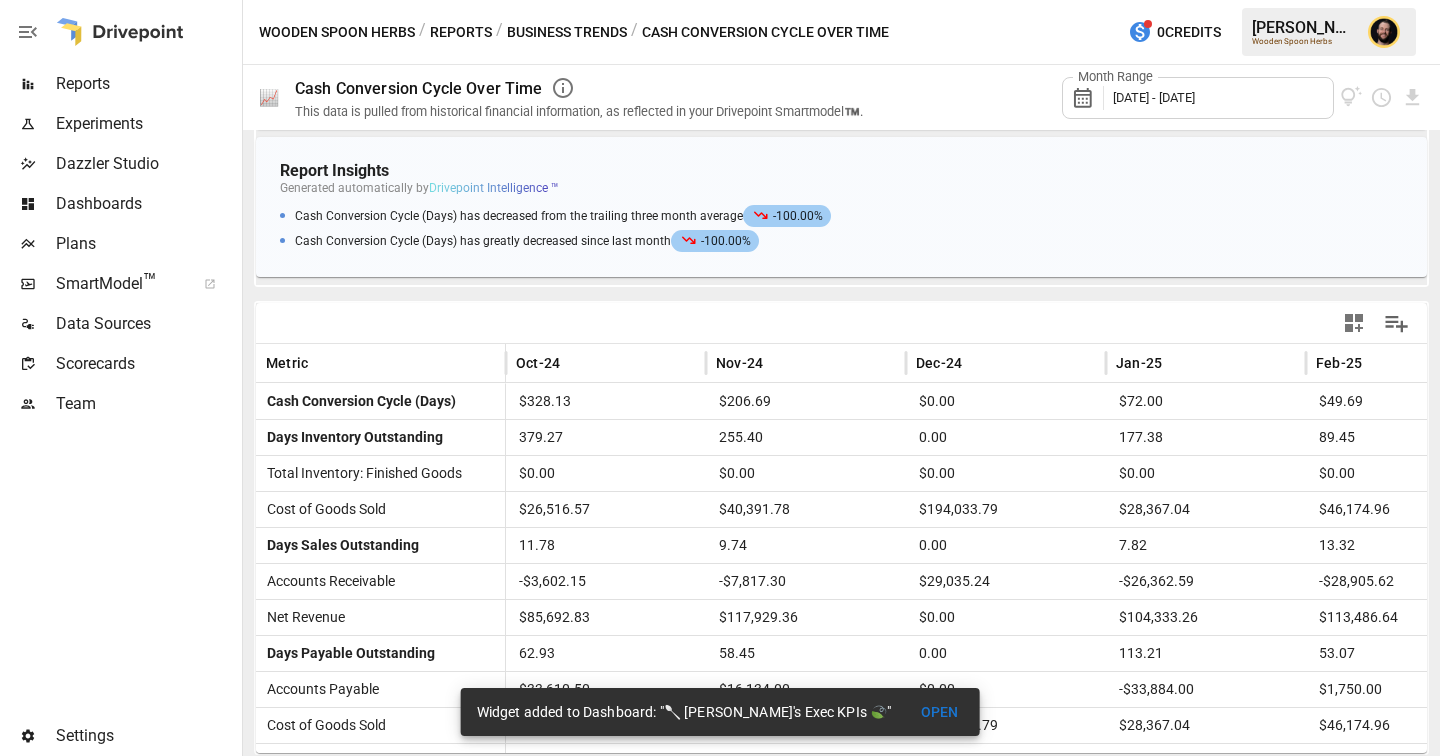 click on "Business Trends" at bounding box center [567, 32] 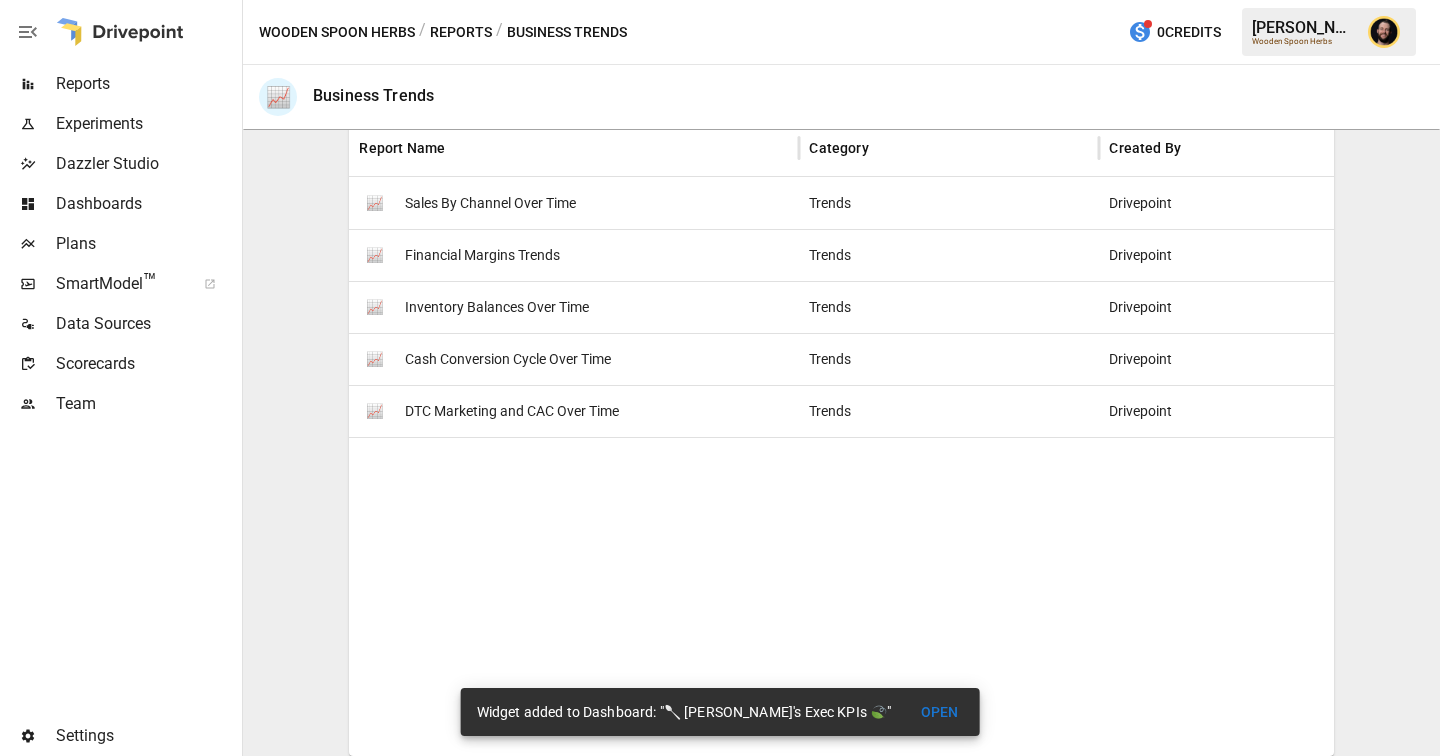 scroll, scrollTop: 418, scrollLeft: 0, axis: vertical 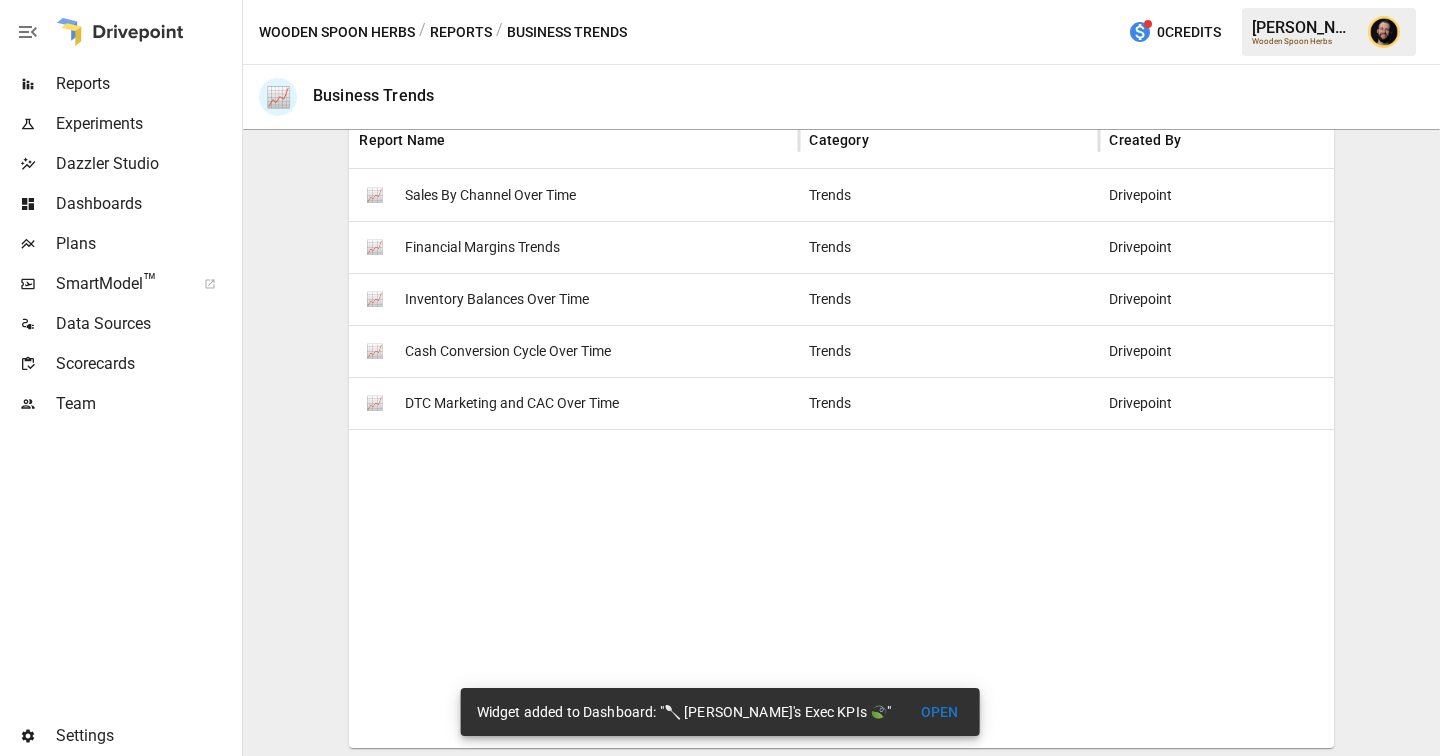 click on "DTC Marketing and CAC Over Time" at bounding box center (512, 403) 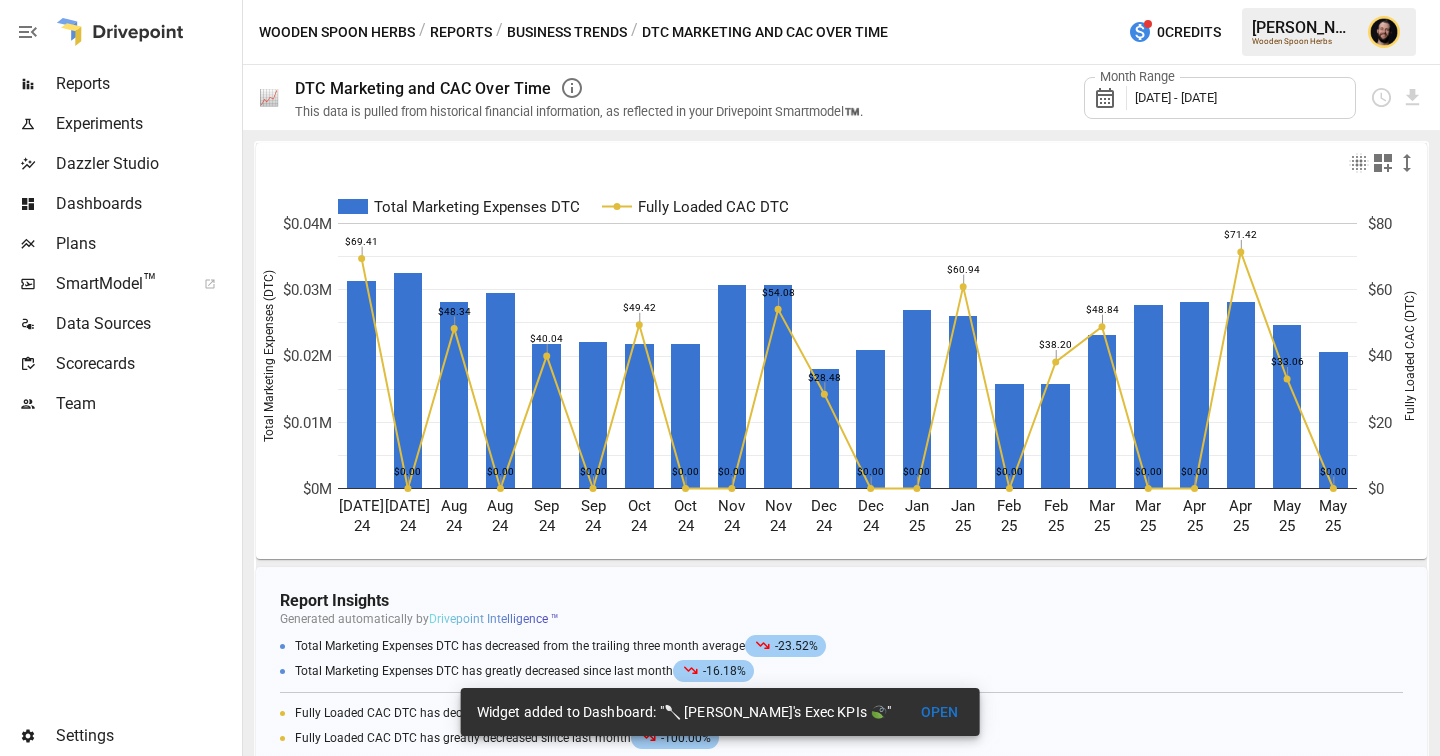 click on "[DATE] - [DATE]" at bounding box center (1176, 97) 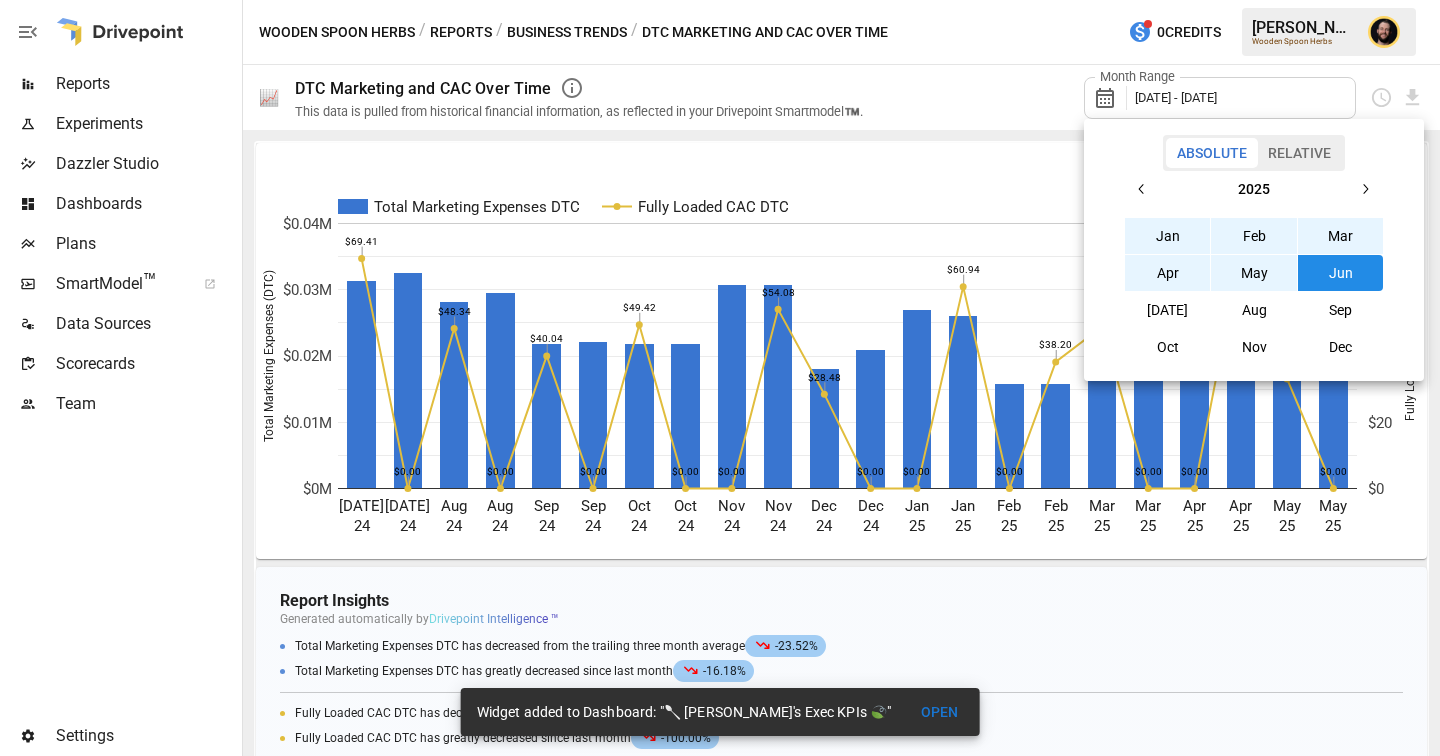click 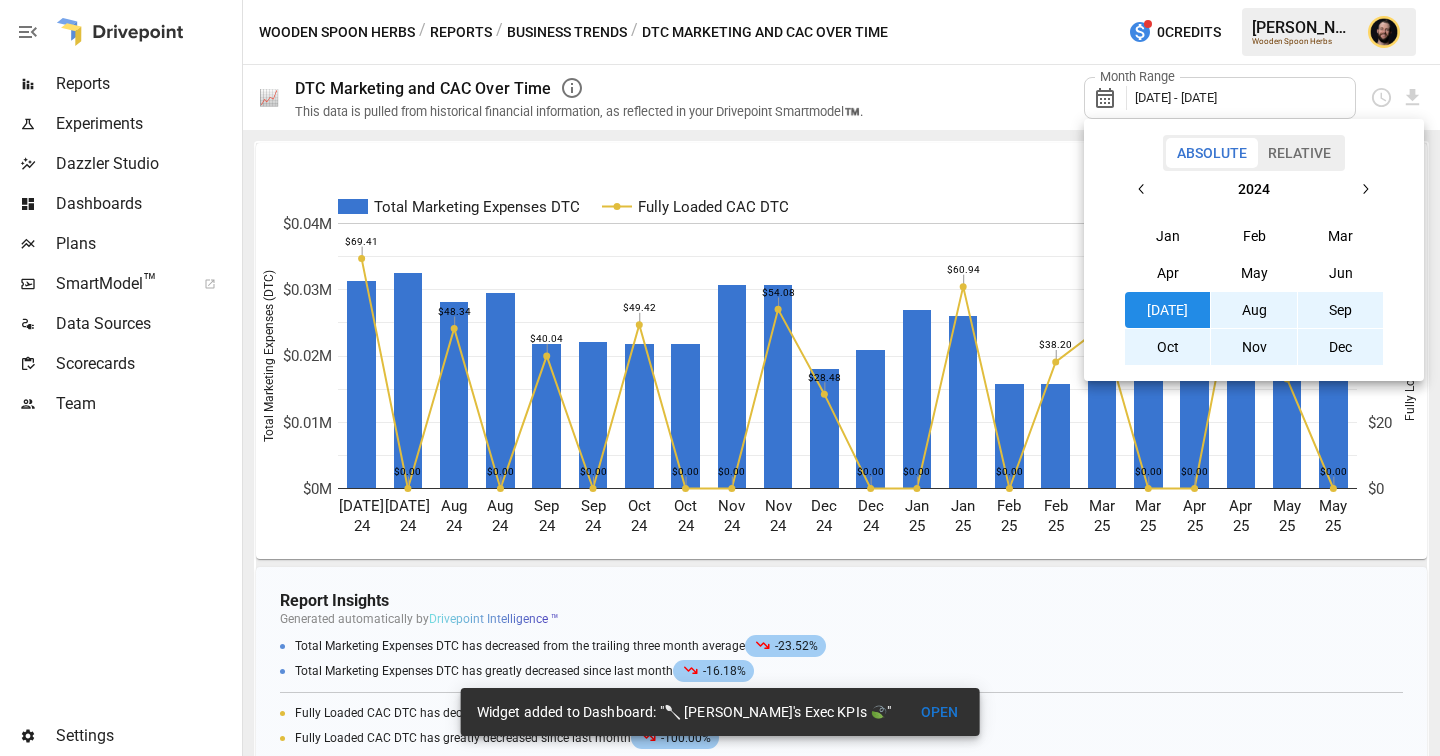 click on "Oct" at bounding box center (1168, 347) 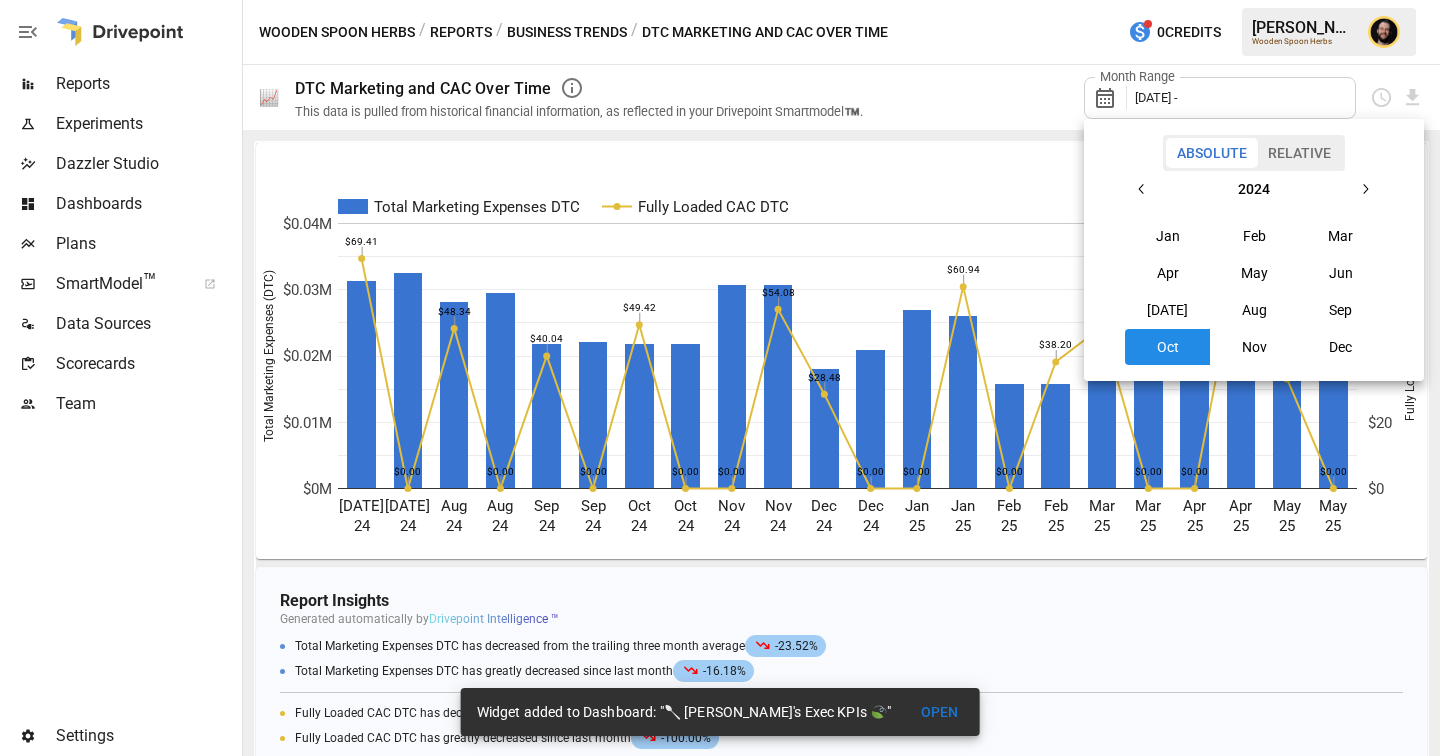 click 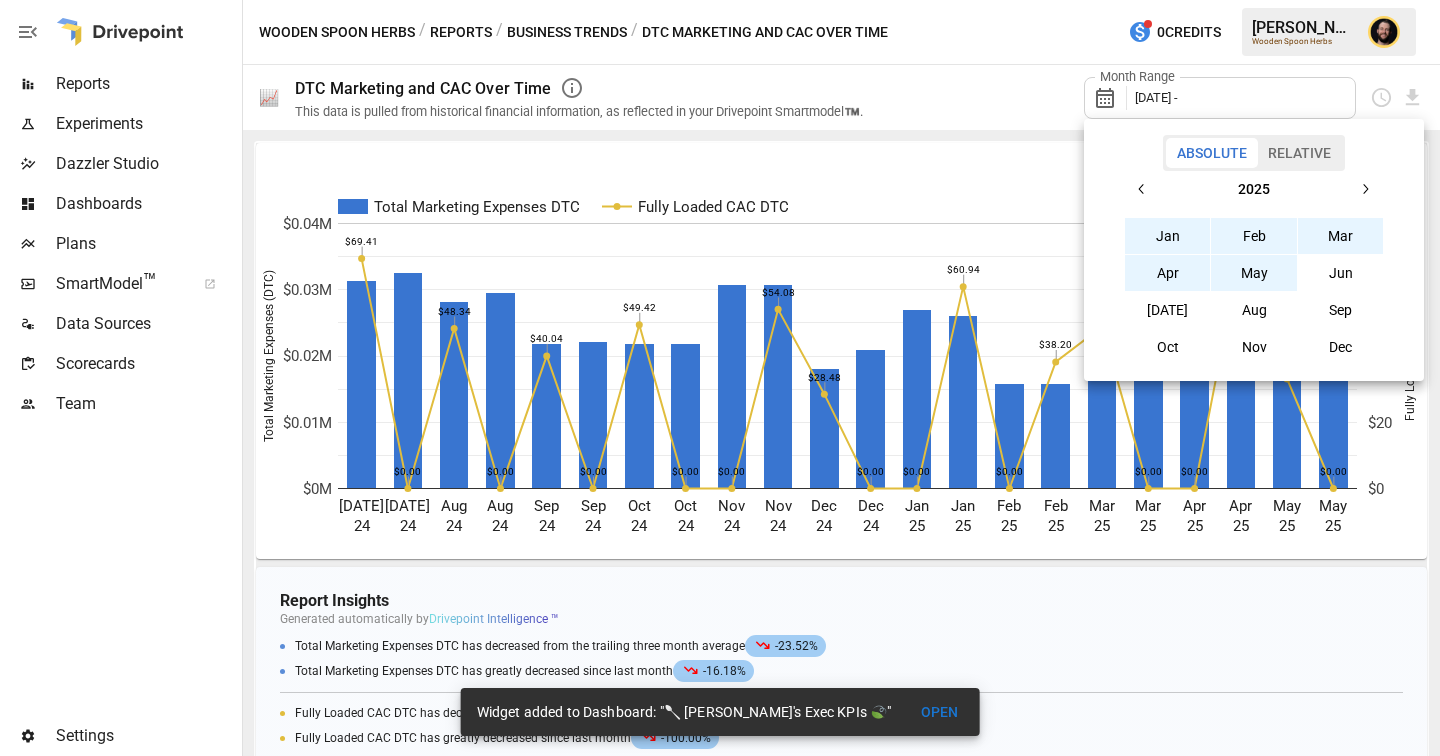click on "May" at bounding box center [1254, 273] 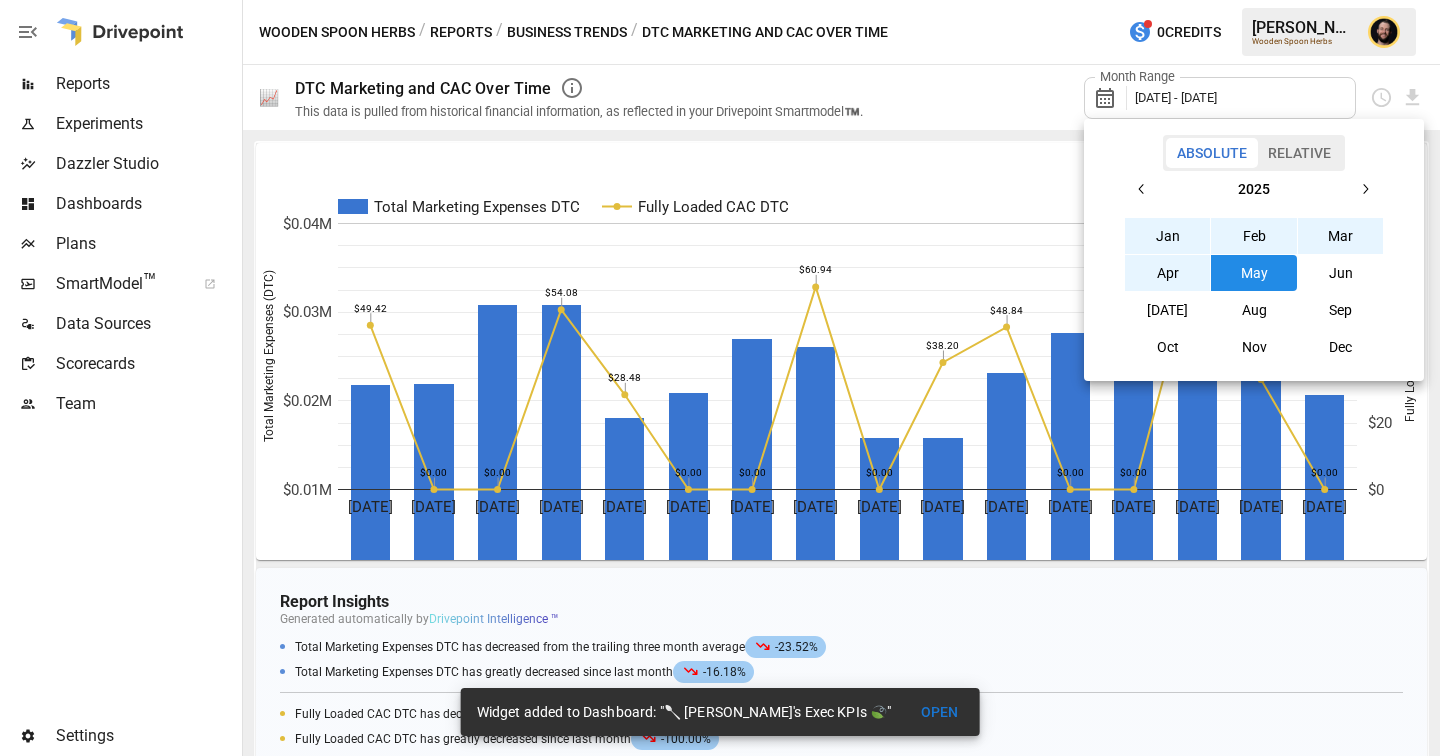 click at bounding box center [720, 378] 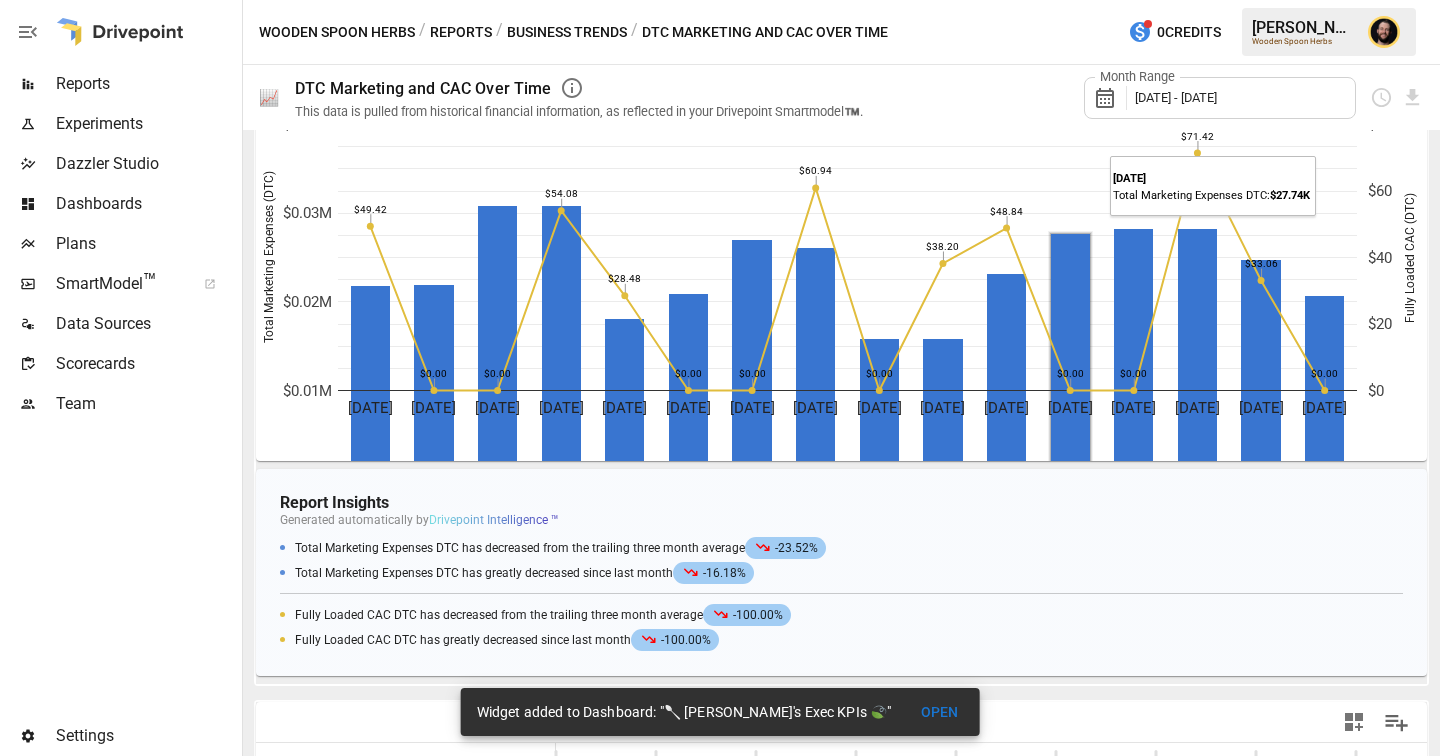 scroll, scrollTop: 31, scrollLeft: 0, axis: vertical 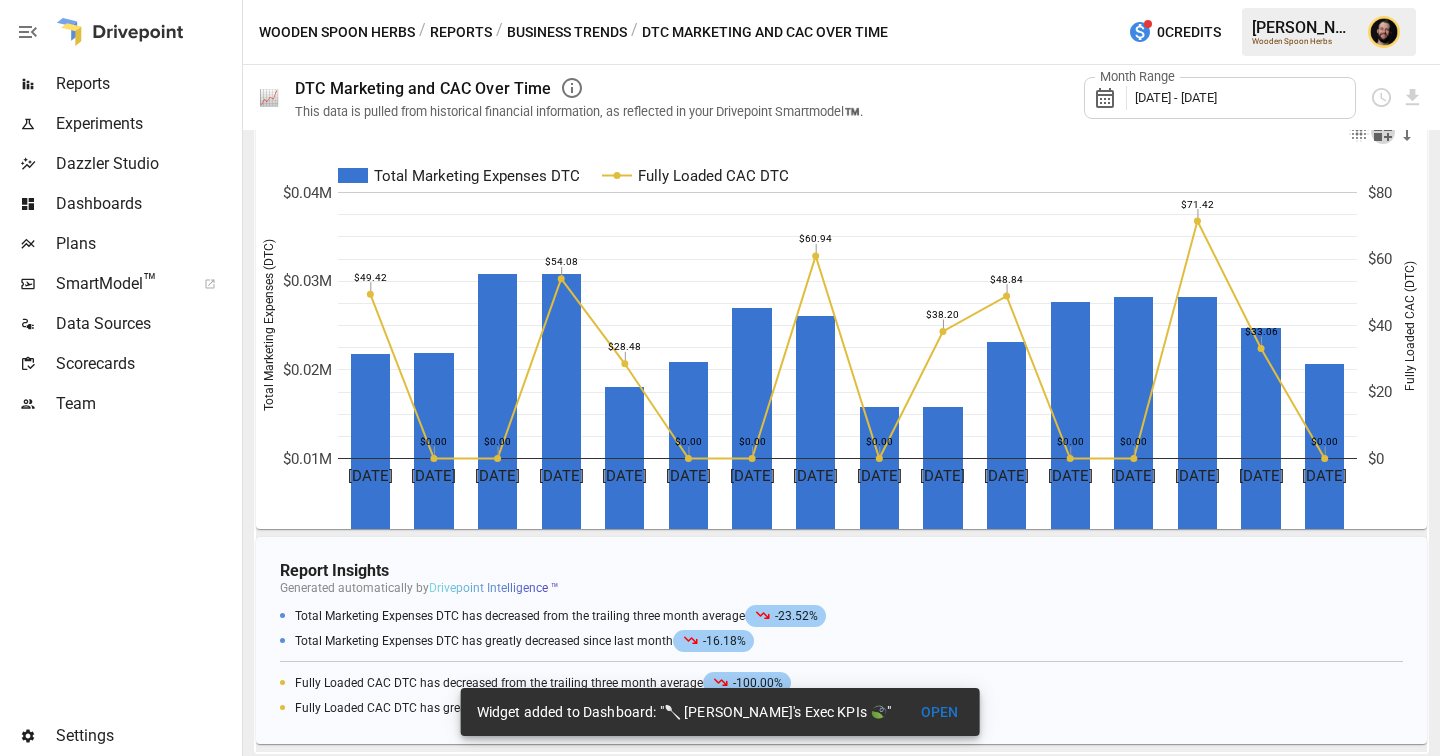 click 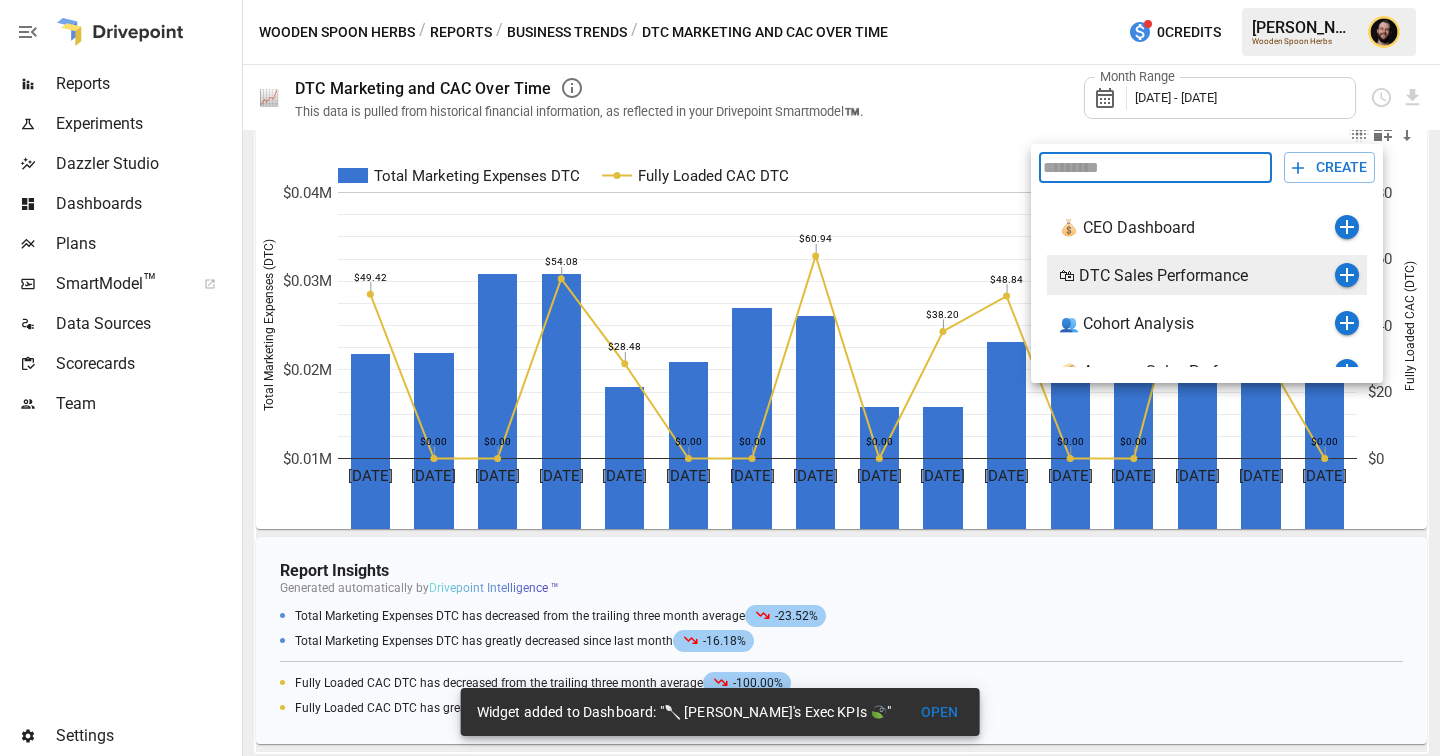 scroll, scrollTop: 72, scrollLeft: 0, axis: vertical 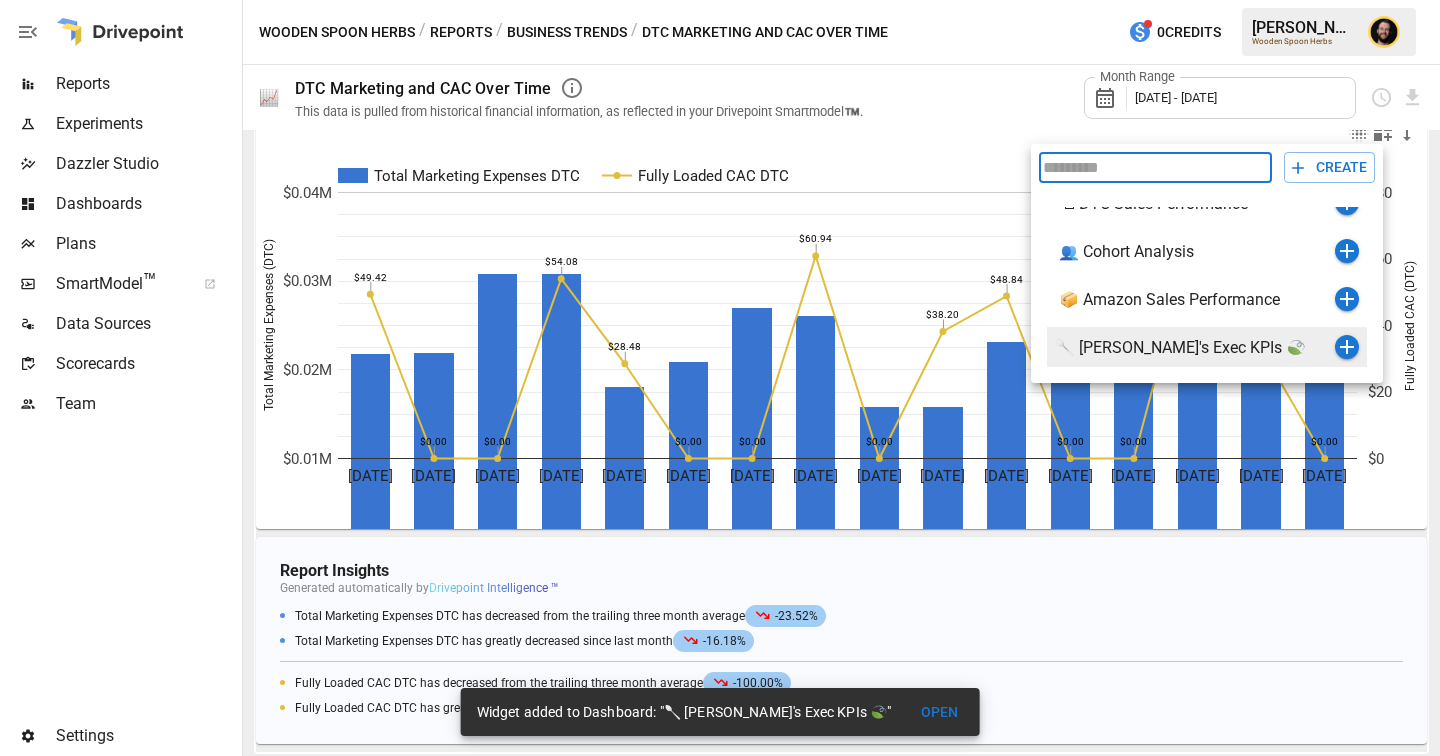 click 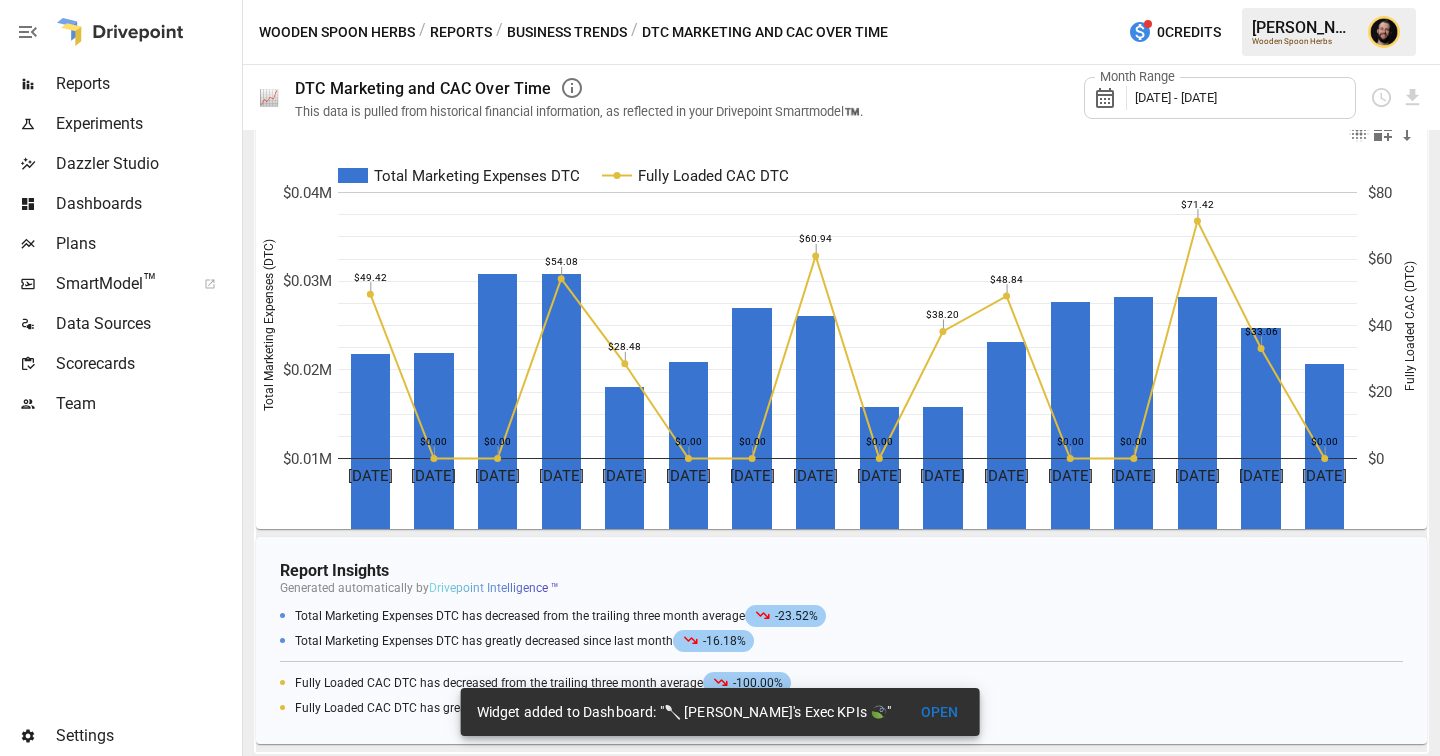 scroll, scrollTop: 21, scrollLeft: 0, axis: vertical 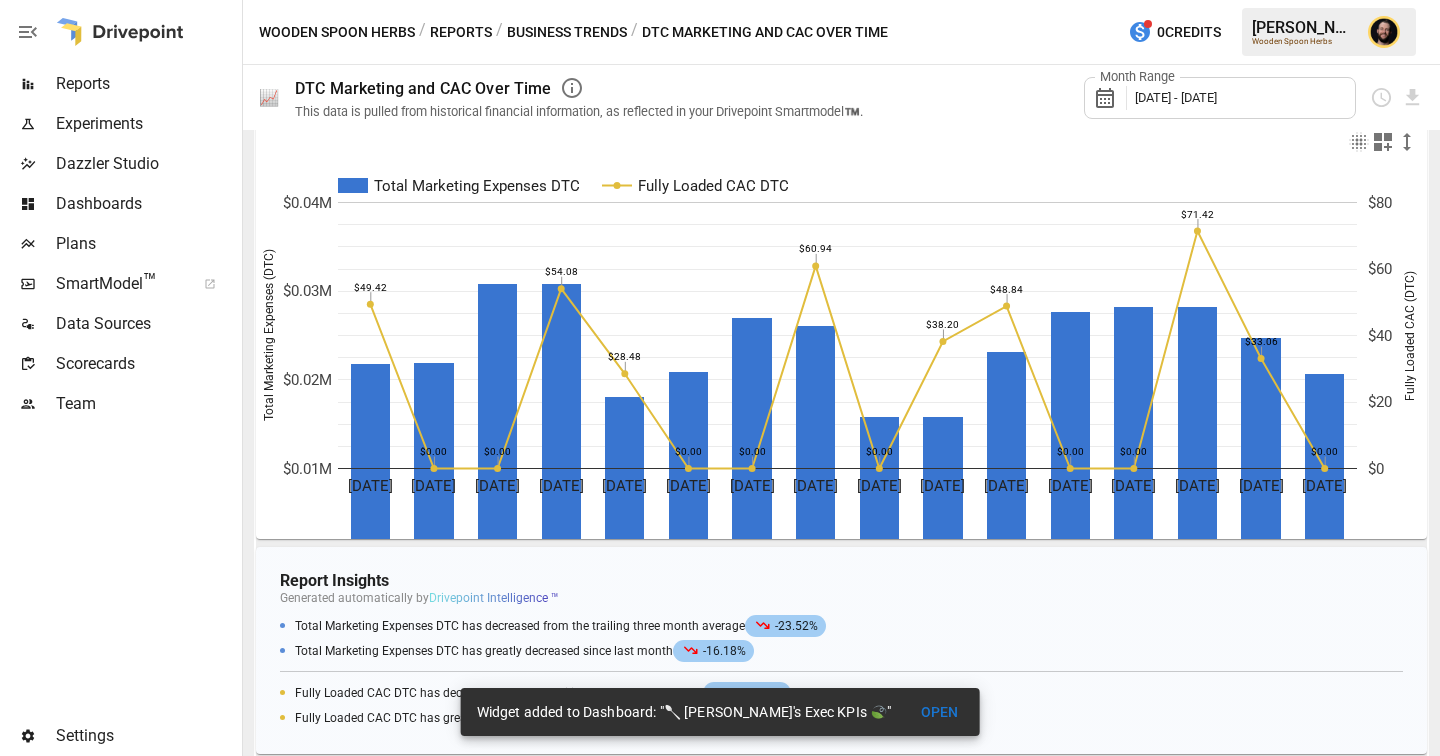 click on "Business Trends" at bounding box center [567, 32] 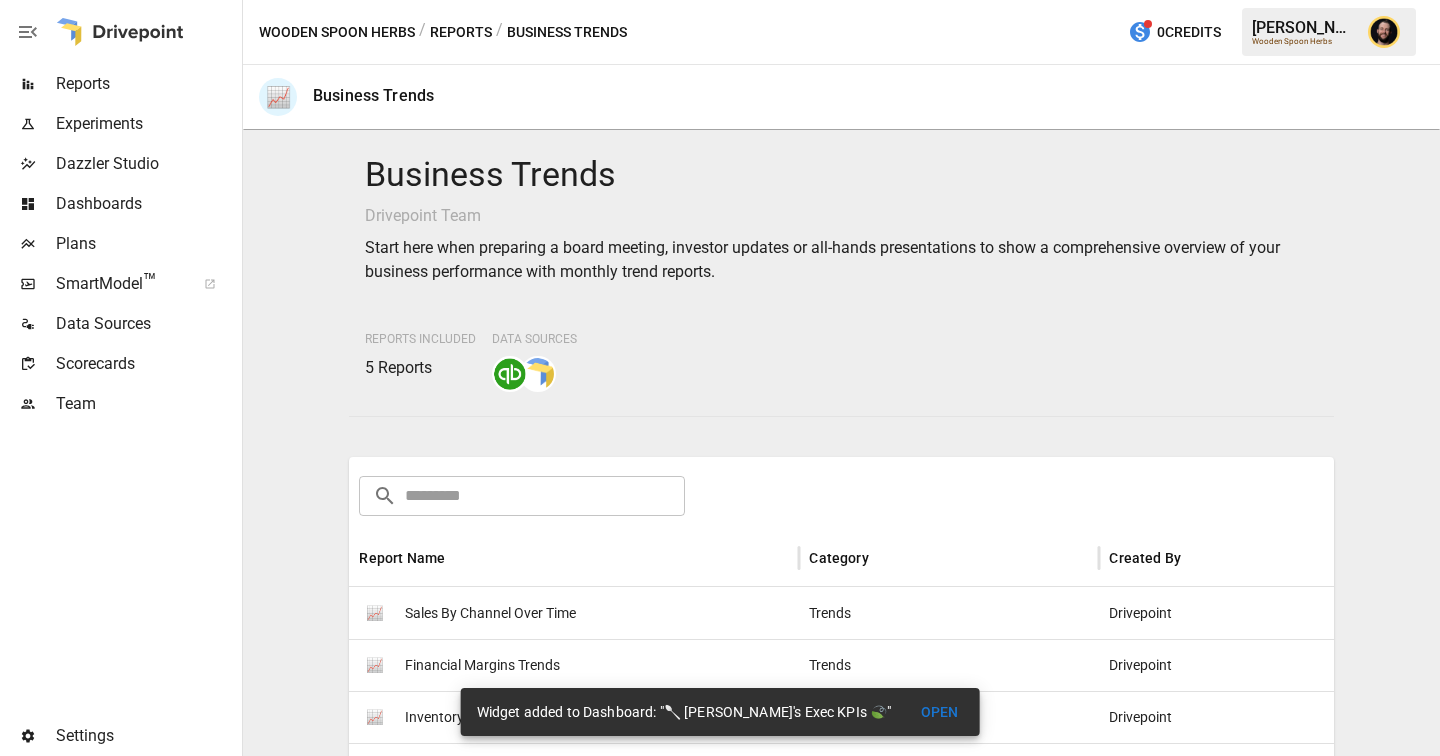 scroll, scrollTop: 190, scrollLeft: 0, axis: vertical 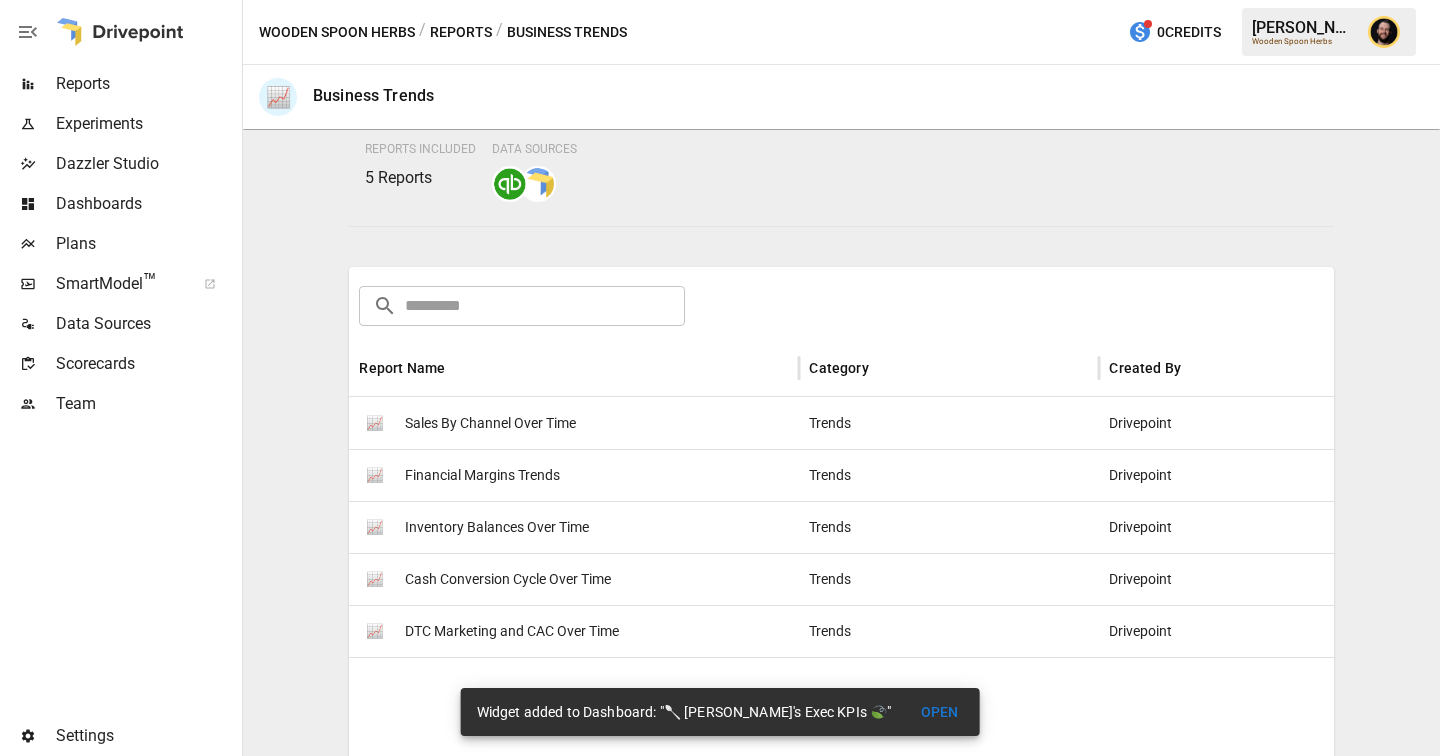 click on "Sales By Channel Over Time" at bounding box center [490, 423] 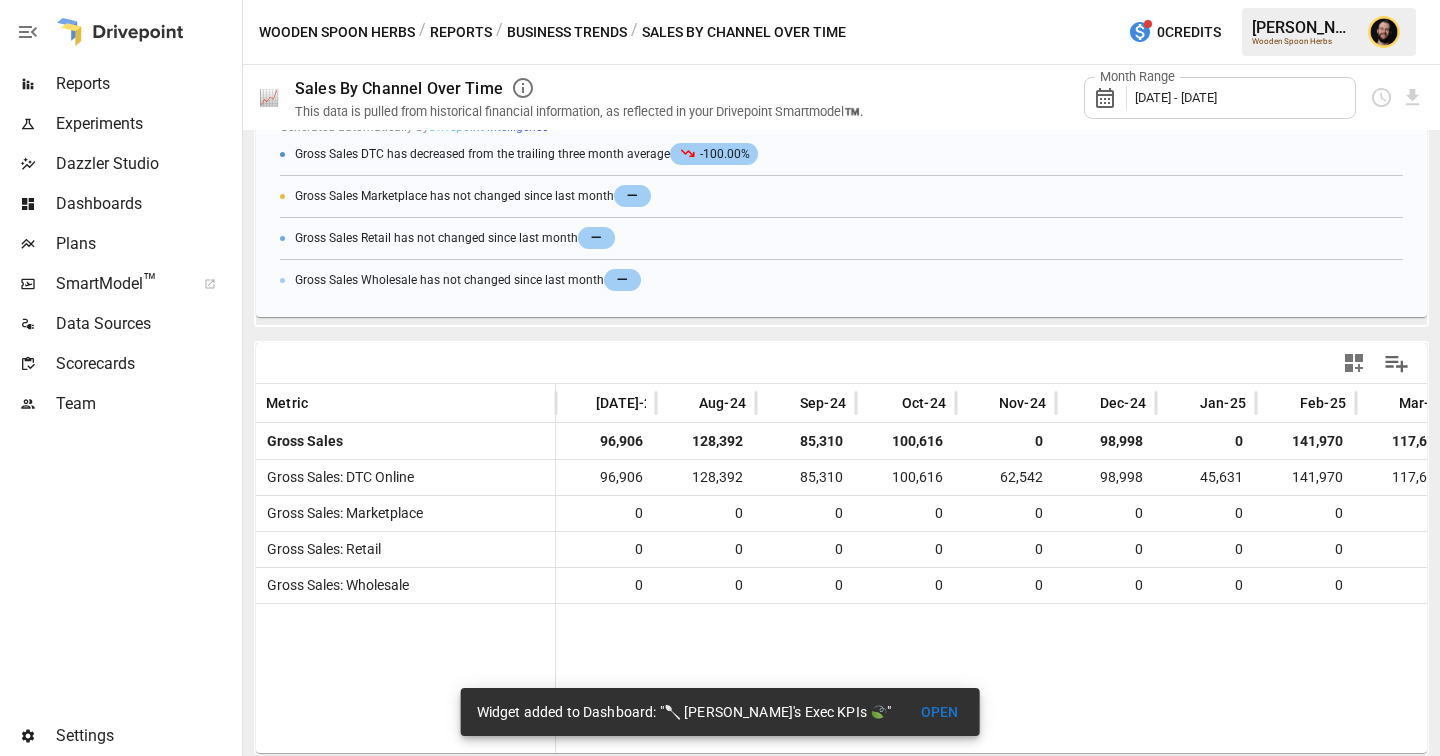 scroll, scrollTop: 0, scrollLeft: 0, axis: both 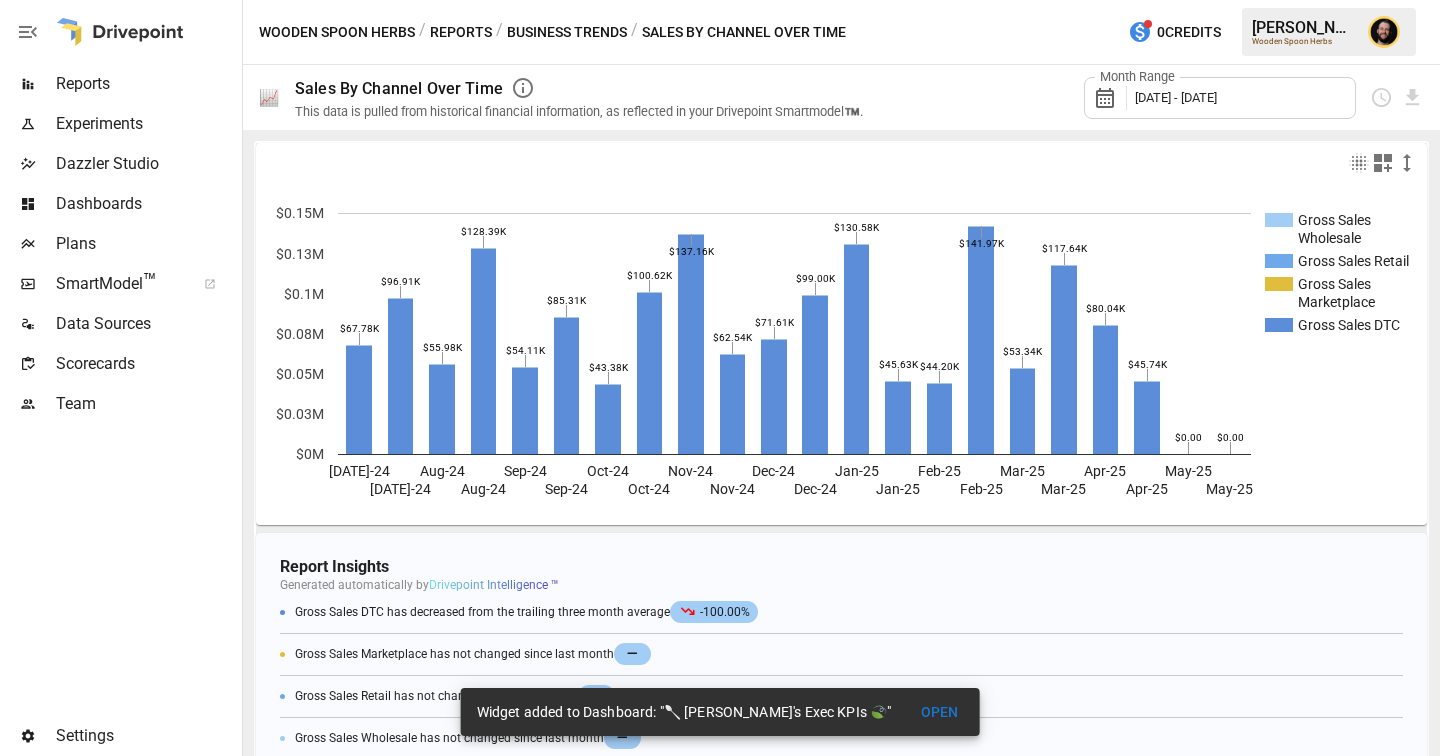 click on "Reports" at bounding box center [461, 32] 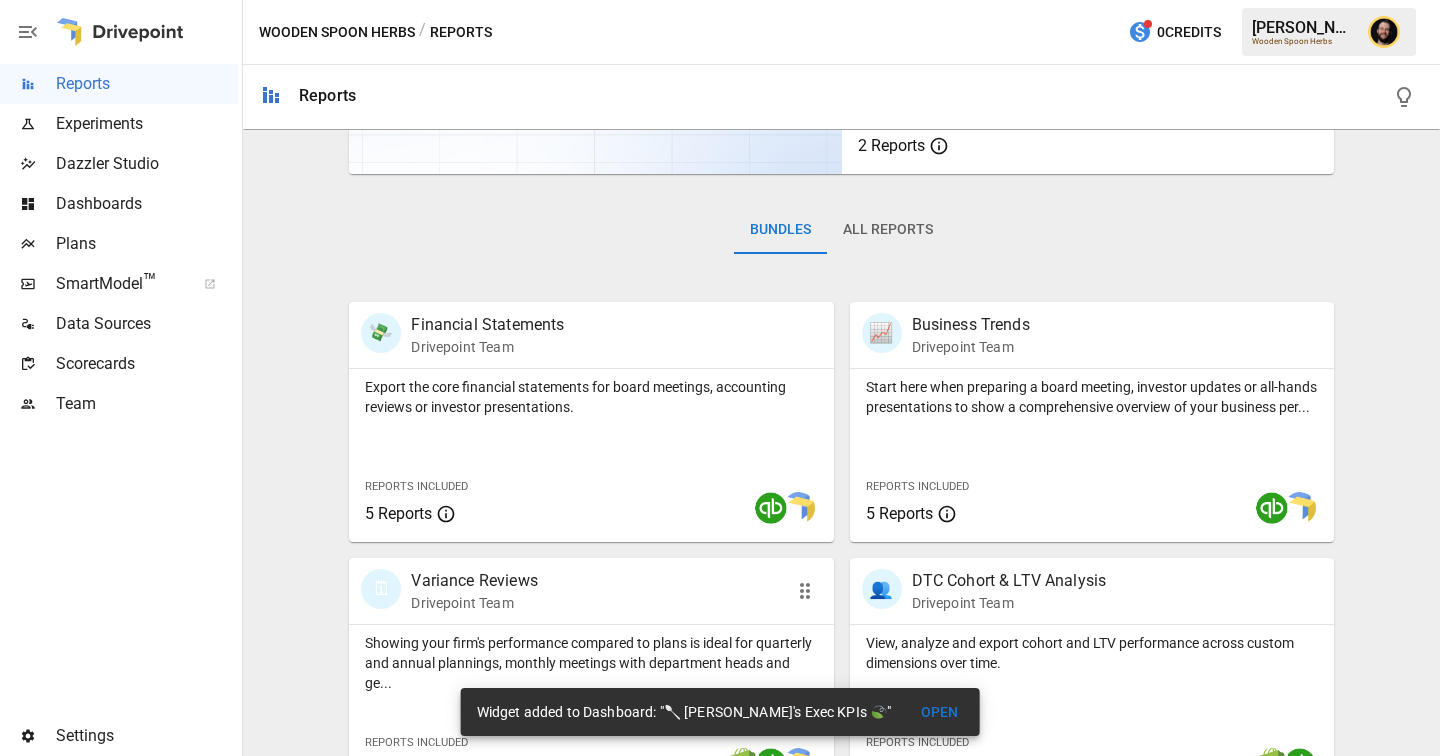scroll, scrollTop: 460, scrollLeft: 0, axis: vertical 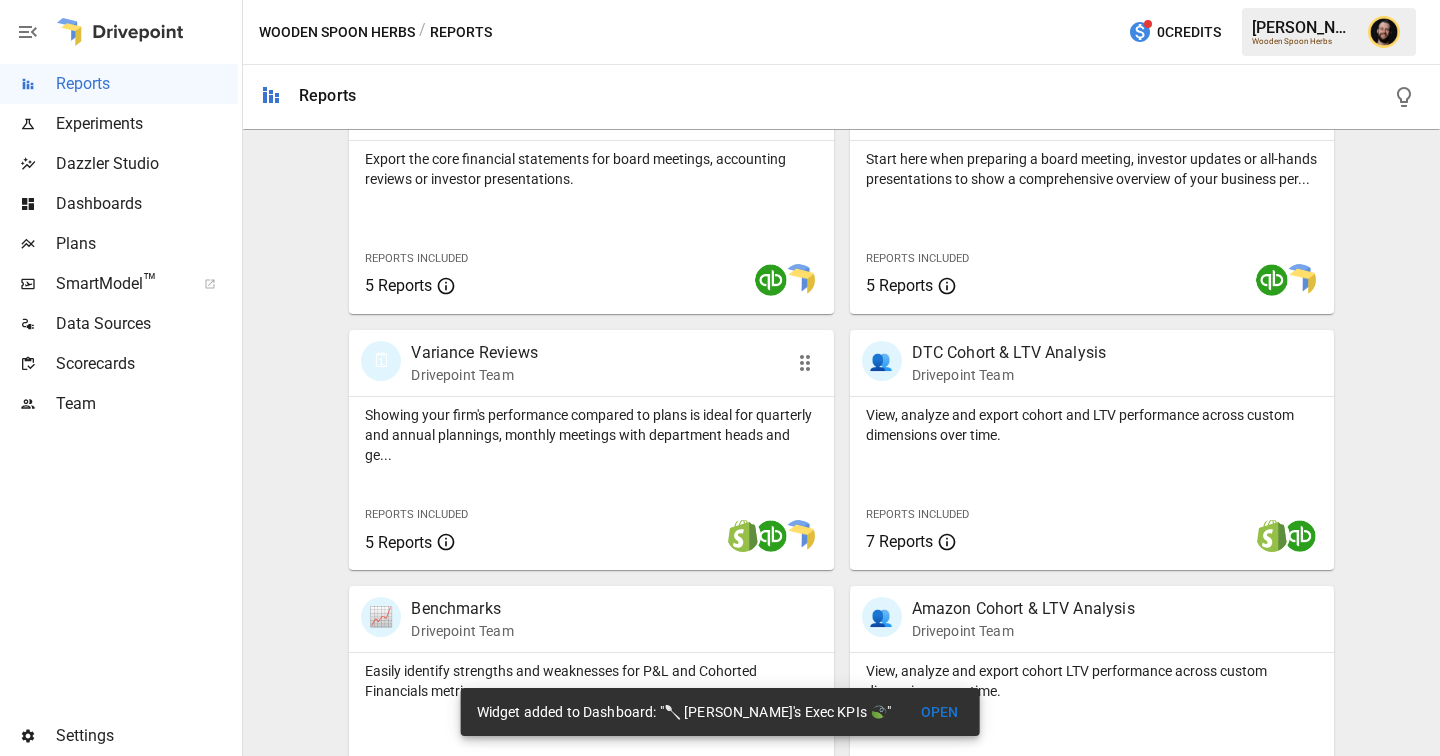 click on "Reports Included 5 Reports" at bounding box center (450, 271) 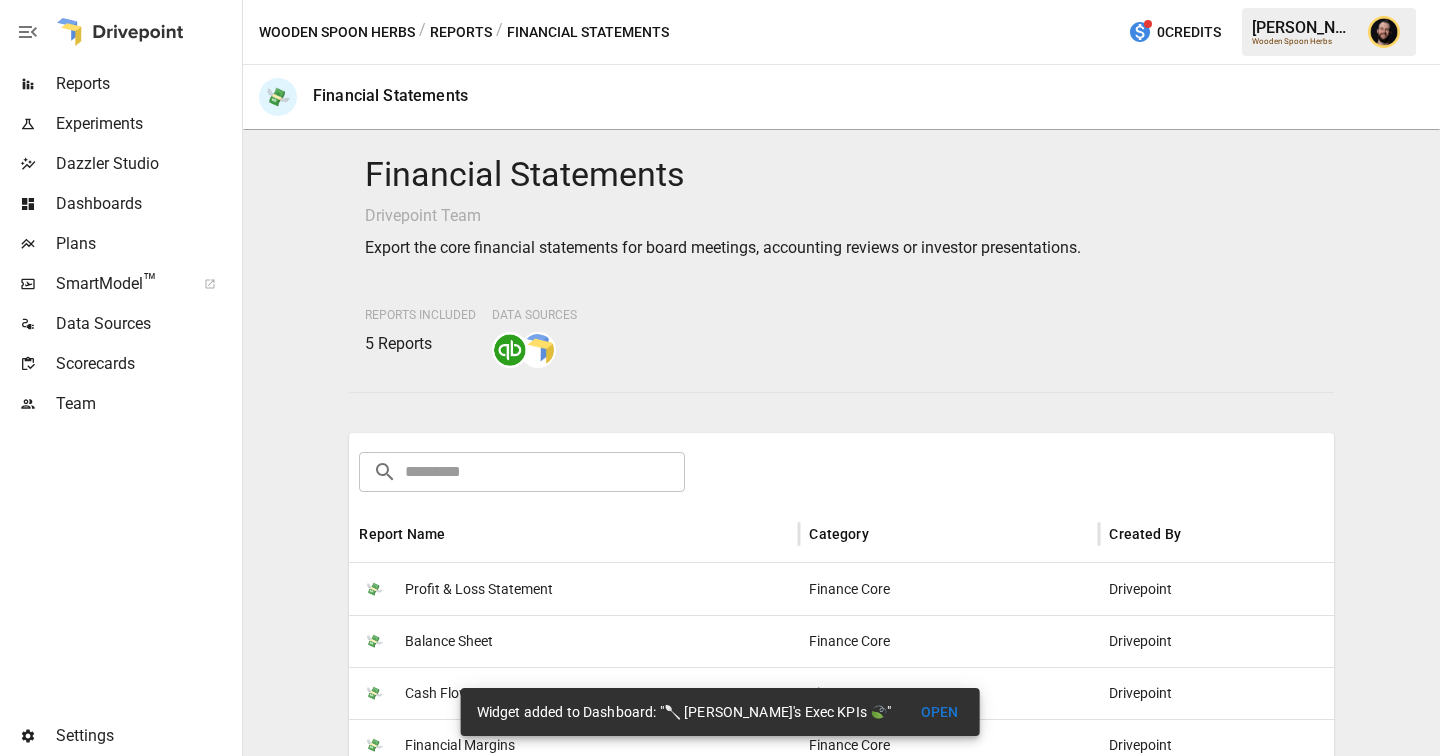 scroll, scrollTop: 117, scrollLeft: 0, axis: vertical 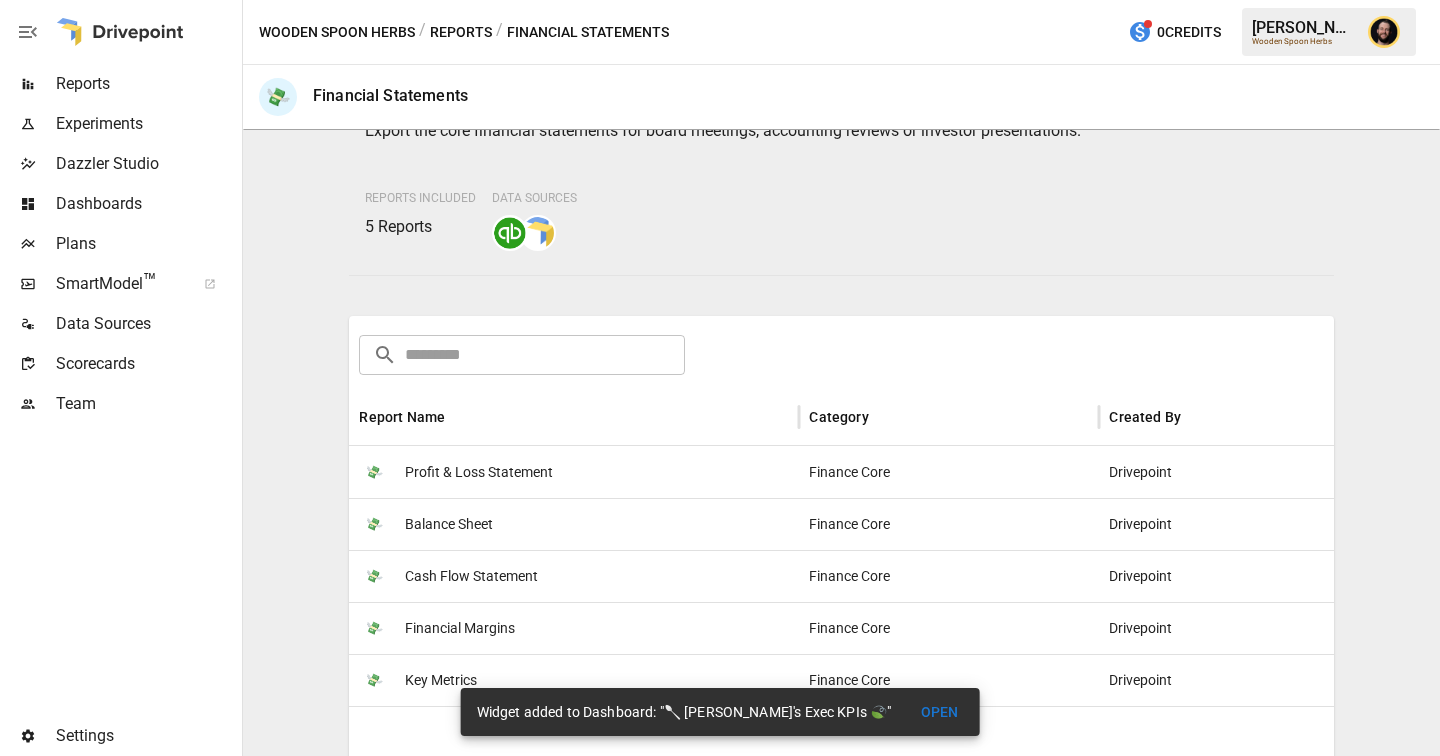 click on "Profit & Loss Statement" at bounding box center [479, 472] 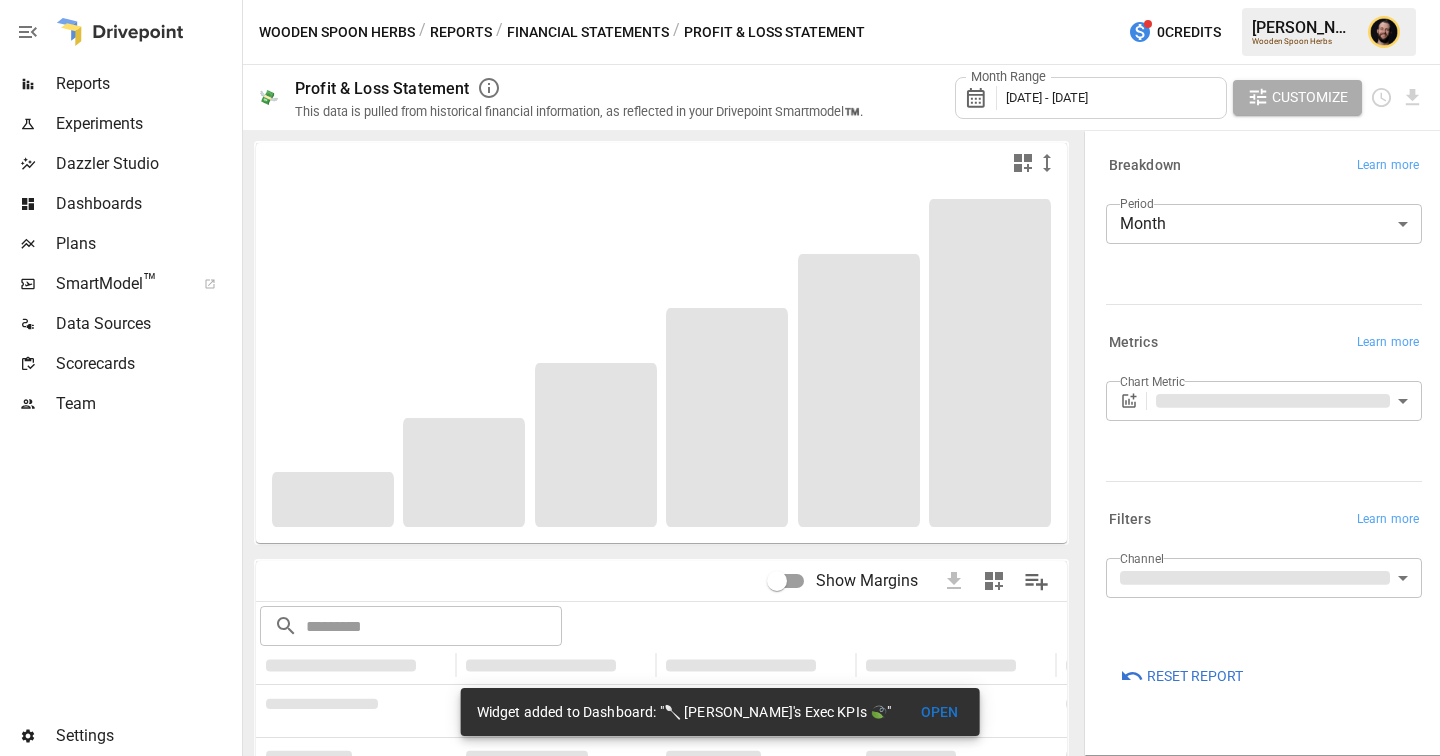 click on "**********" at bounding box center [720, 0] 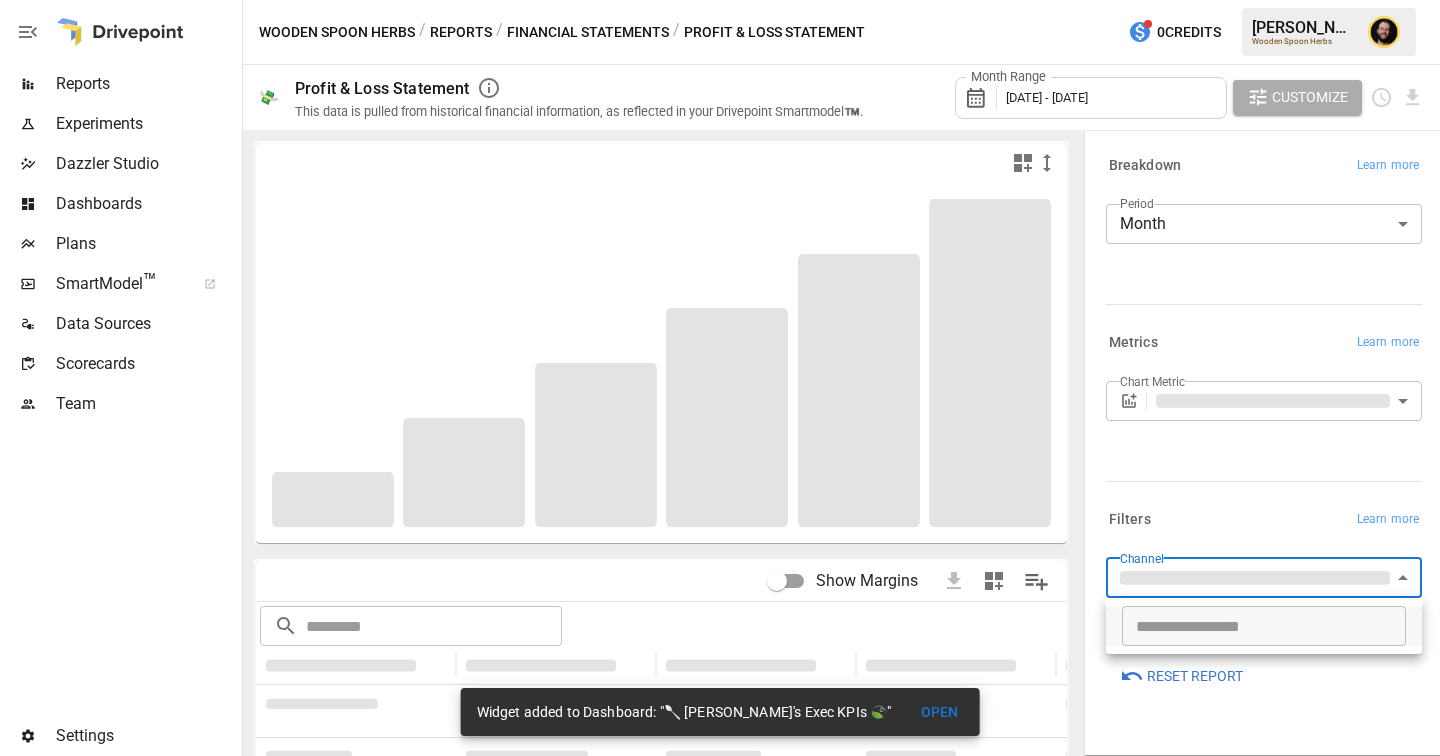 click at bounding box center [720, 378] 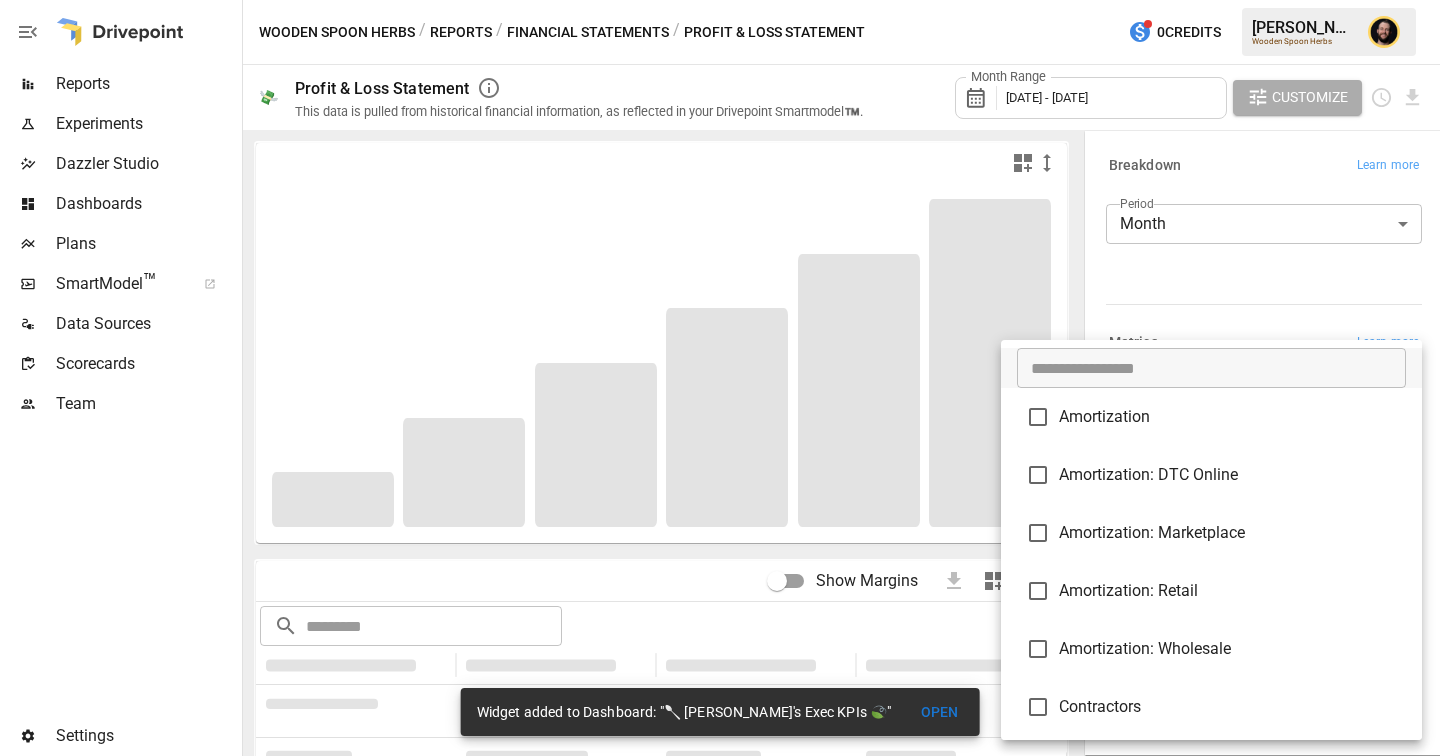 click on "**********" at bounding box center [720, 0] 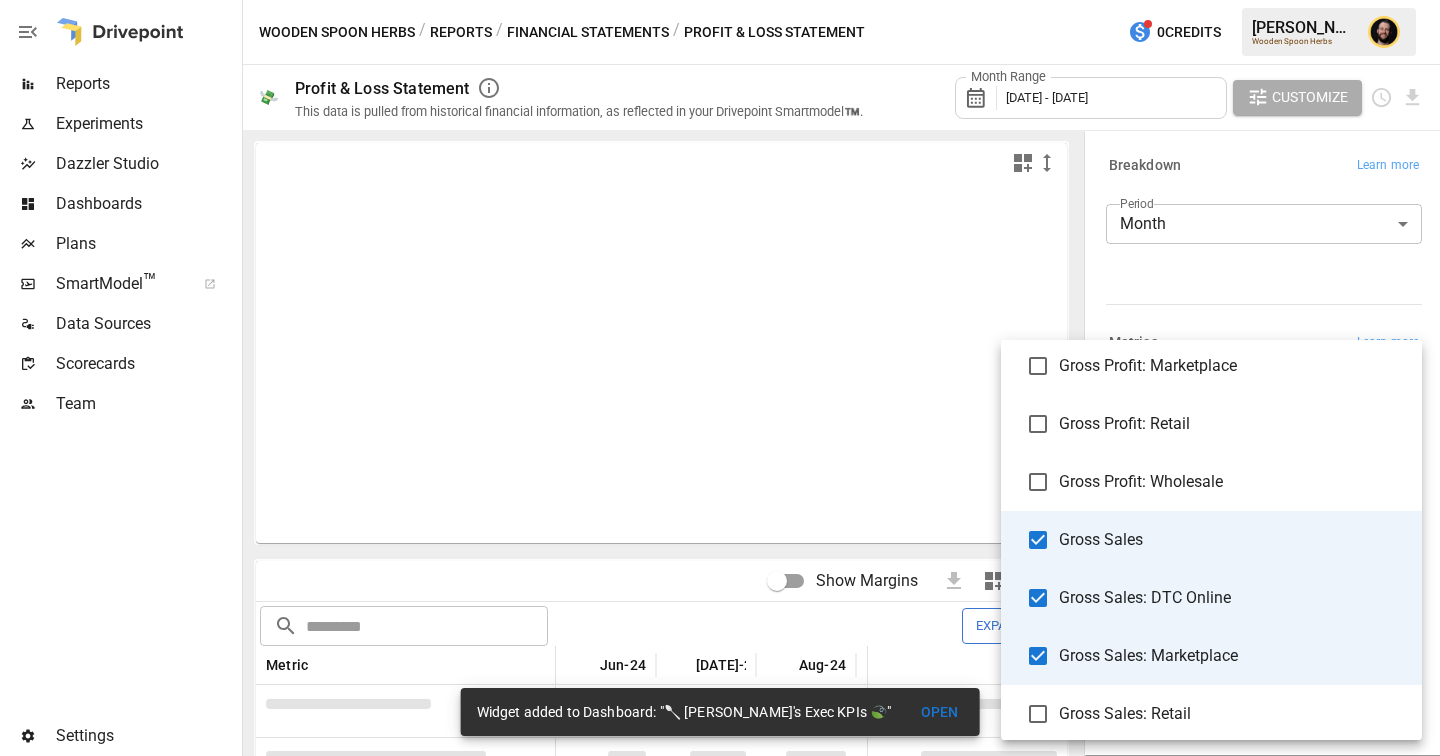 scroll, scrollTop: 3393, scrollLeft: 0, axis: vertical 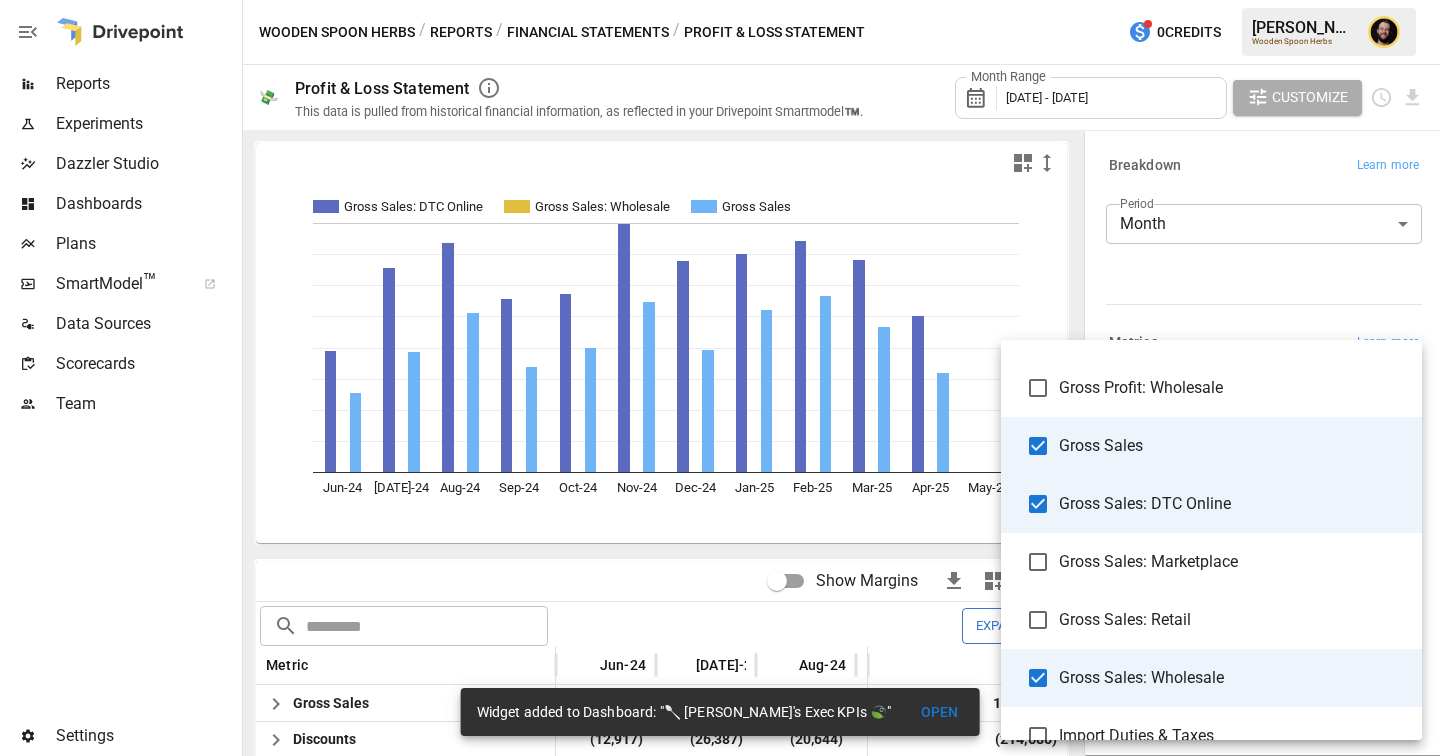 click at bounding box center (720, 378) 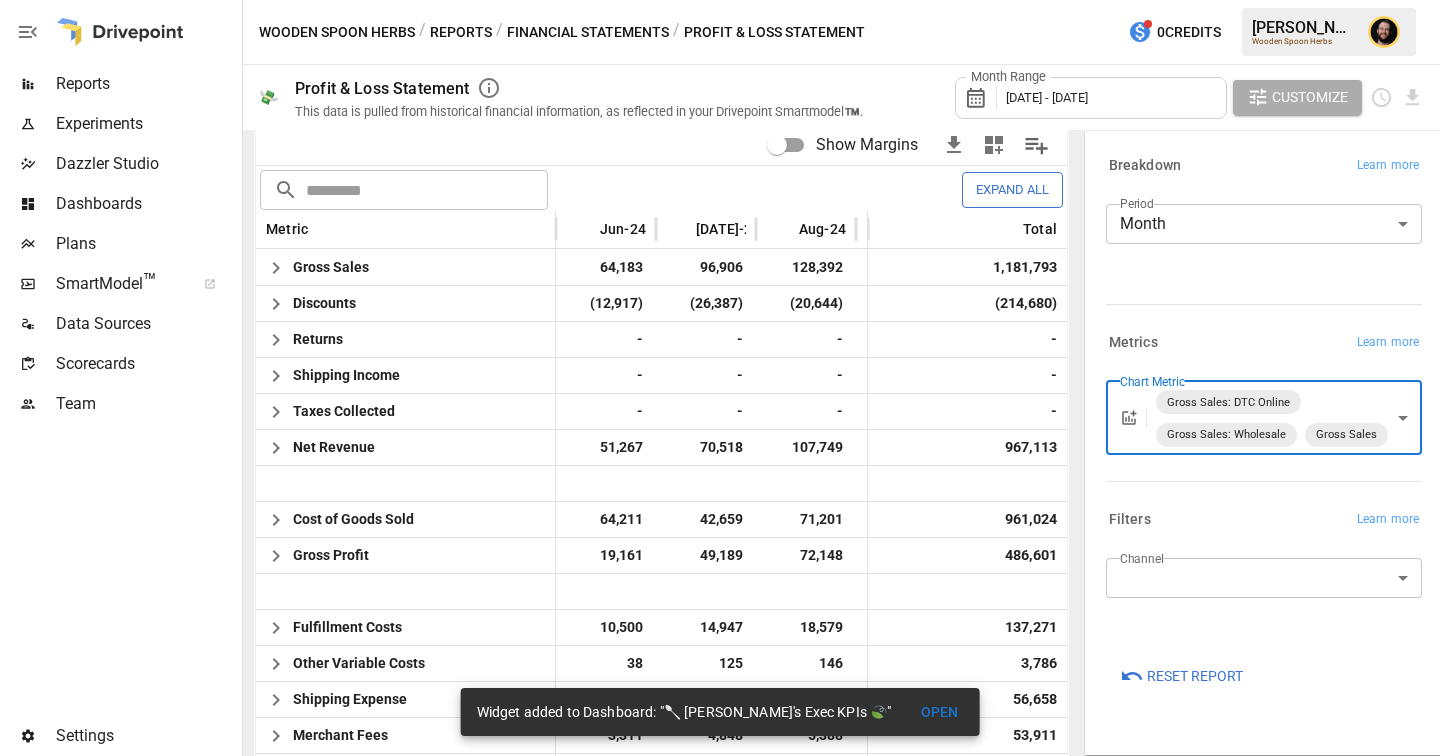 scroll, scrollTop: 424, scrollLeft: 0, axis: vertical 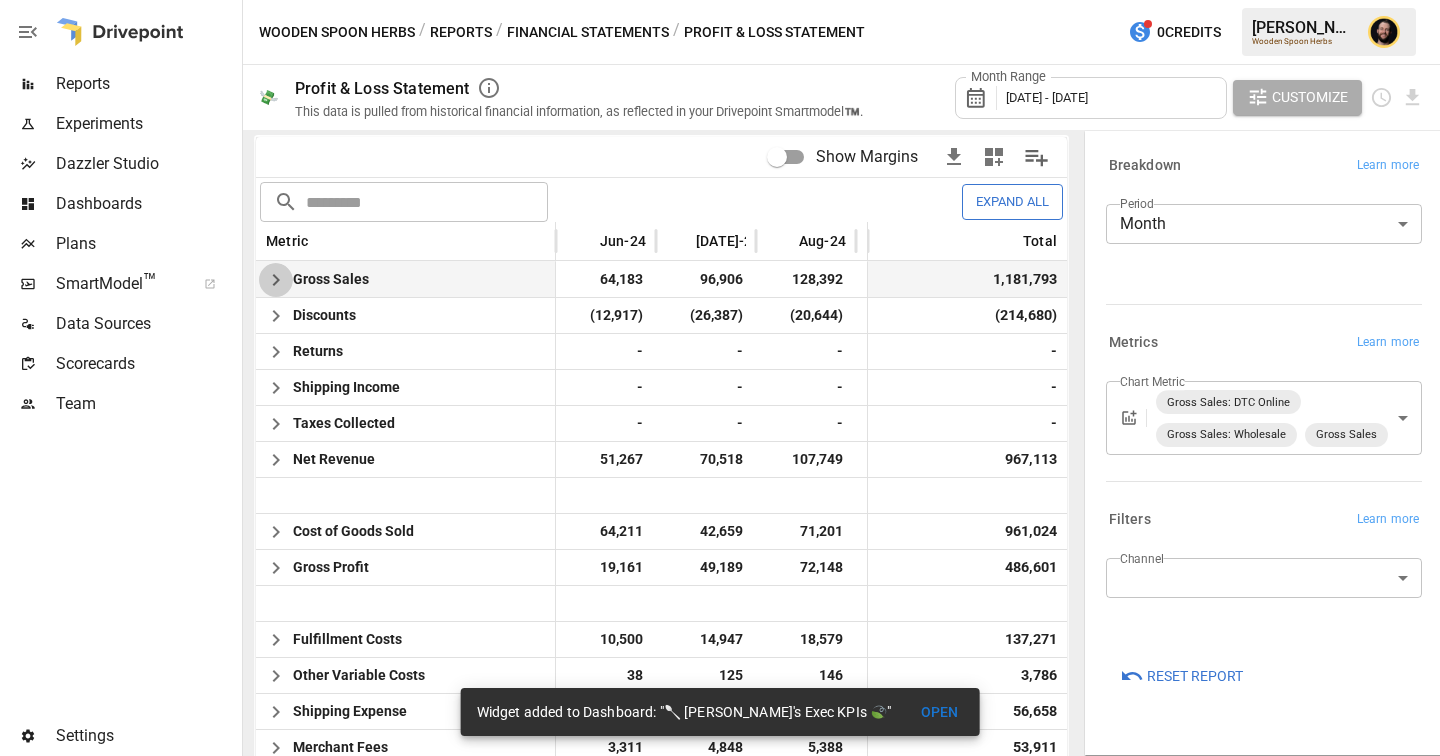 click 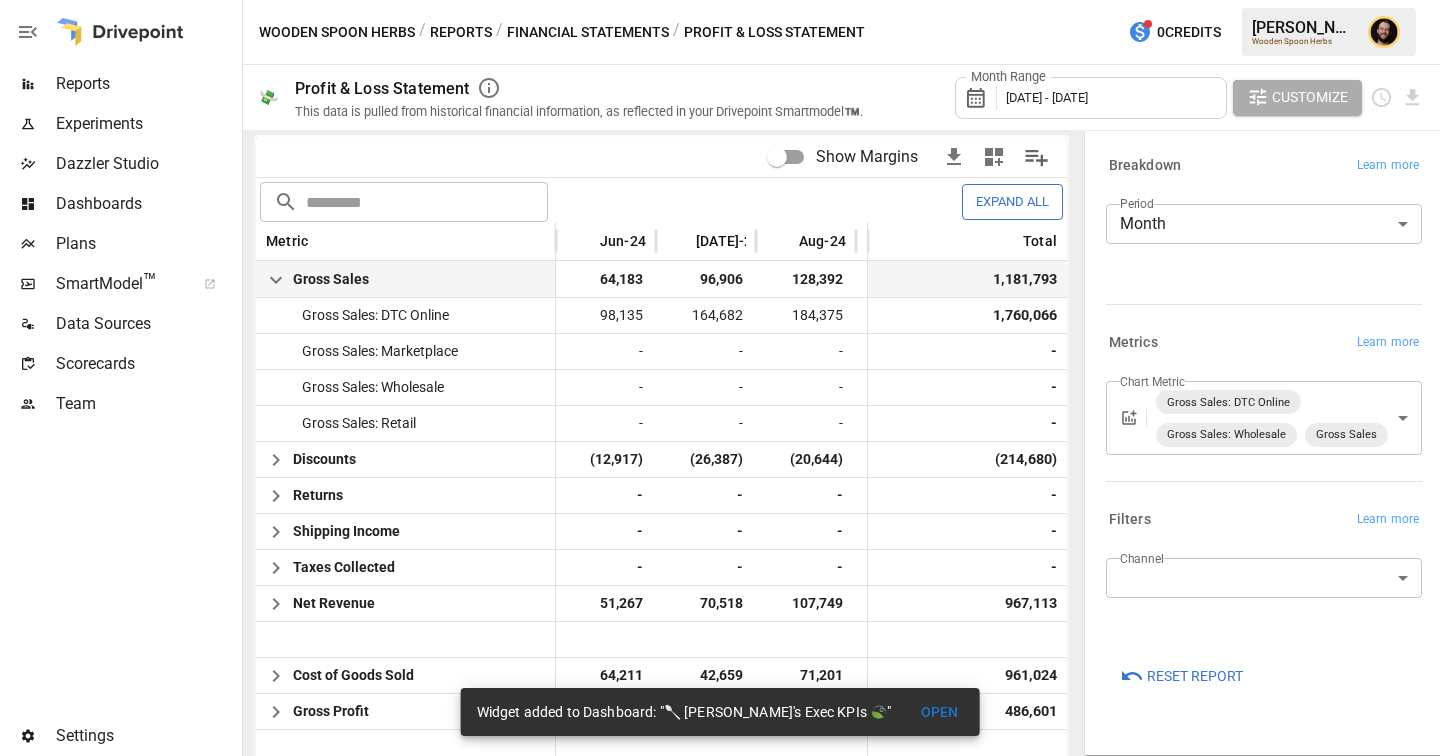 click on "Reports" at bounding box center (461, 32) 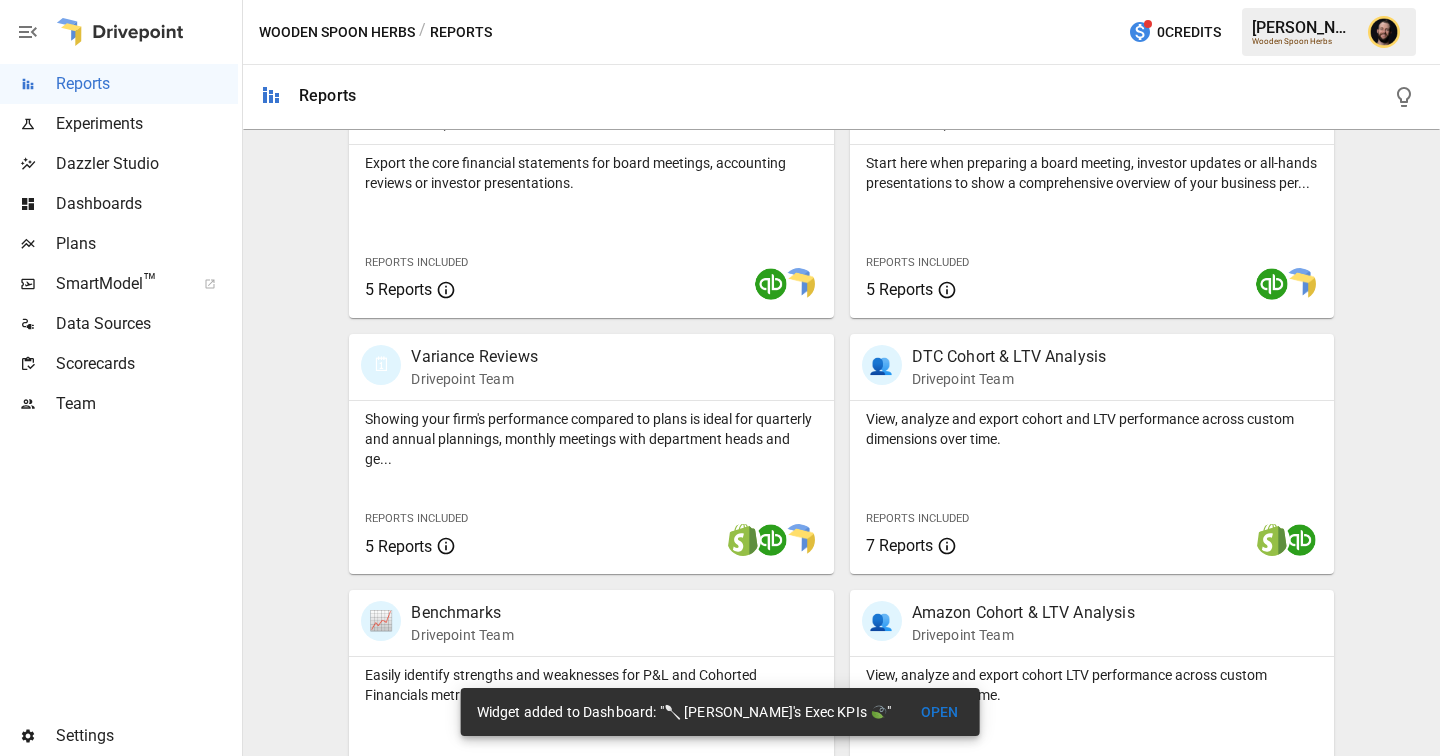 scroll, scrollTop: 794, scrollLeft: 0, axis: vertical 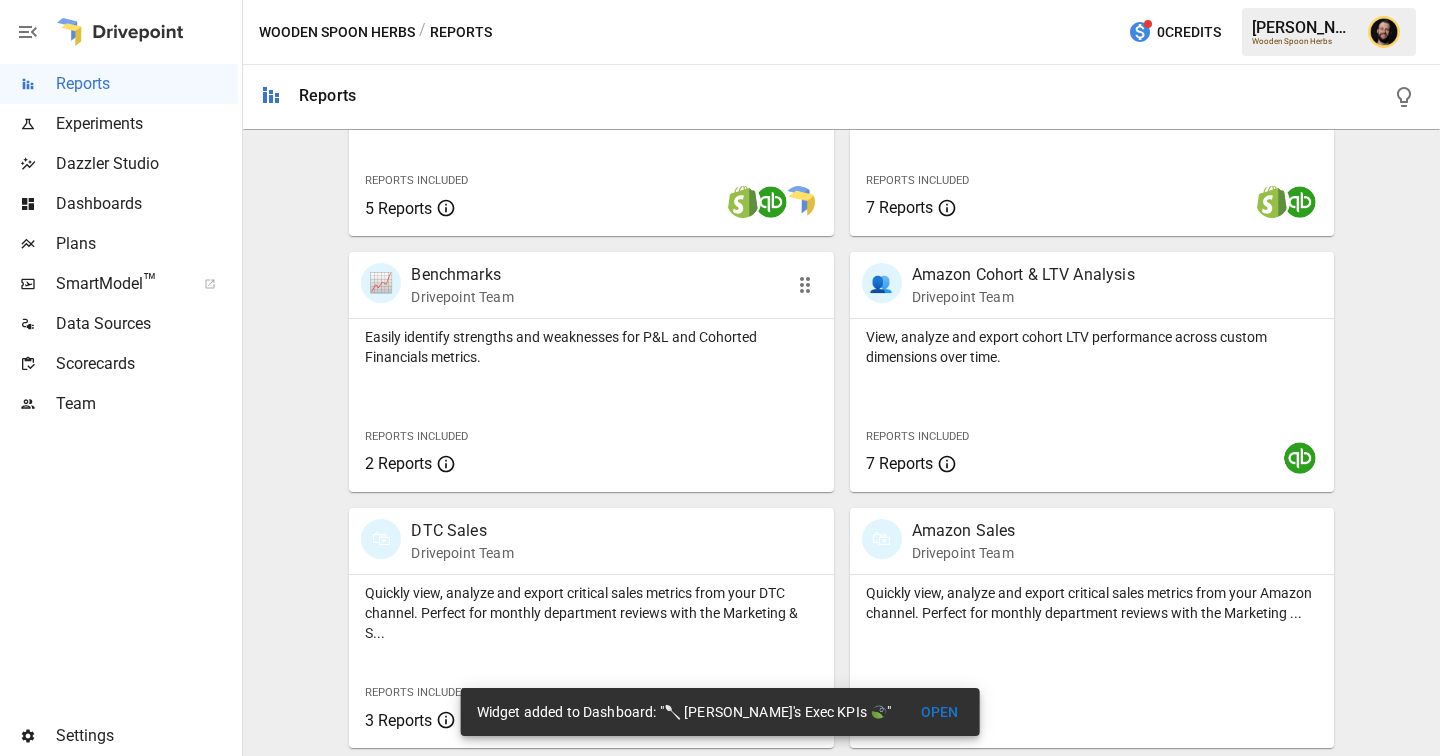 click on "Easily identify strengths and weaknesses for P&L and Cohorted Financials metrics." at bounding box center (591, 347) 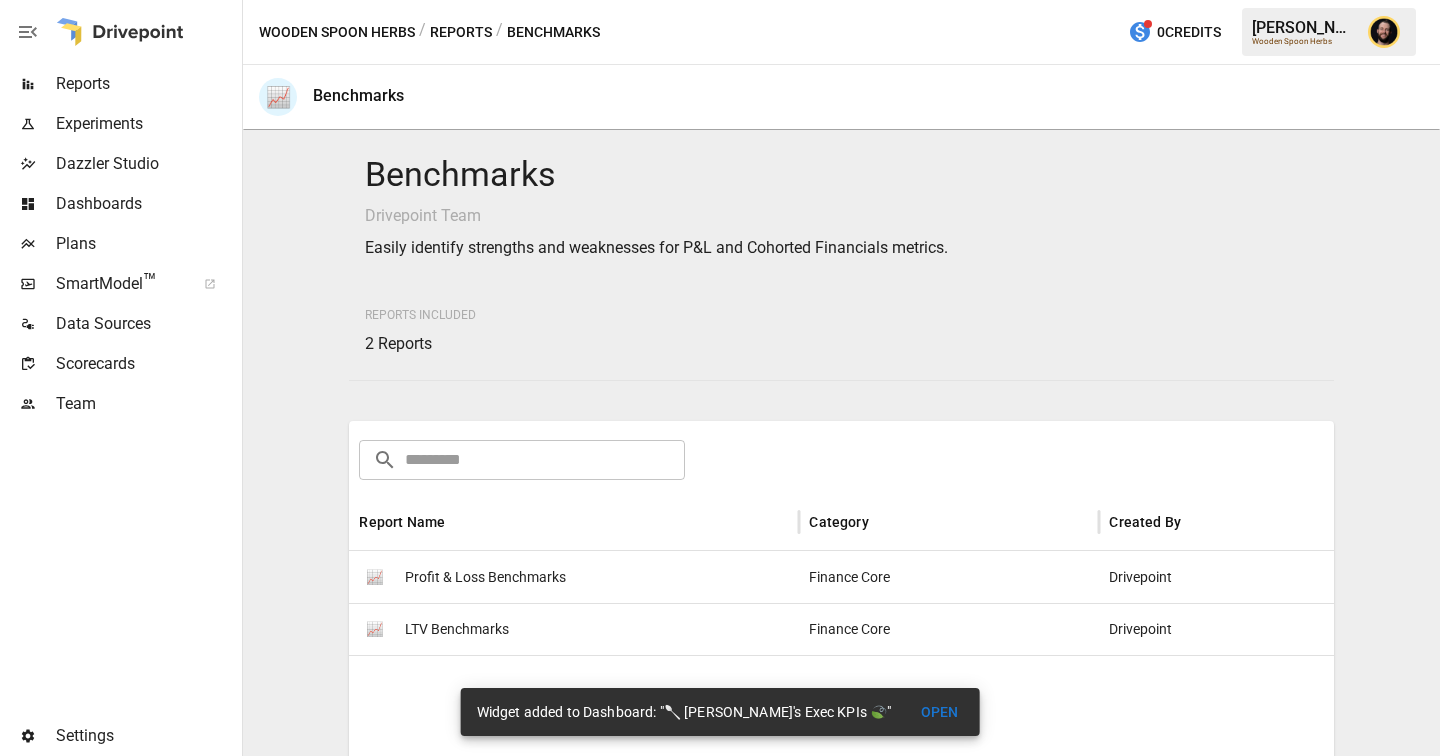scroll, scrollTop: 275, scrollLeft: 0, axis: vertical 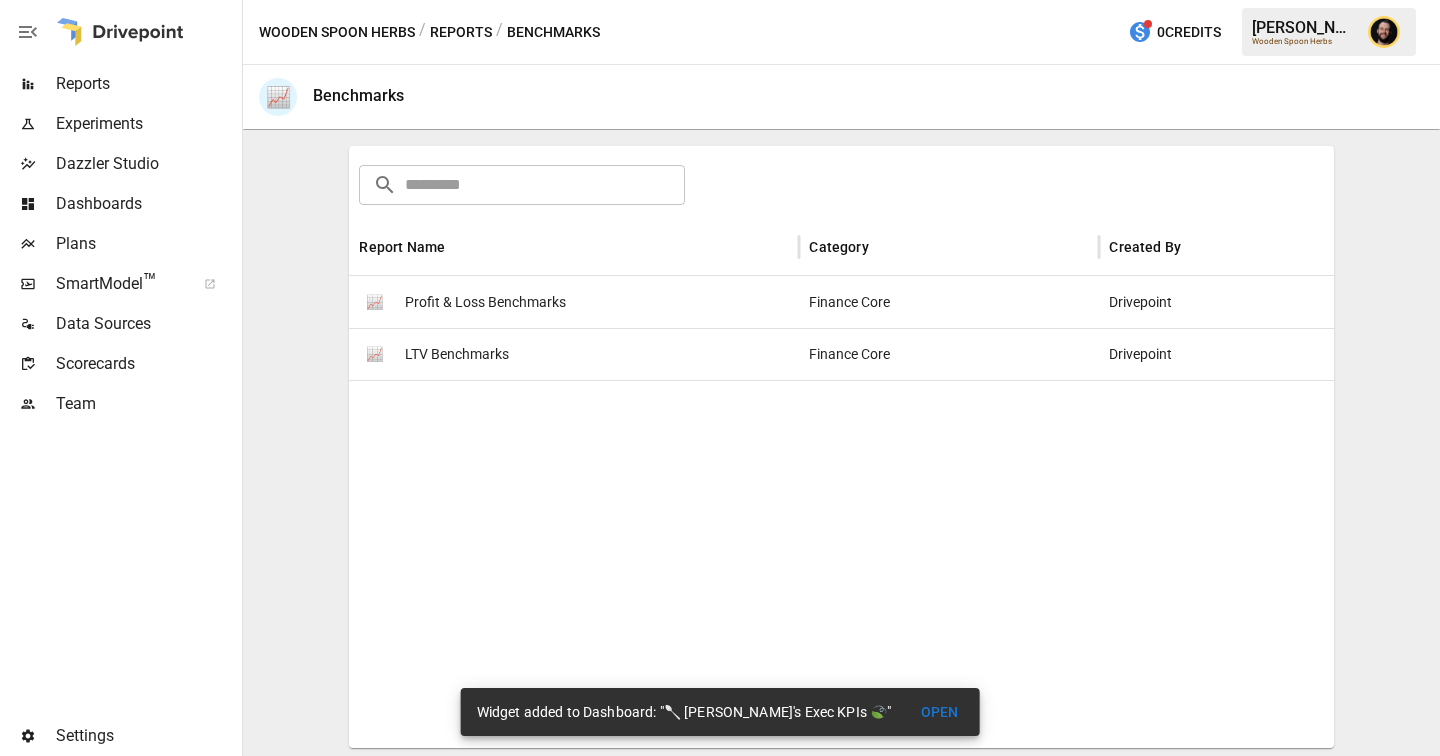 click on "LTV Benchmarks" at bounding box center [457, 354] 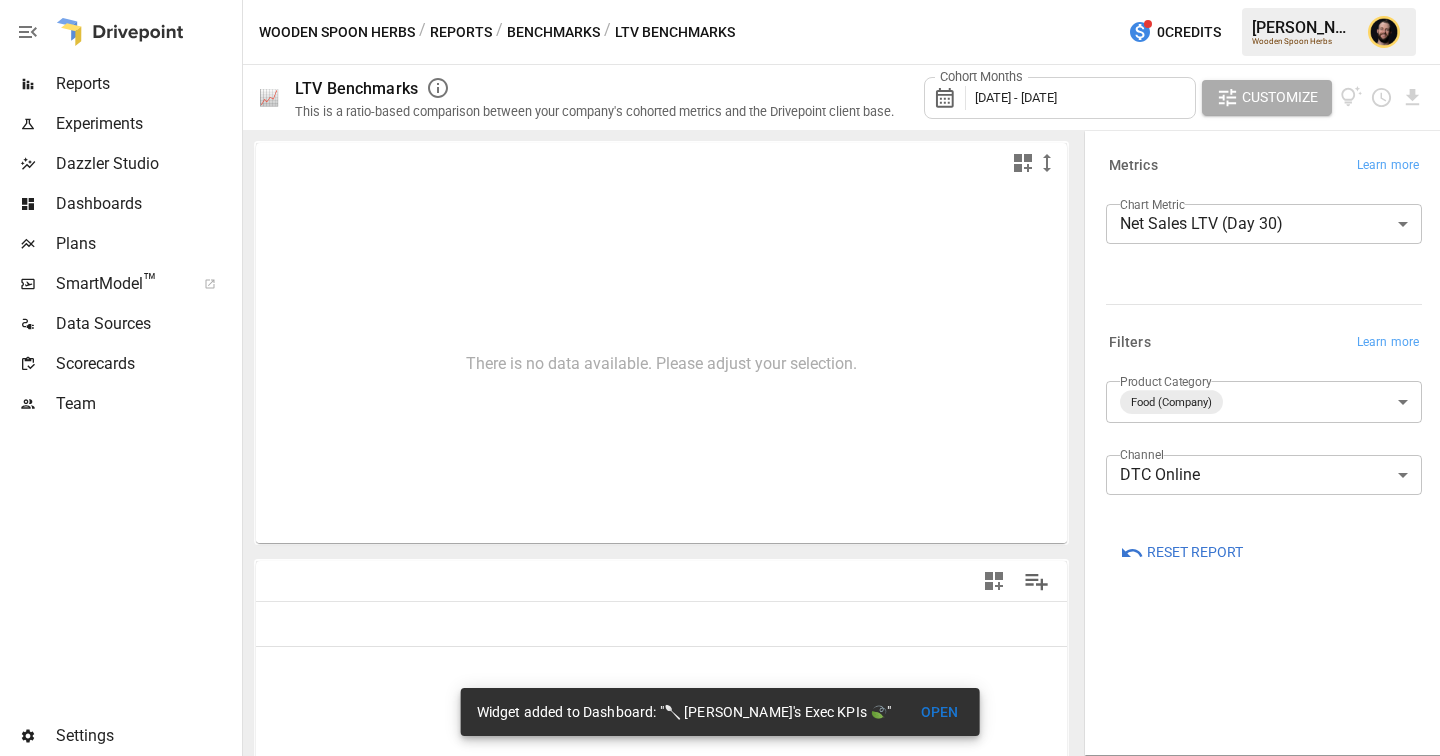 click on "**********" at bounding box center [720, 0] 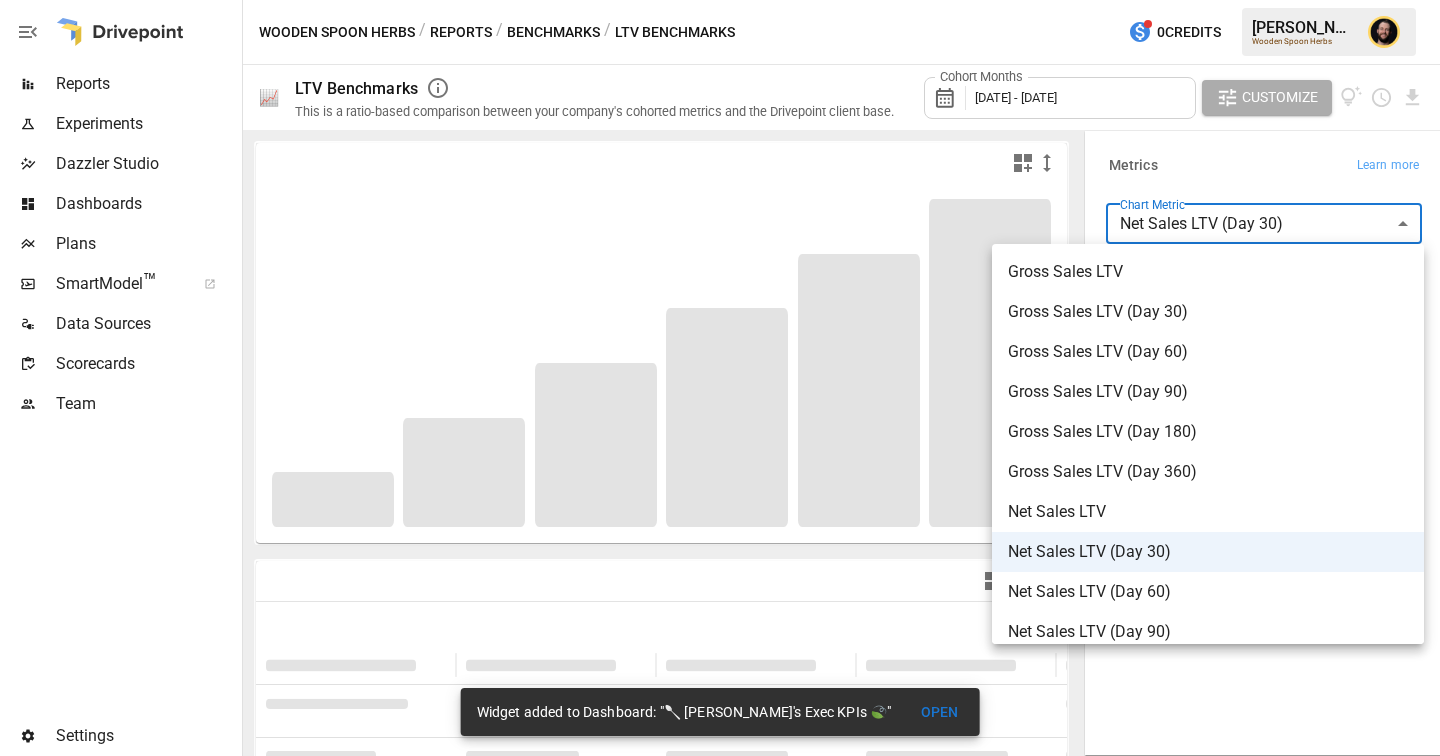 scroll, scrollTop: 641, scrollLeft: 0, axis: vertical 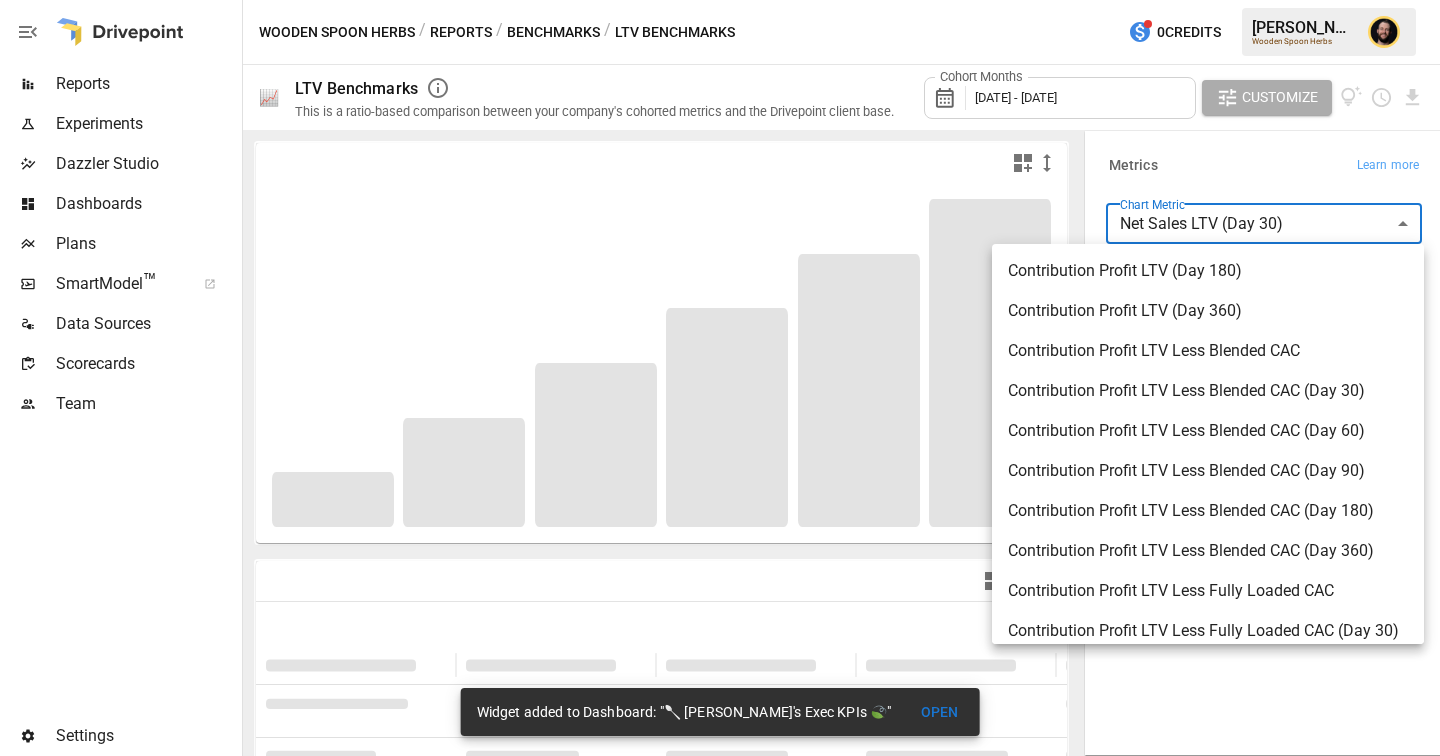 click on "Contribution Profit LTV Less Blended CAC (Day 90)" at bounding box center (1208, 471) 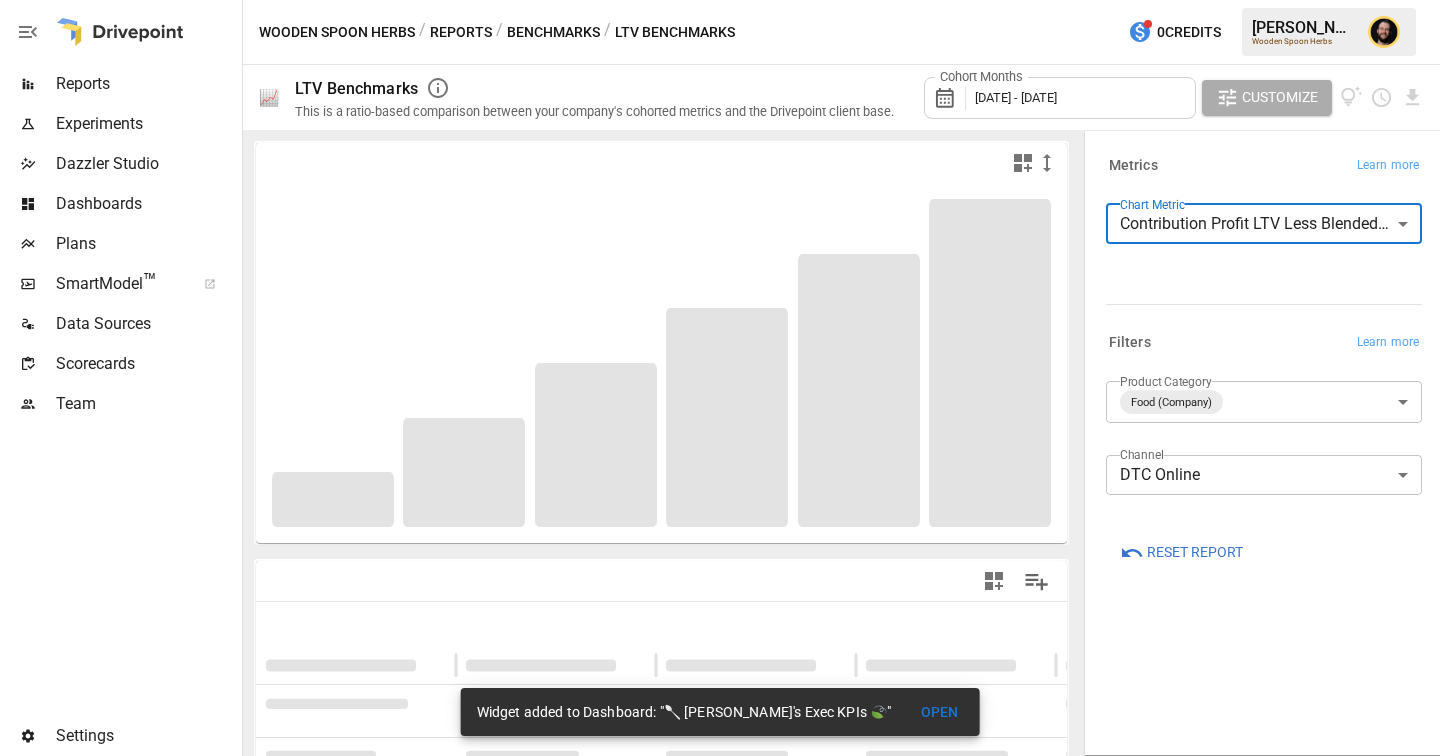 click on "**********" at bounding box center [720, 0] 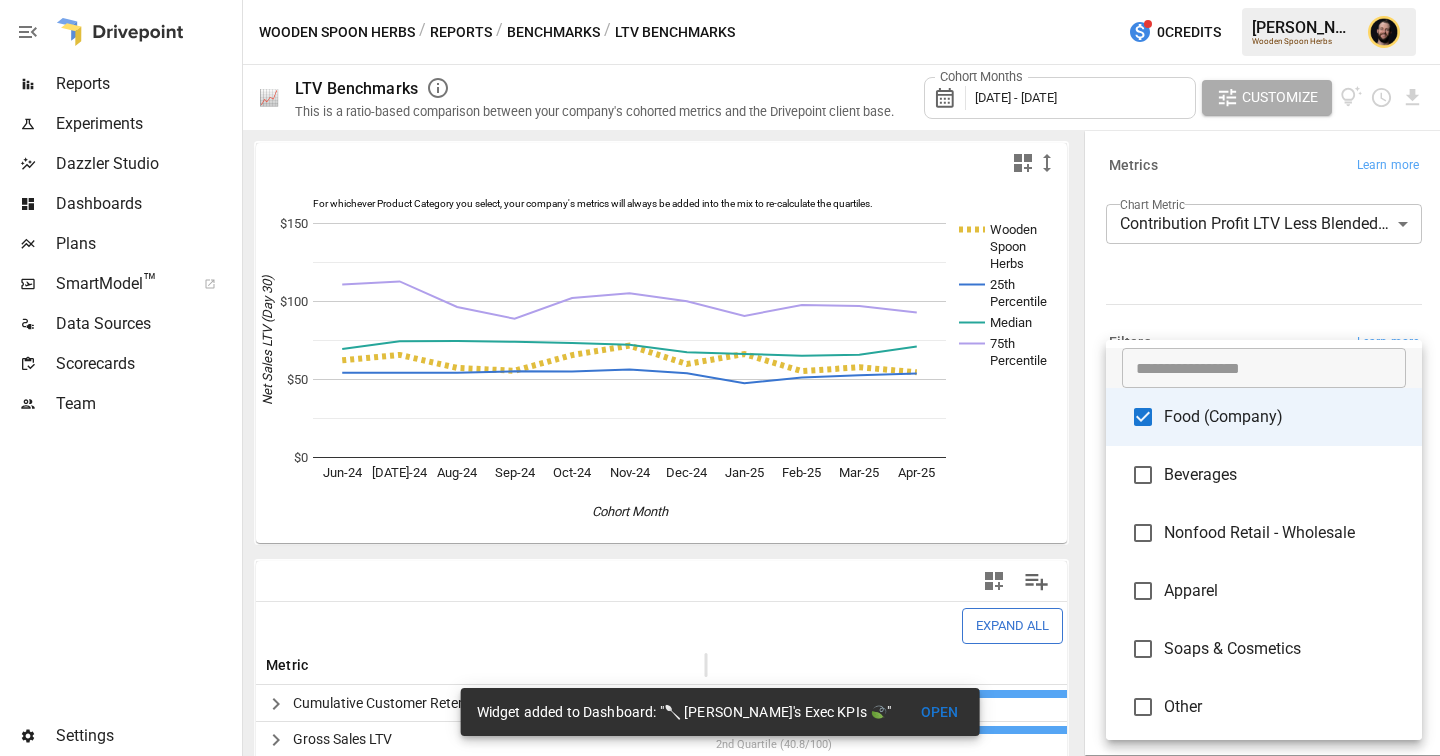 scroll, scrollTop: 4, scrollLeft: 0, axis: vertical 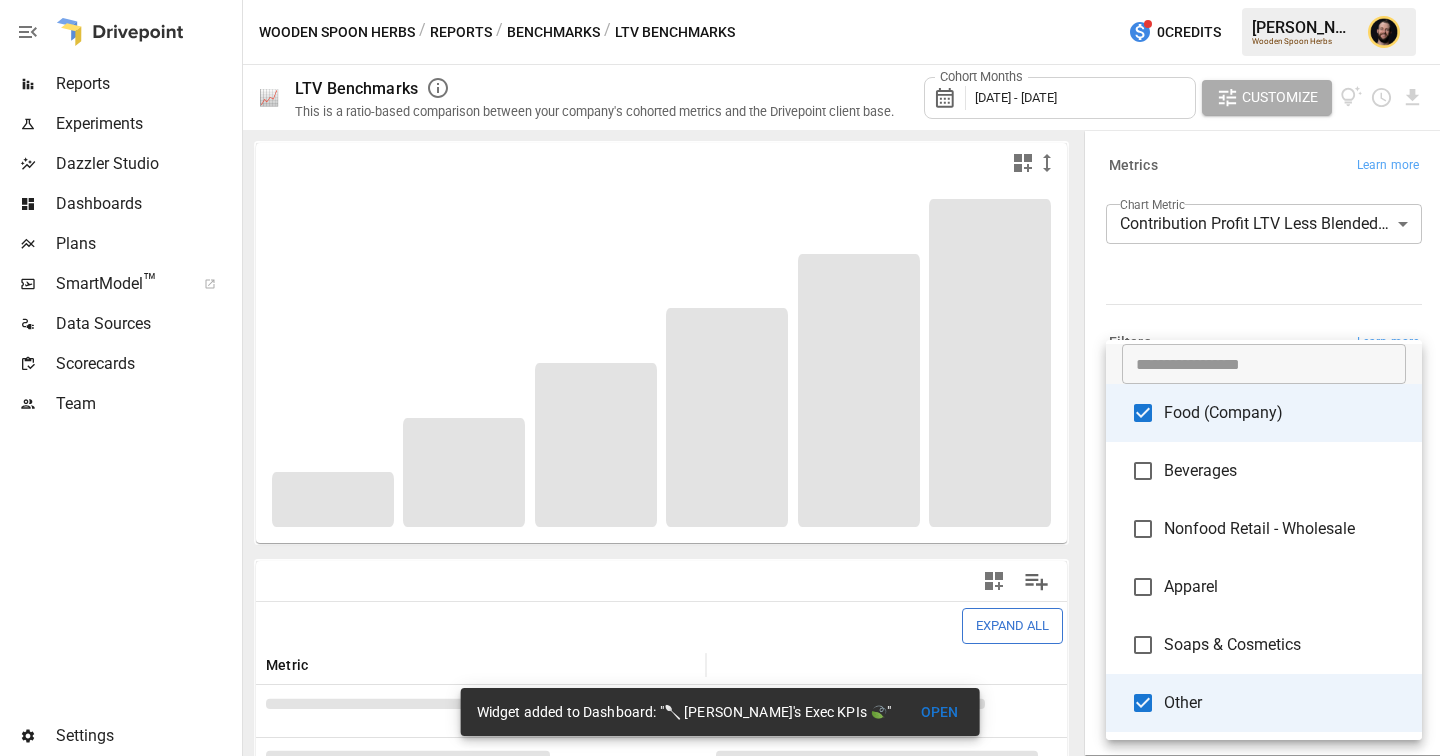 click at bounding box center (720, 378) 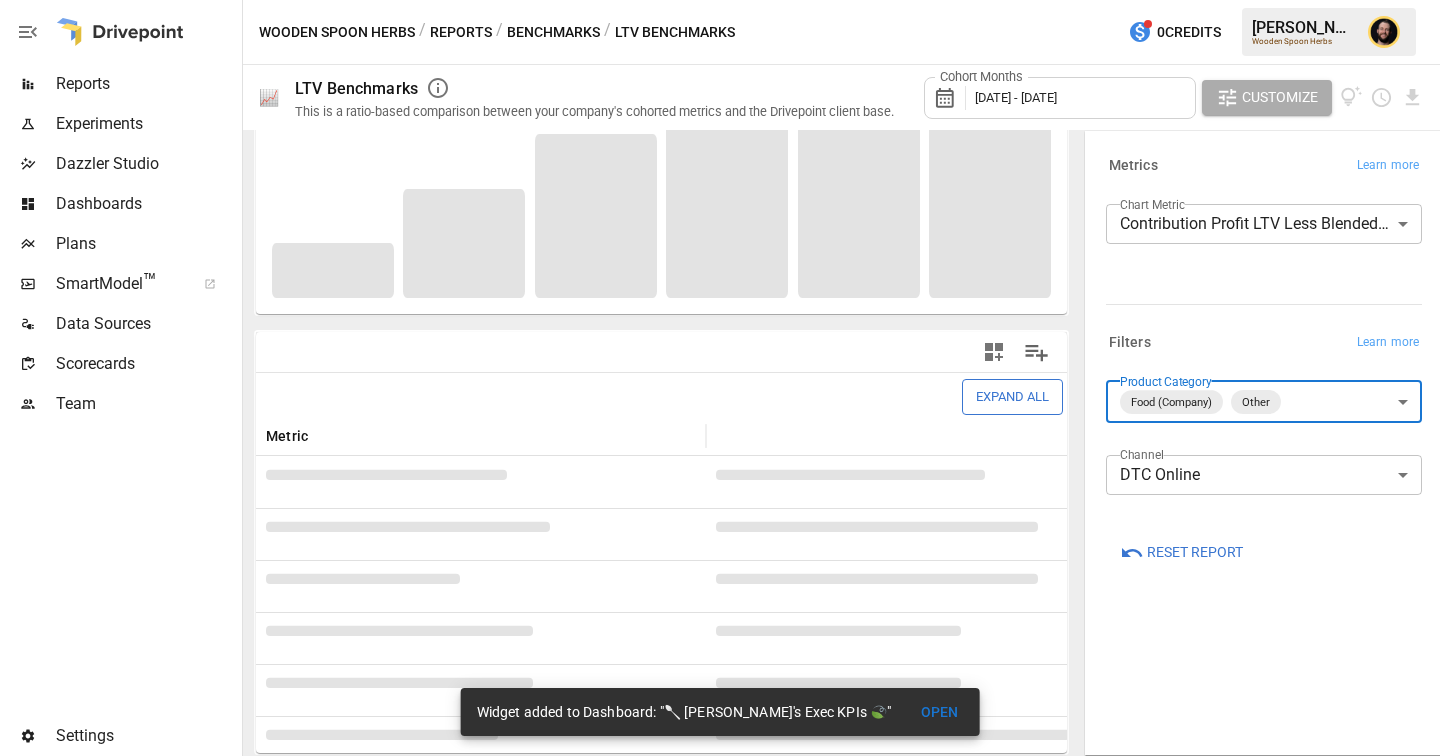 scroll, scrollTop: 0, scrollLeft: 0, axis: both 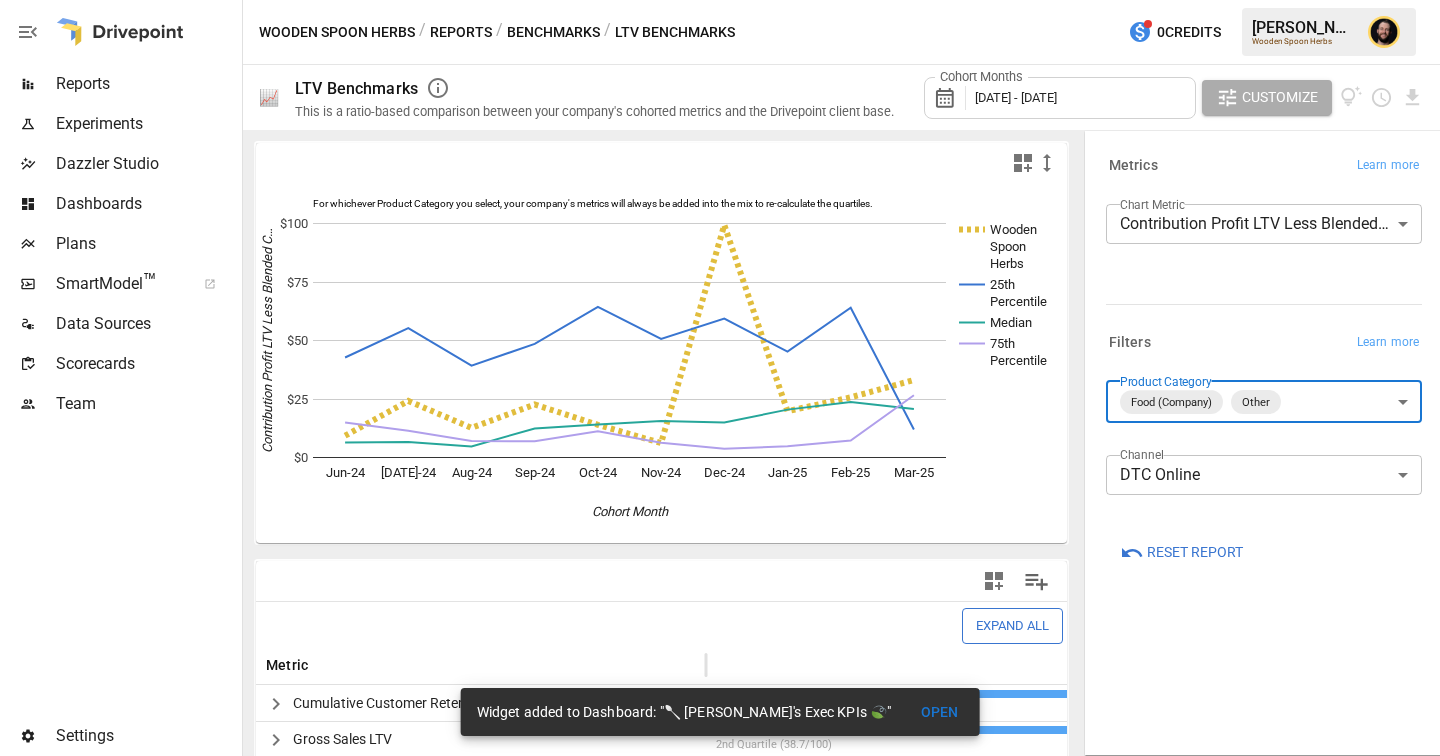 click 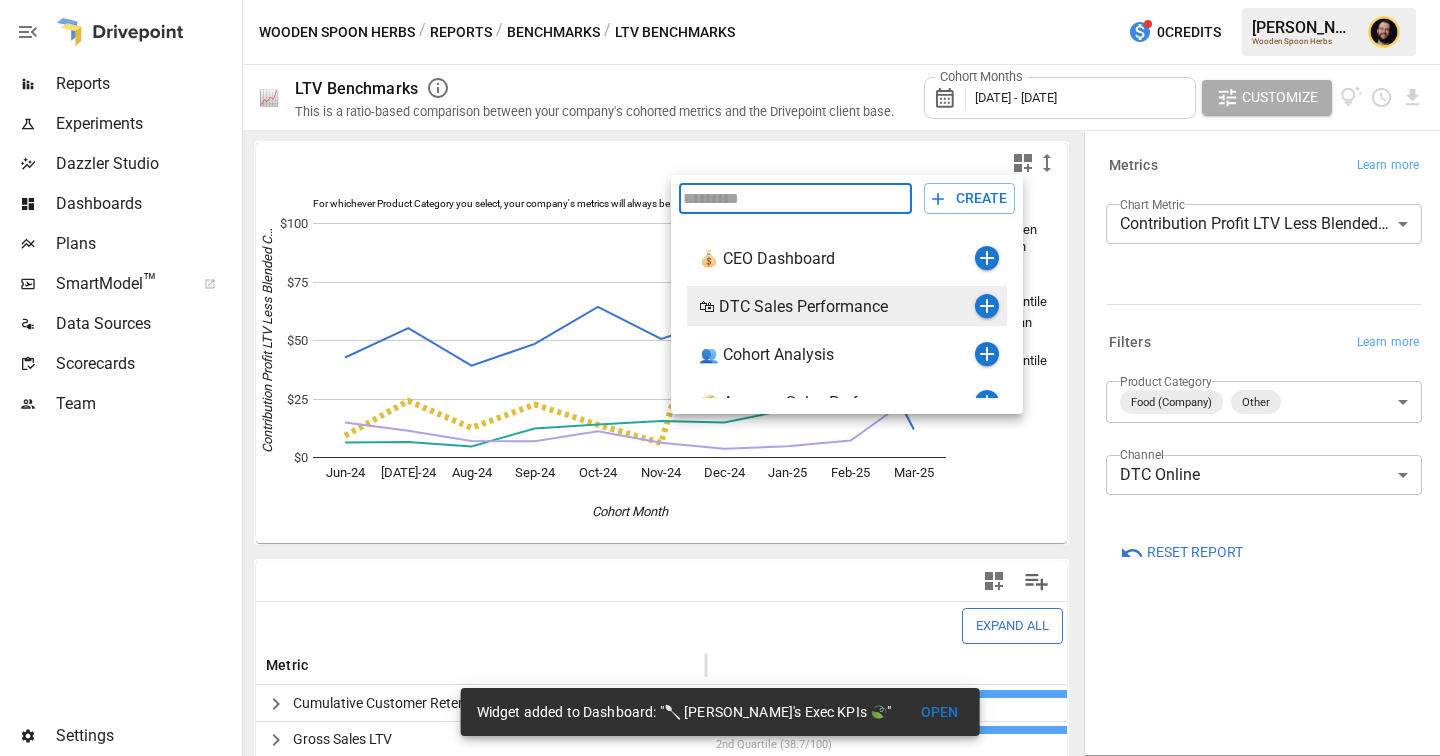 scroll, scrollTop: 72, scrollLeft: 0, axis: vertical 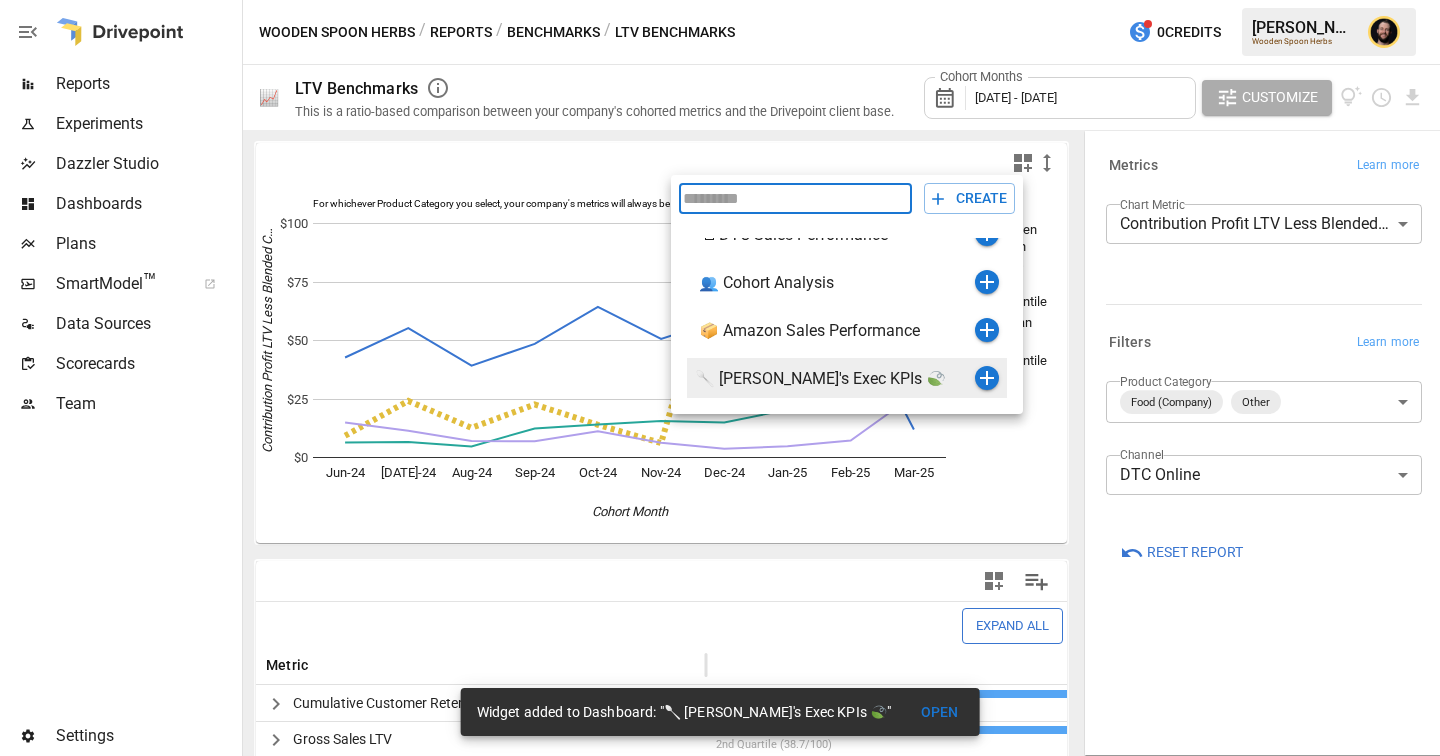 click 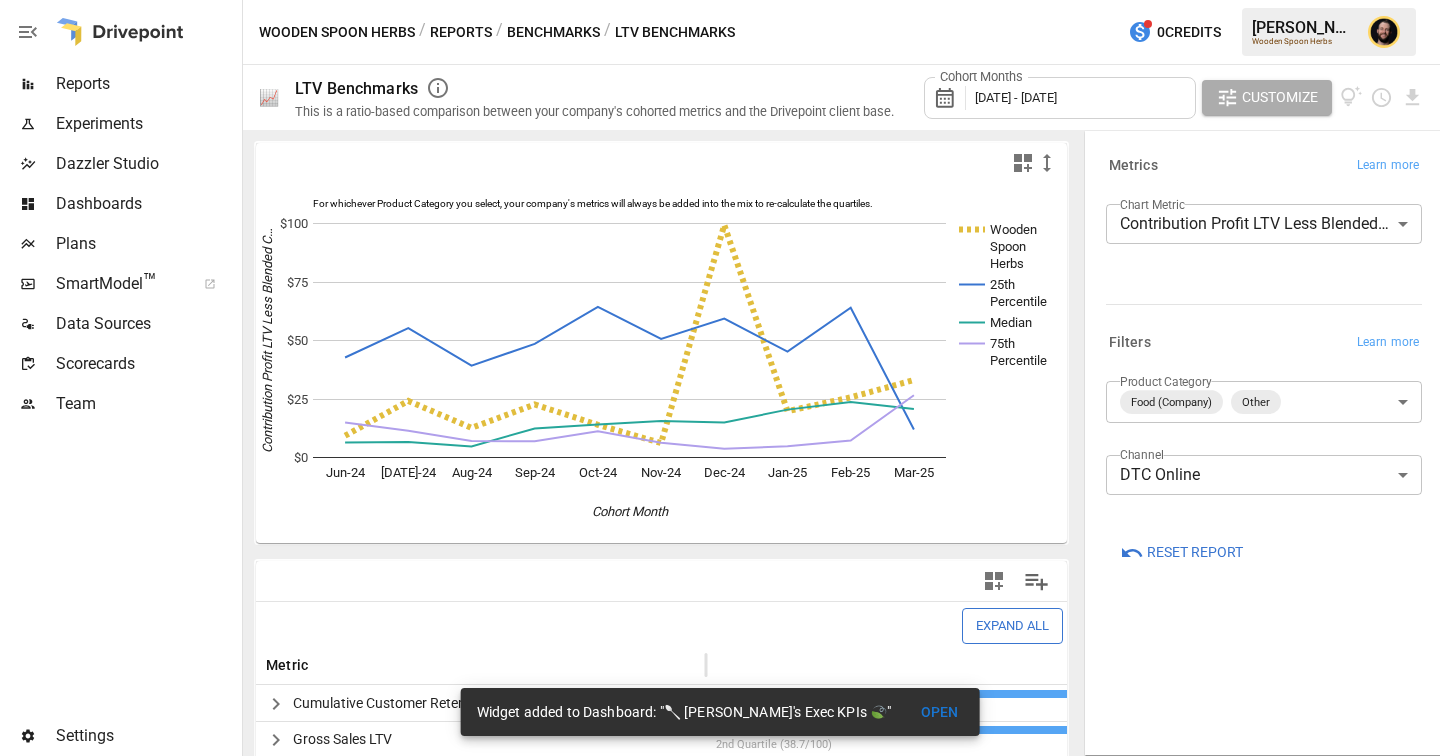 click on "Reports" at bounding box center (461, 32) 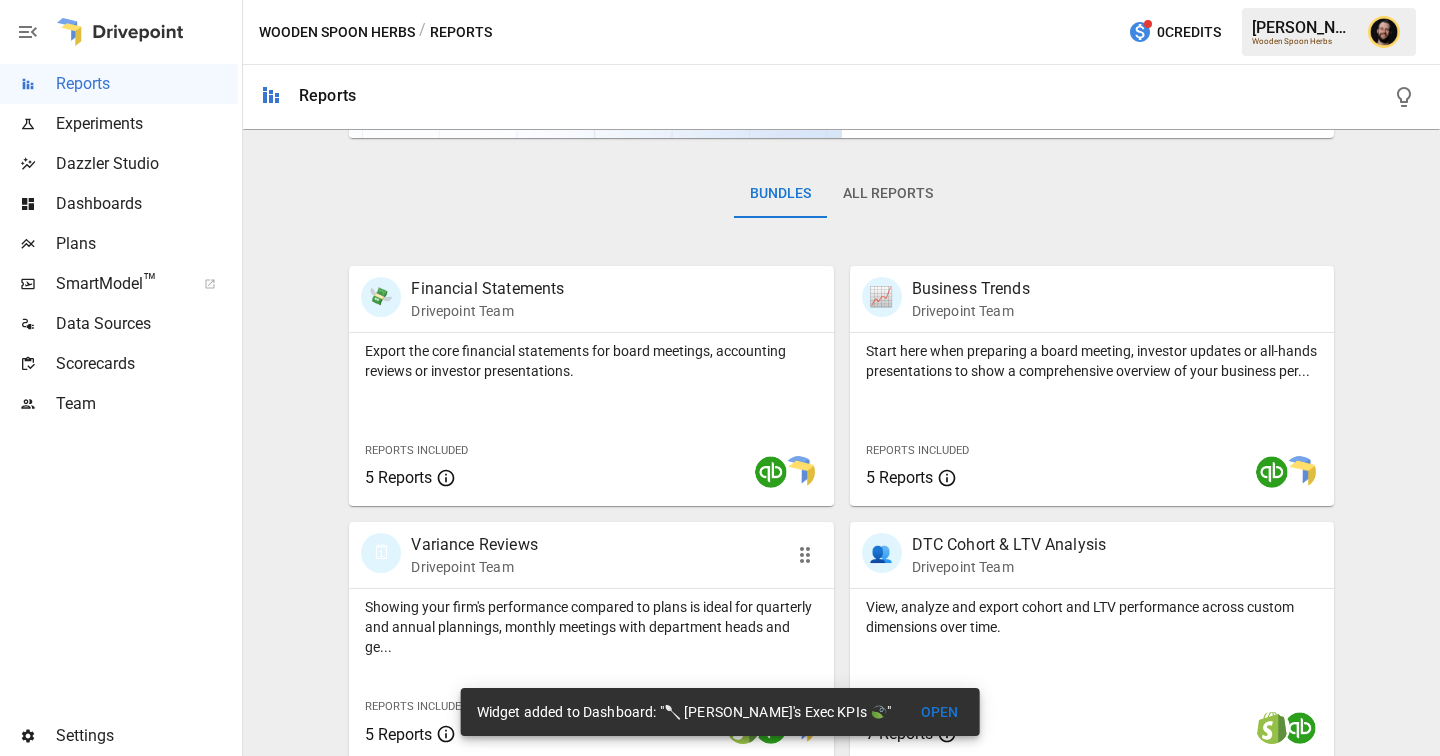 scroll, scrollTop: 0, scrollLeft: 0, axis: both 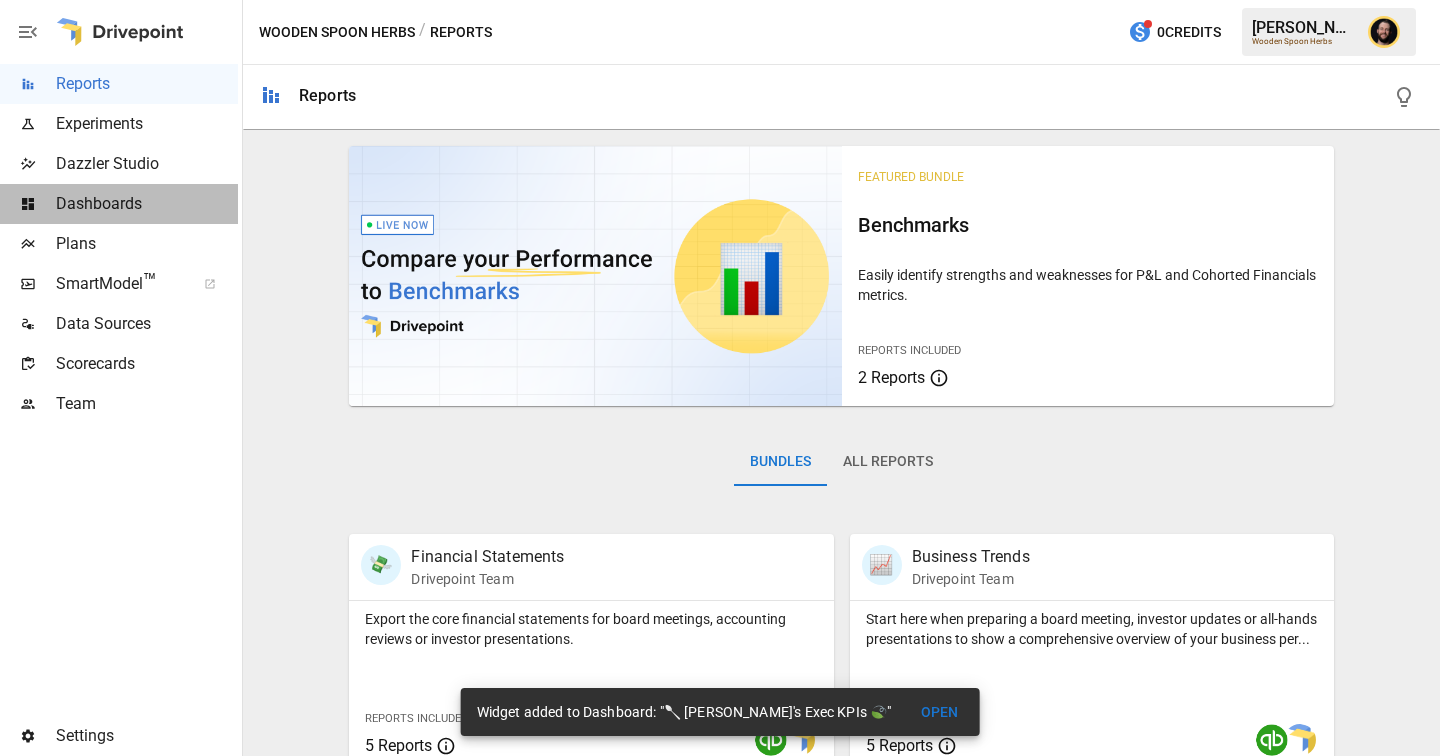 click on "Dashboards" at bounding box center (147, 204) 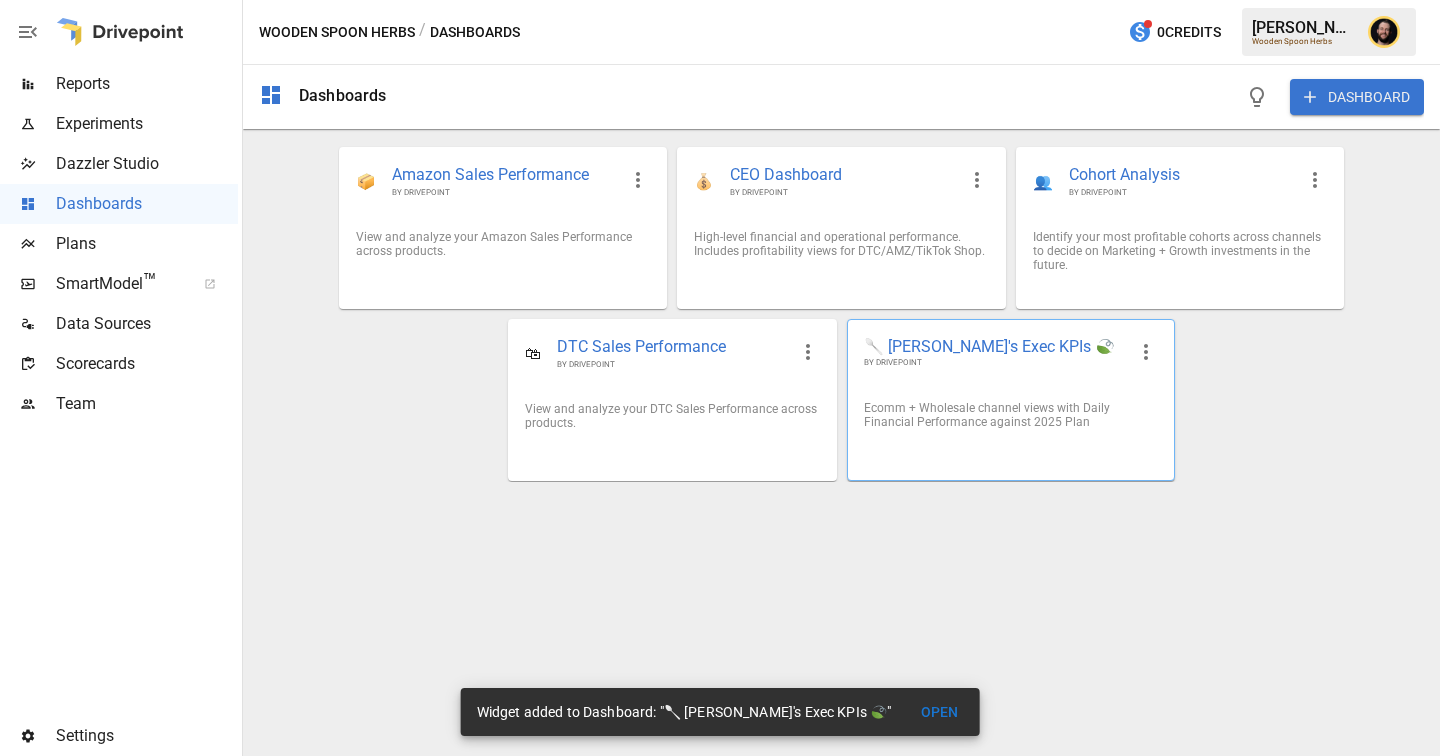 click on "Ecomm + Wholesale channel views with Daily Financial Performance against 2025 Plan" at bounding box center [1011, 415] 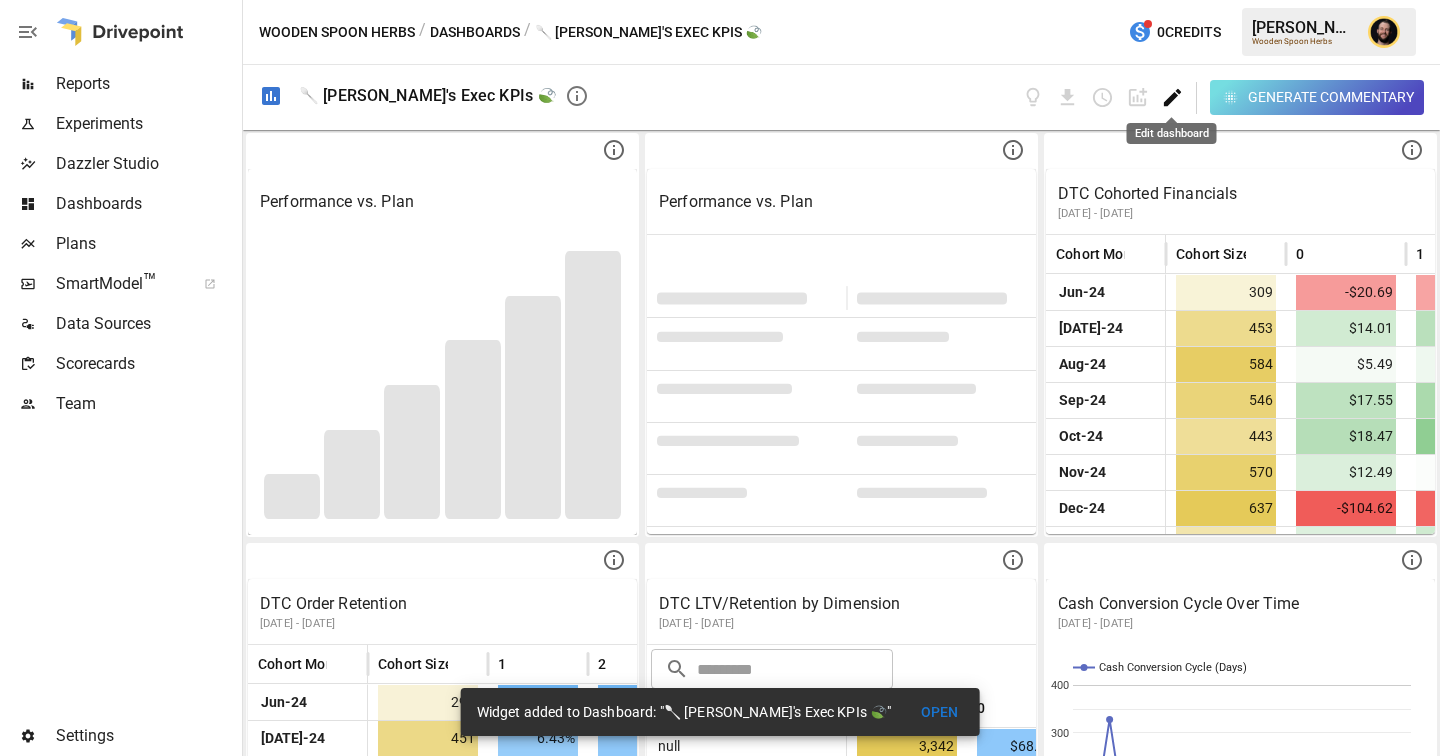 click 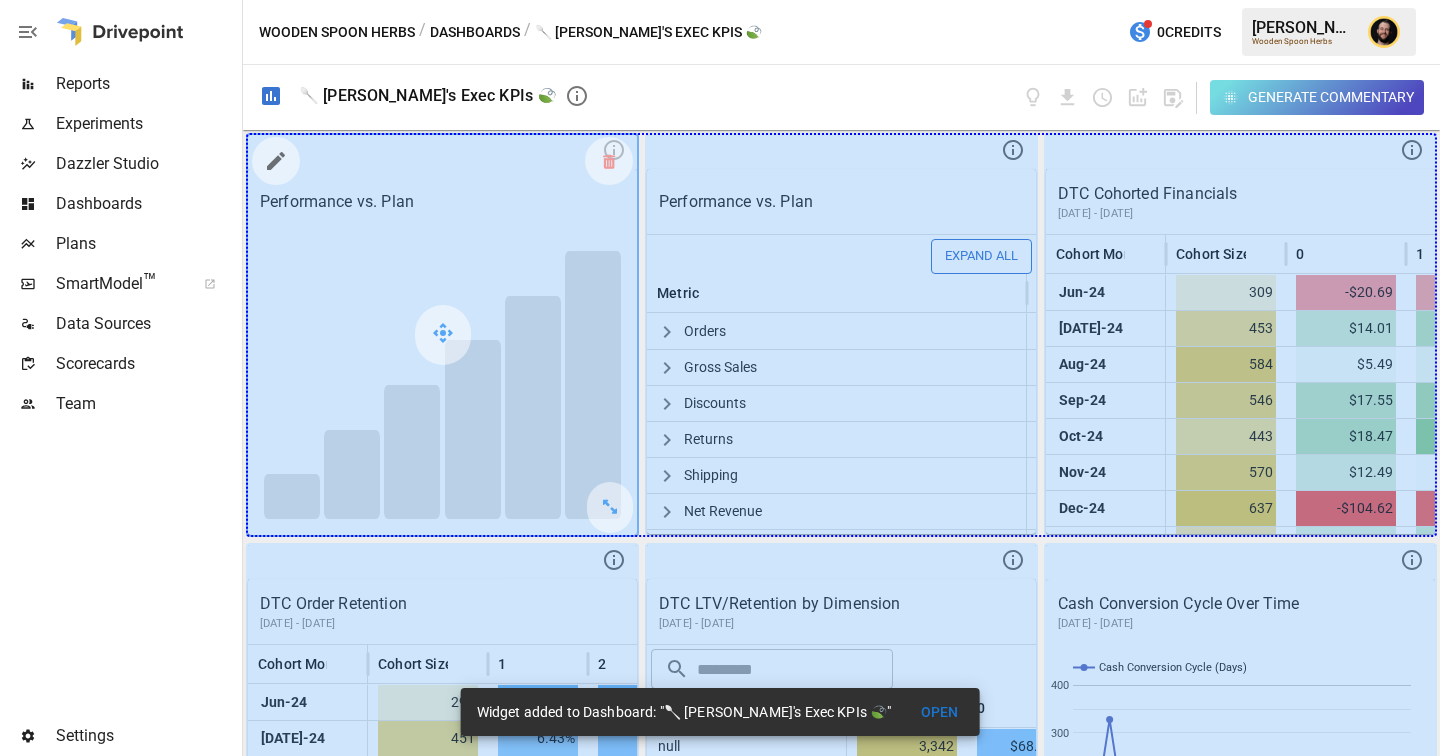 drag, startPoint x: 604, startPoint y: 512, endPoint x: 1302, endPoint y: 518, distance: 698.0258 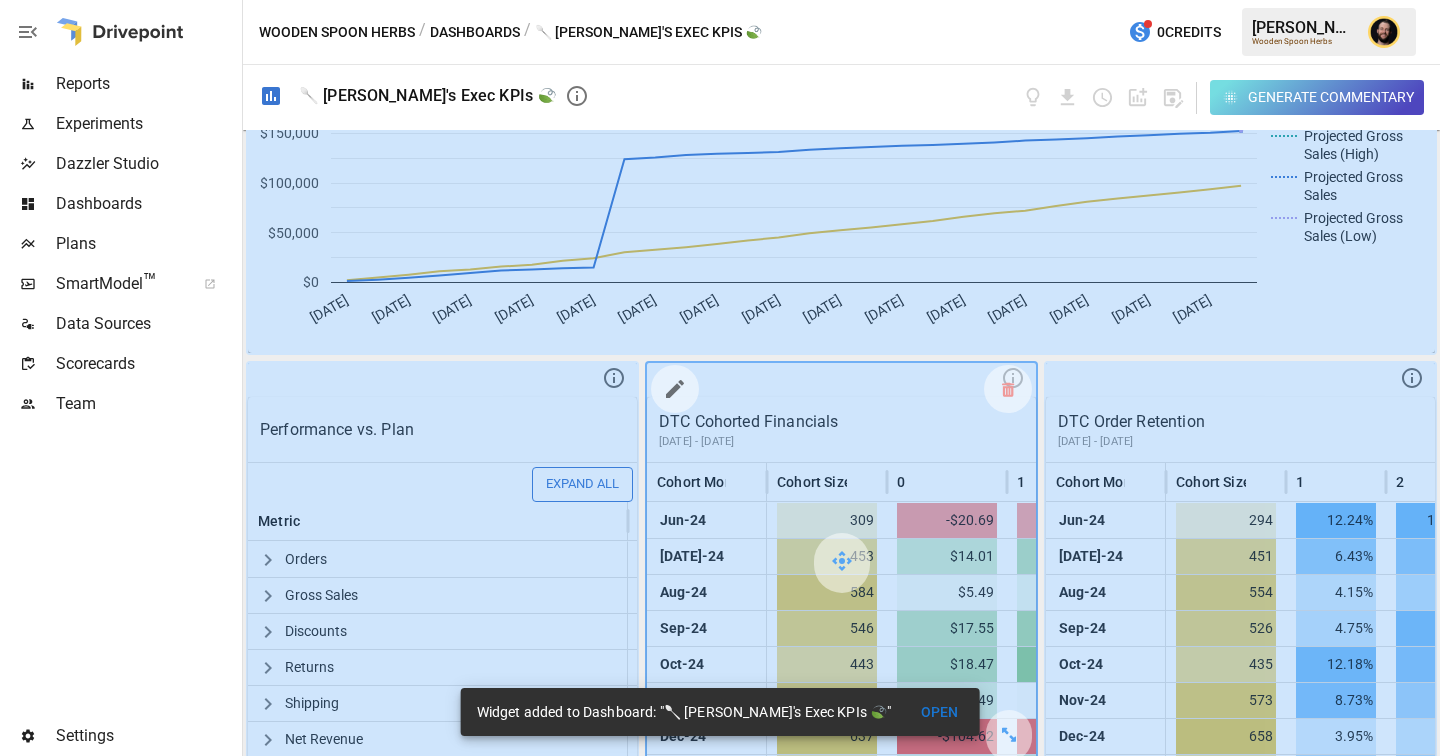 scroll, scrollTop: 337, scrollLeft: 0, axis: vertical 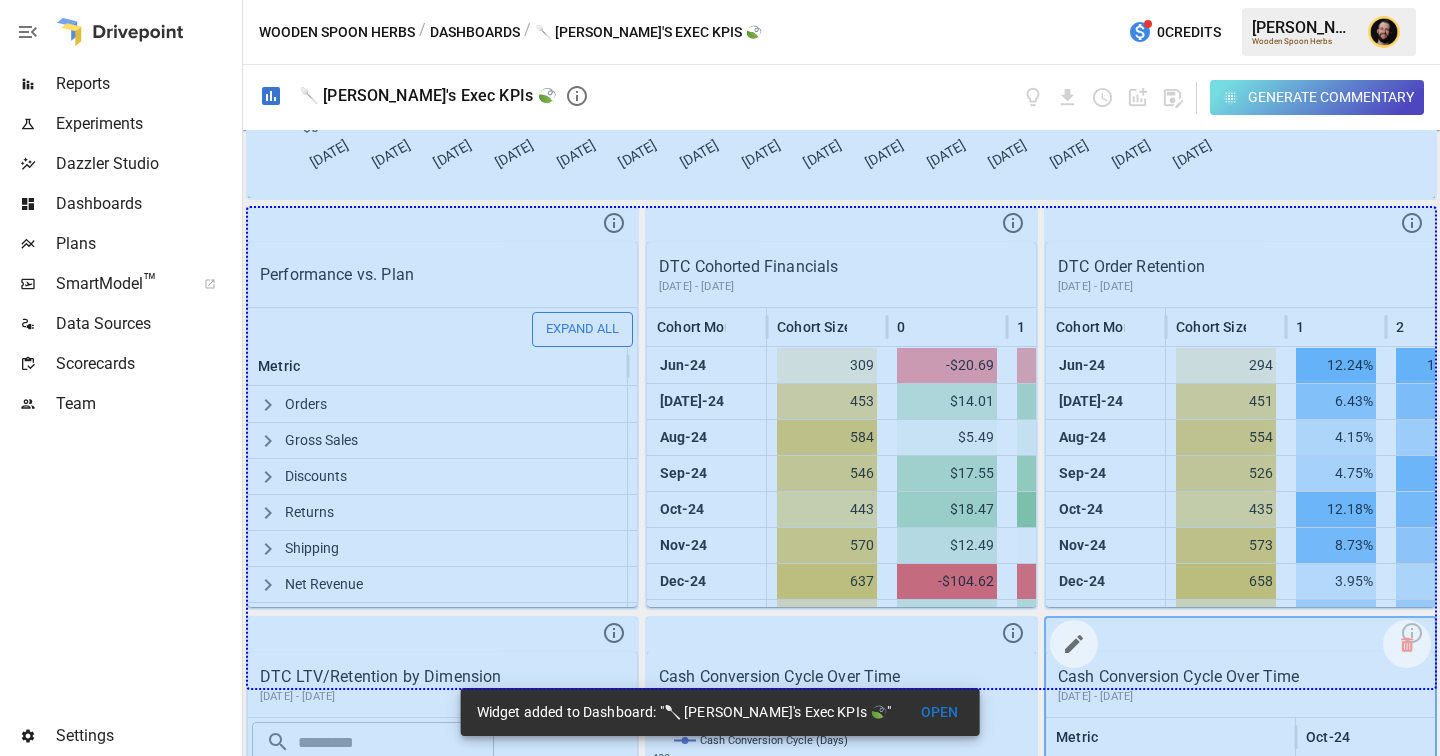 drag, startPoint x: 610, startPoint y: 576, endPoint x: 1340, endPoint y: 691, distance: 739.0027 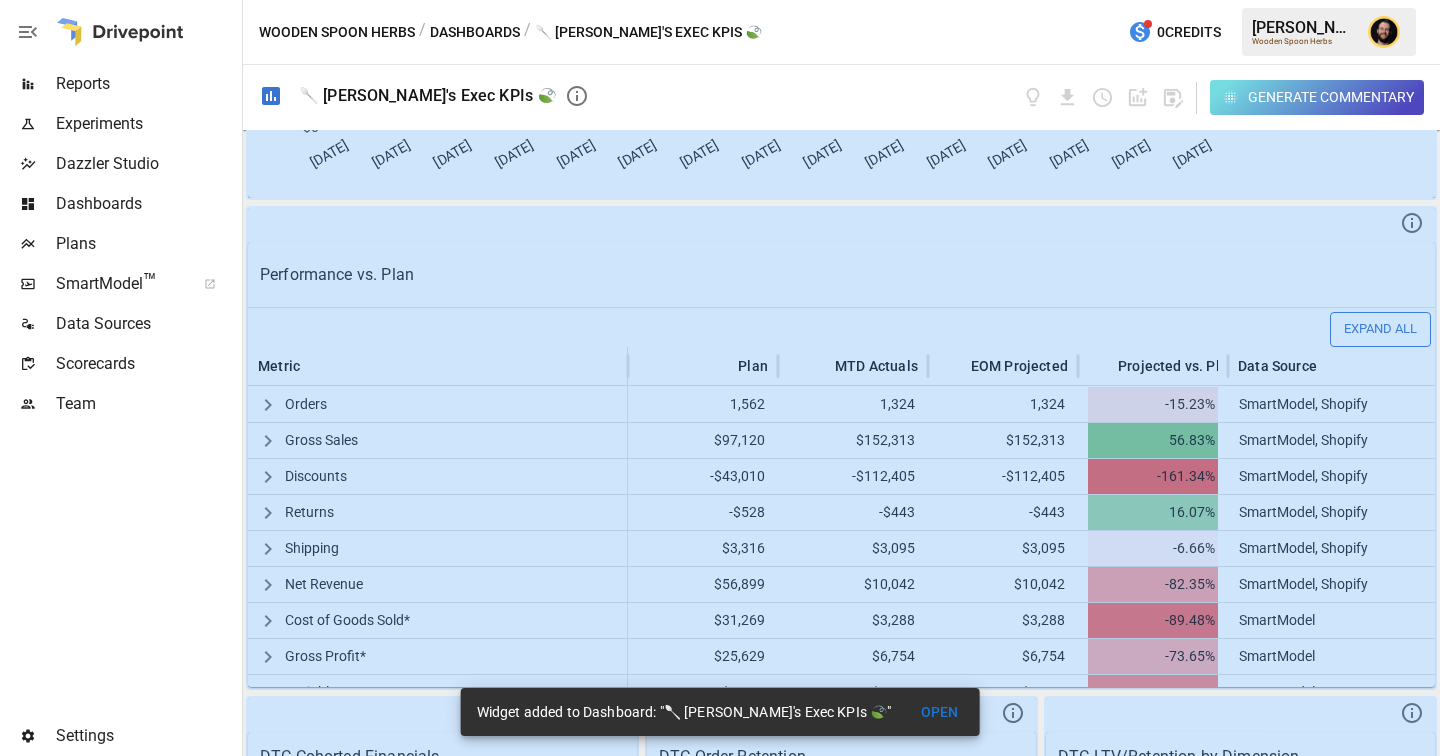 scroll, scrollTop: 606, scrollLeft: 0, axis: vertical 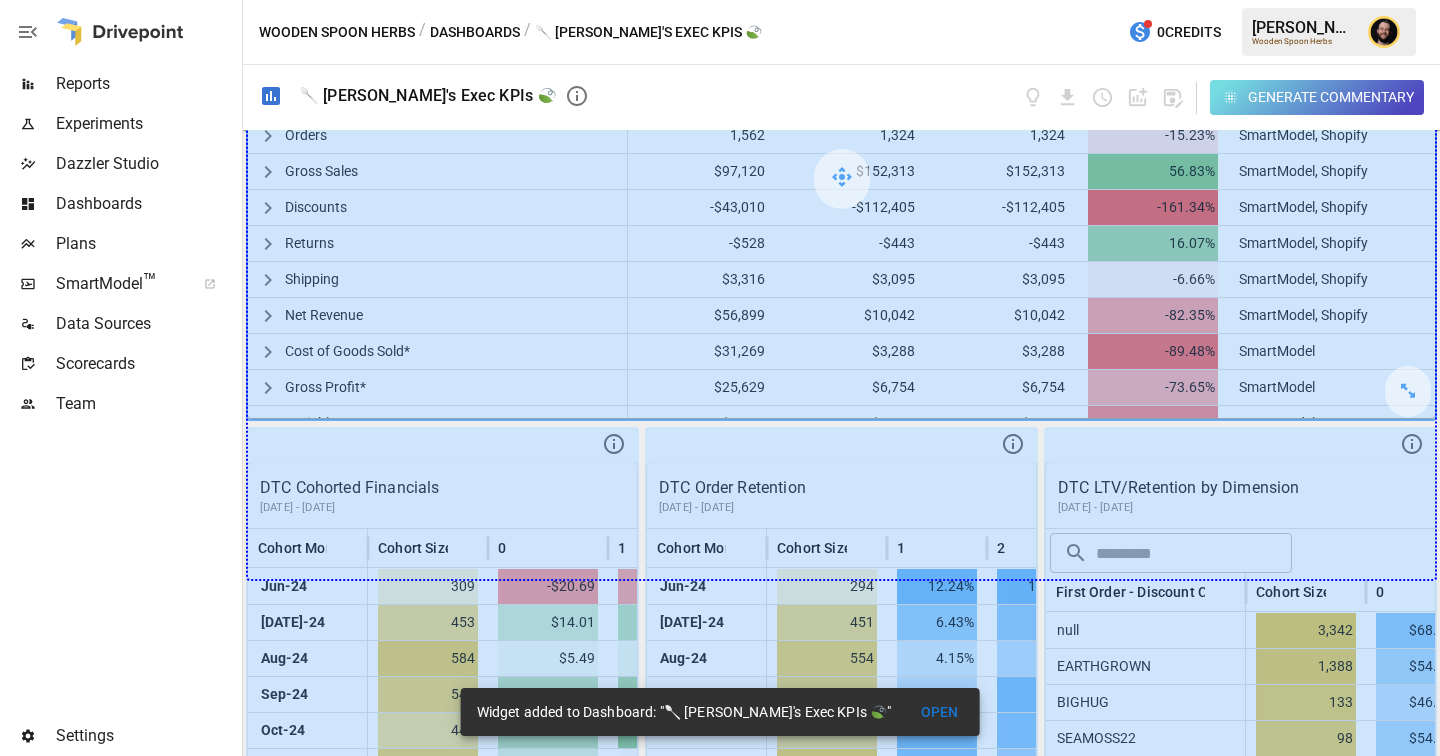 drag, startPoint x: 1402, startPoint y: 384, endPoint x: 1400, endPoint y: 553, distance: 169.01184 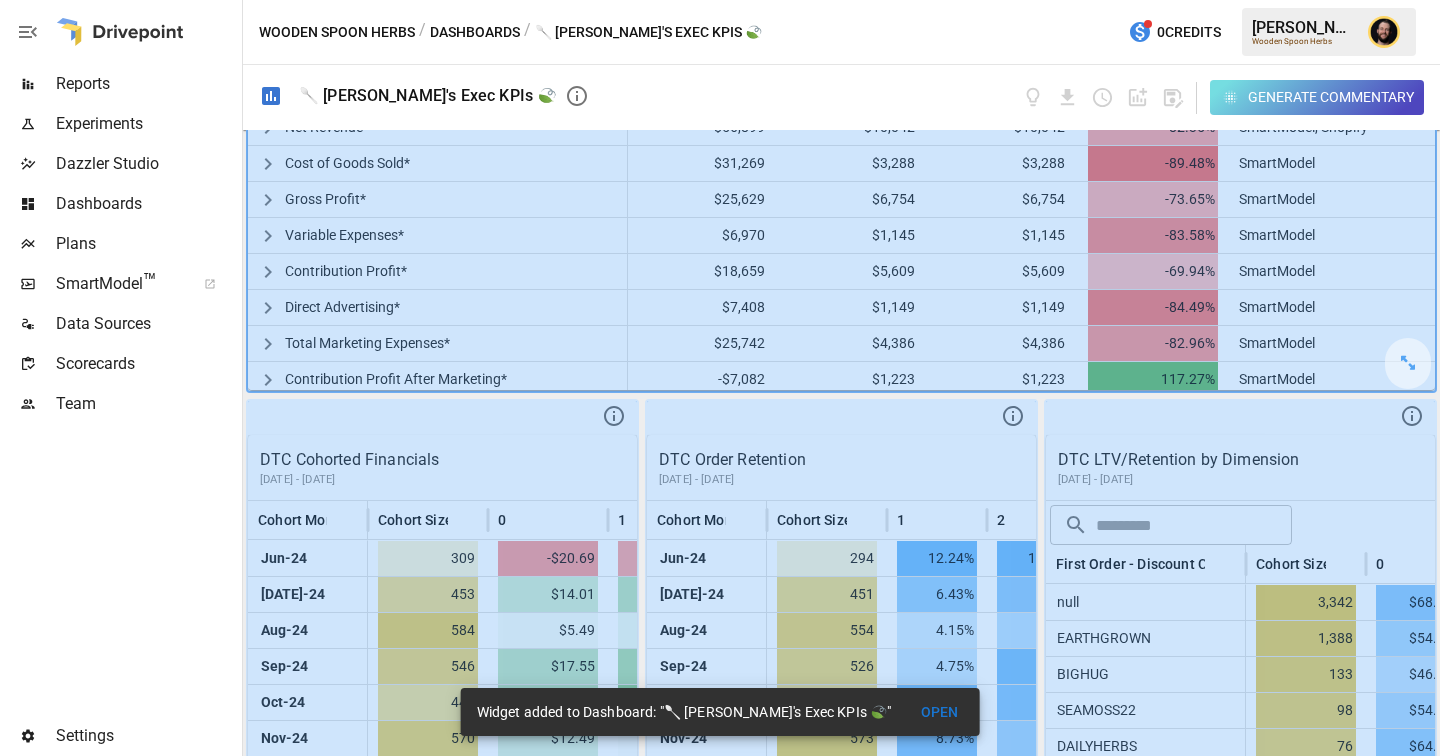 scroll, scrollTop: 1023, scrollLeft: 0, axis: vertical 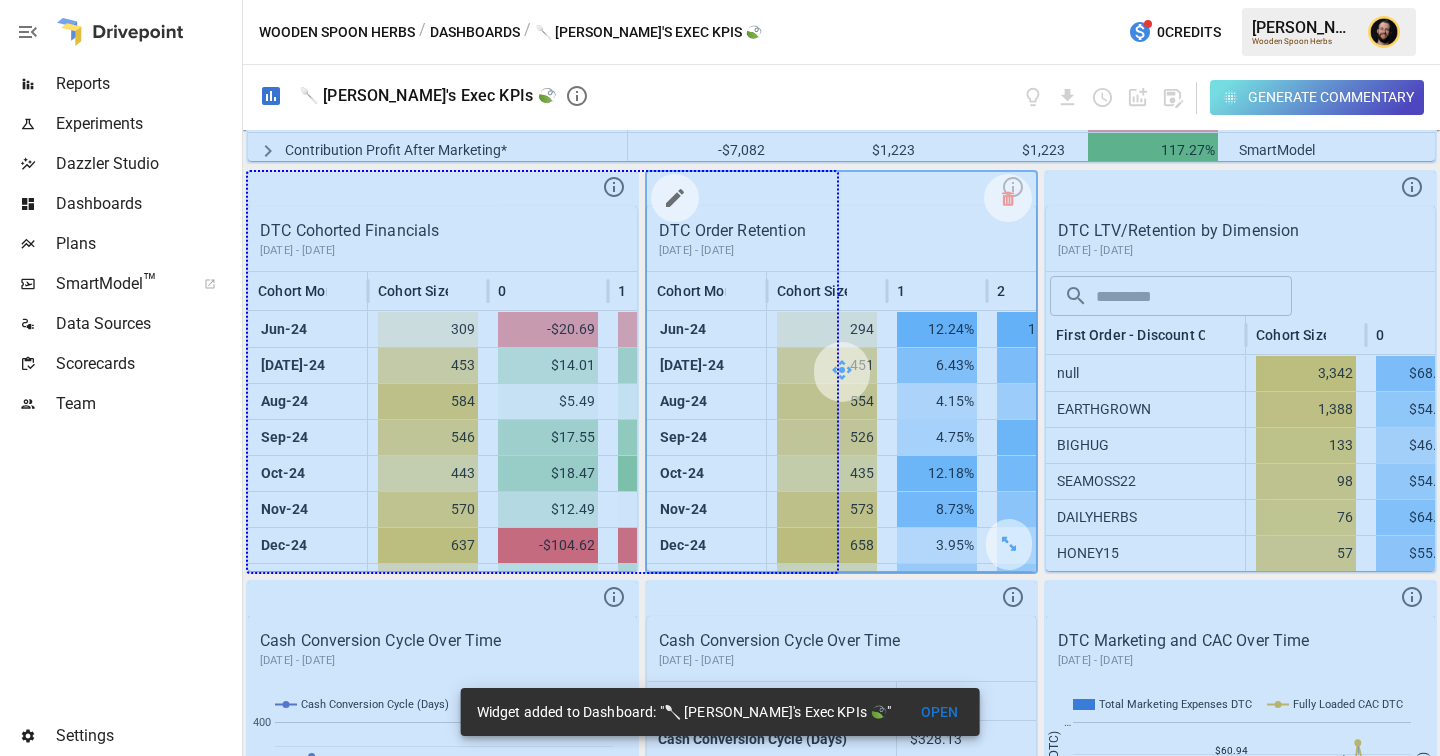drag, startPoint x: 609, startPoint y: 554, endPoint x: 878, endPoint y: 561, distance: 269.09106 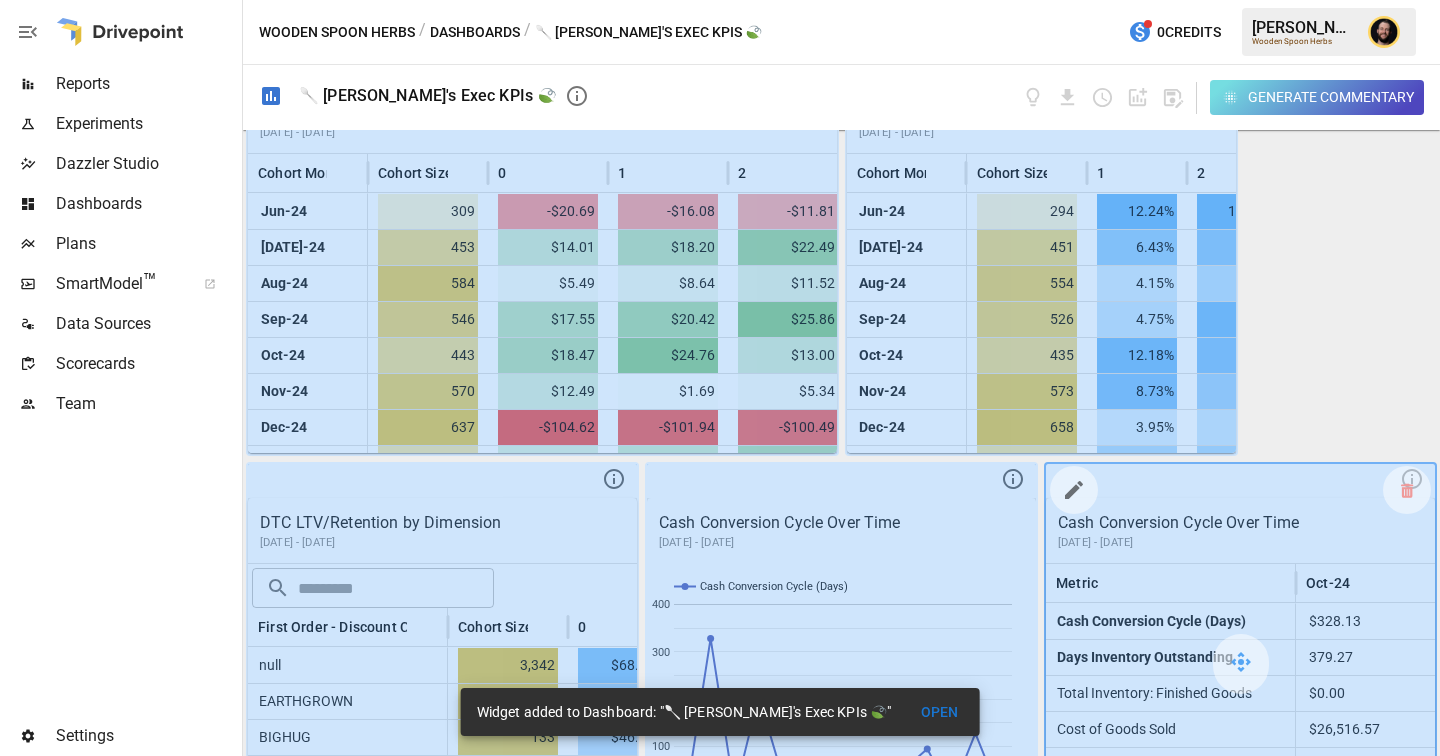 scroll, scrollTop: 1142, scrollLeft: 0, axis: vertical 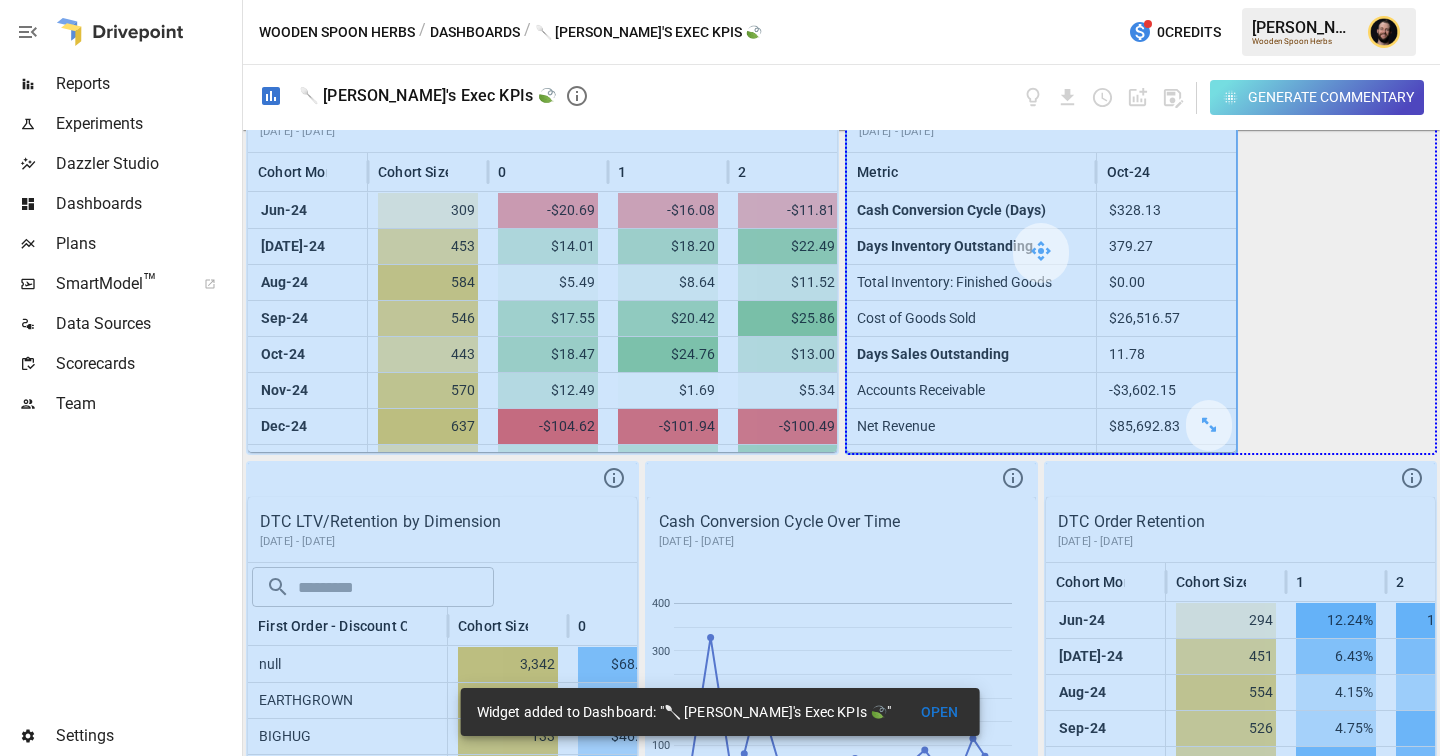 drag, startPoint x: 1211, startPoint y: 430, endPoint x: 1367, endPoint y: 431, distance: 156.0032 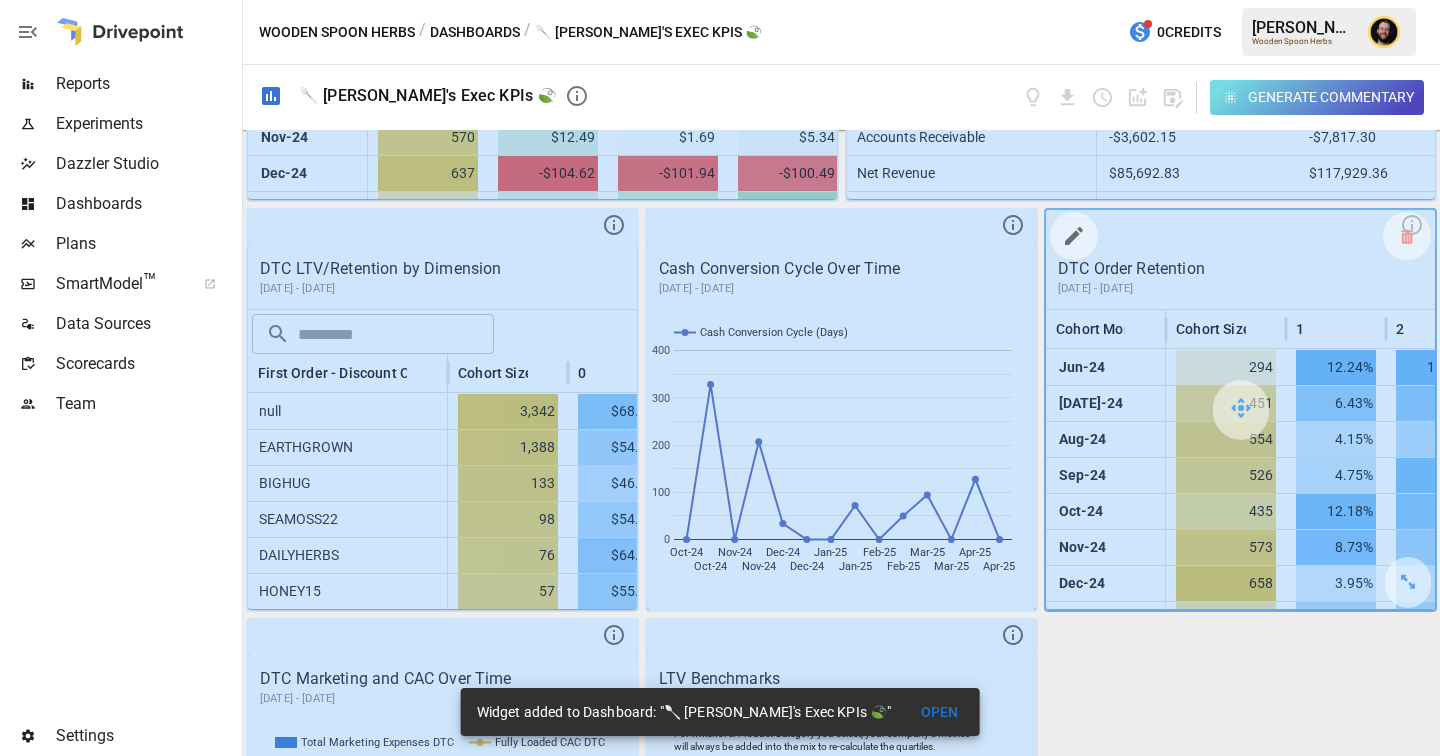 scroll, scrollTop: 1475, scrollLeft: 0, axis: vertical 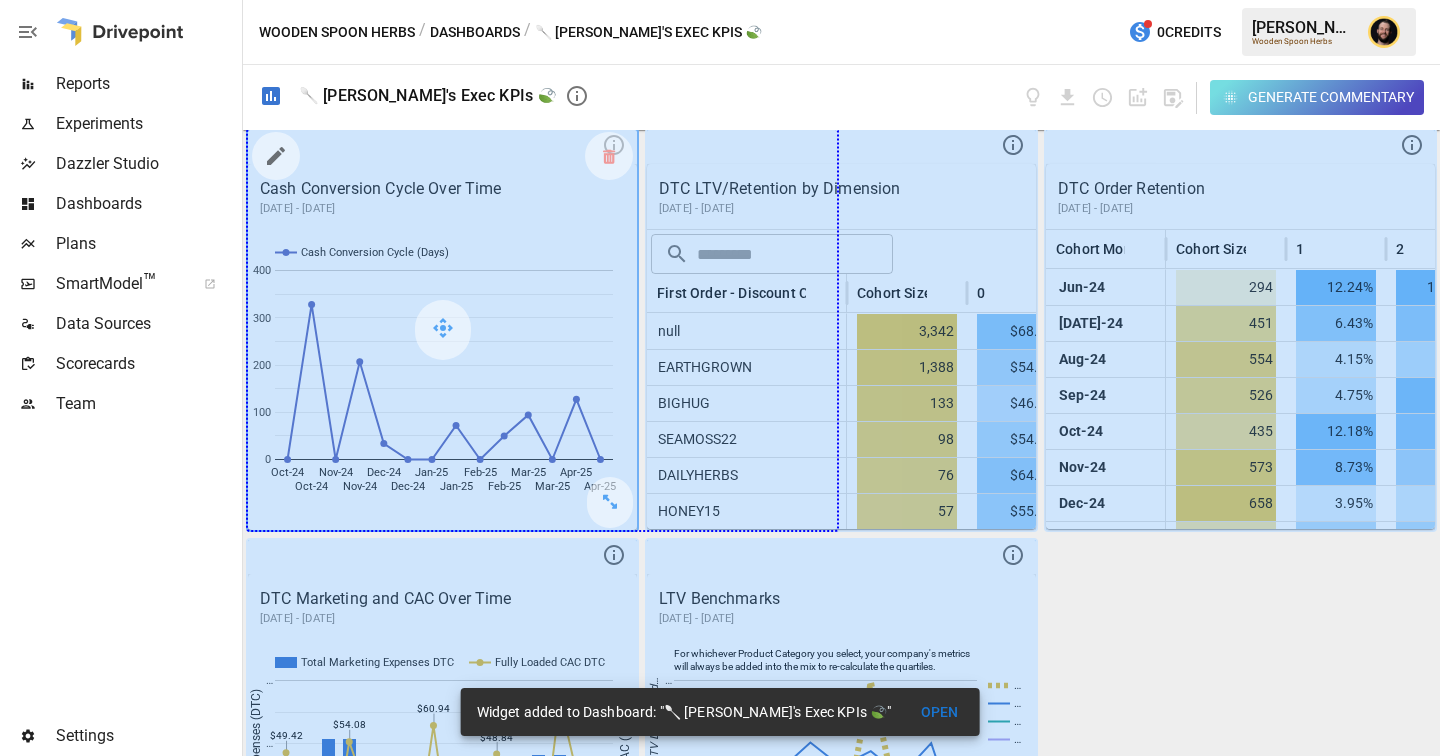 drag, startPoint x: 598, startPoint y: 510, endPoint x: 824, endPoint y: 509, distance: 226.00221 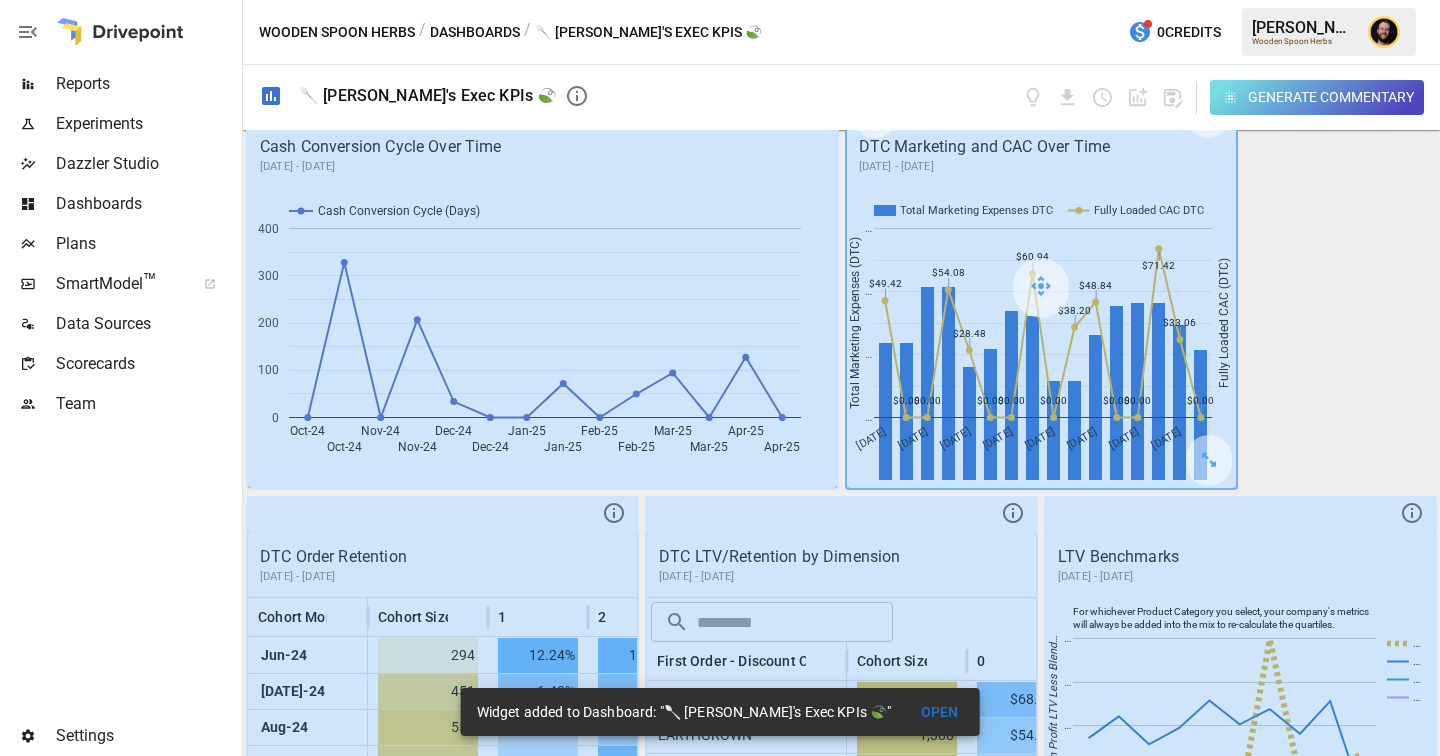 scroll, scrollTop: 1493, scrollLeft: 0, axis: vertical 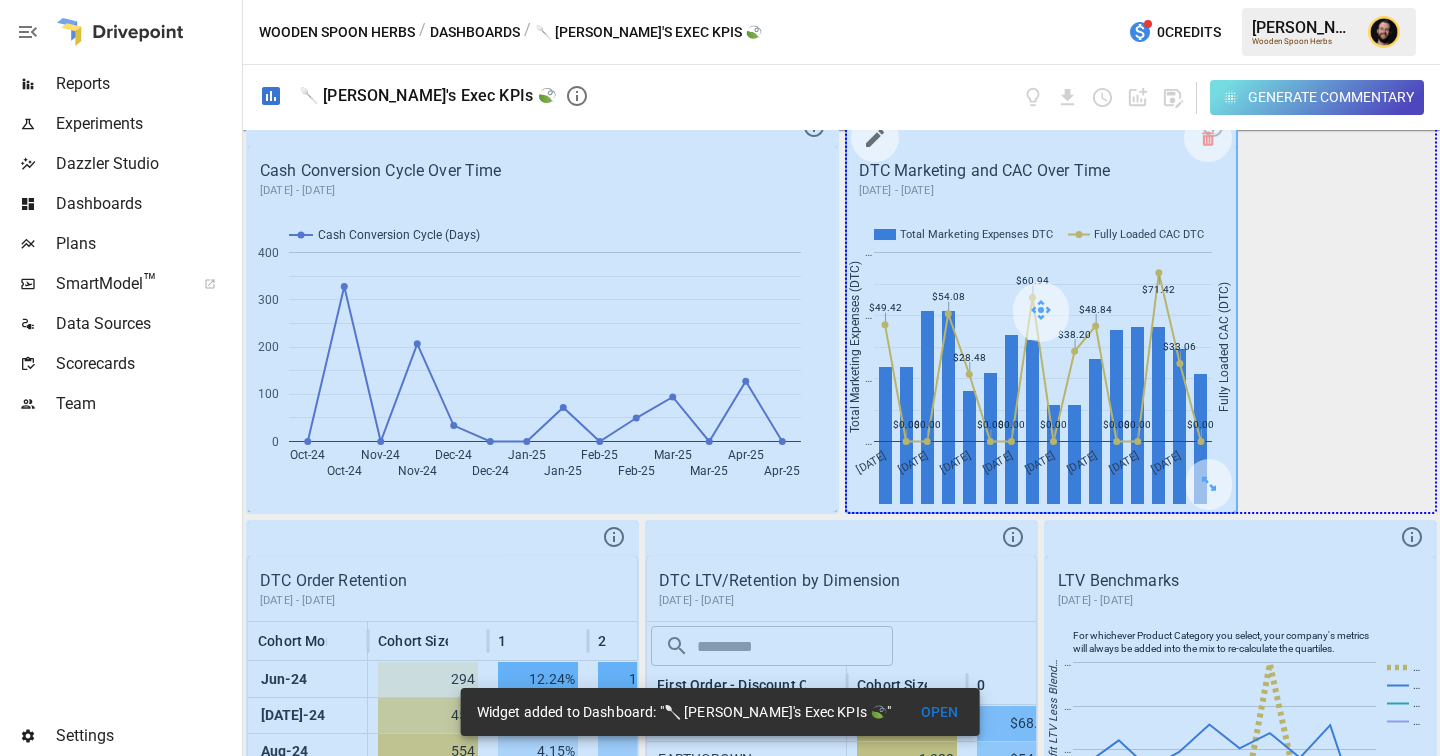 drag, startPoint x: 1213, startPoint y: 495, endPoint x: 1361, endPoint y: 464, distance: 151.21178 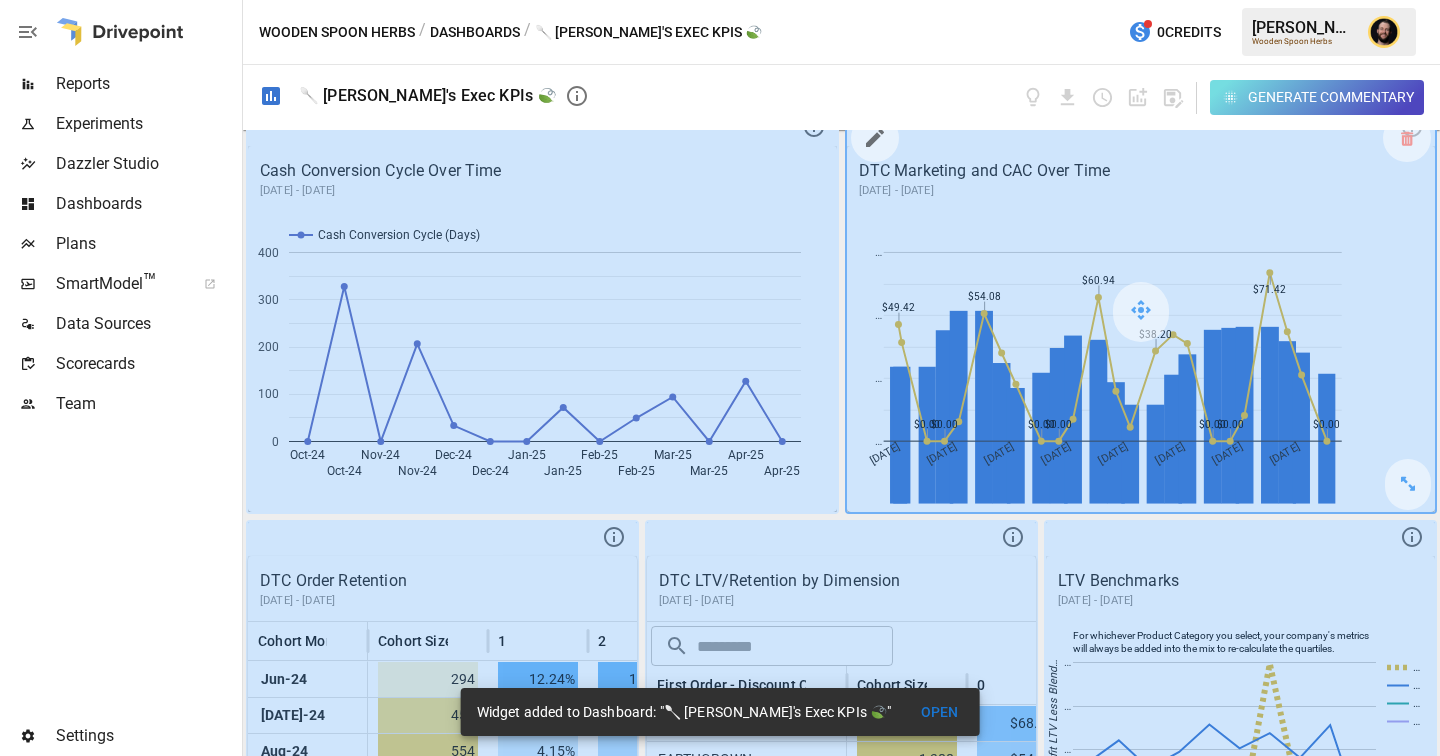 scroll, scrollTop: 1664, scrollLeft: 0, axis: vertical 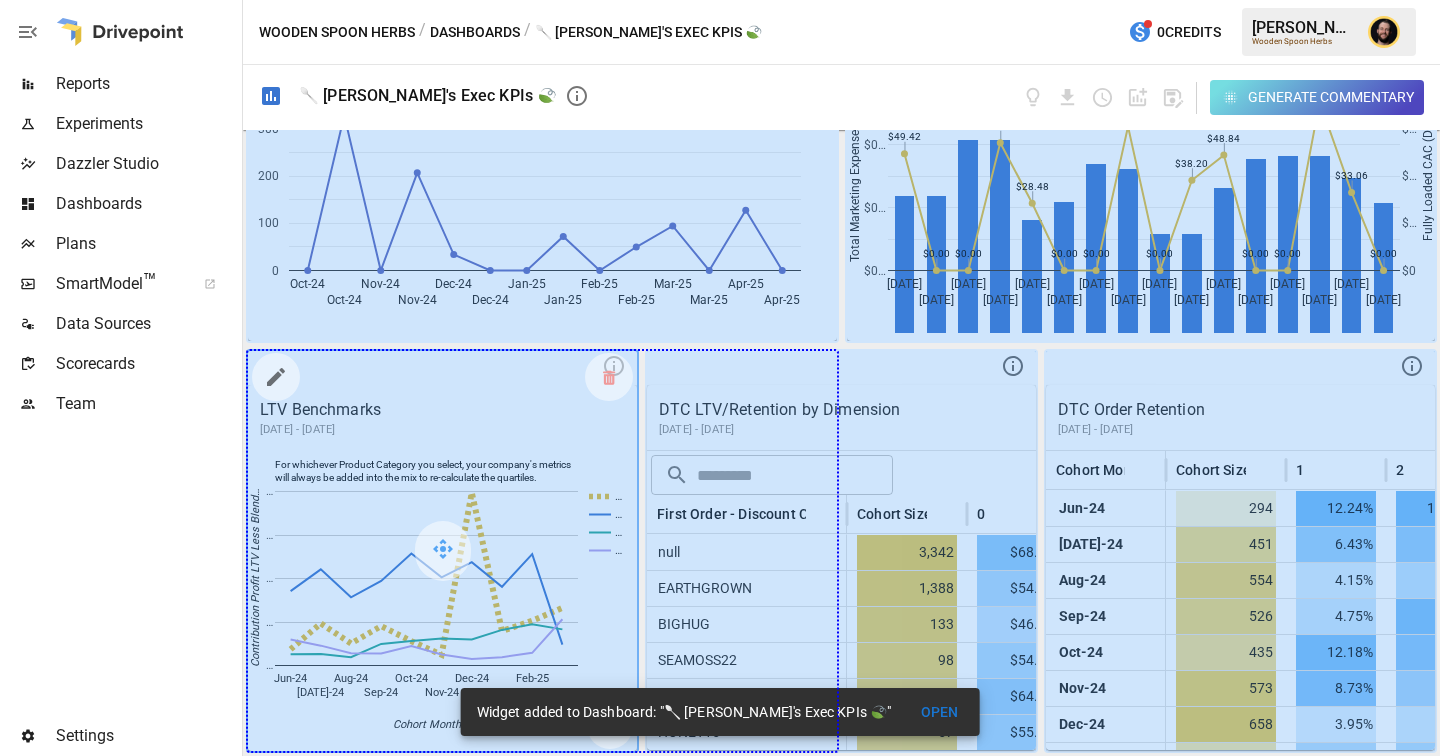 drag, startPoint x: 607, startPoint y: 745, endPoint x: 772, endPoint y: 734, distance: 165.36626 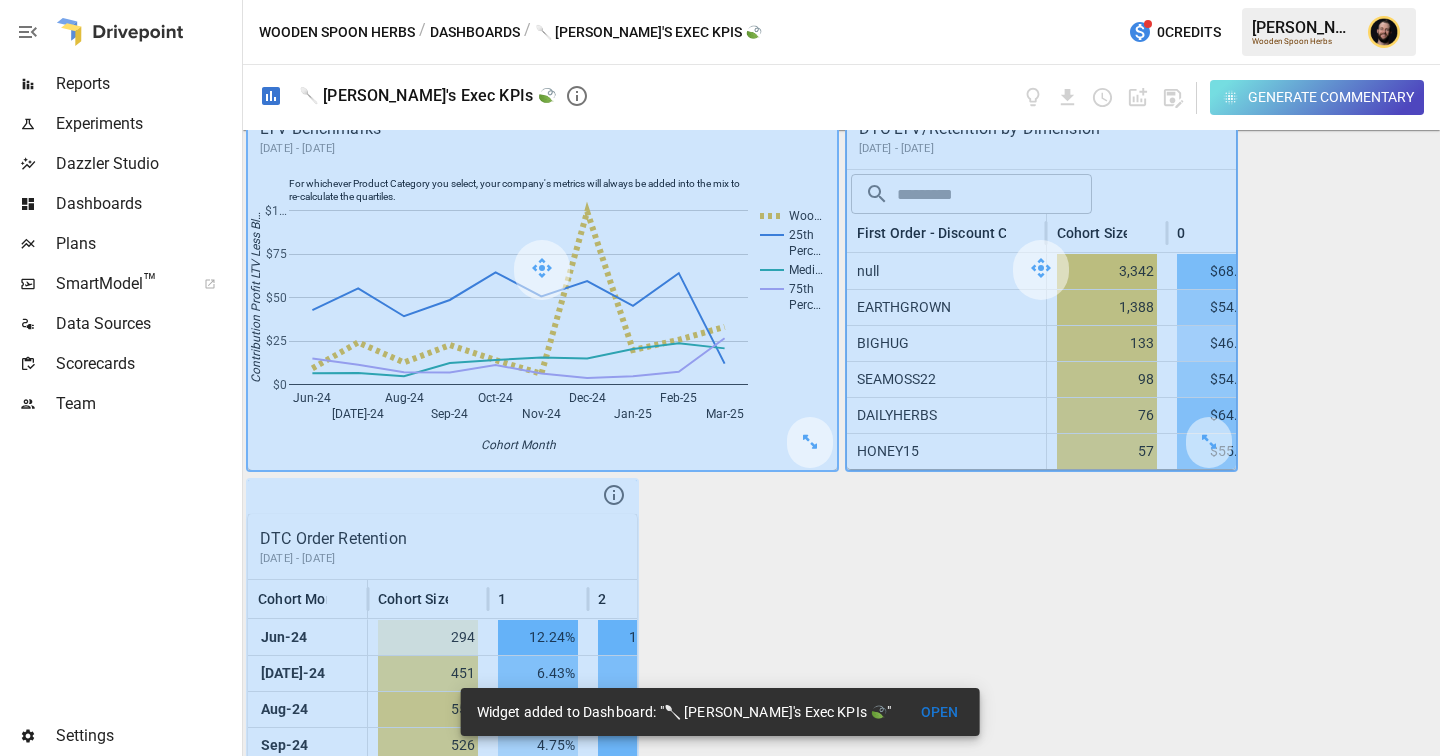 scroll, scrollTop: 1935, scrollLeft: 0, axis: vertical 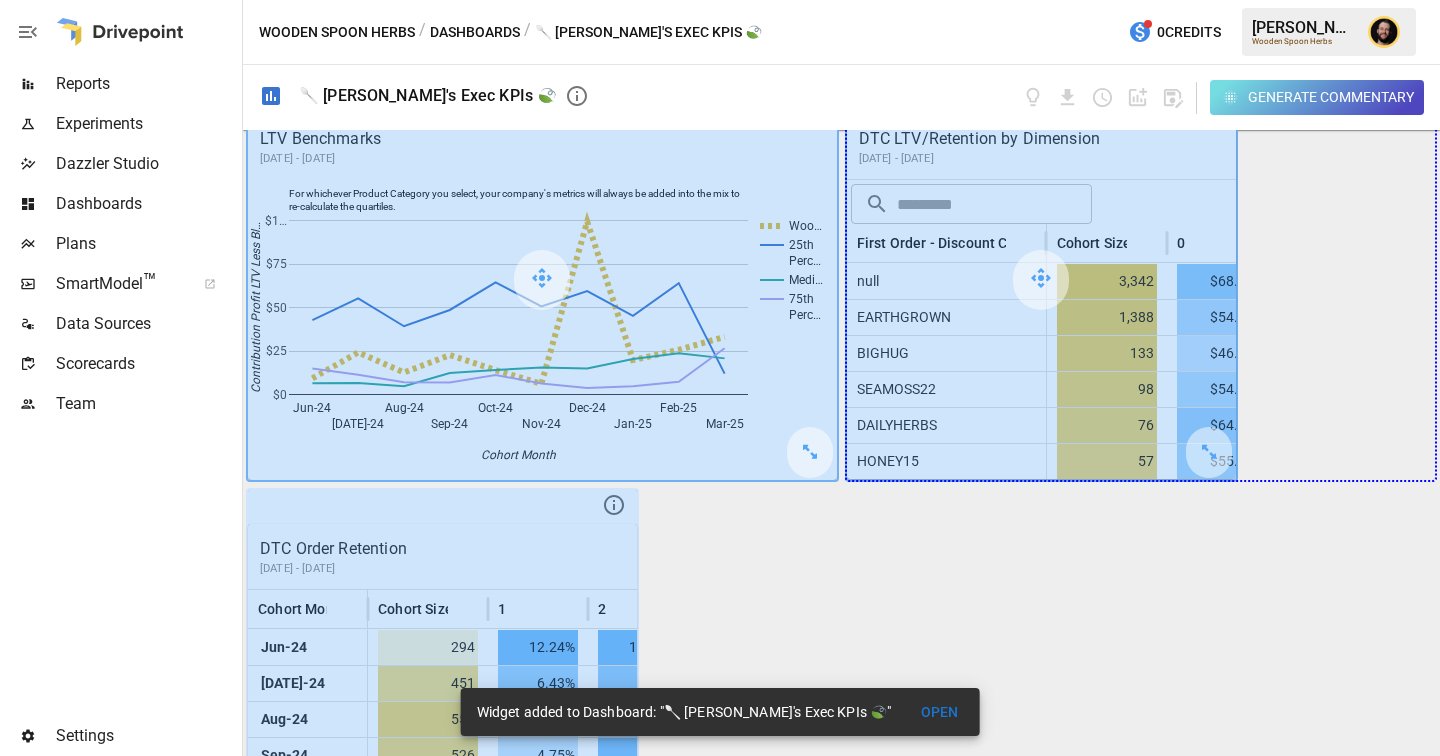 drag, startPoint x: 1211, startPoint y: 455, endPoint x: 1365, endPoint y: 457, distance: 154.01299 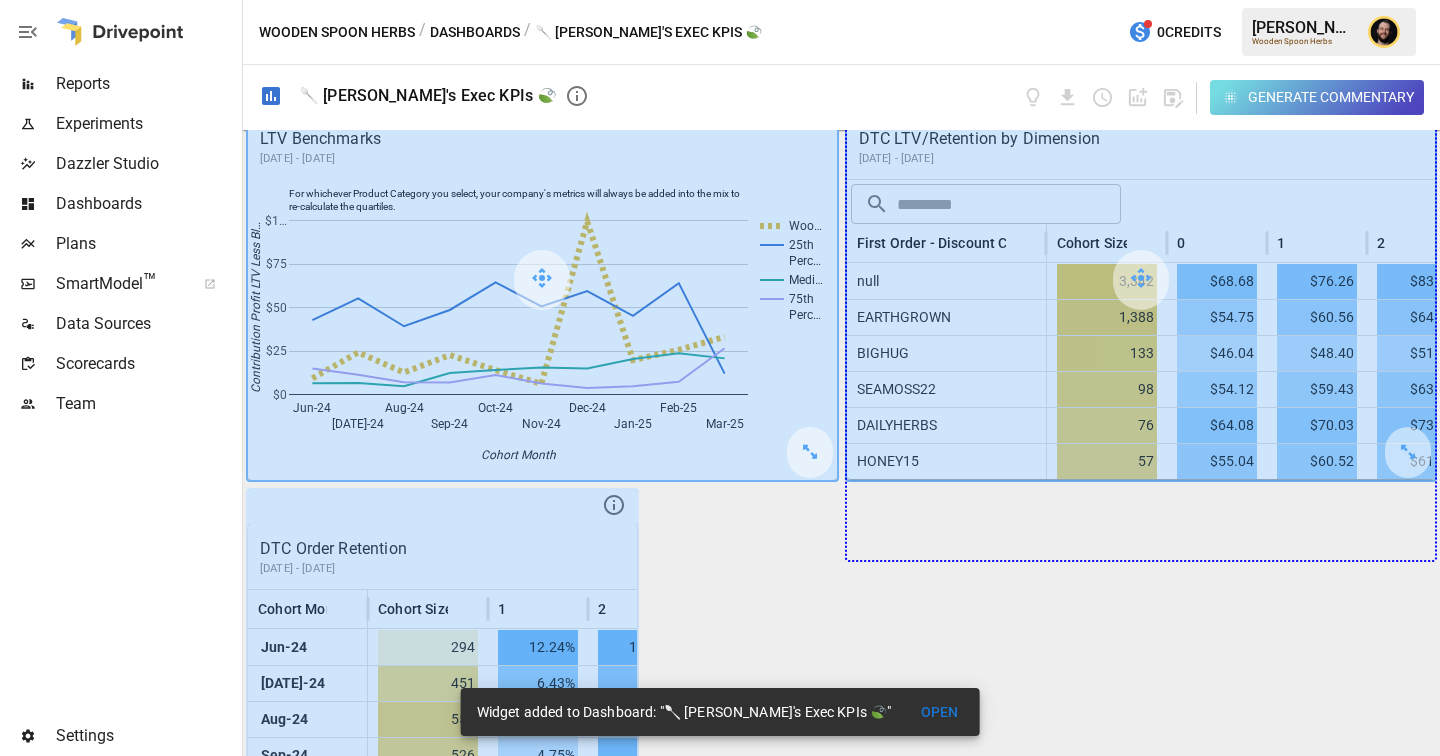 drag, startPoint x: 1394, startPoint y: 452, endPoint x: 1394, endPoint y: 531, distance: 79 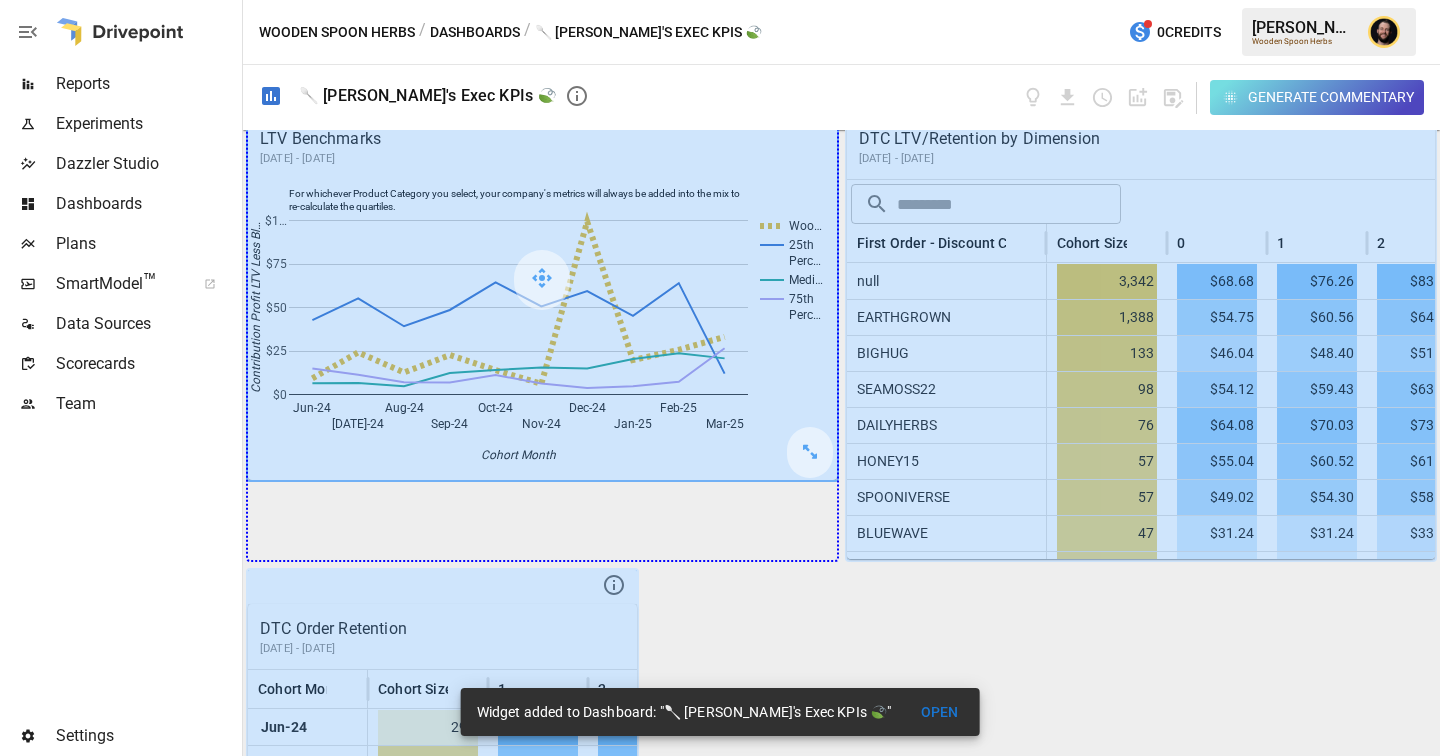 drag, startPoint x: 808, startPoint y: 456, endPoint x: 807, endPoint y: 525, distance: 69.00725 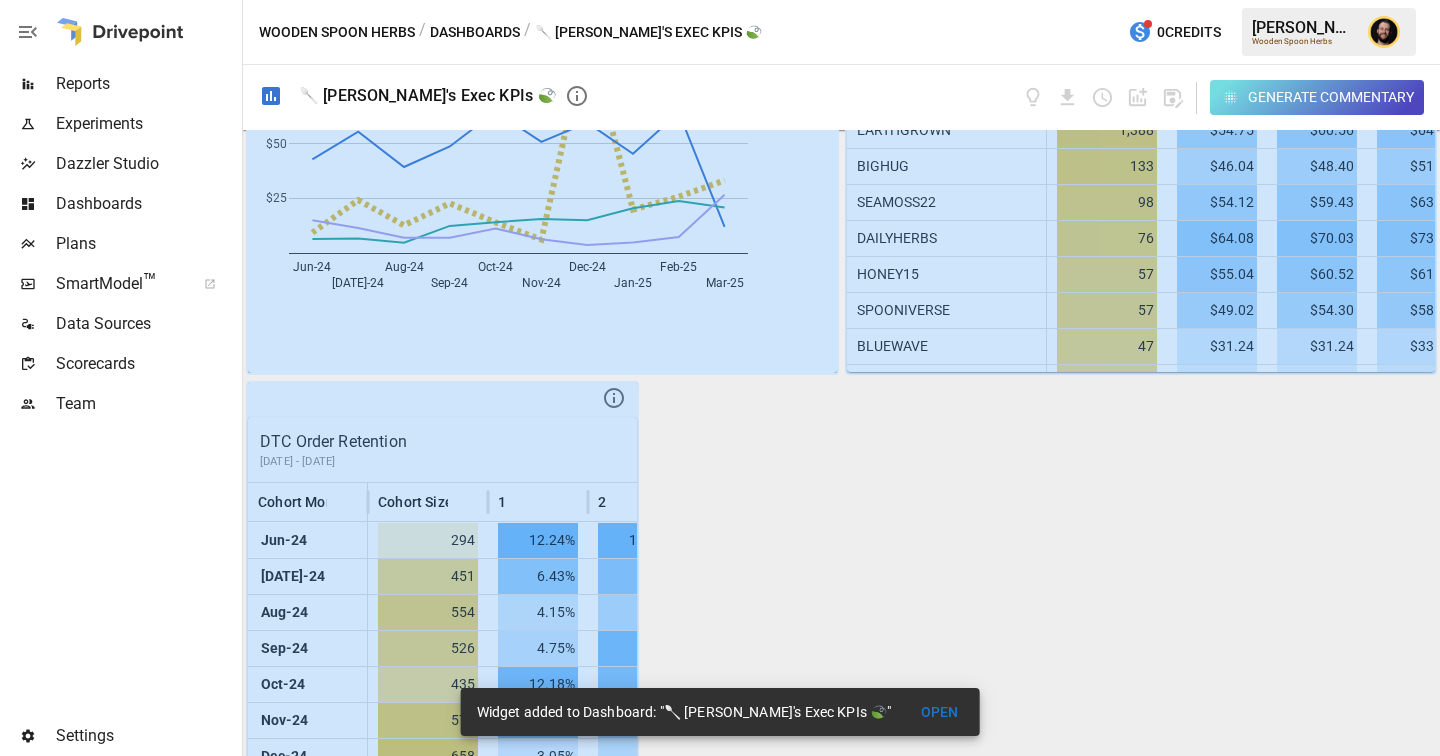 scroll, scrollTop: 2154, scrollLeft: 0, axis: vertical 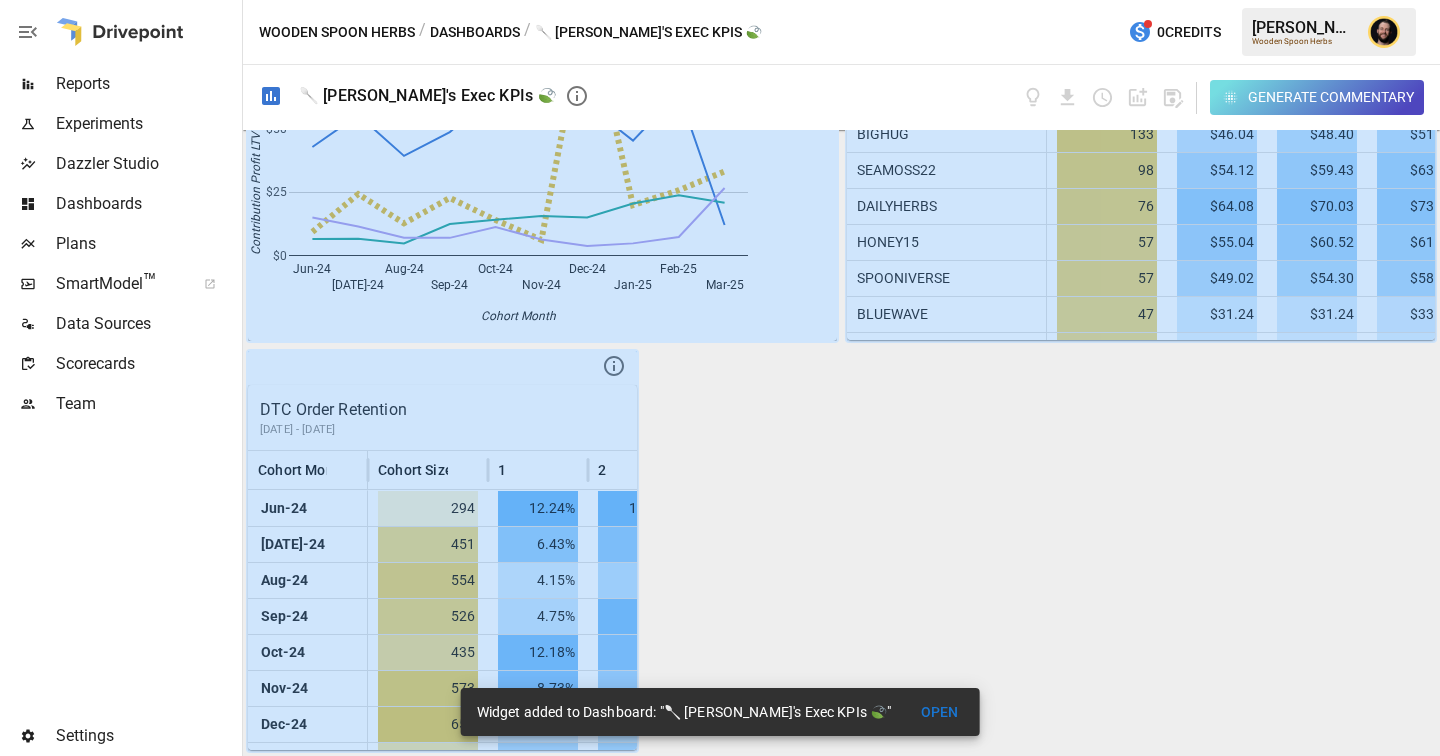 drag, startPoint x: 613, startPoint y: 742, endPoint x: 754, endPoint y: 740, distance: 141.01419 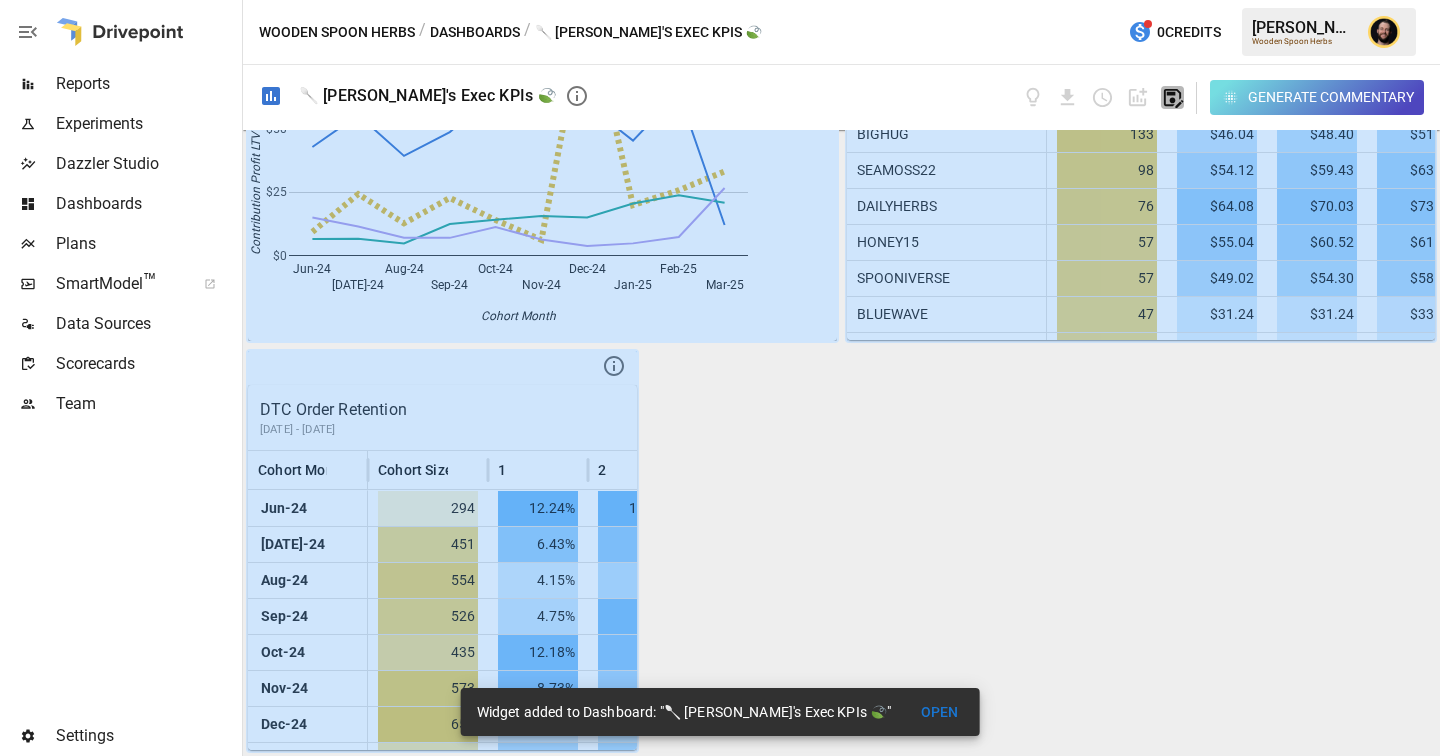 click 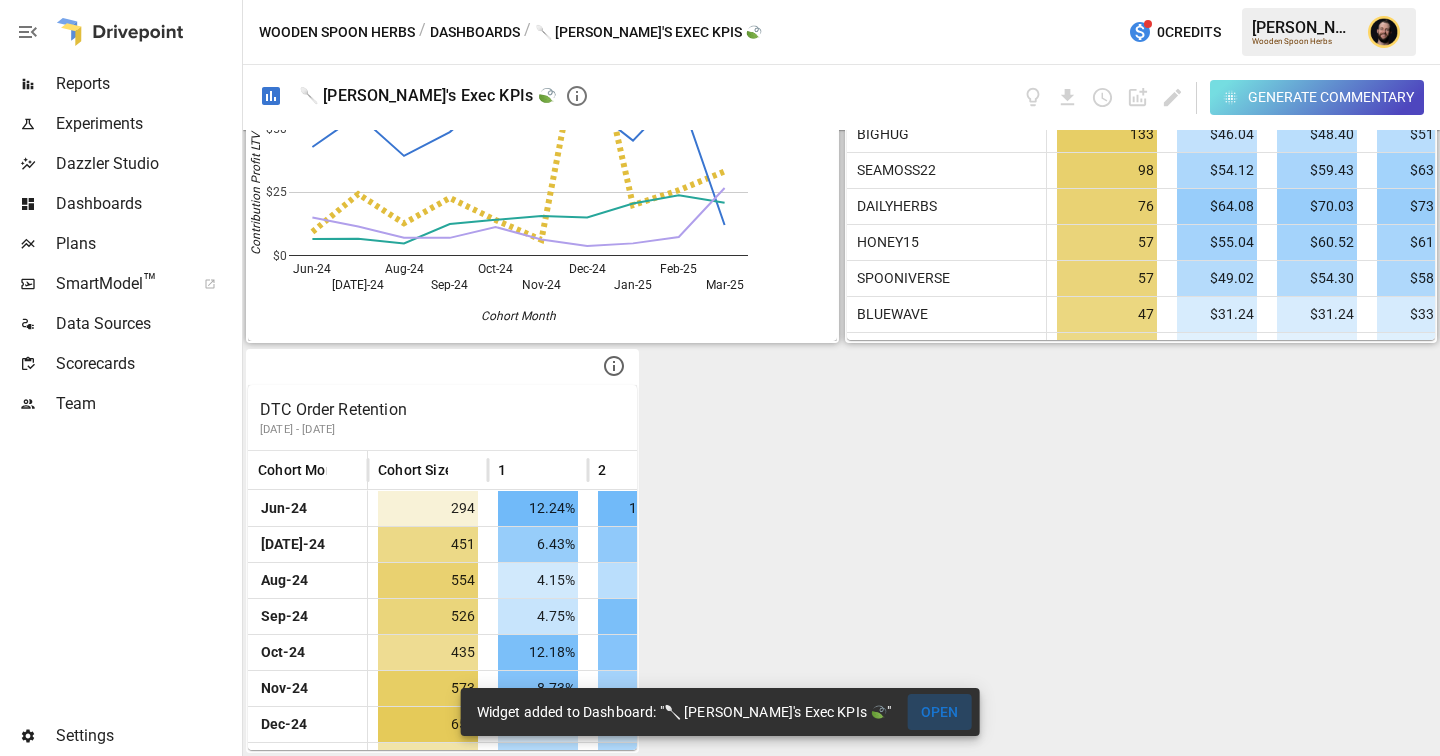 click on "OPEN" at bounding box center (939, 712) 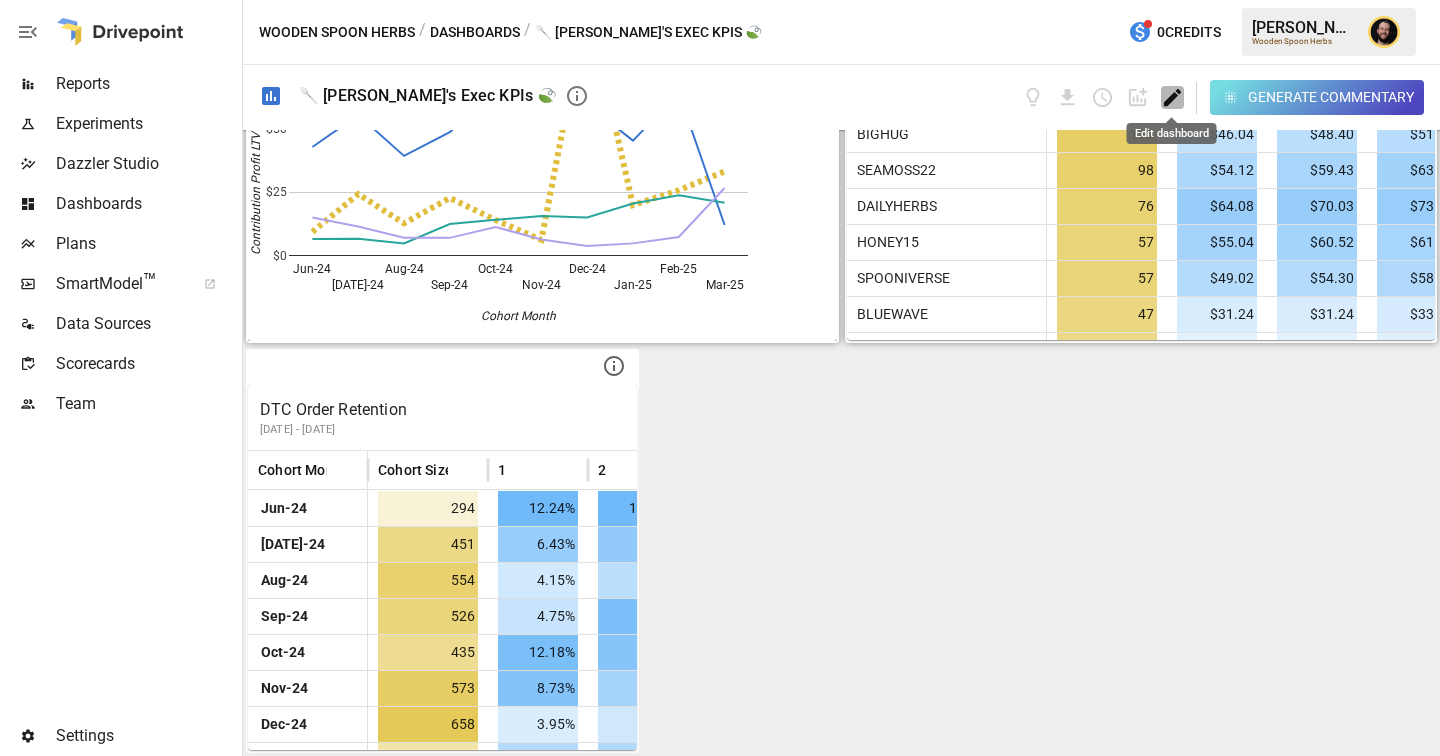 click 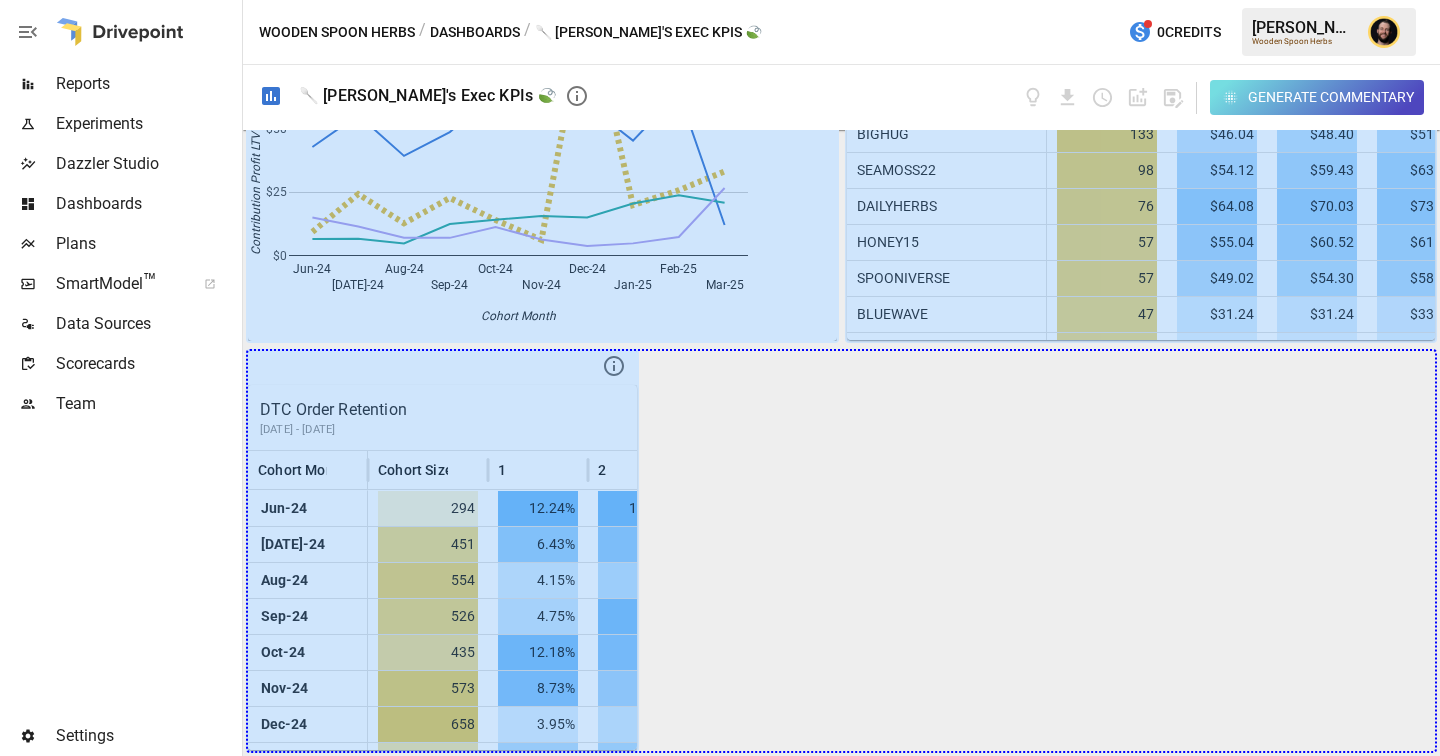 drag, startPoint x: 608, startPoint y: 734, endPoint x: 1368, endPoint y: 787, distance: 761.84576 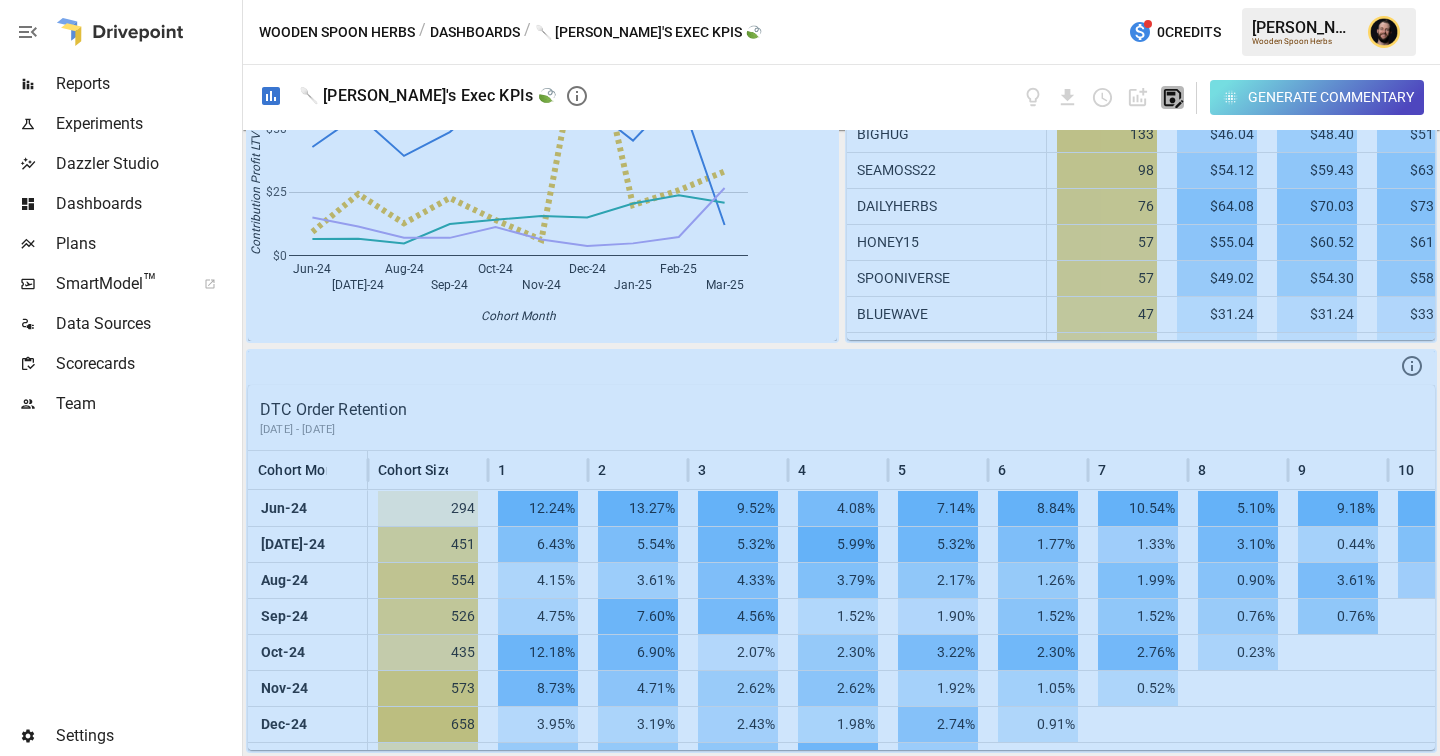 click 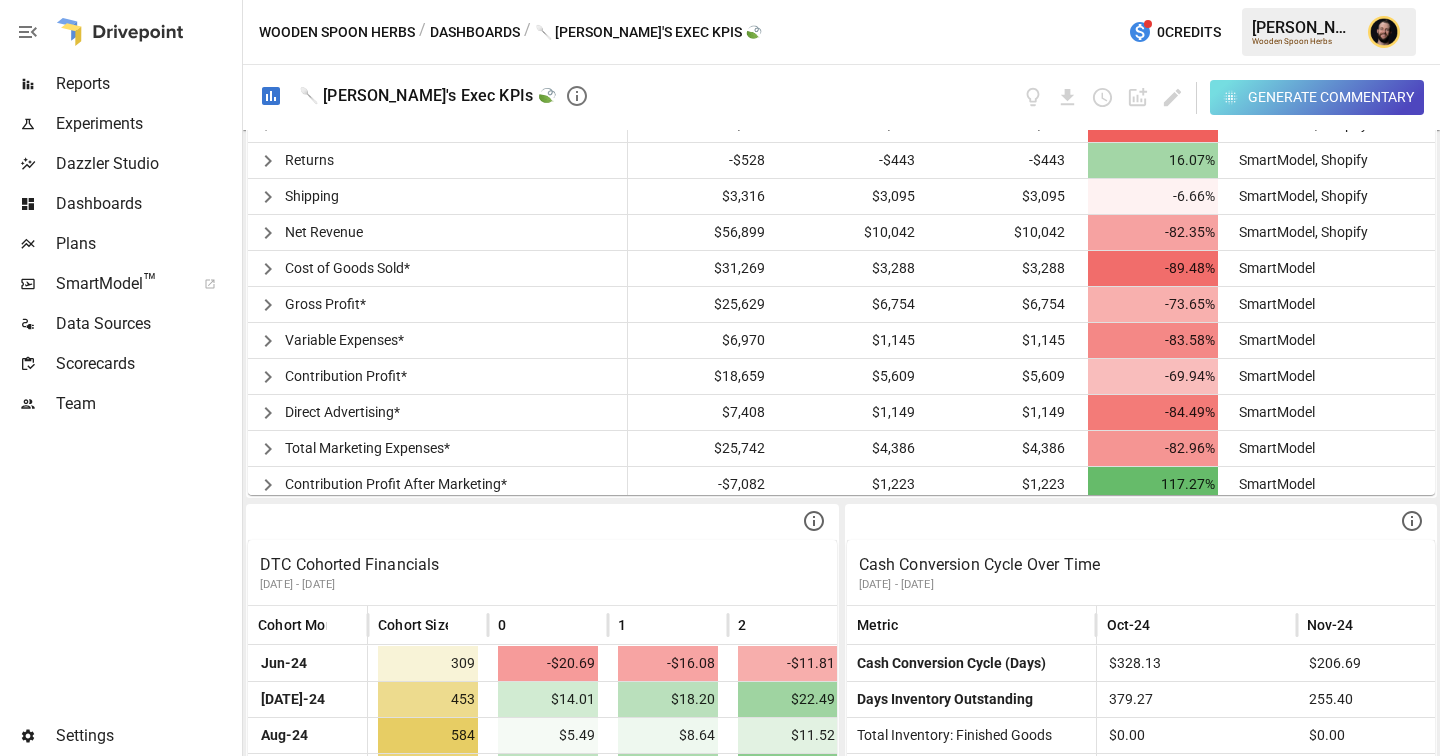 scroll, scrollTop: 753, scrollLeft: 0, axis: vertical 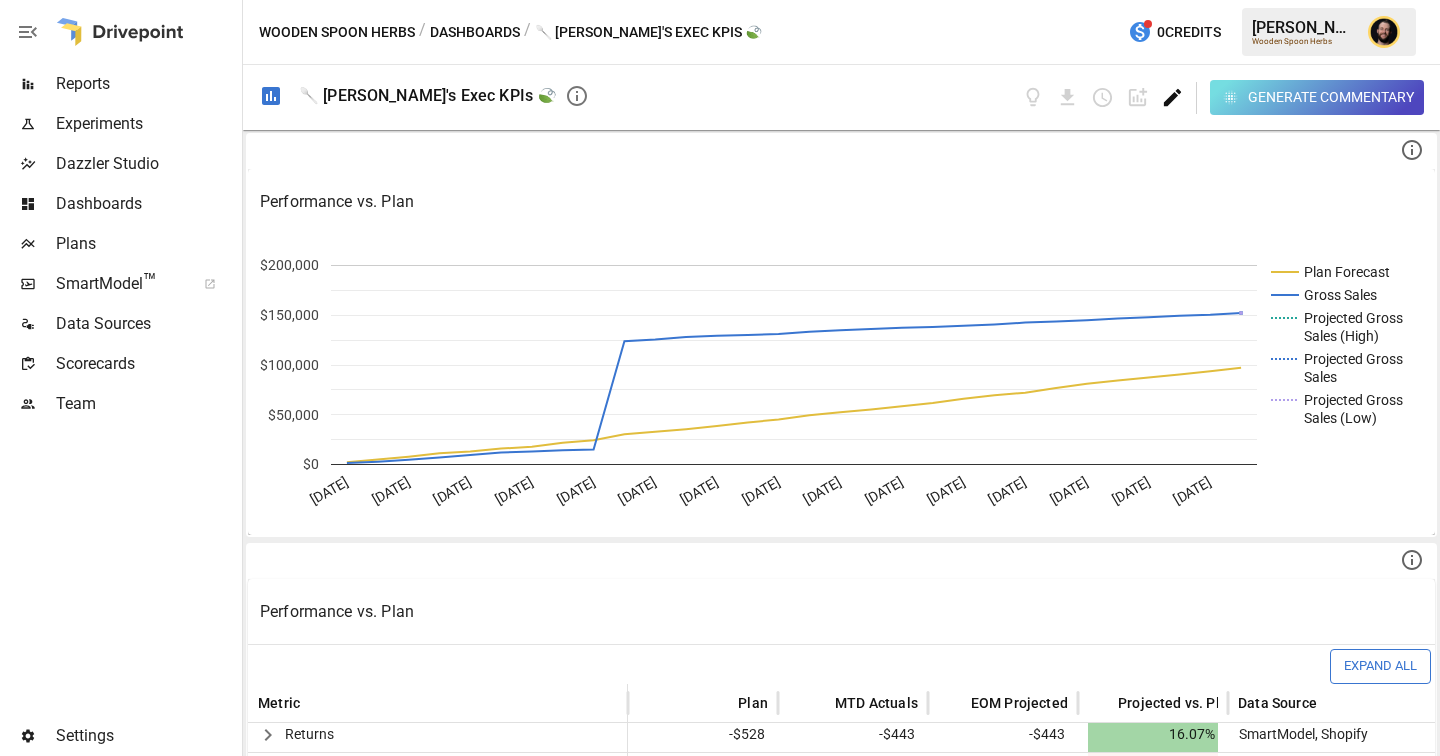 click 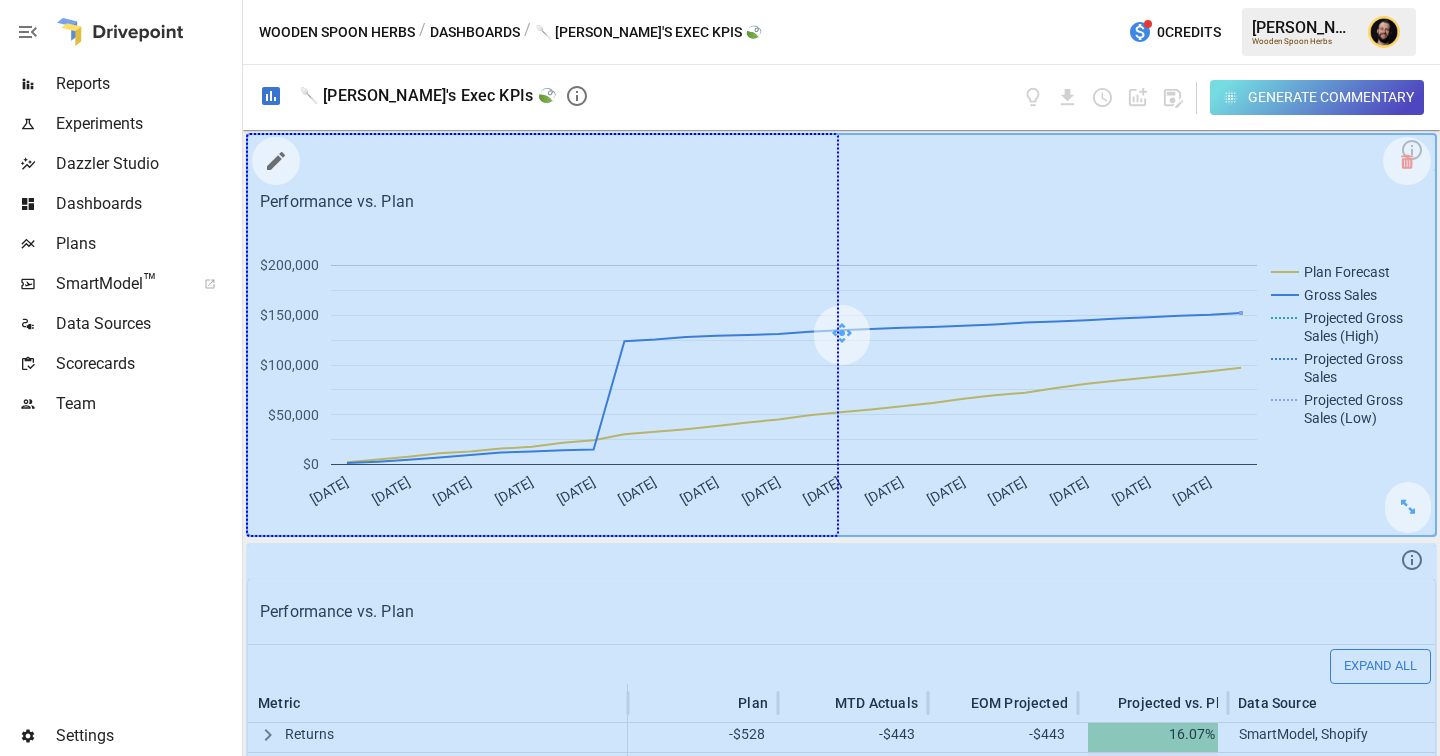 drag, startPoint x: 1411, startPoint y: 511, endPoint x: 932, endPoint y: 509, distance: 479.00418 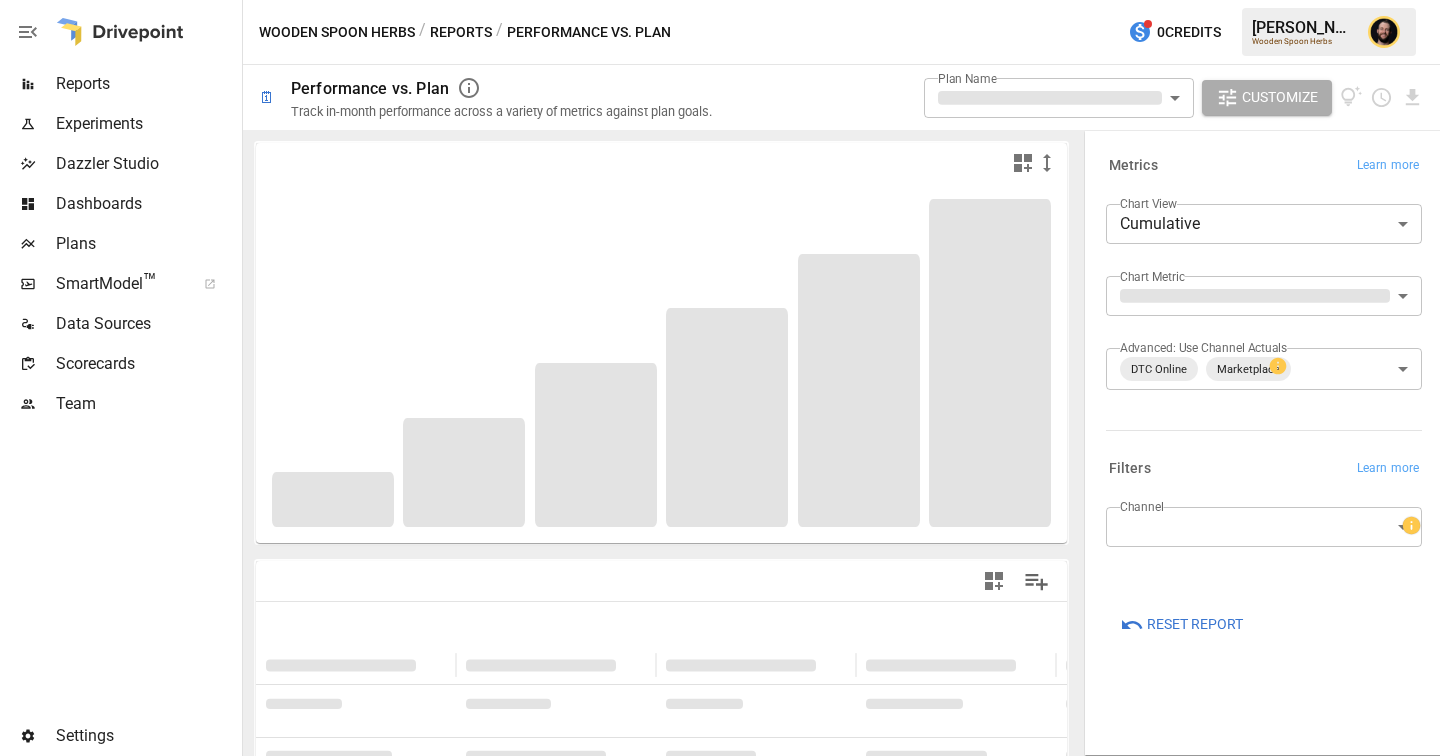 click on "Dashboards" at bounding box center (147, 204) 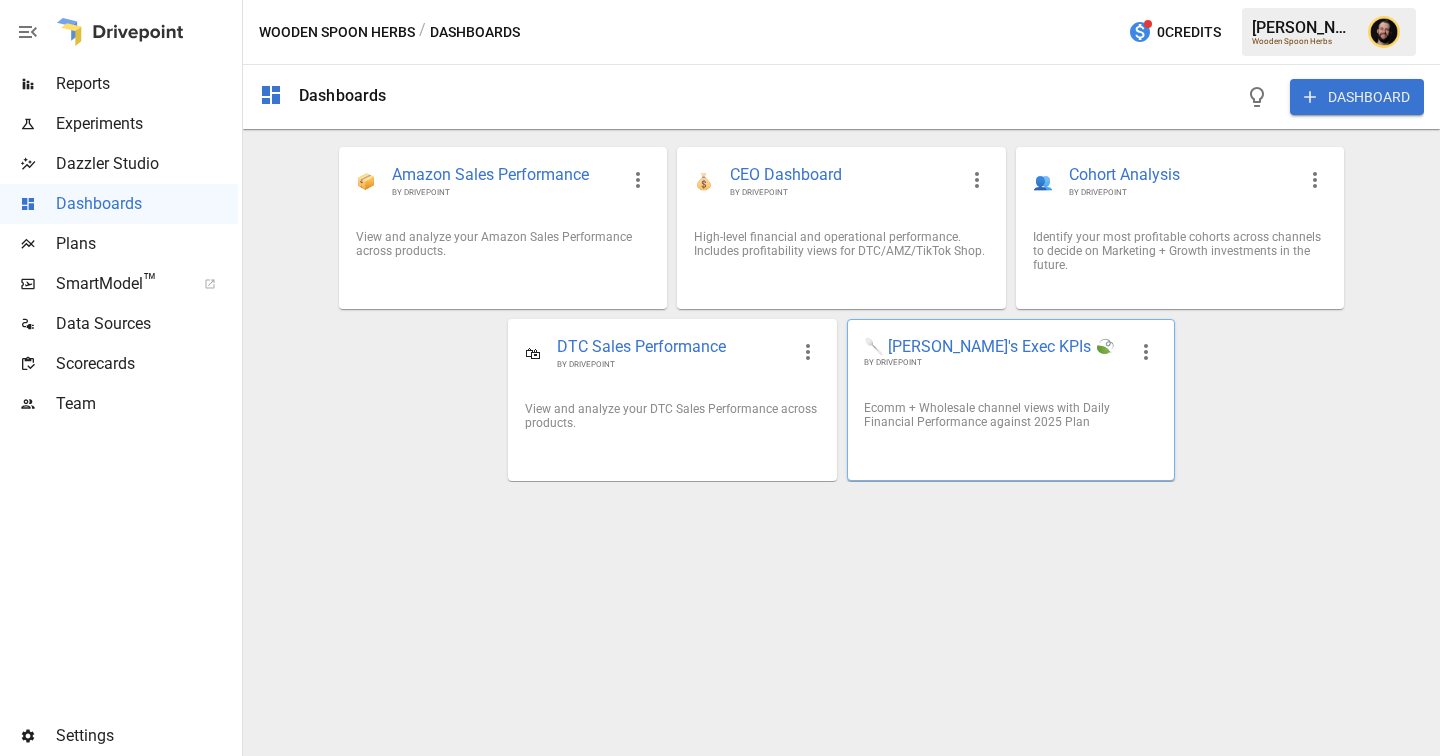 click on "Ecomm + Wholesale channel views with Daily Financial Performance against 2025 Plan" at bounding box center (1011, 415) 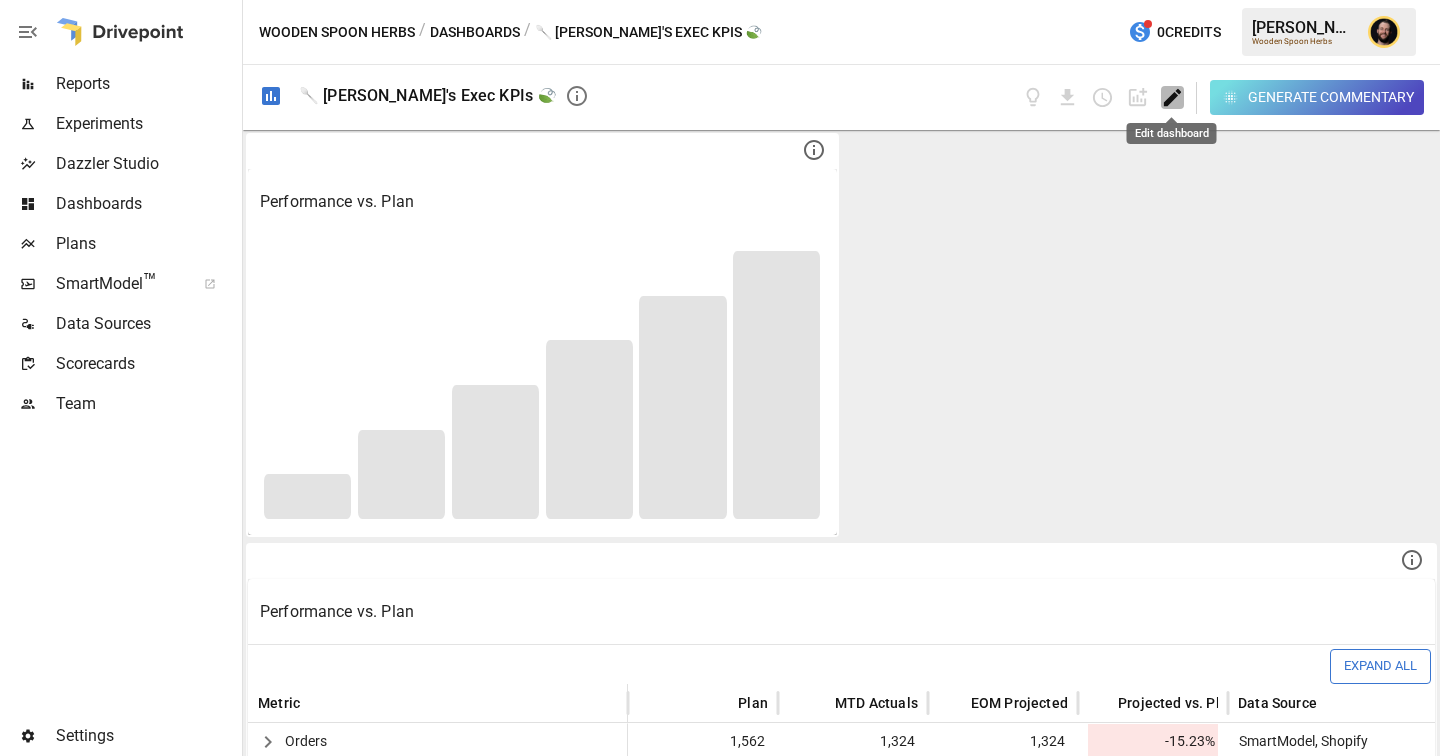 click 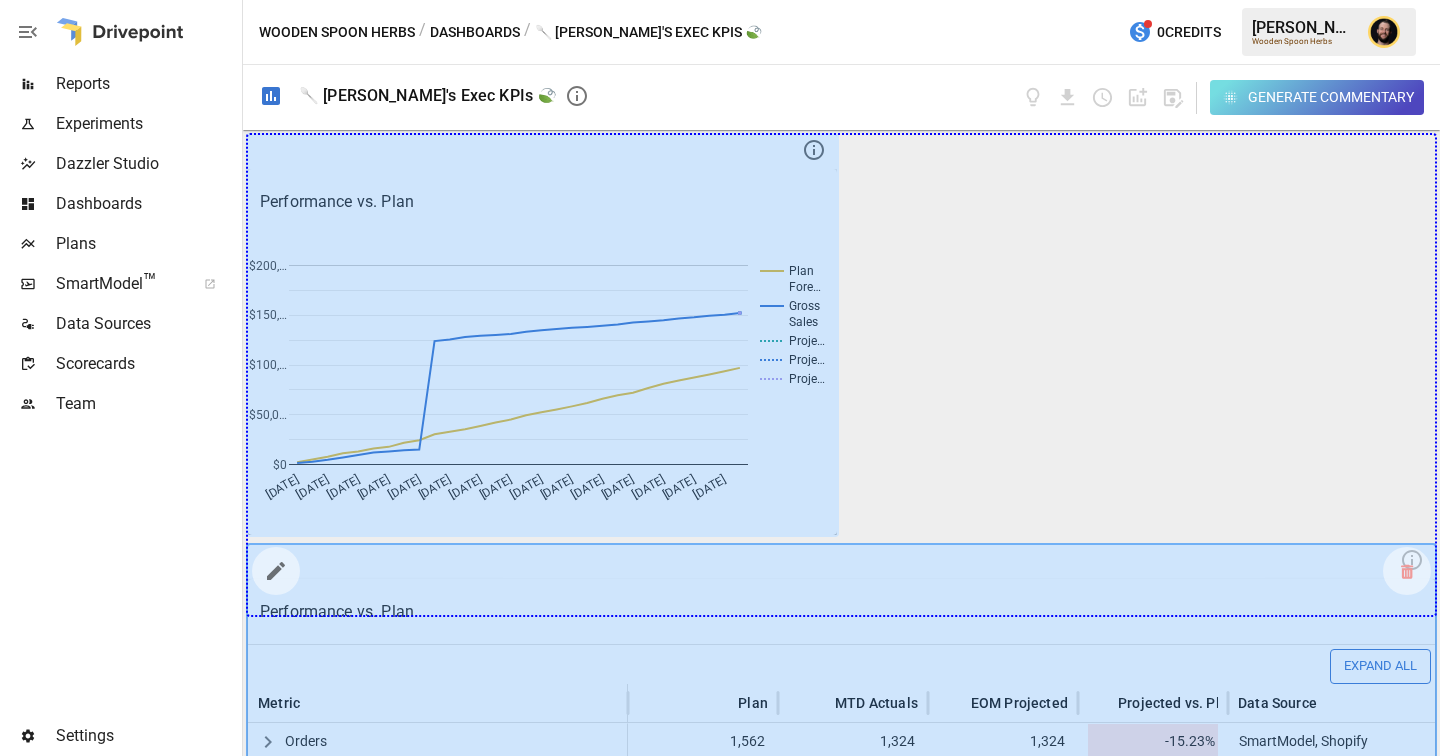 drag, startPoint x: 804, startPoint y: 494, endPoint x: 1338, endPoint y: 614, distance: 547.3171 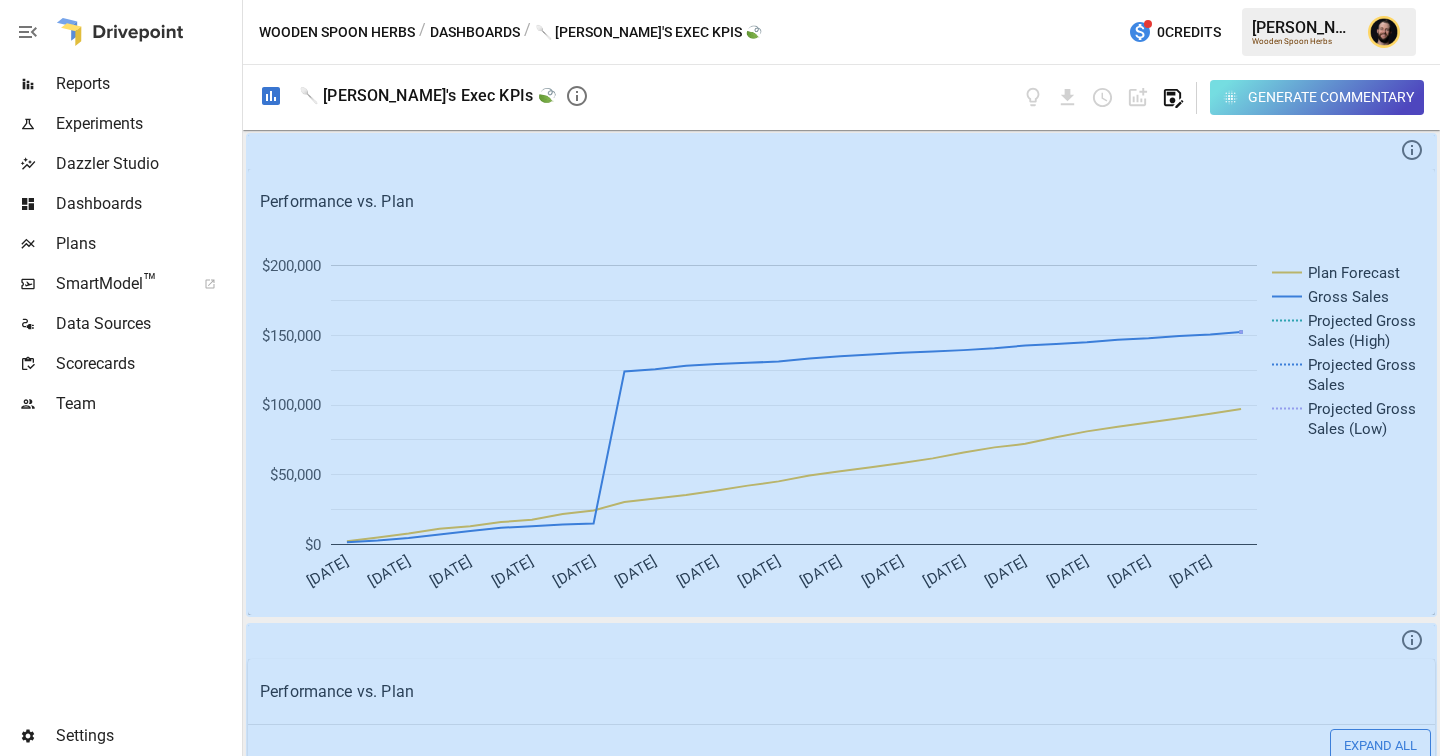 click 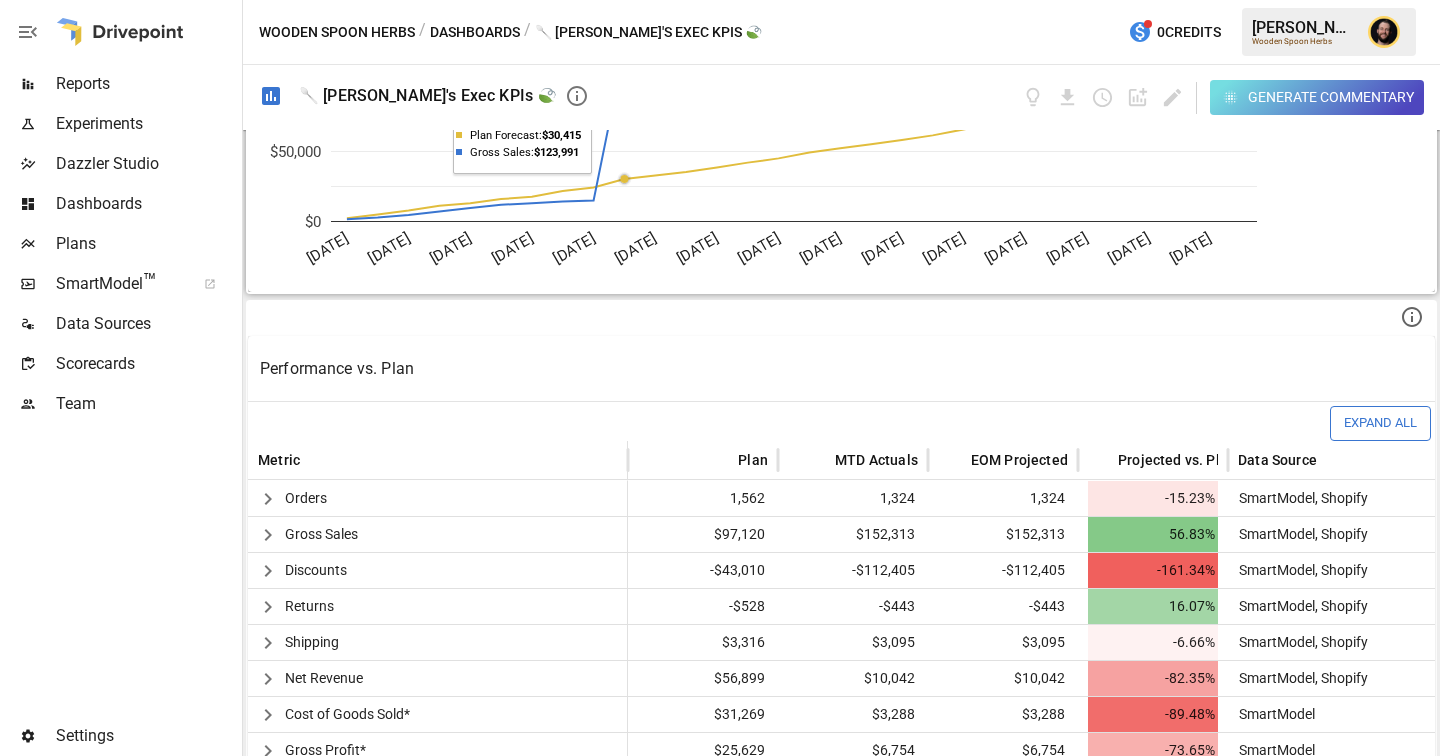 scroll, scrollTop: 384, scrollLeft: 0, axis: vertical 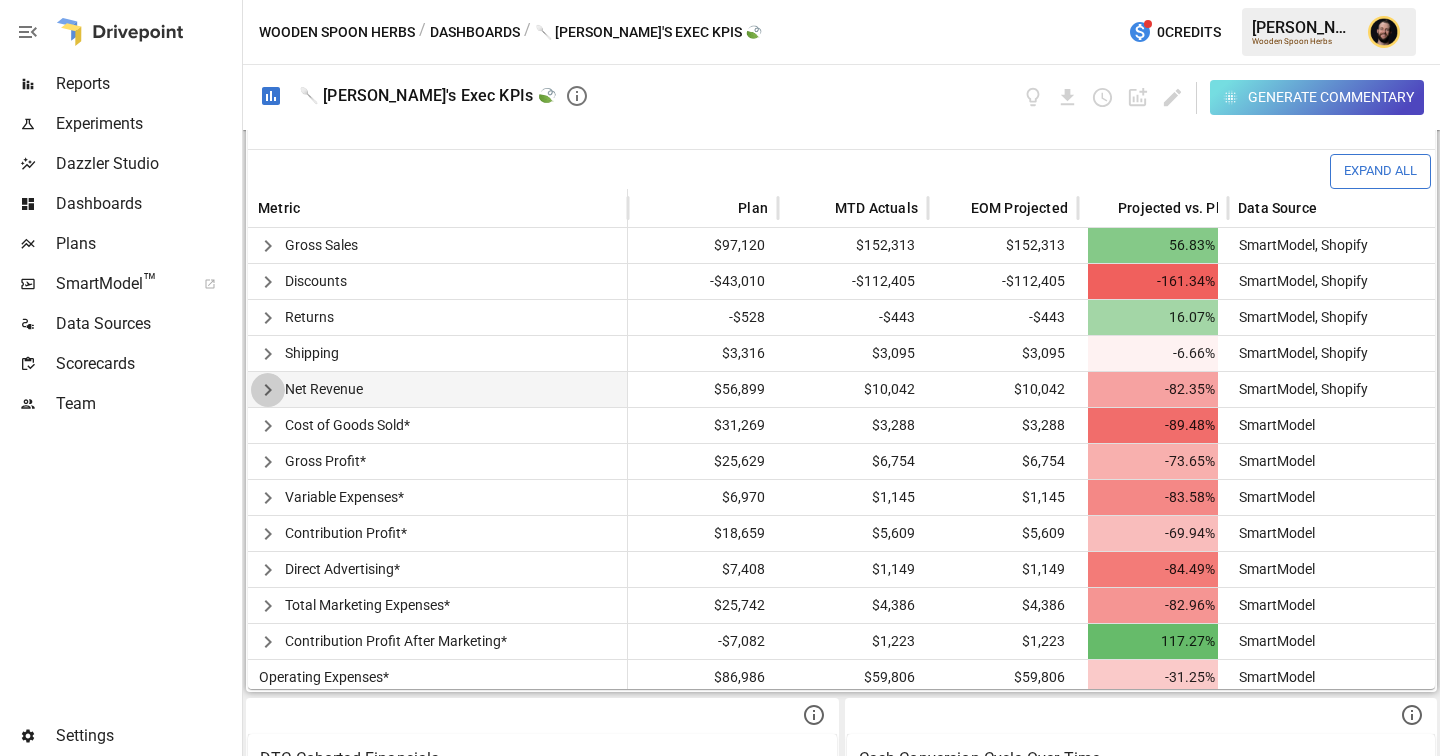 click 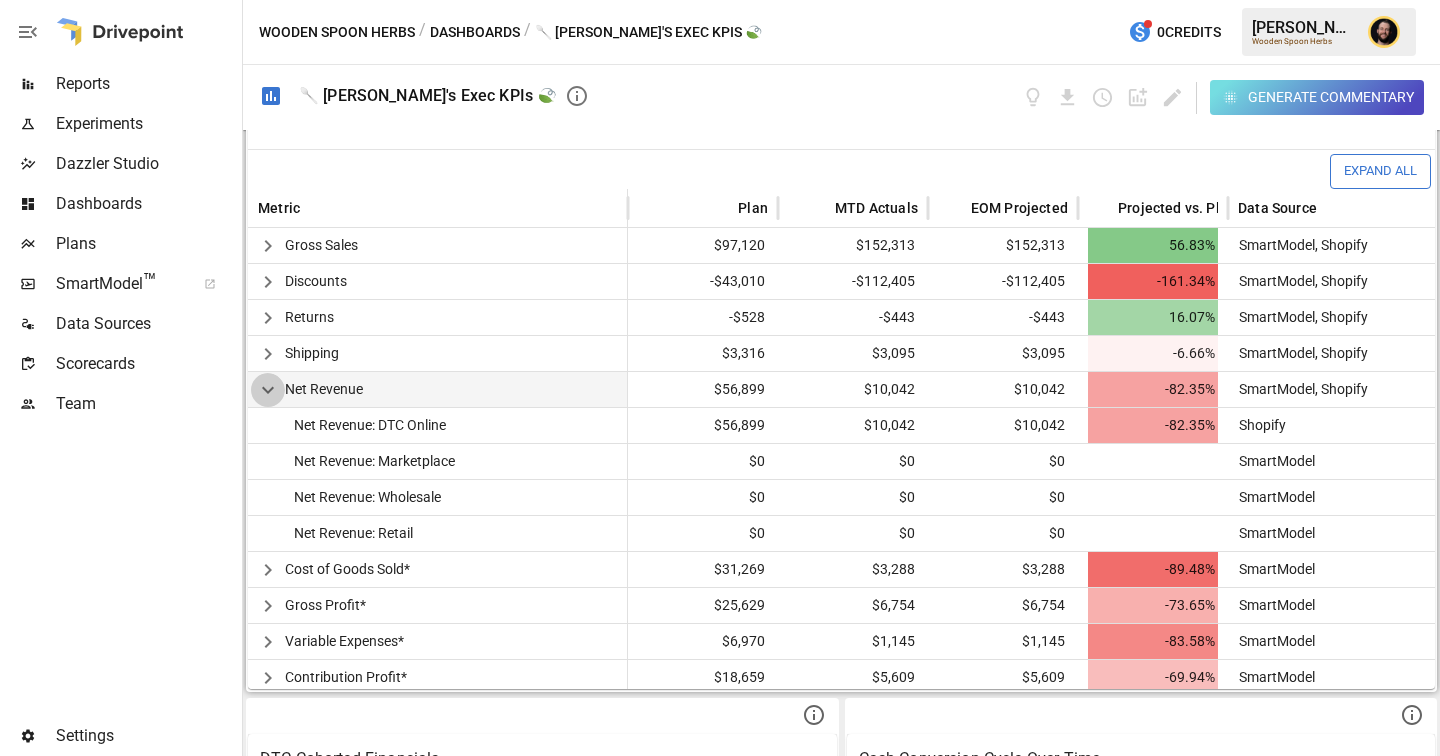 click 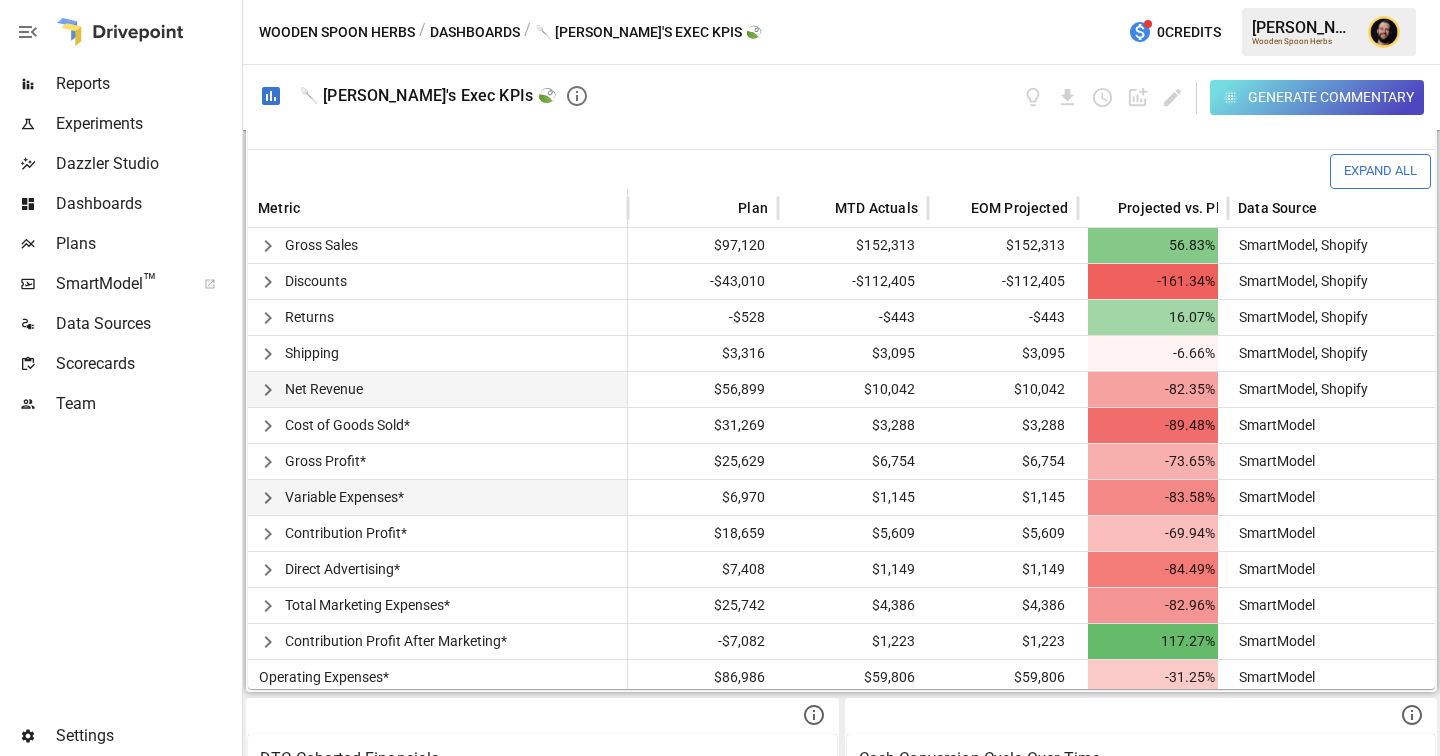 scroll, scrollTop: 115, scrollLeft: 0, axis: vertical 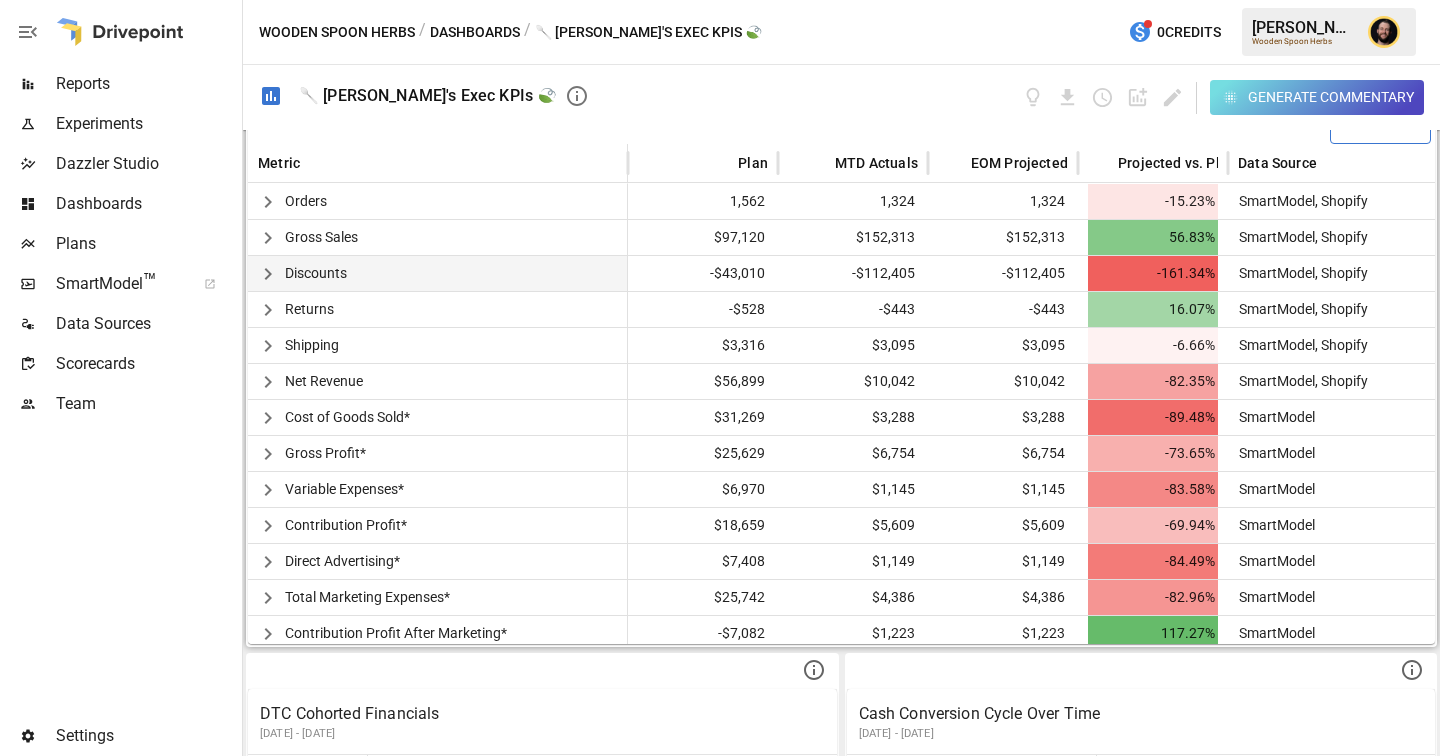 click 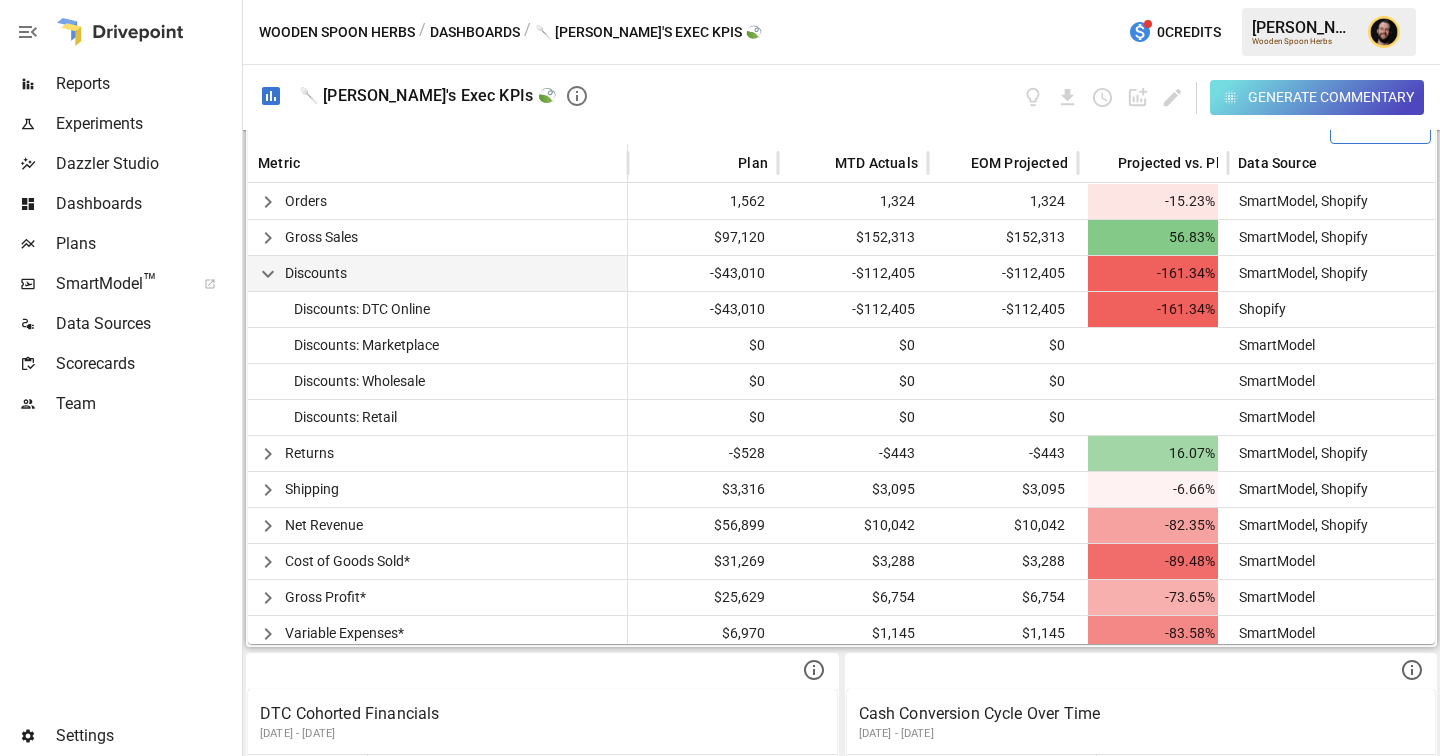 click 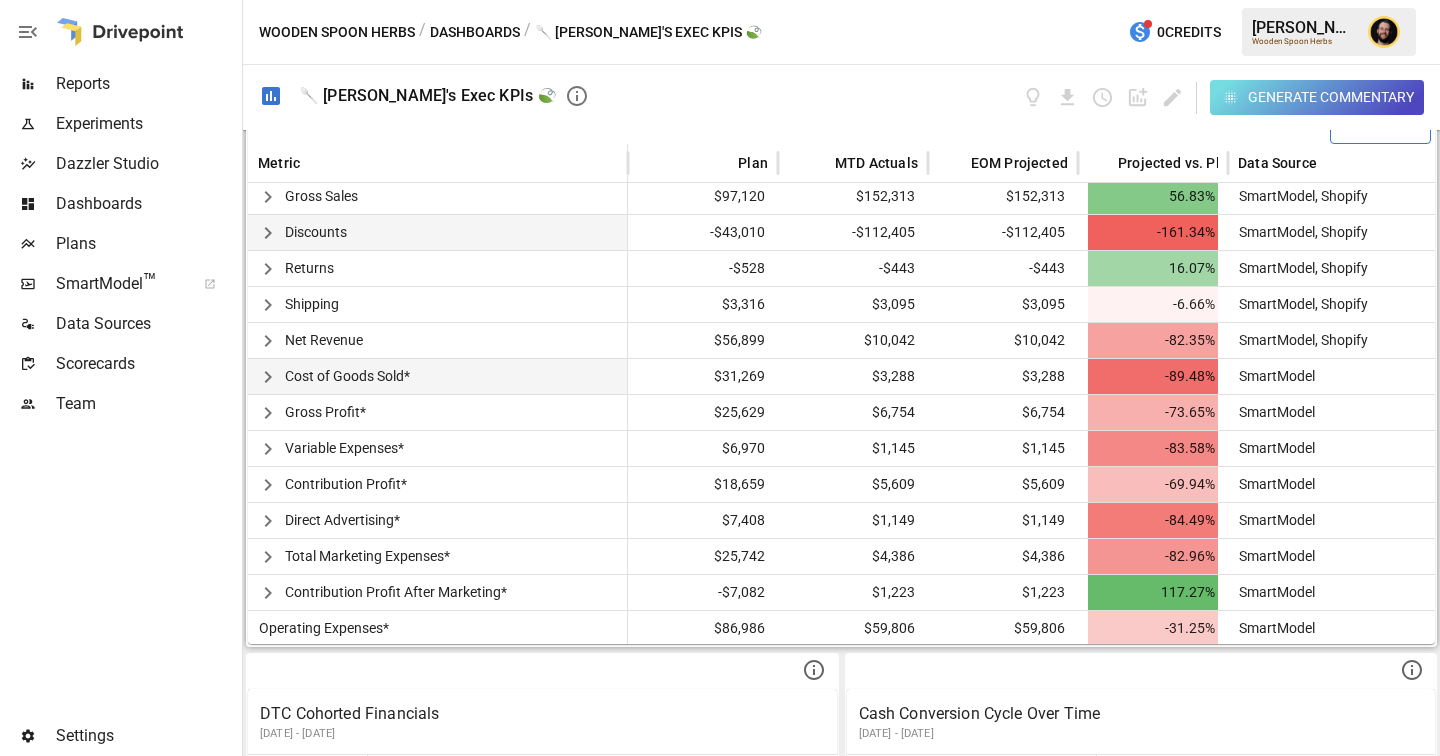 click 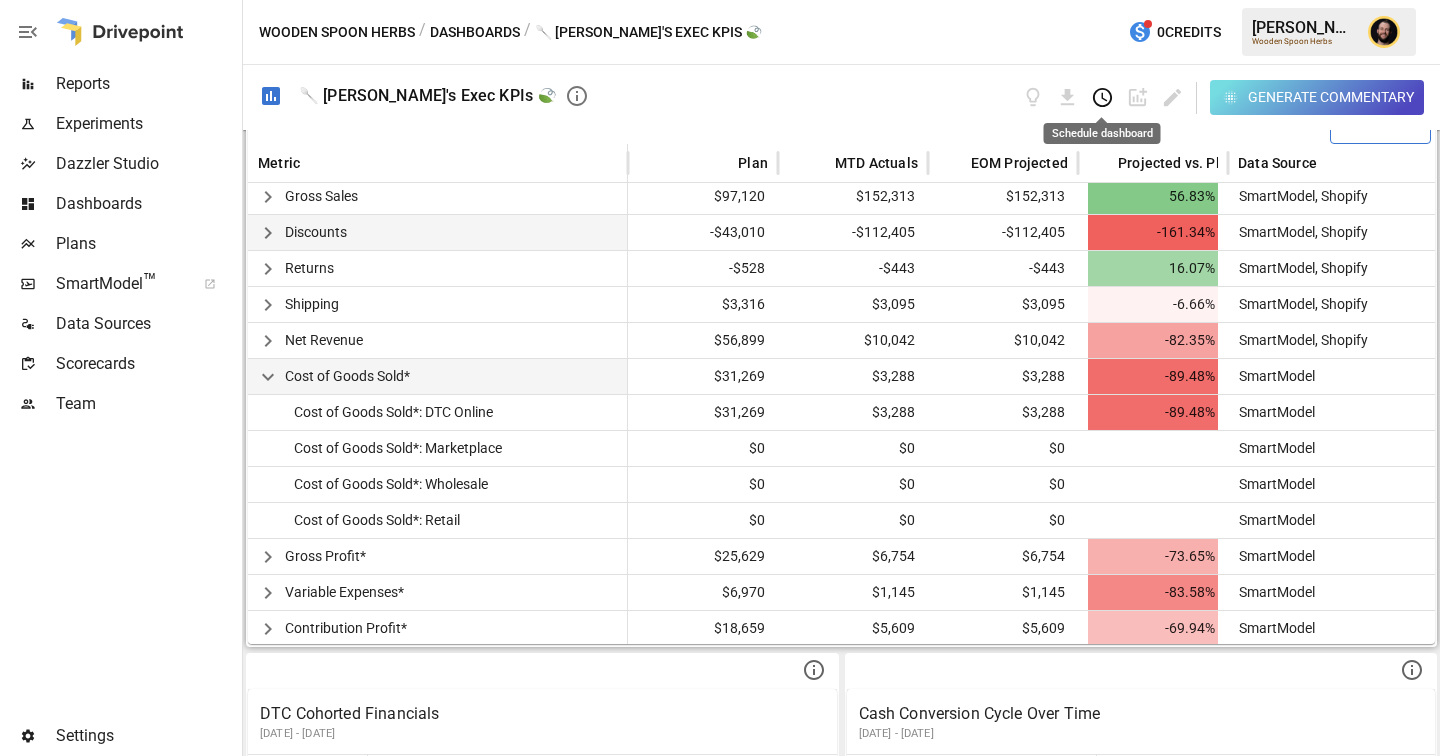 click 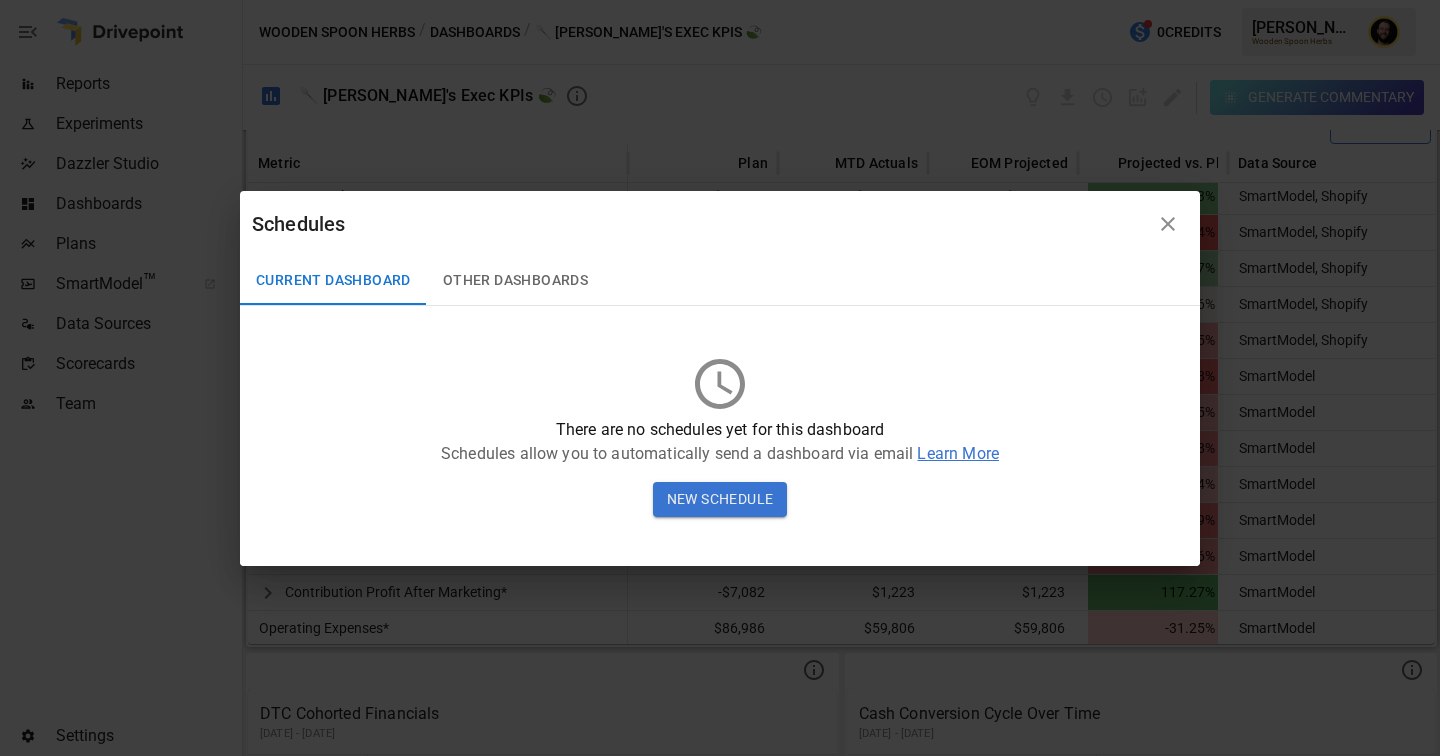 click on "New Schedule" at bounding box center [720, 500] 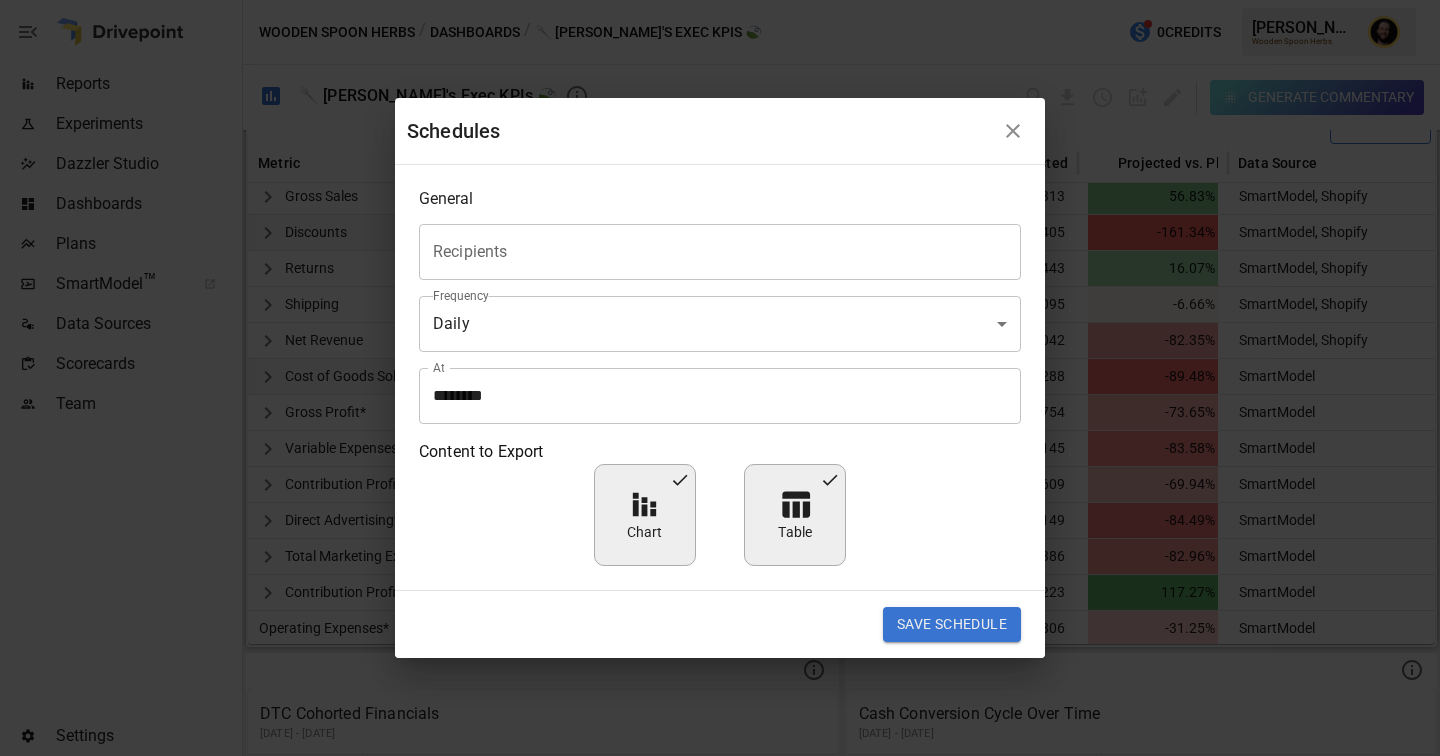 click 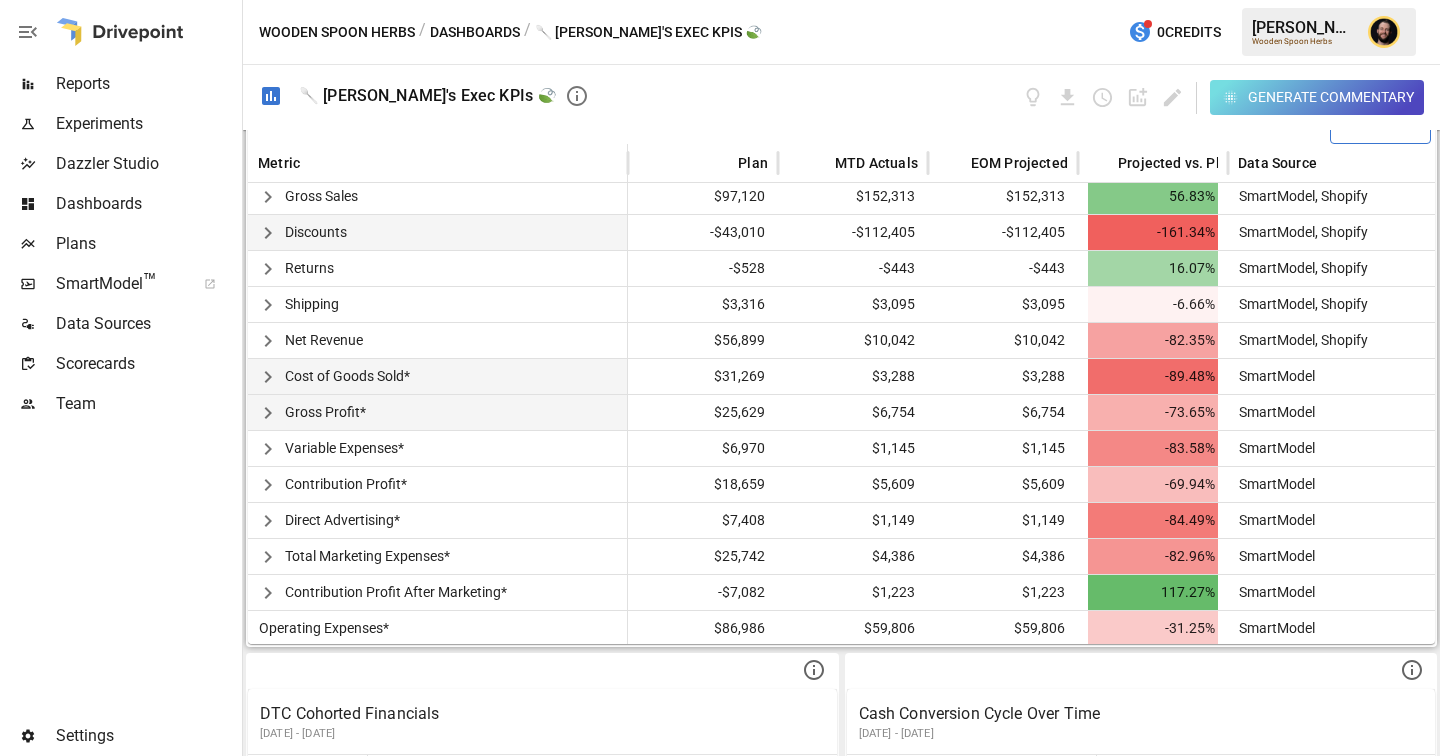 scroll, scrollTop: 61, scrollLeft: 0, axis: vertical 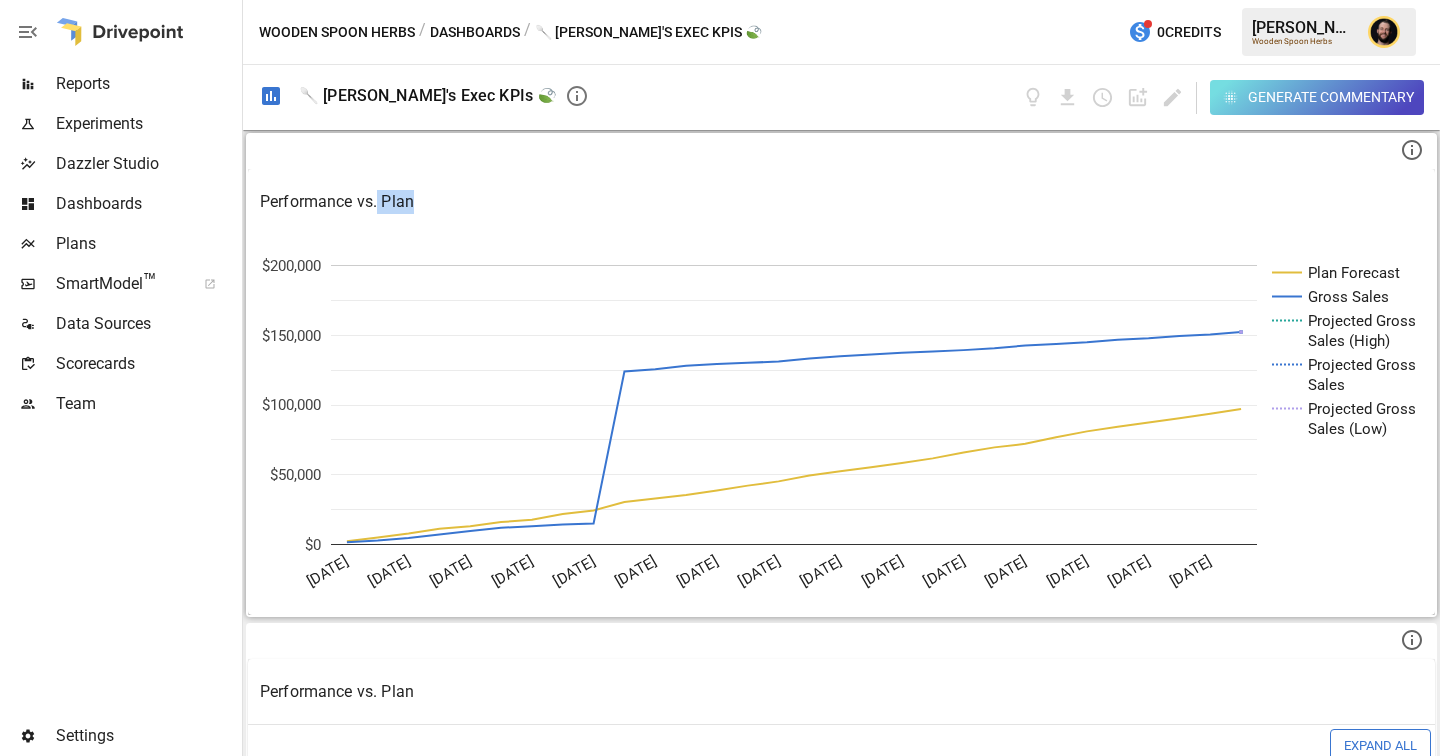 click on "Performance vs. Plan" at bounding box center (841, 202) 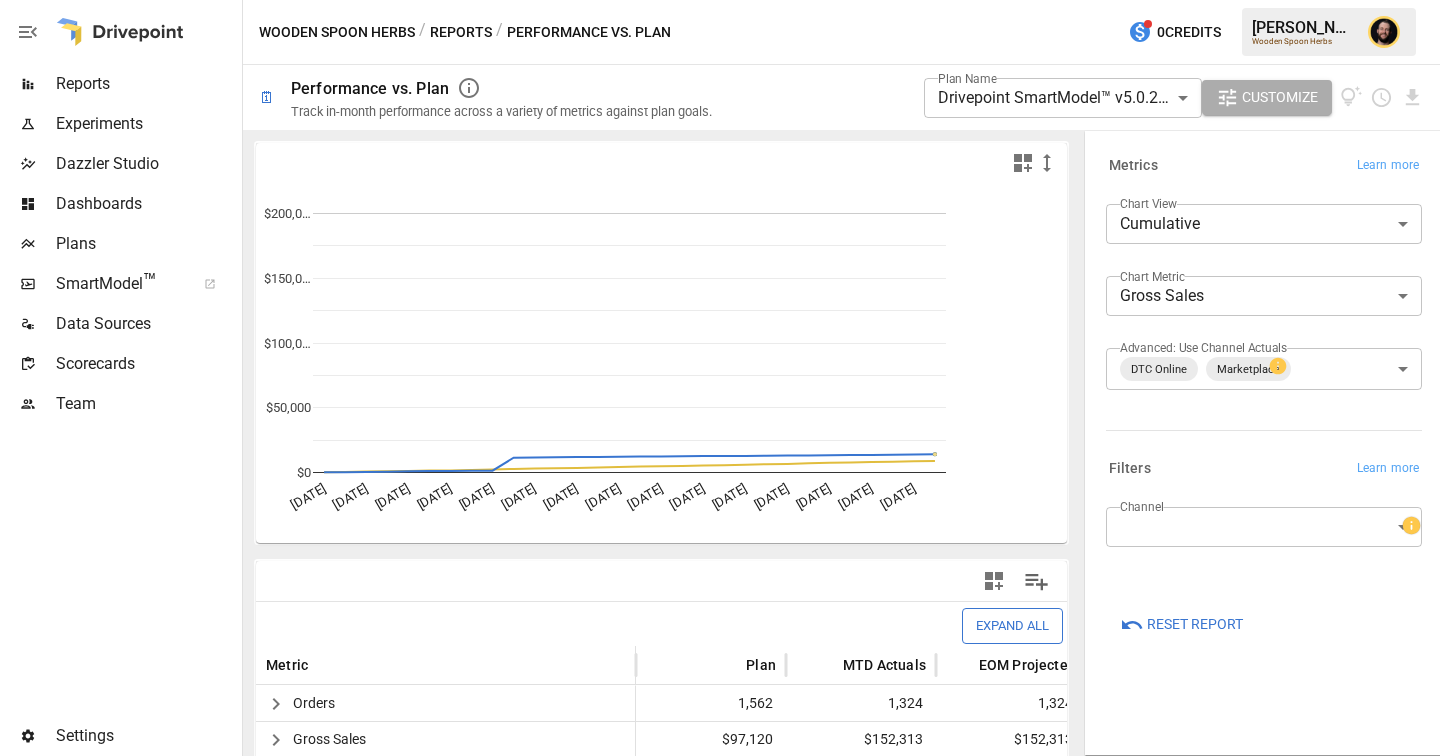 click on "**********" at bounding box center (720, 0) 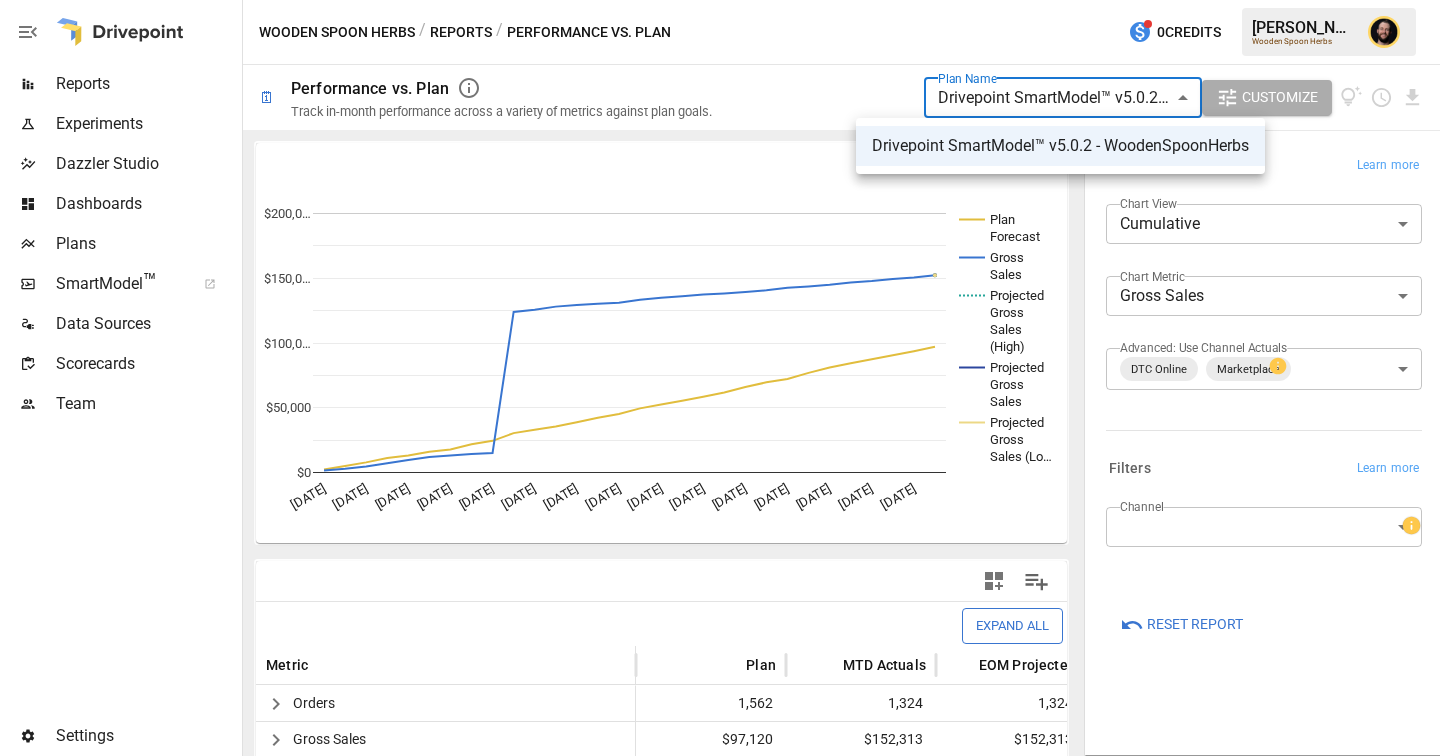 click at bounding box center (720, 378) 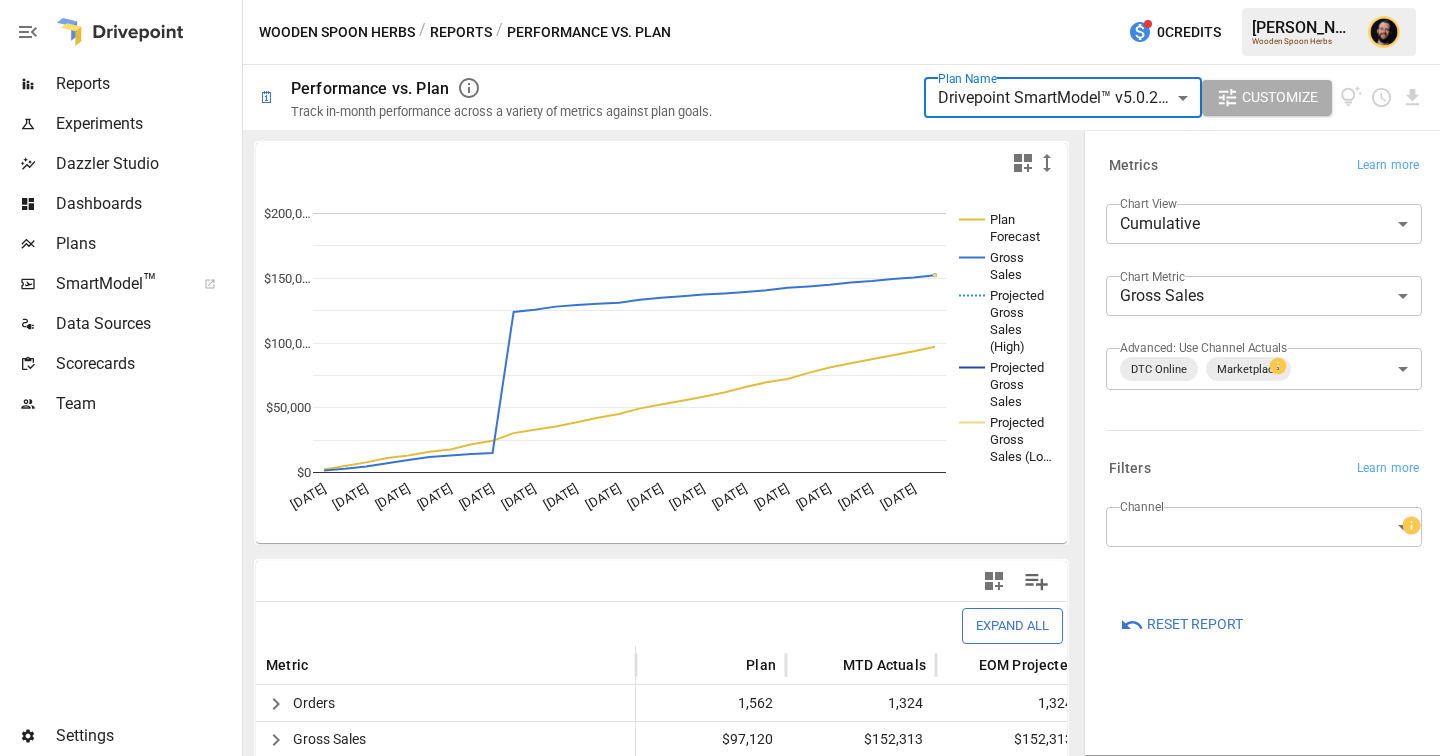 click on "Plans" at bounding box center (147, 244) 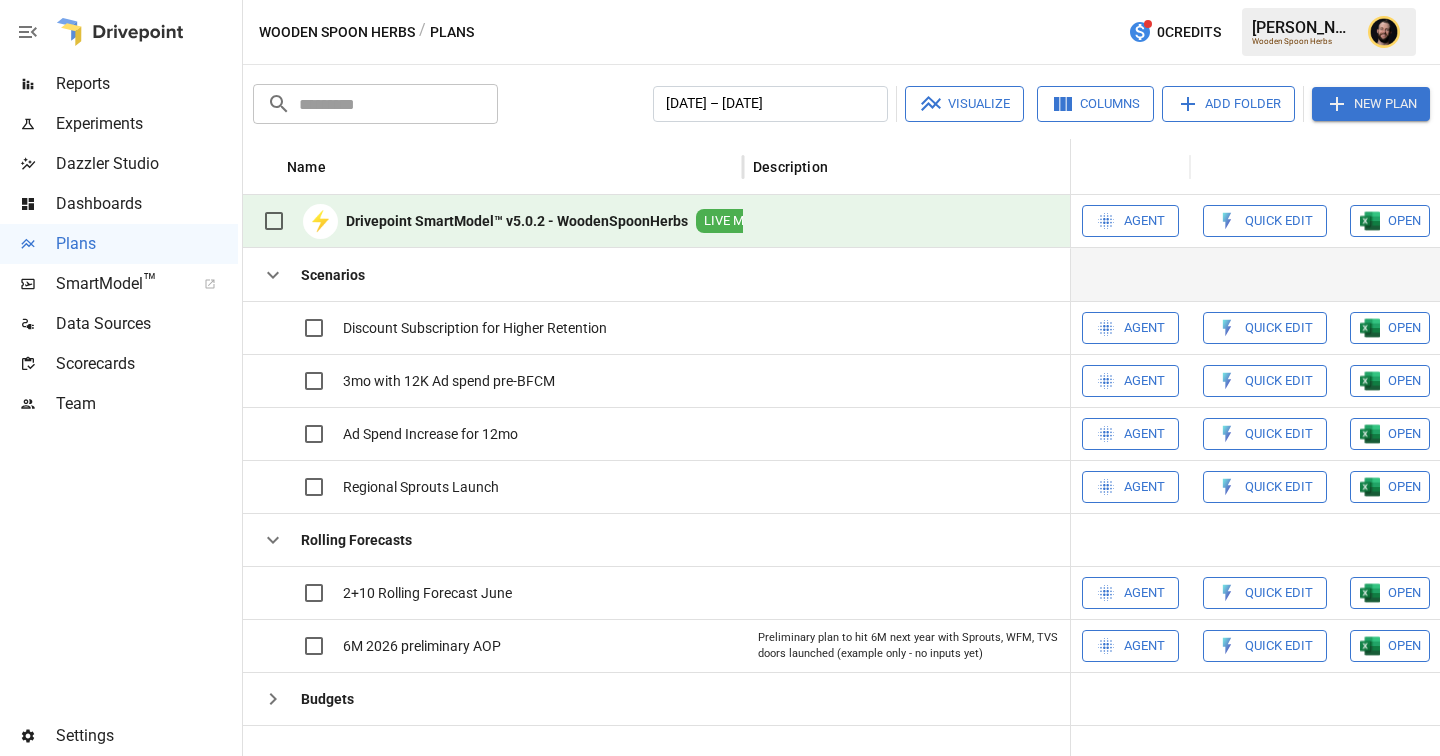 click 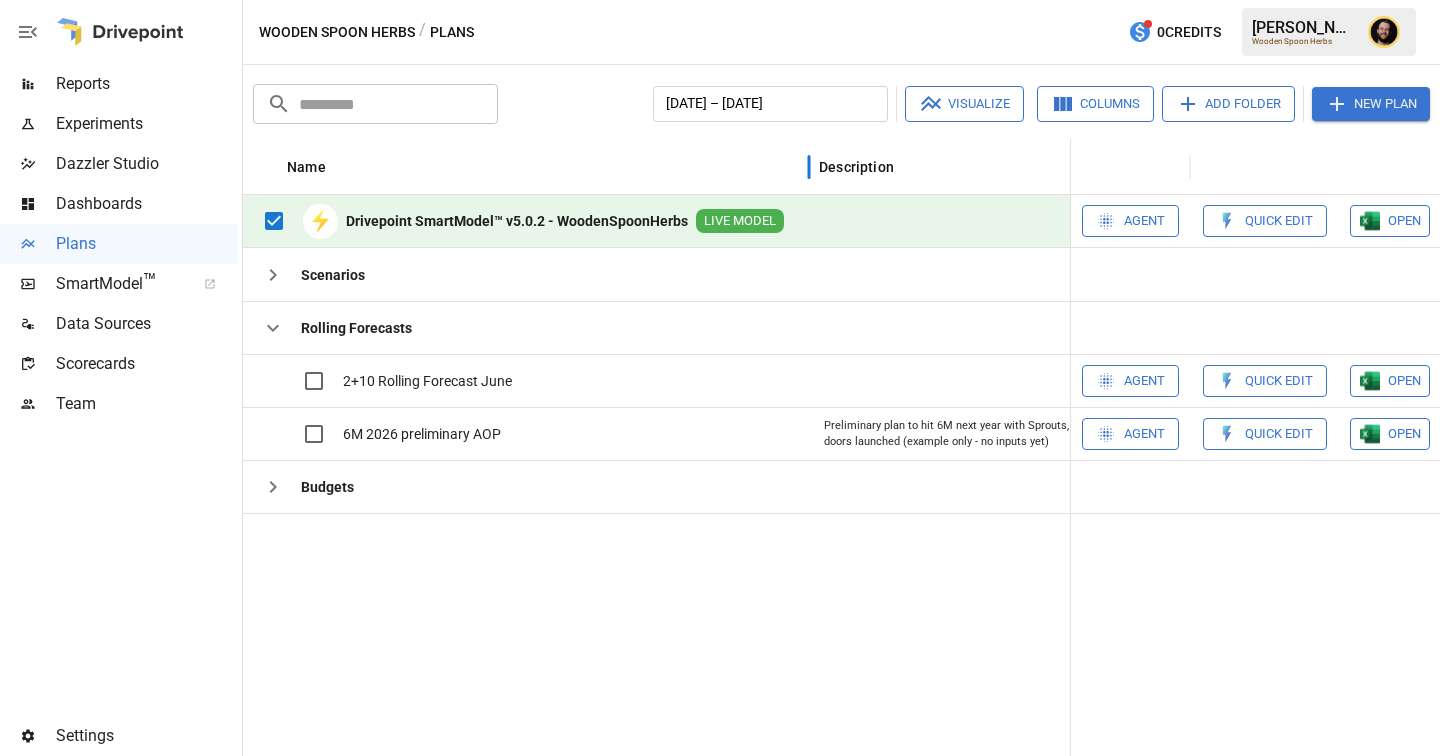 drag, startPoint x: 745, startPoint y: 163, endPoint x: 816, endPoint y: 167, distance: 71.11259 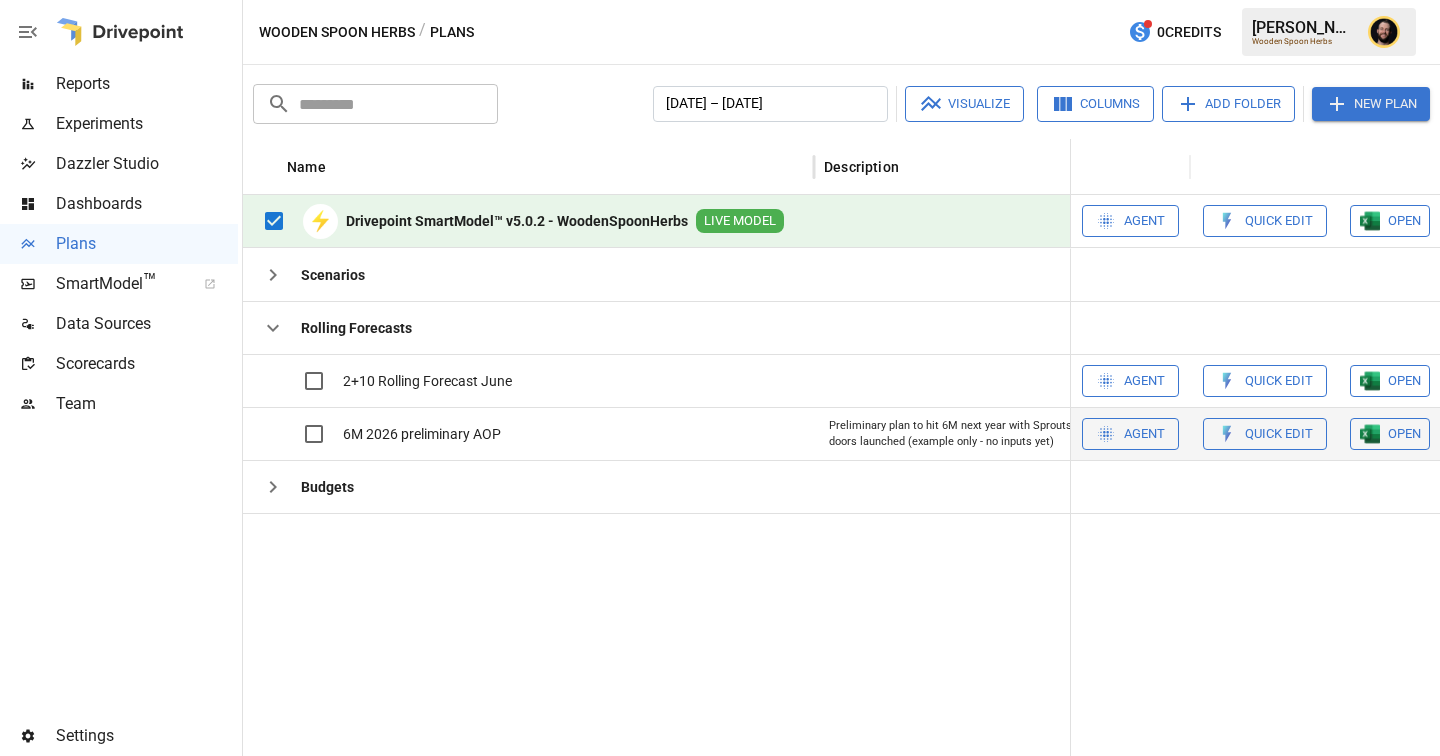 scroll, scrollTop: 0, scrollLeft: 72, axis: horizontal 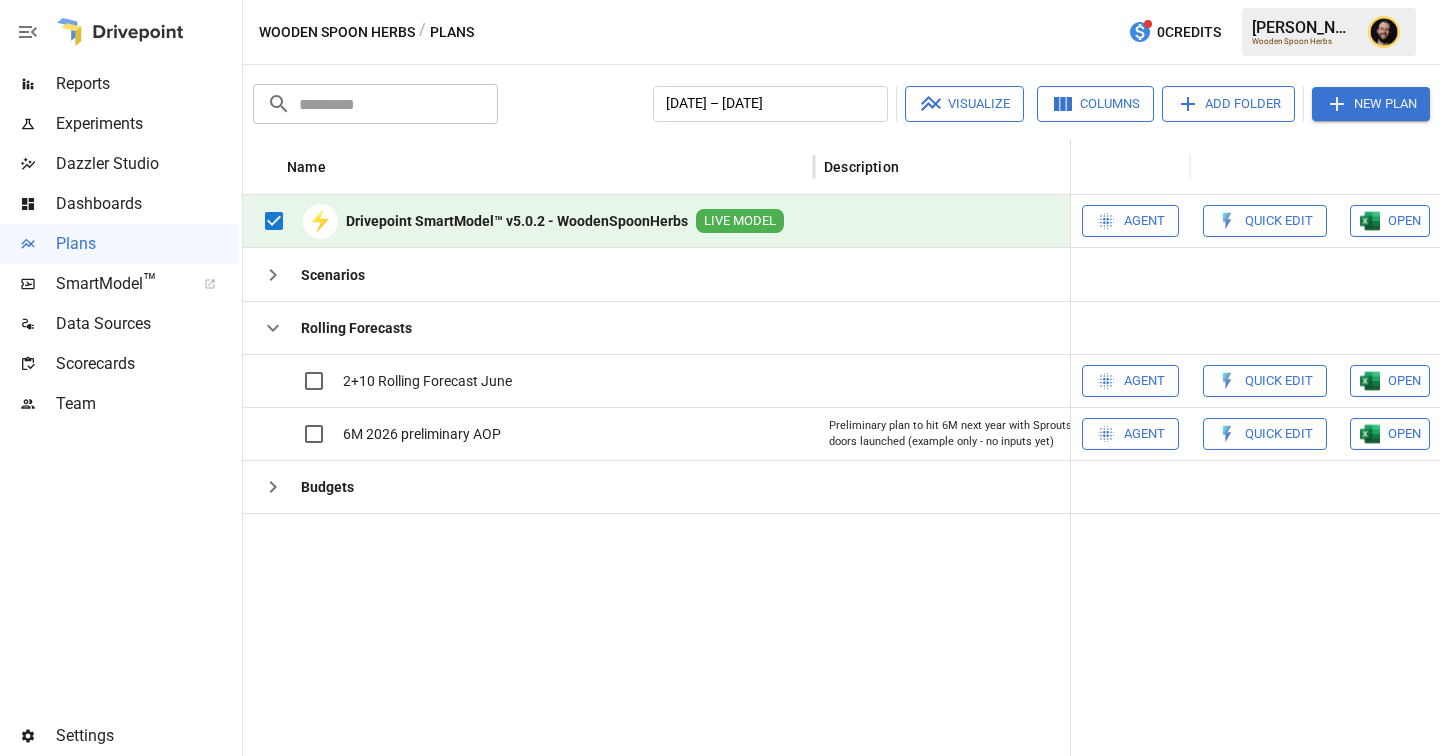 click on "Dashboards" at bounding box center (147, 204) 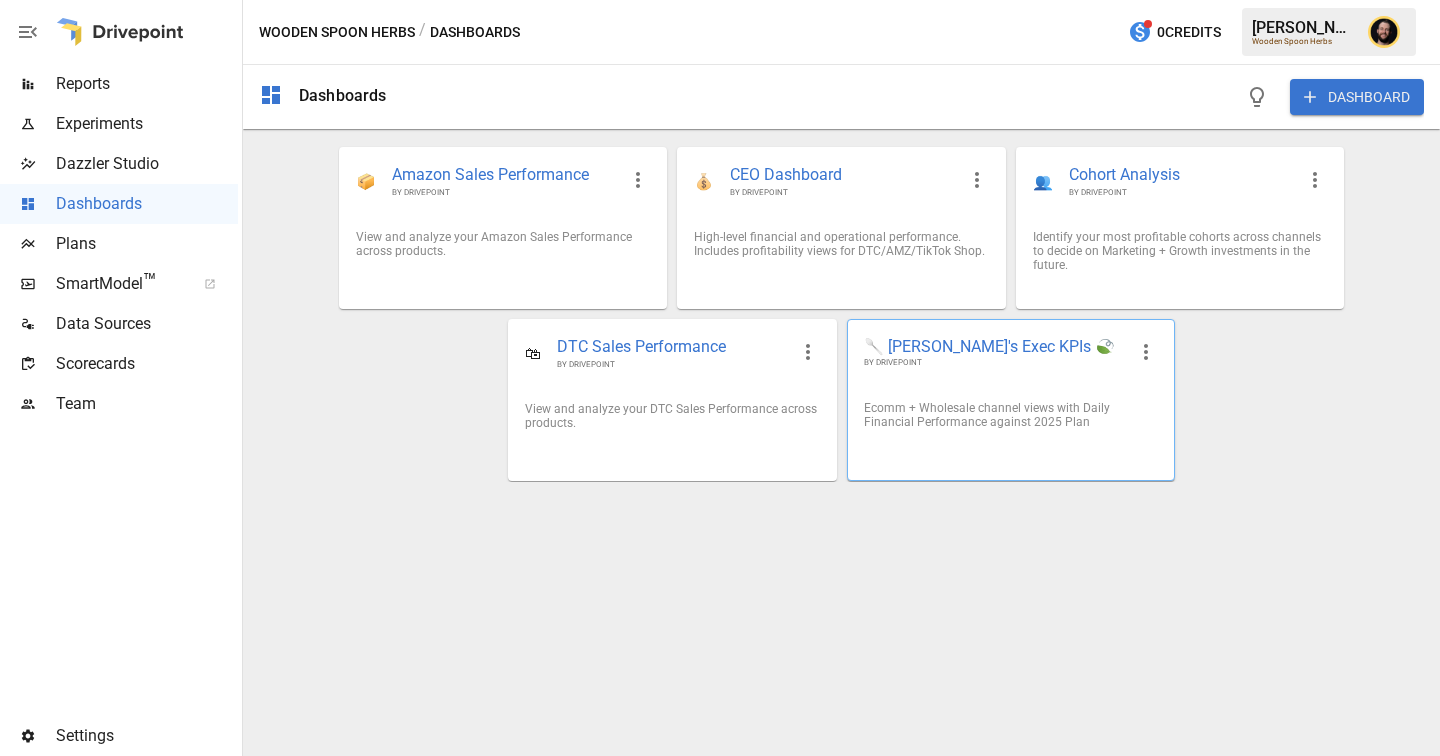 click on "BY DRIVEPOINT" at bounding box center [995, 363] 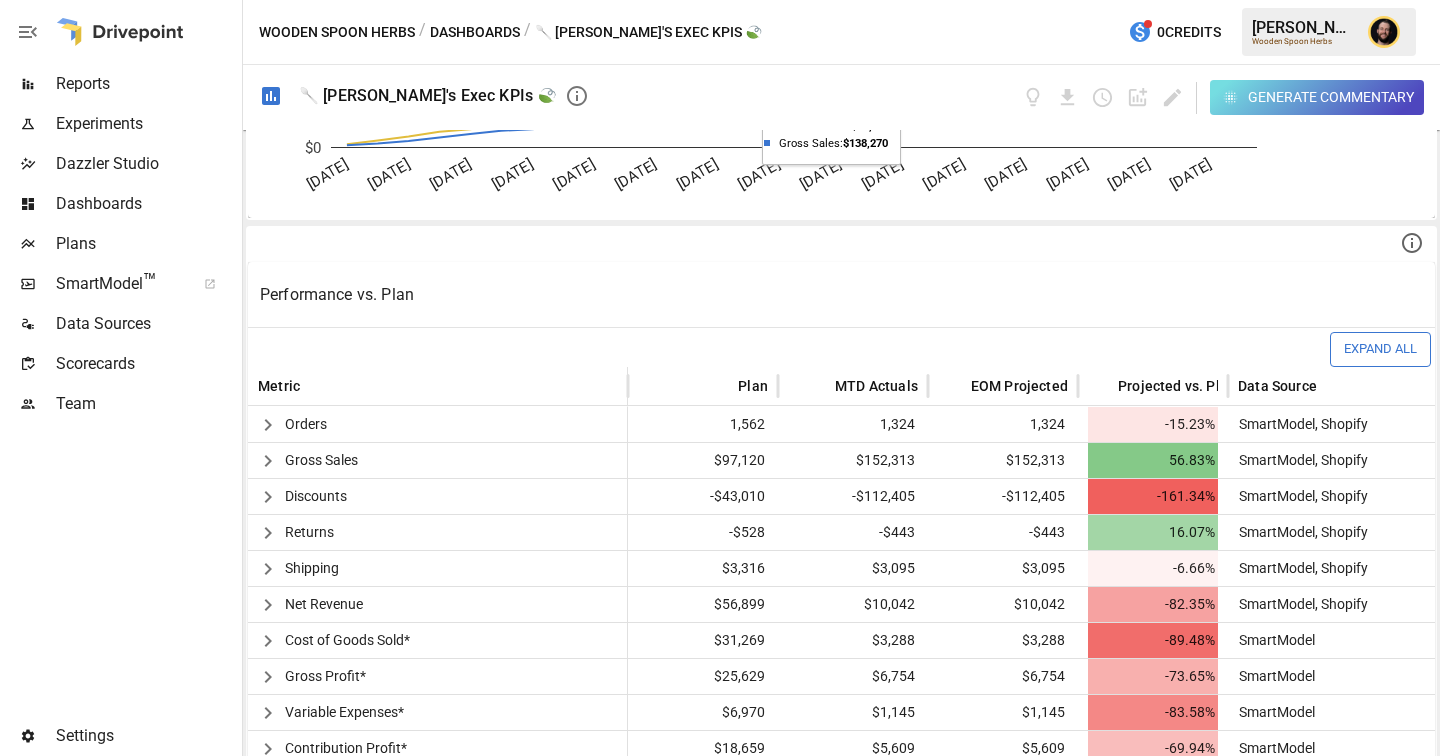 scroll, scrollTop: 460, scrollLeft: 0, axis: vertical 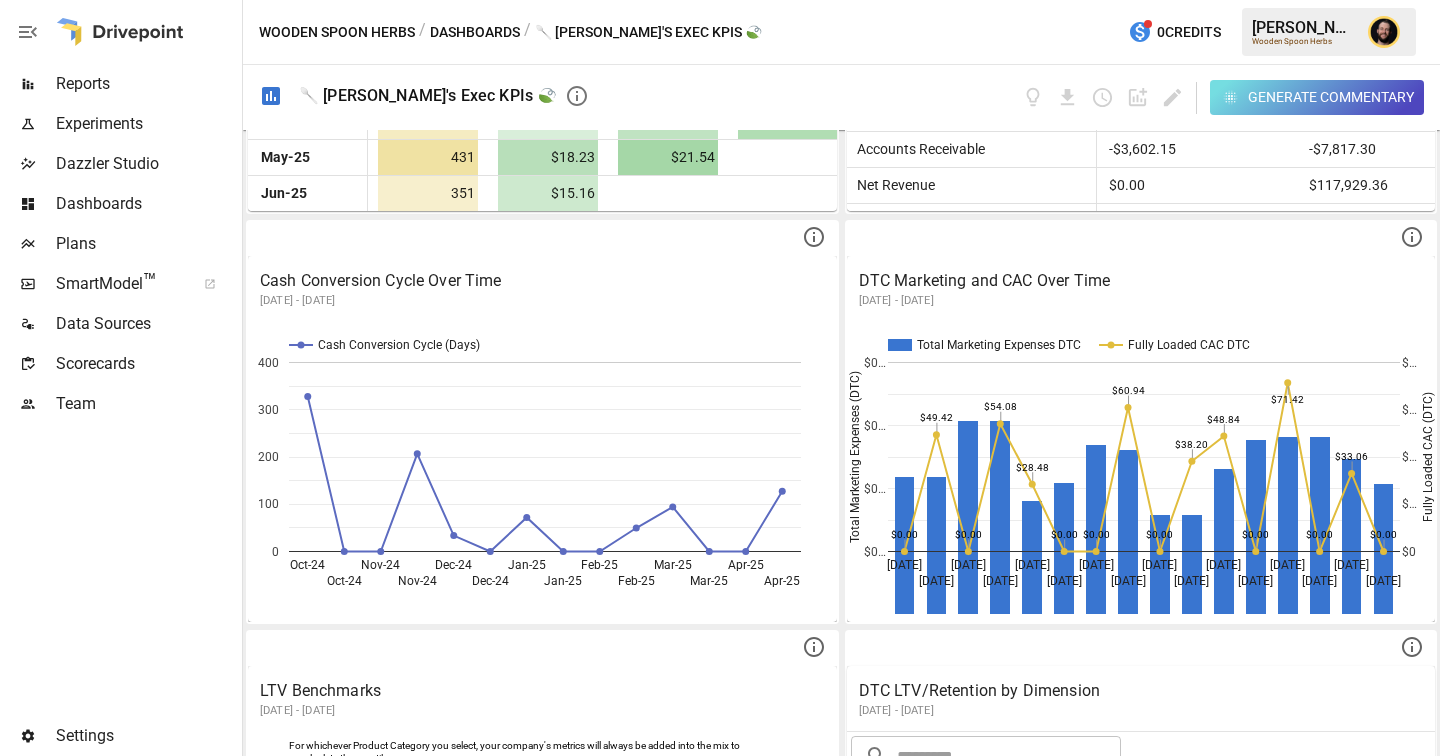 click 